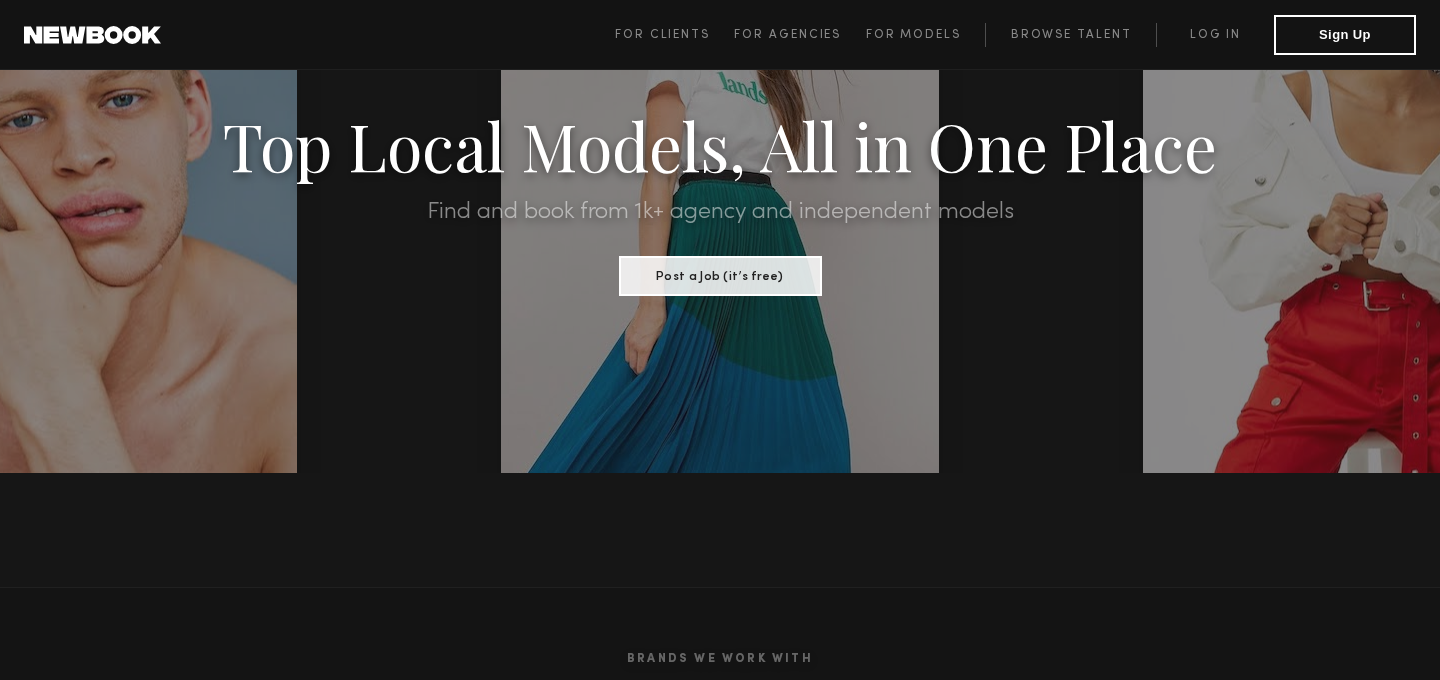 scroll, scrollTop: 0, scrollLeft: 0, axis: both 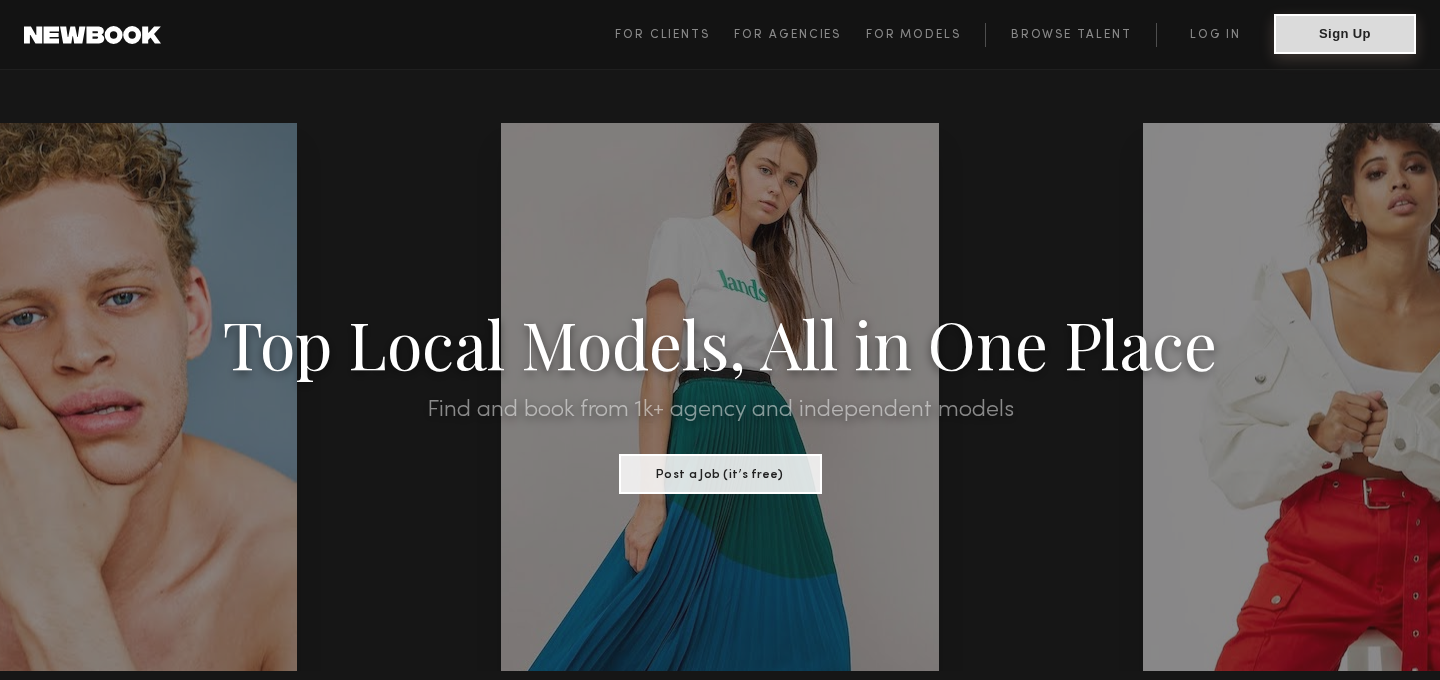 click on "Sign Up" 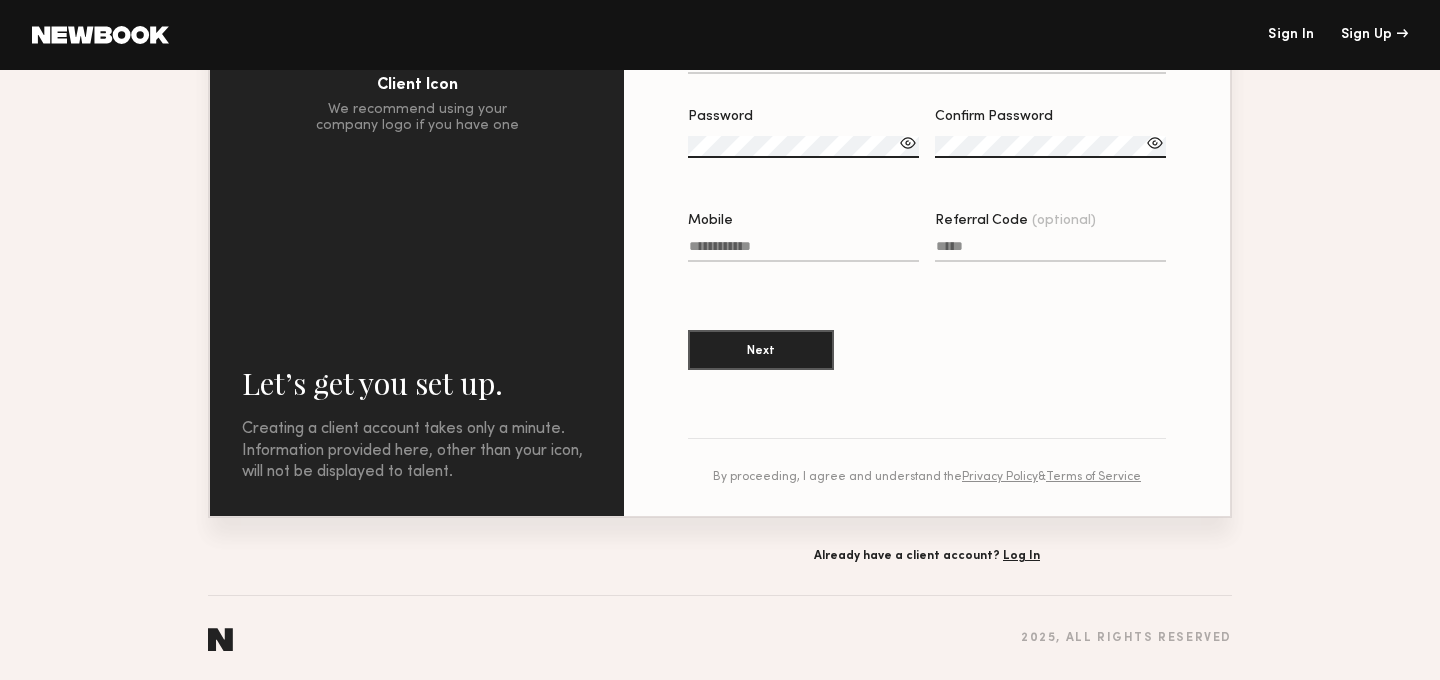 scroll, scrollTop: 0, scrollLeft: 0, axis: both 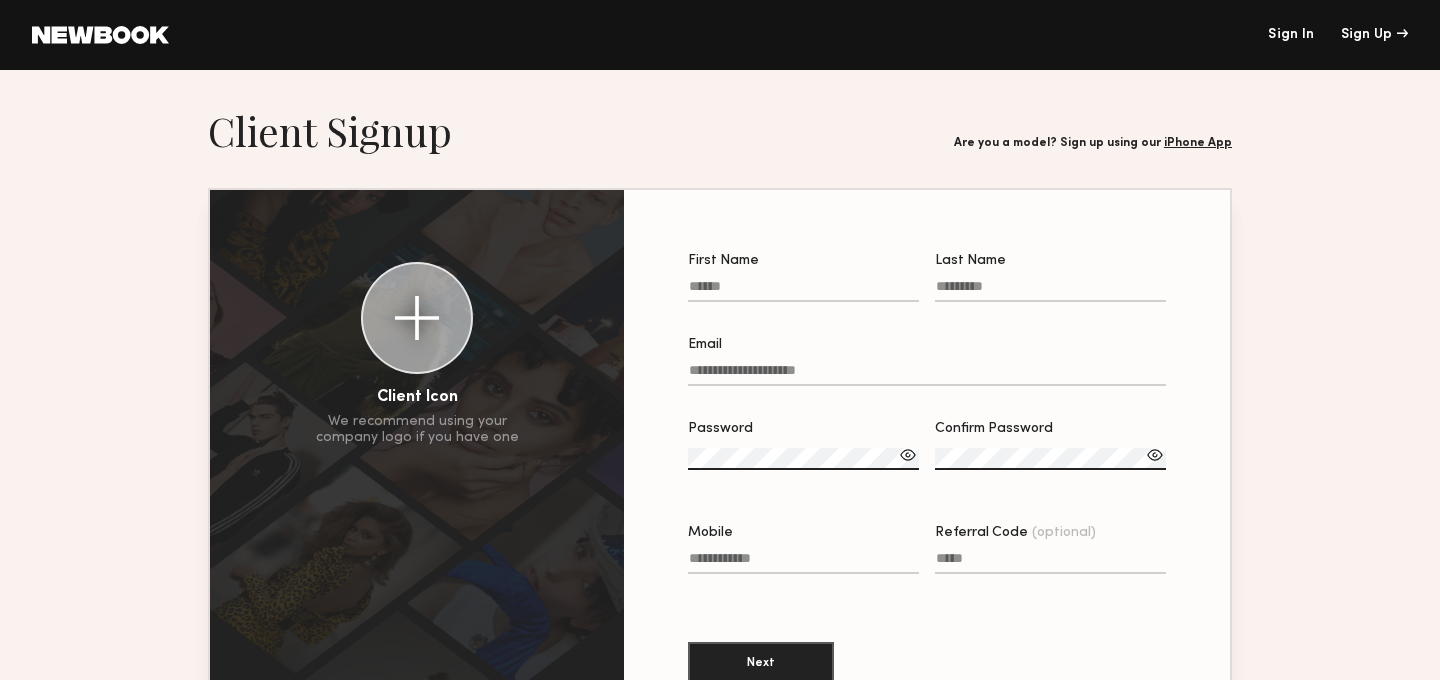 click 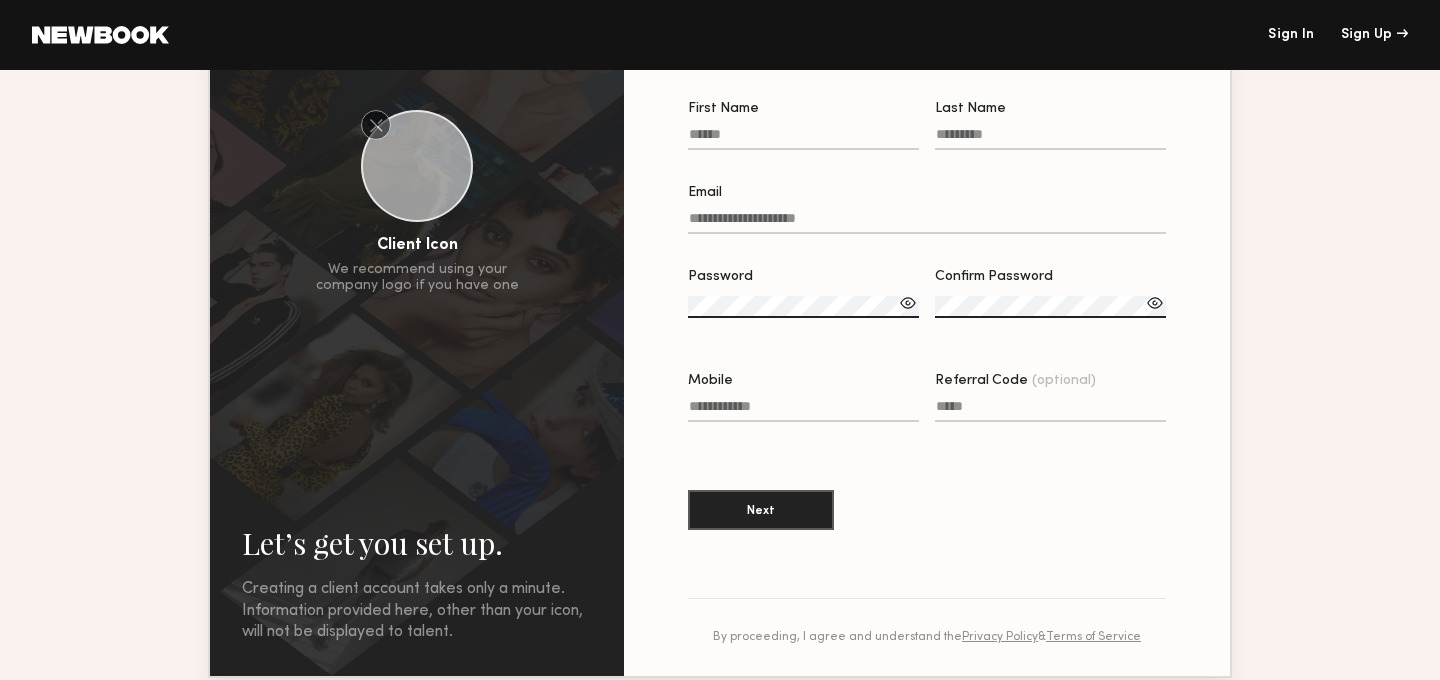 scroll, scrollTop: 146, scrollLeft: 0, axis: vertical 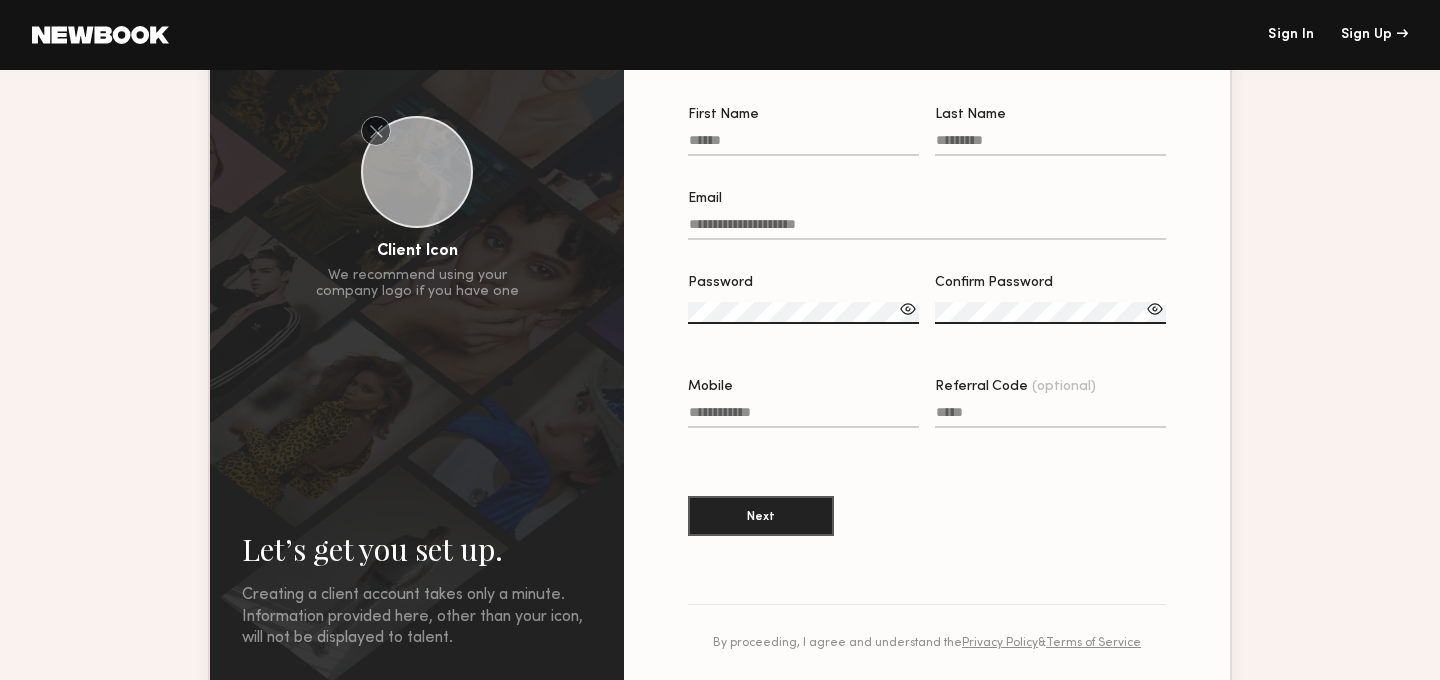 click on "First Name" 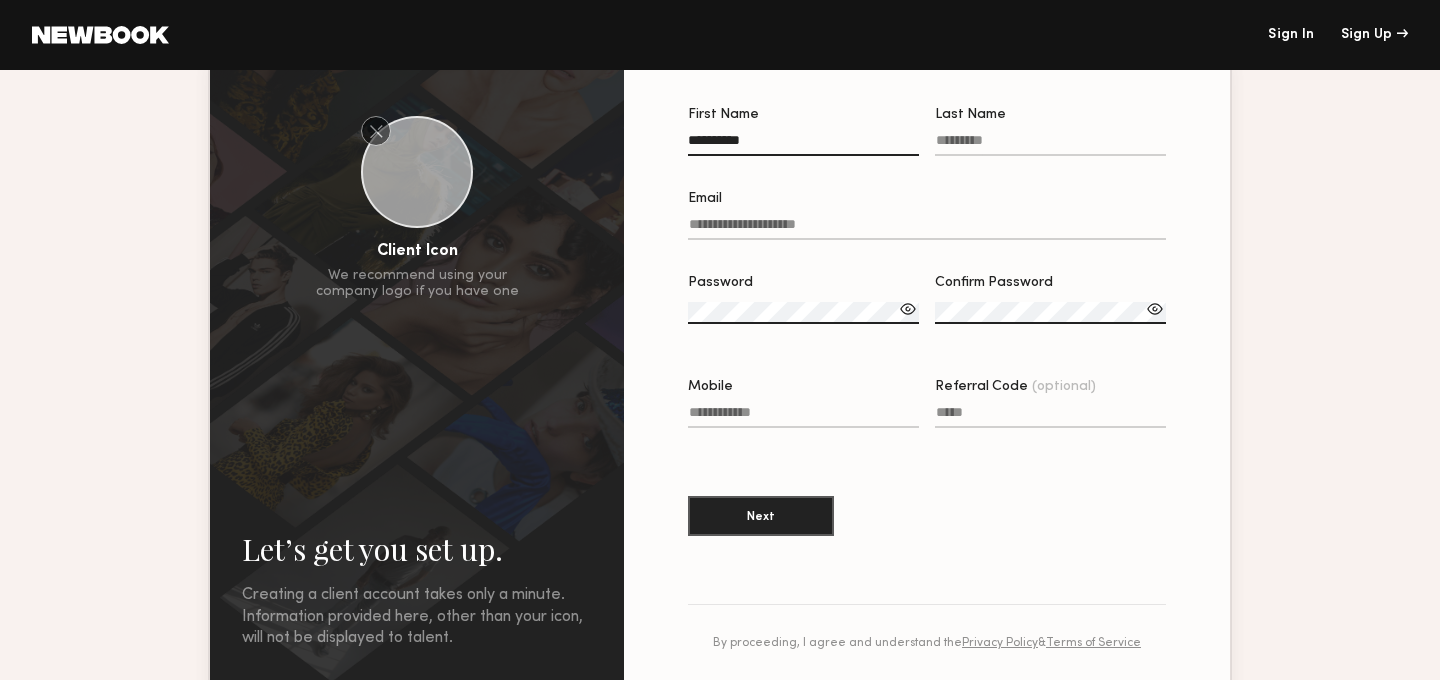 type on "**********" 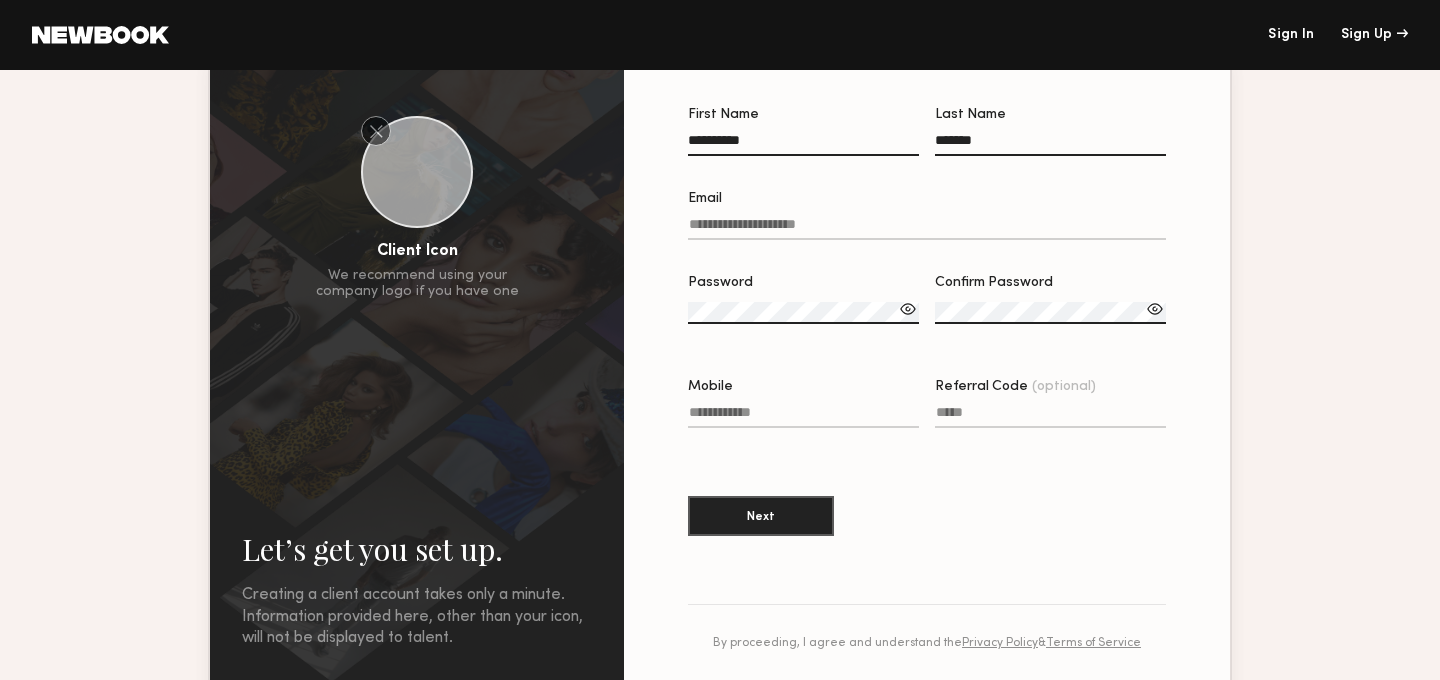 type on "*******" 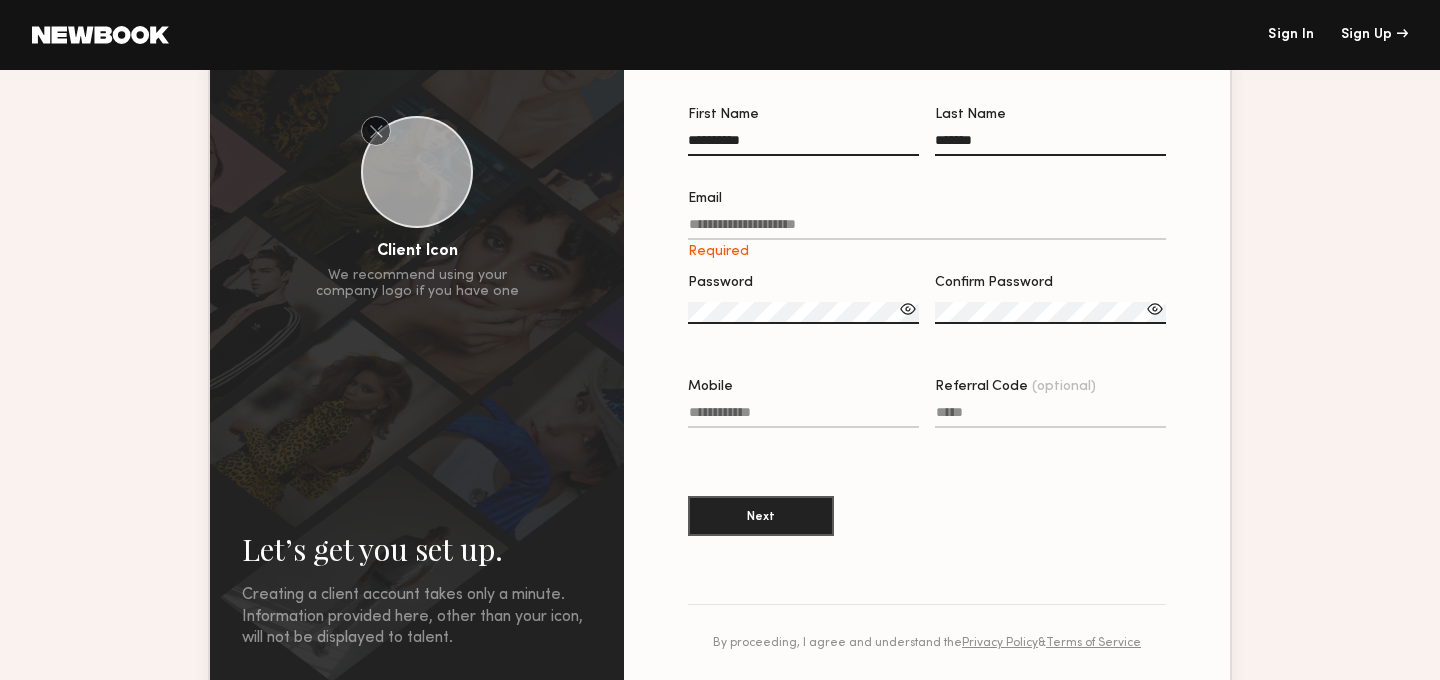 click on "*******" 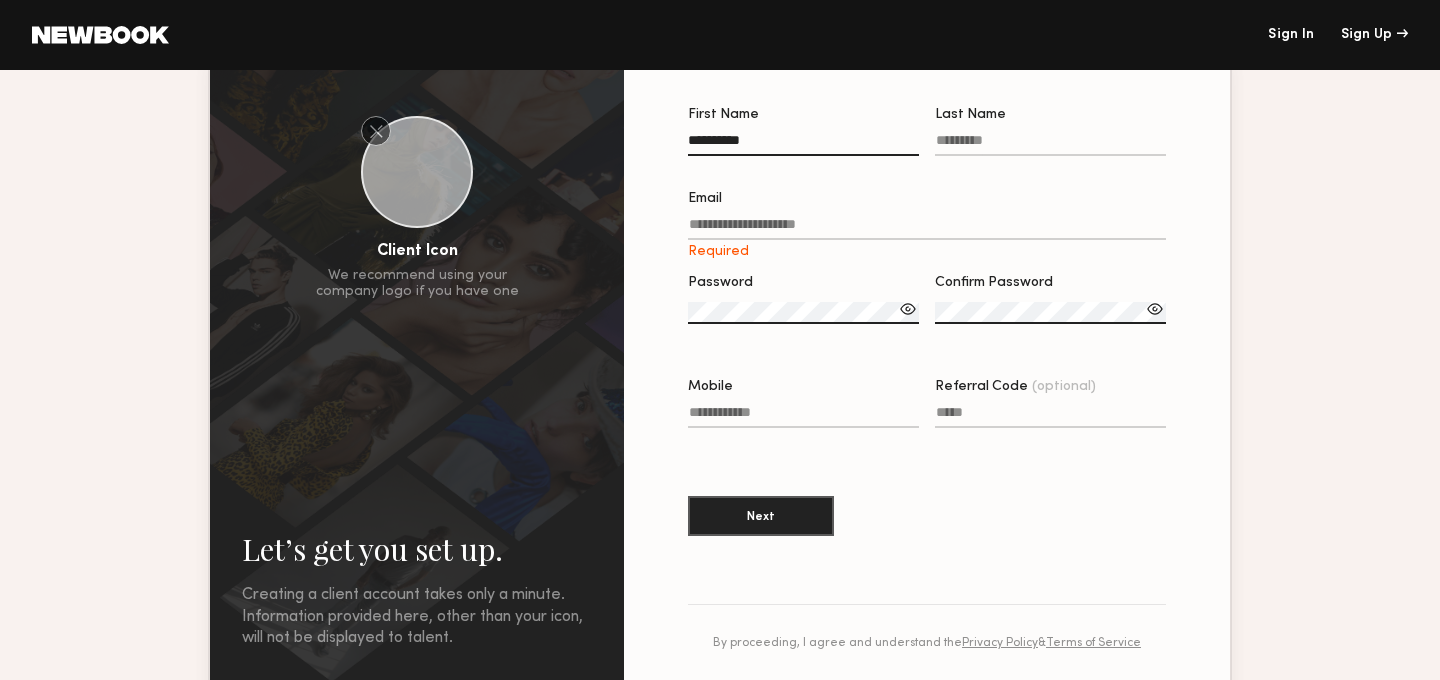 type 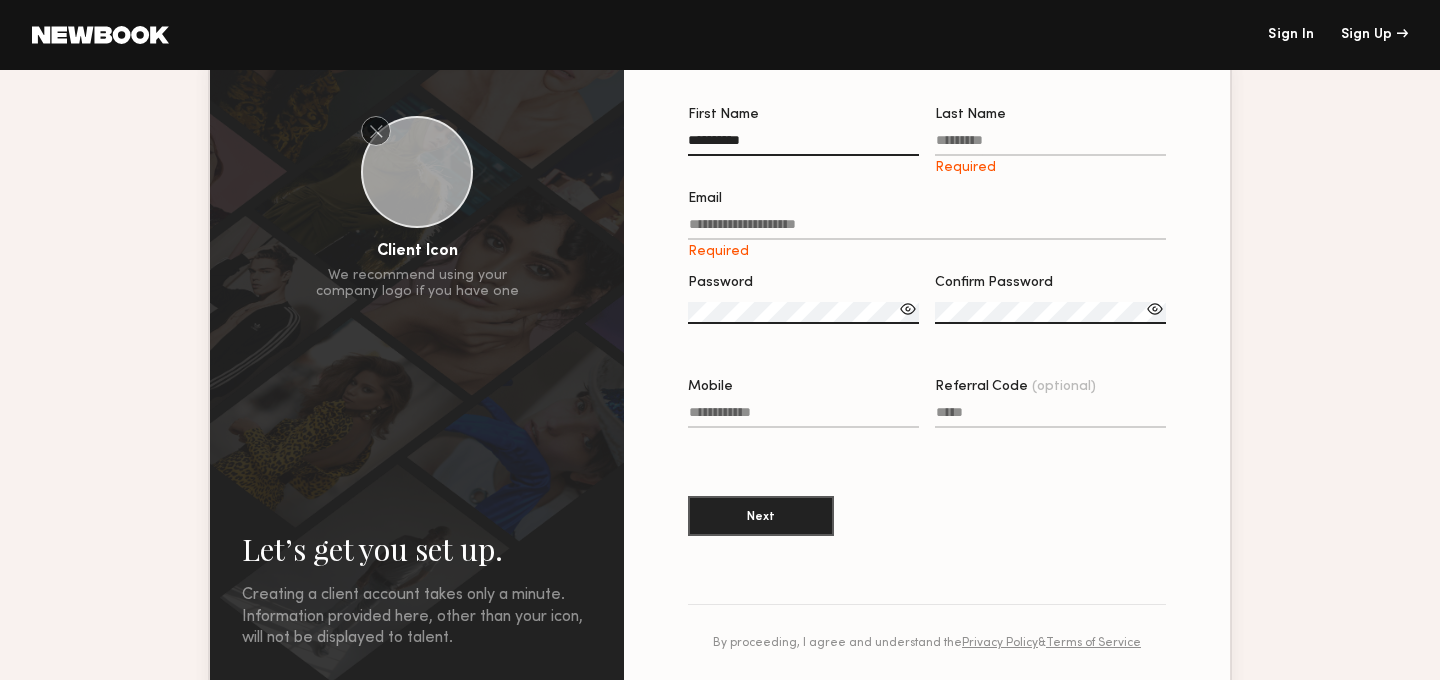 click on "**********" 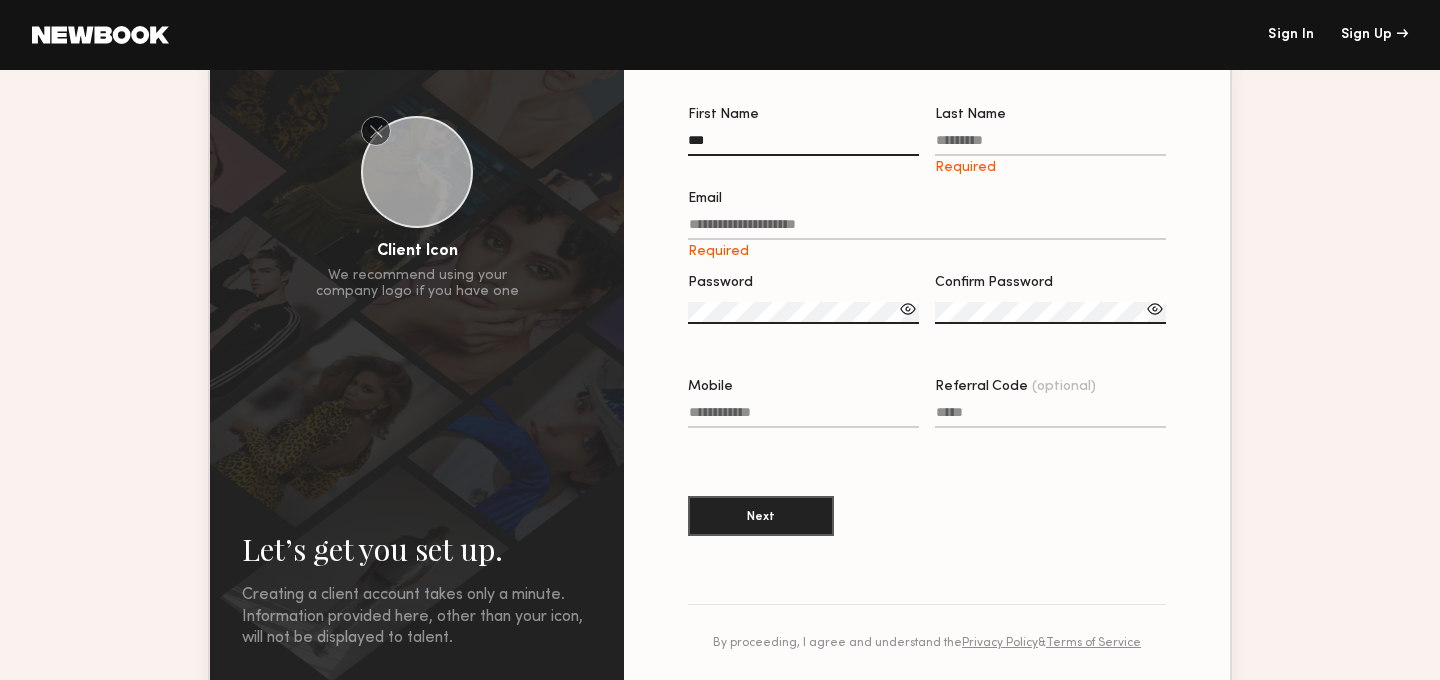 type on "***" 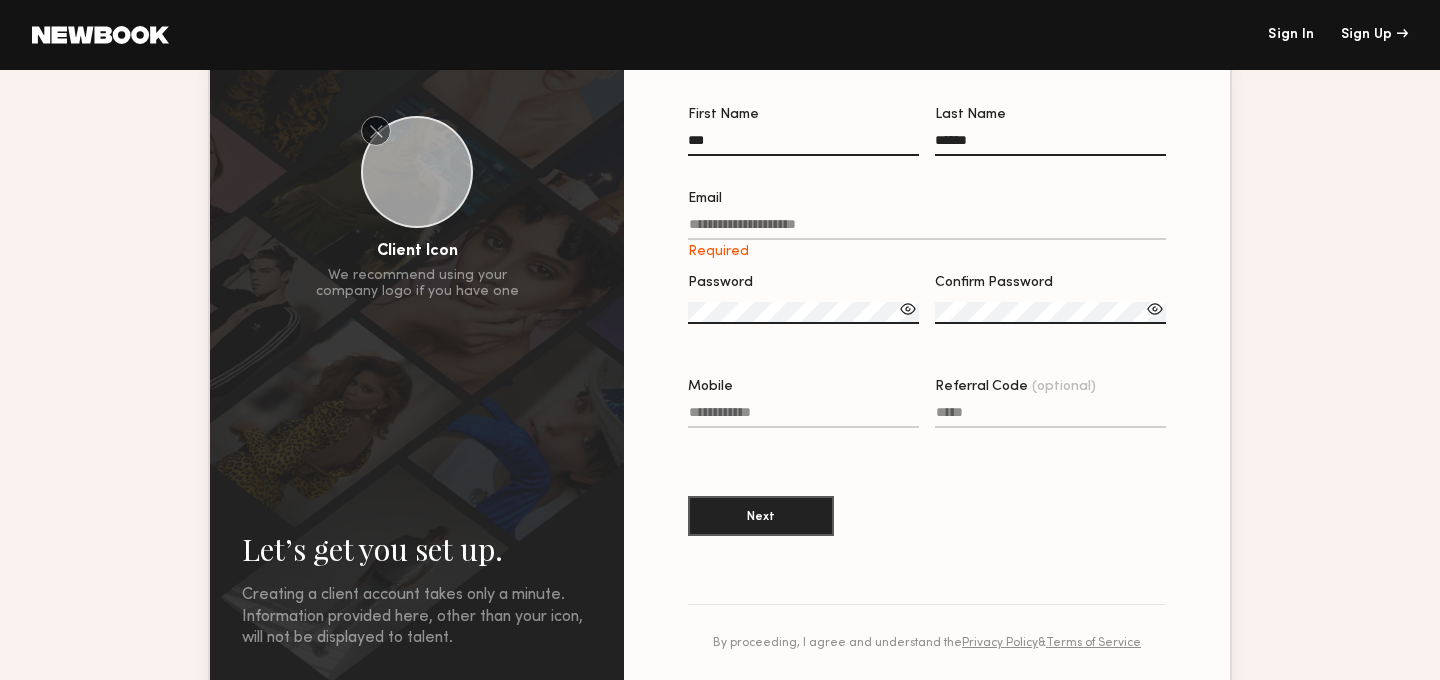 type on "******" 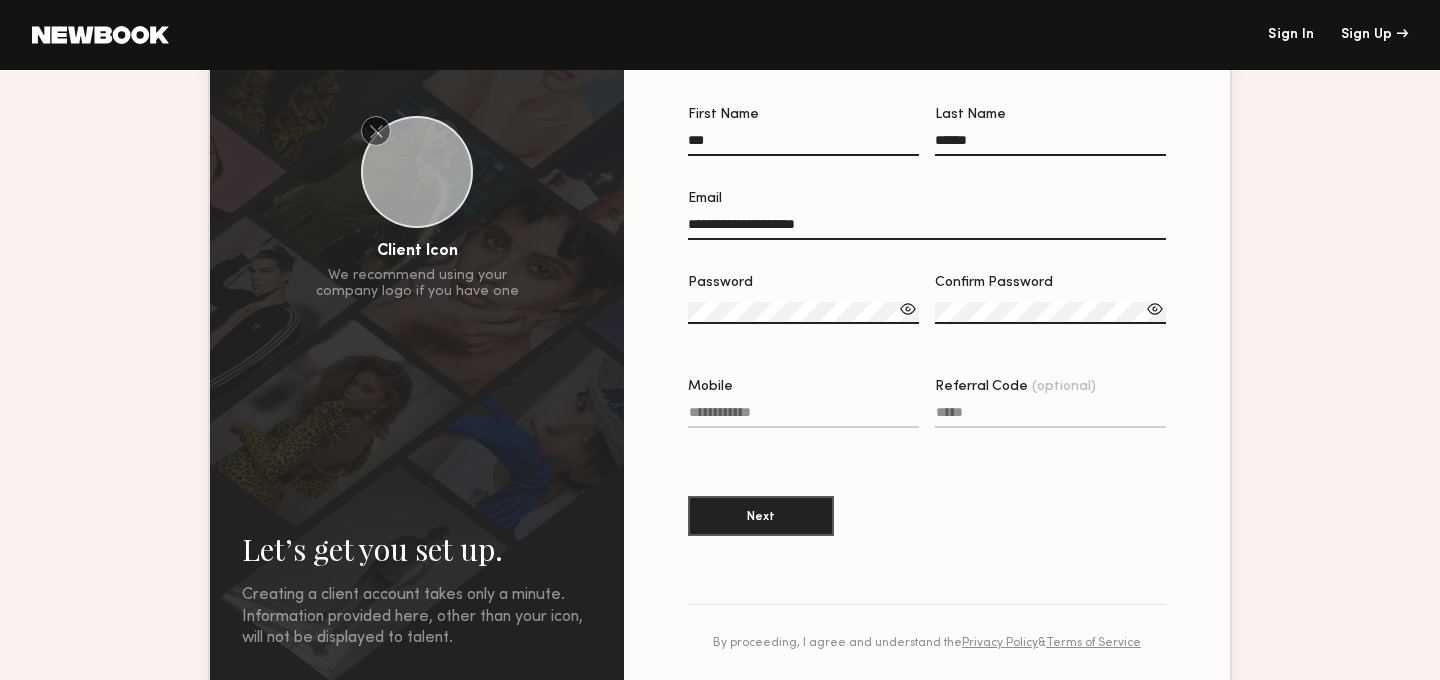 type on "**********" 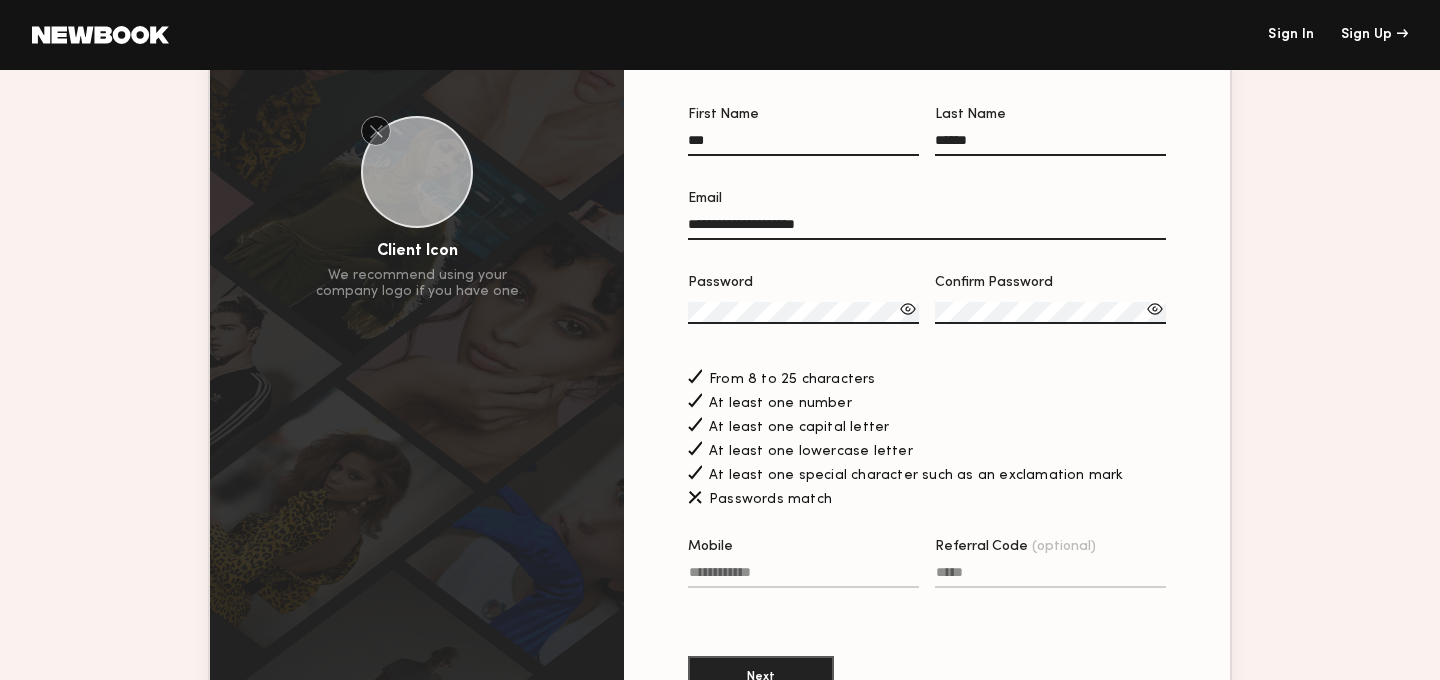 click 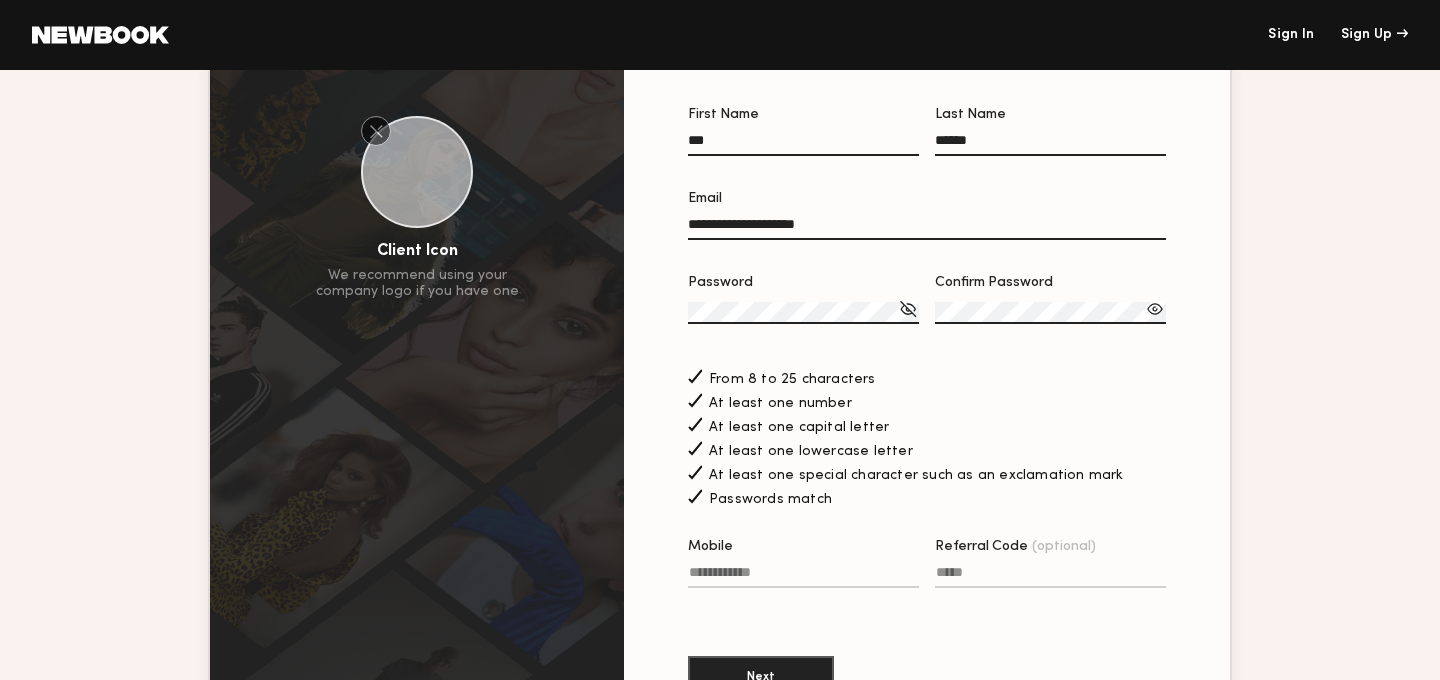 click 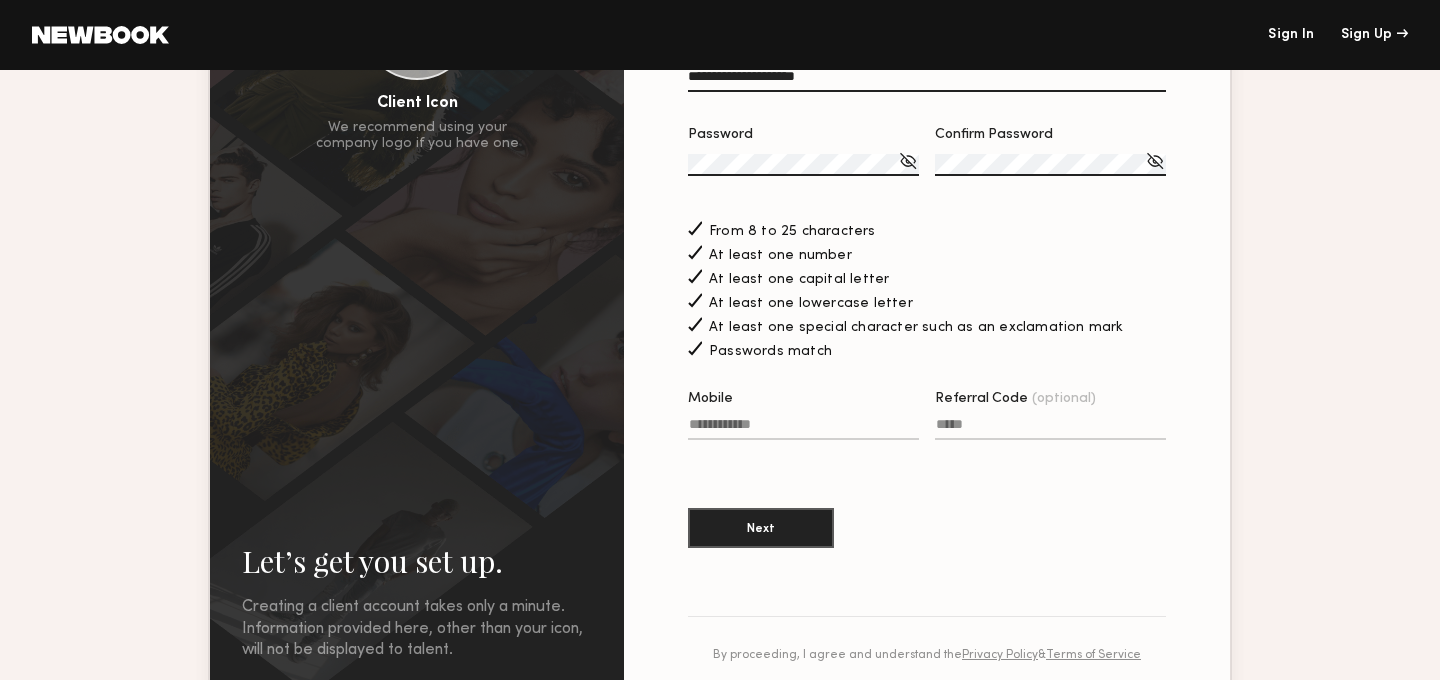 scroll, scrollTop: 296, scrollLeft: 0, axis: vertical 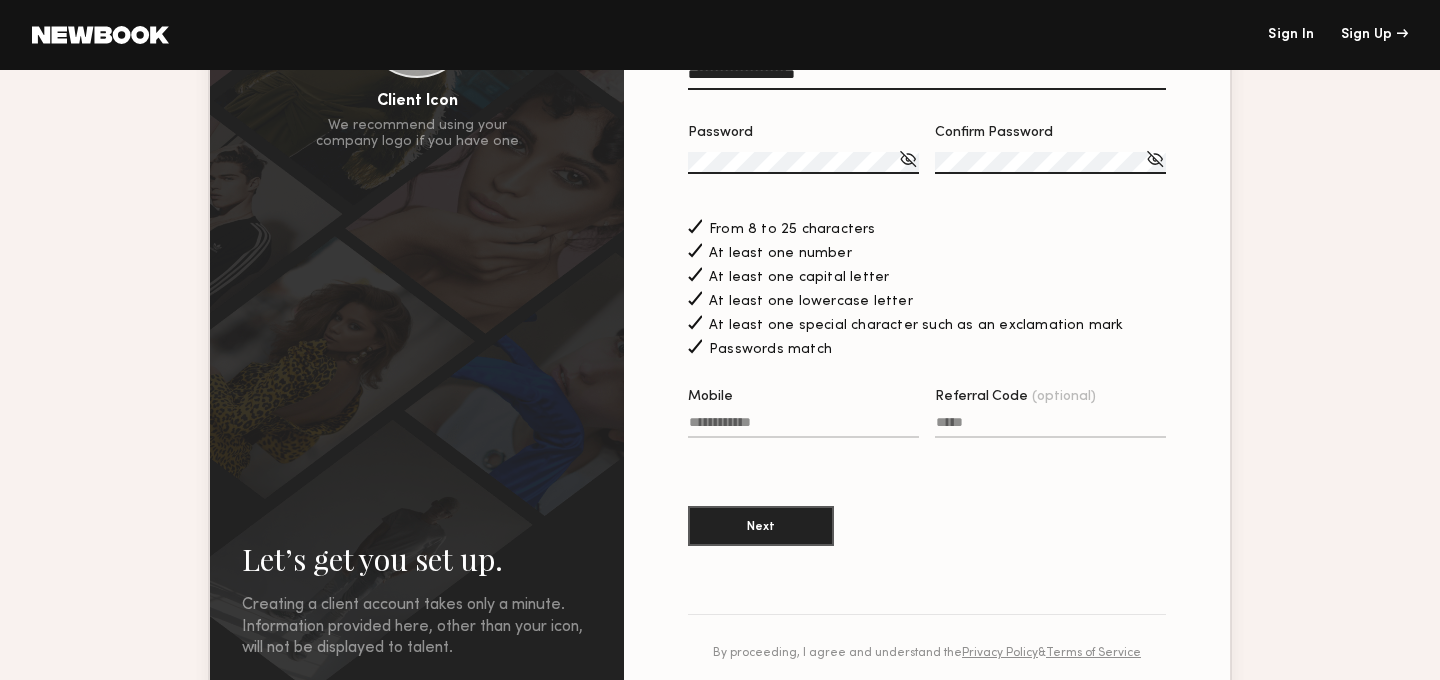 click on "Mobile" 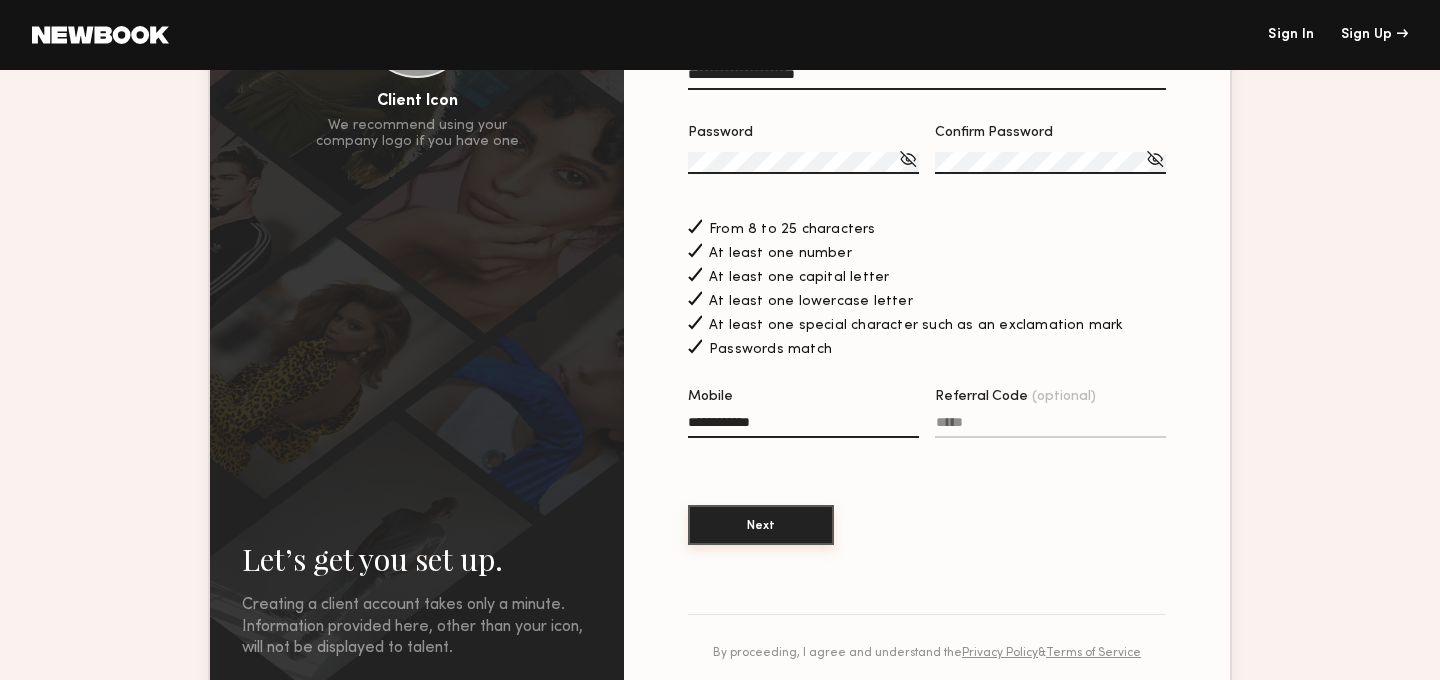 type on "**********" 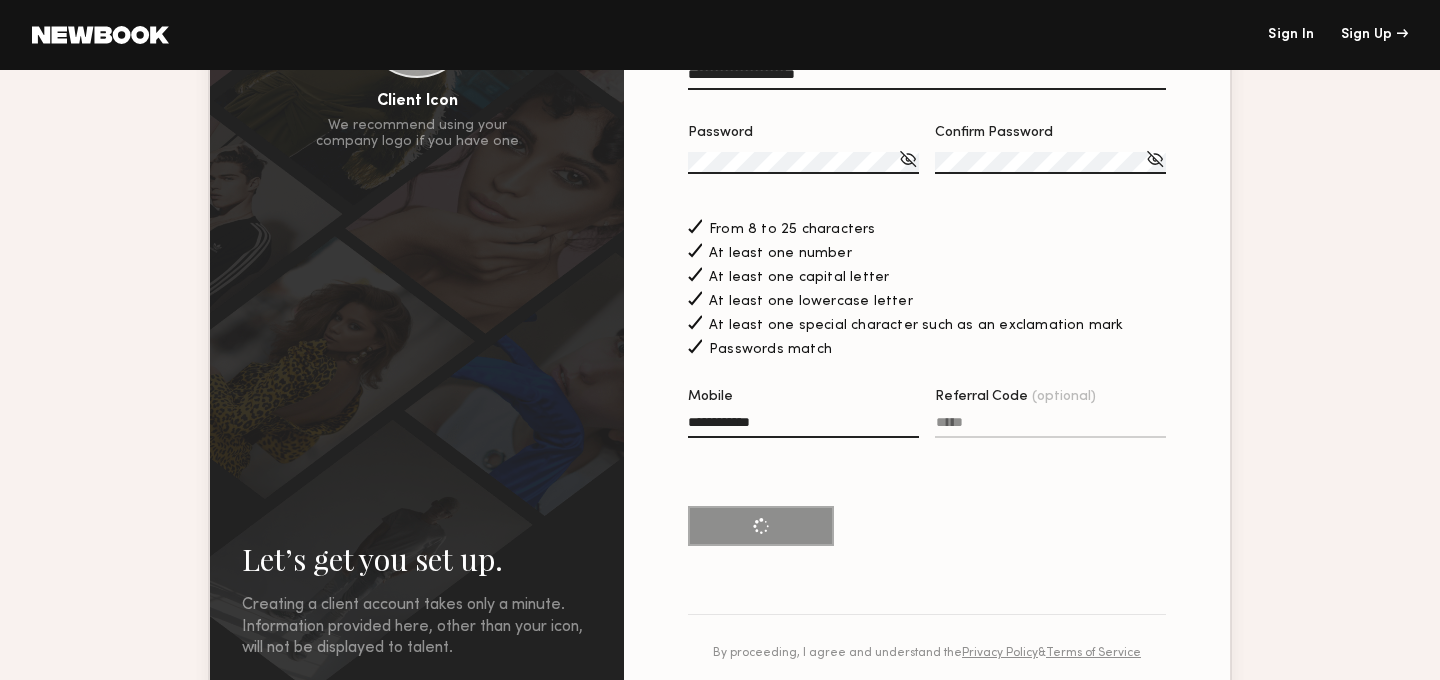 scroll, scrollTop: 0, scrollLeft: 0, axis: both 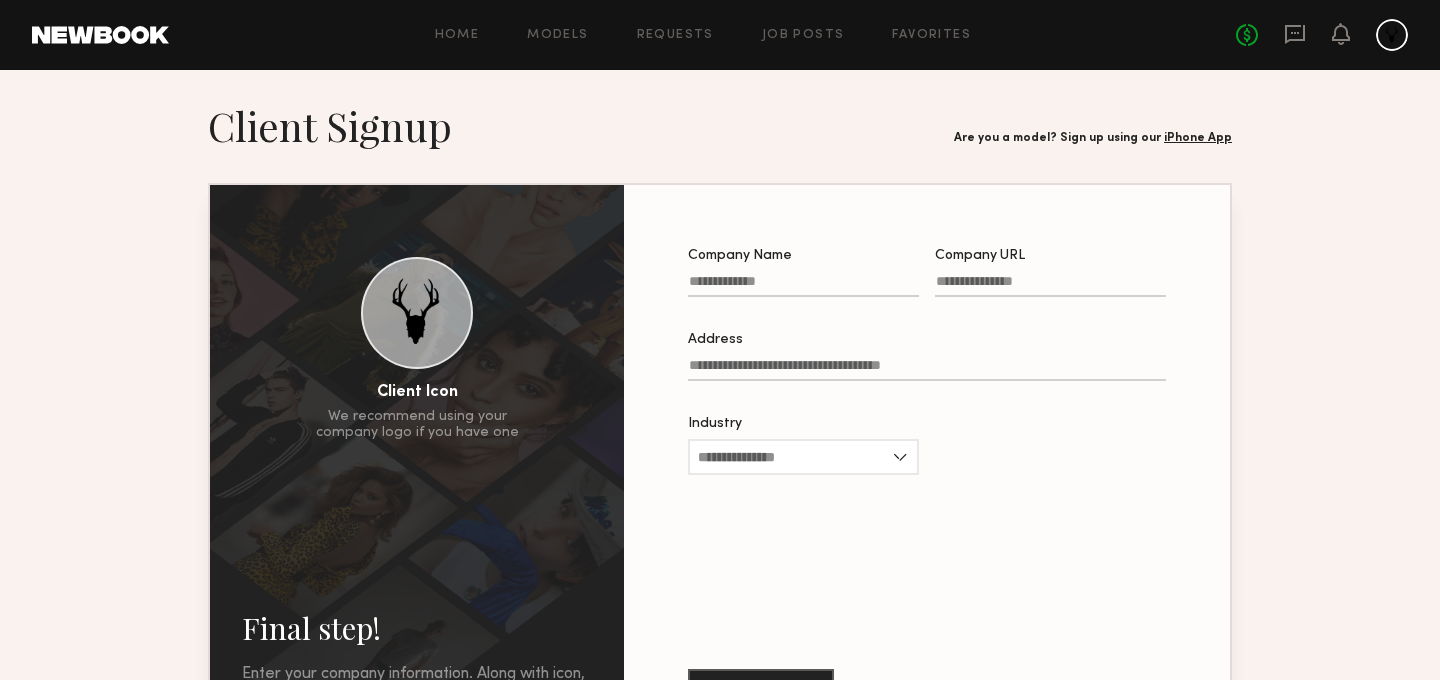 click on "Company Name" 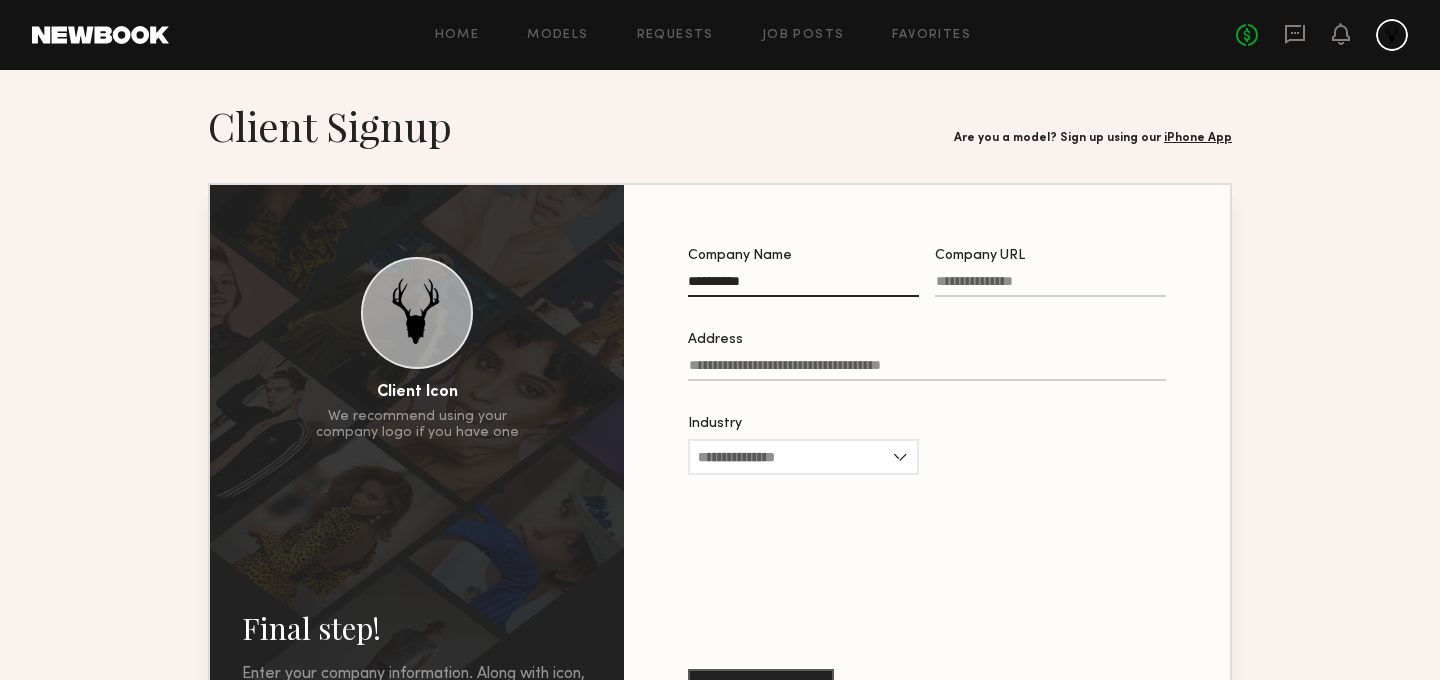 type on "**********" 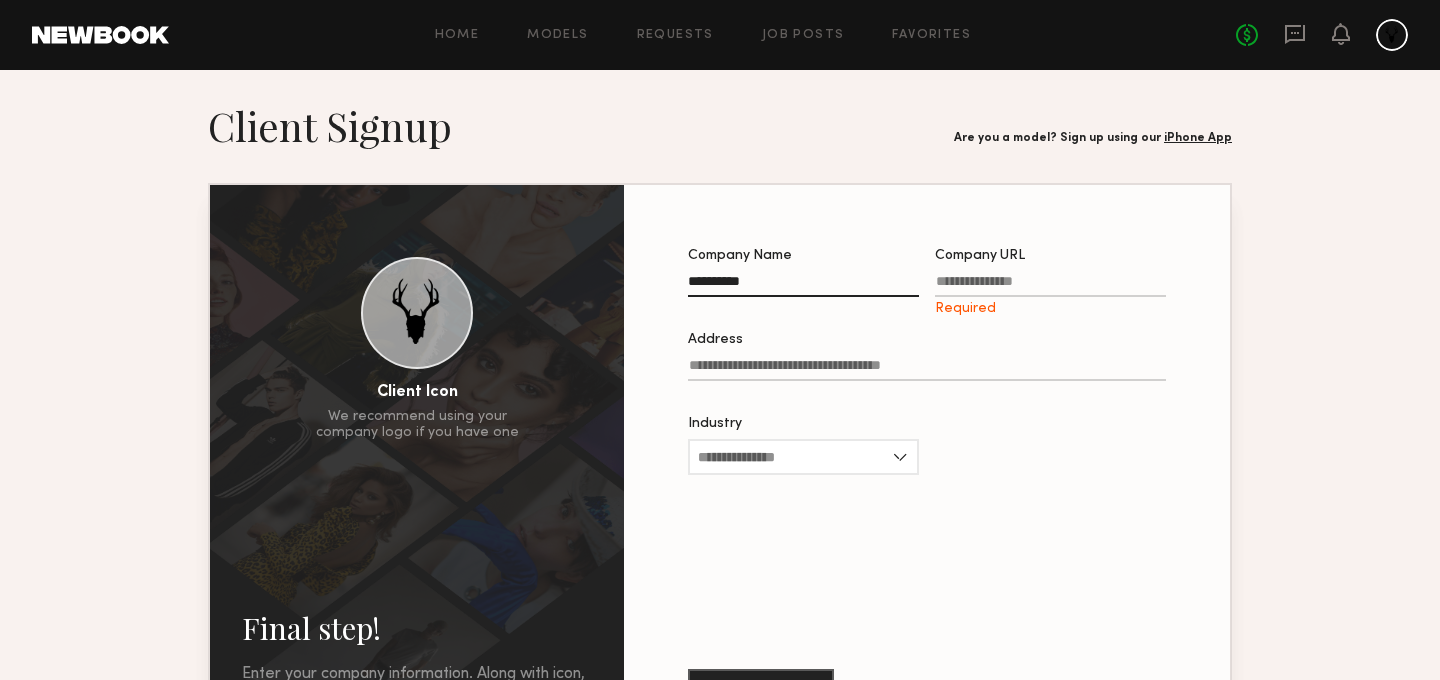 paste on "**********" 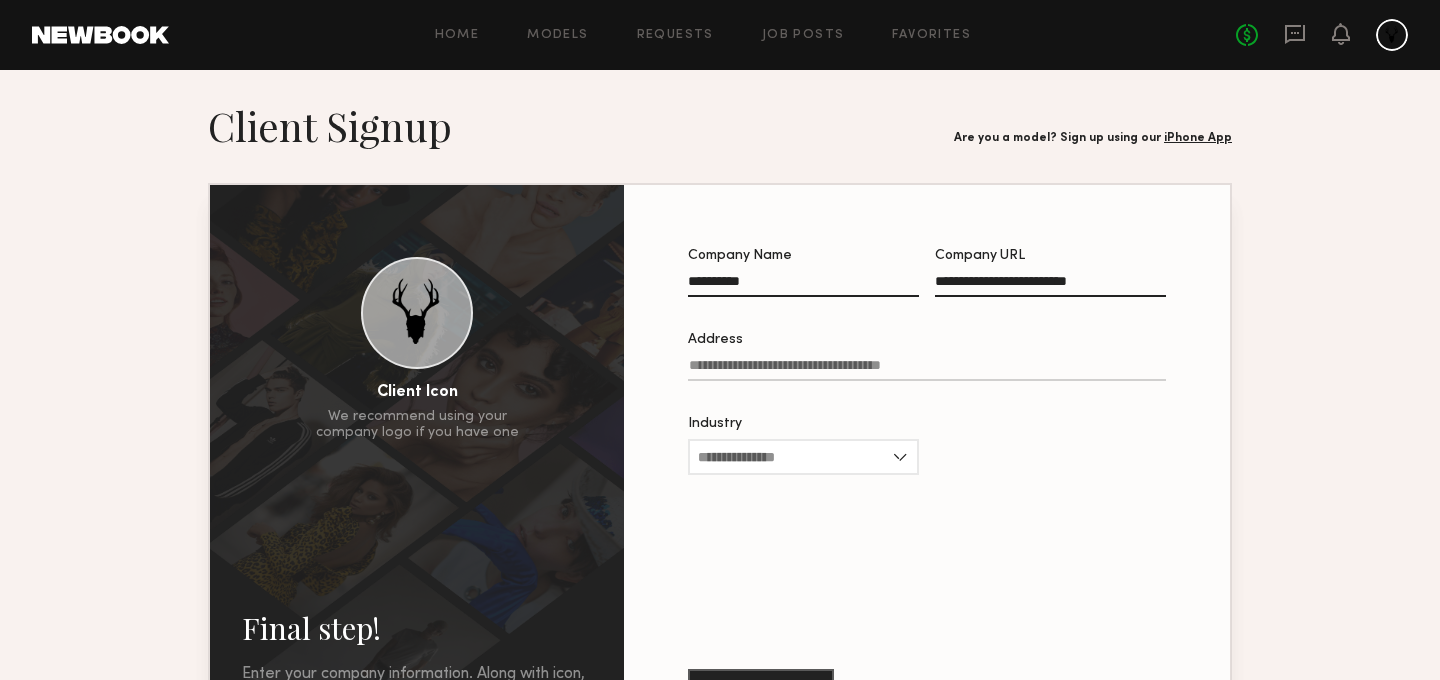 type on "**********" 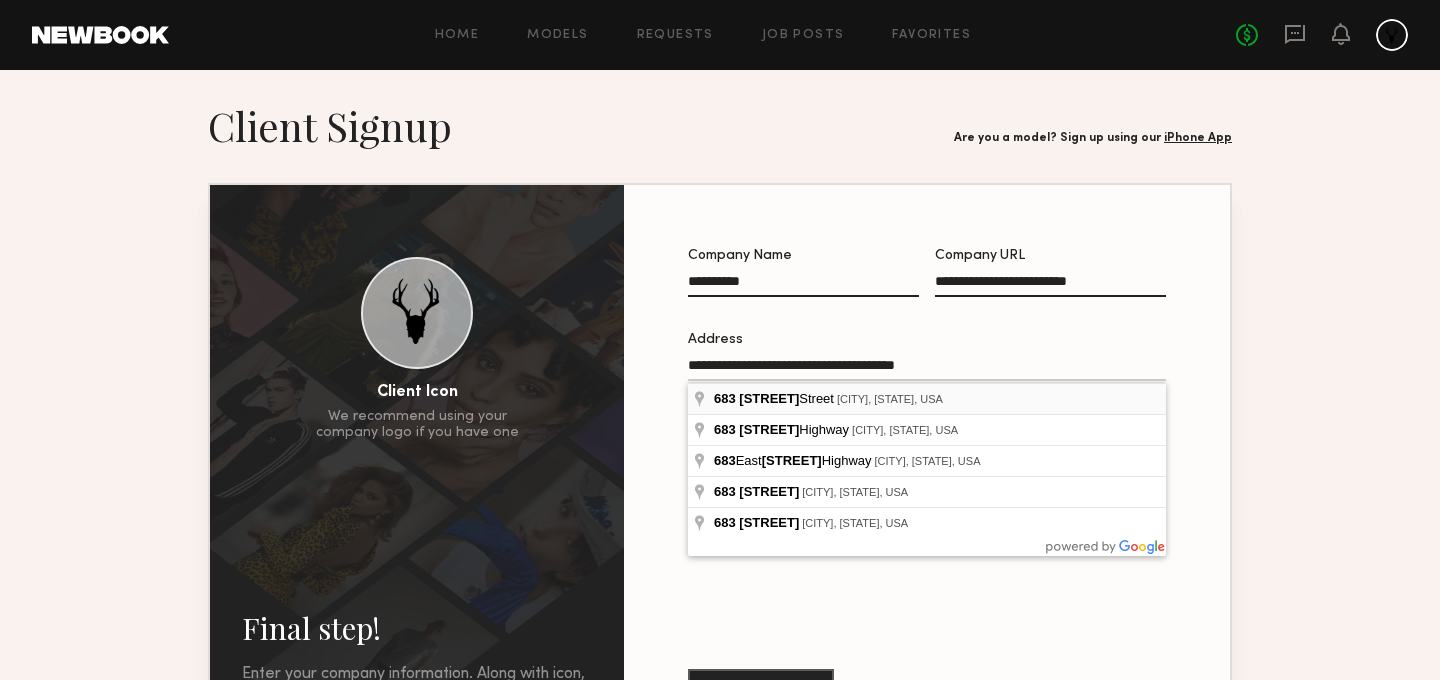 type on "**********" 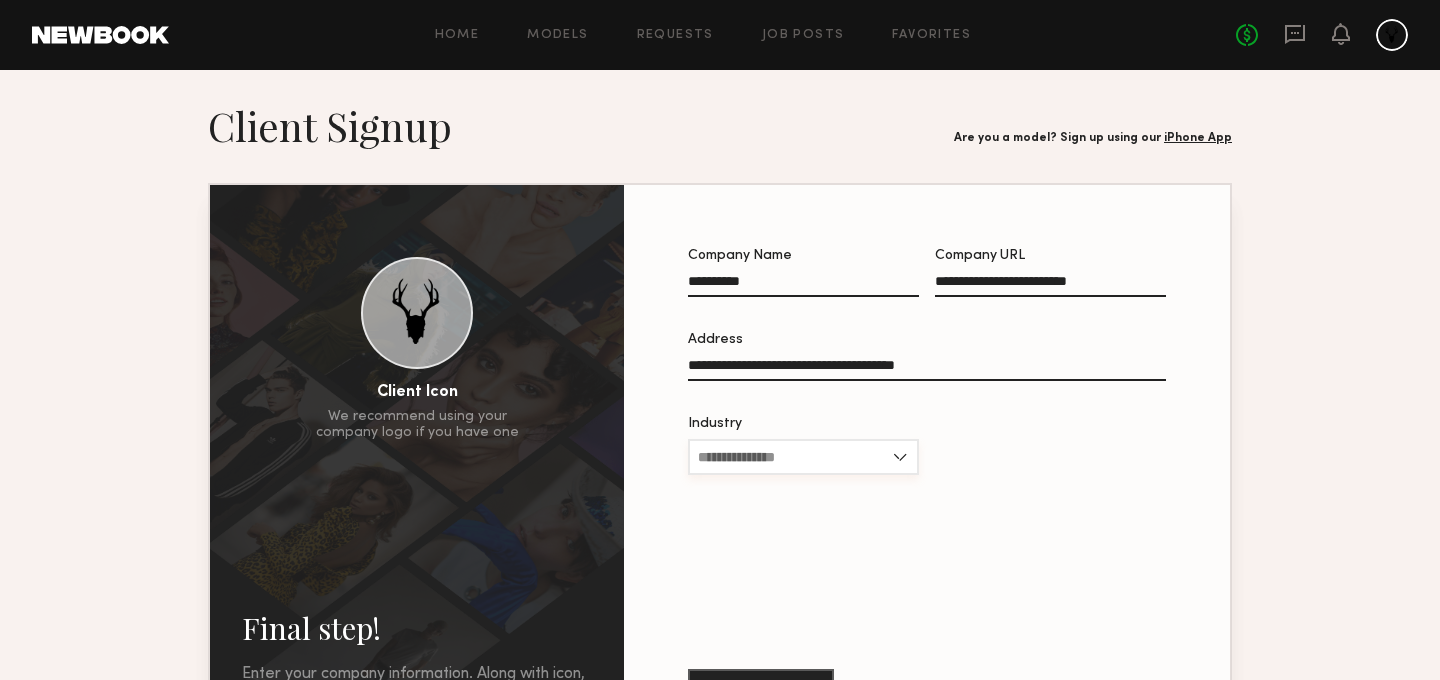 click on "Industry" at bounding box center [803, 457] 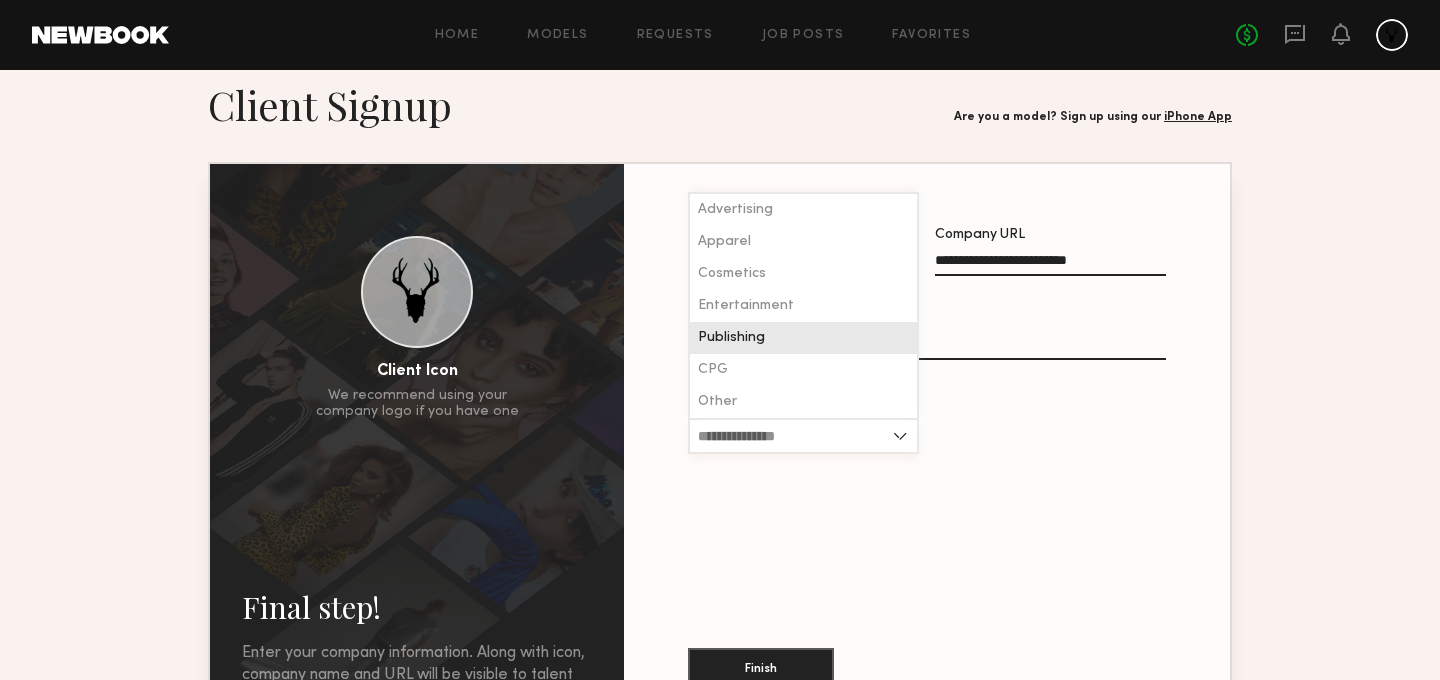 scroll, scrollTop: 24, scrollLeft: 0, axis: vertical 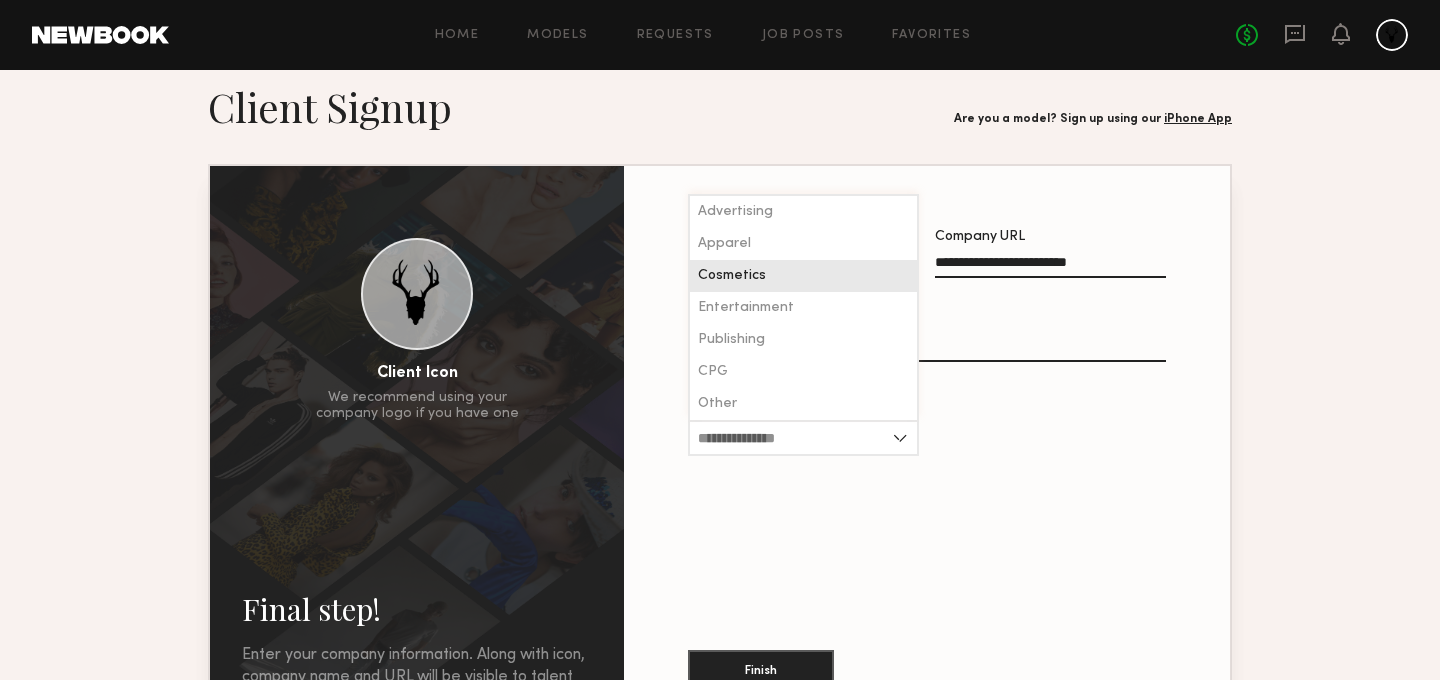 click on "Cosmetics" 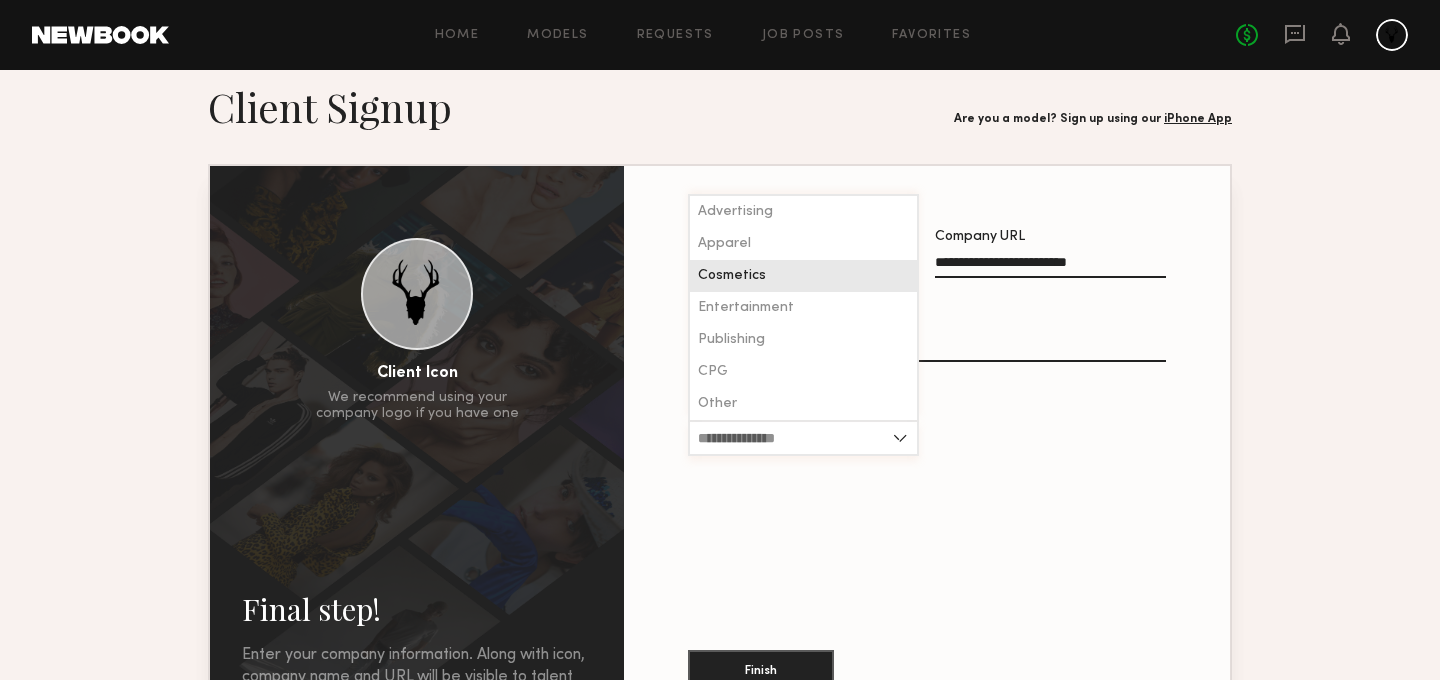 type on "*********" 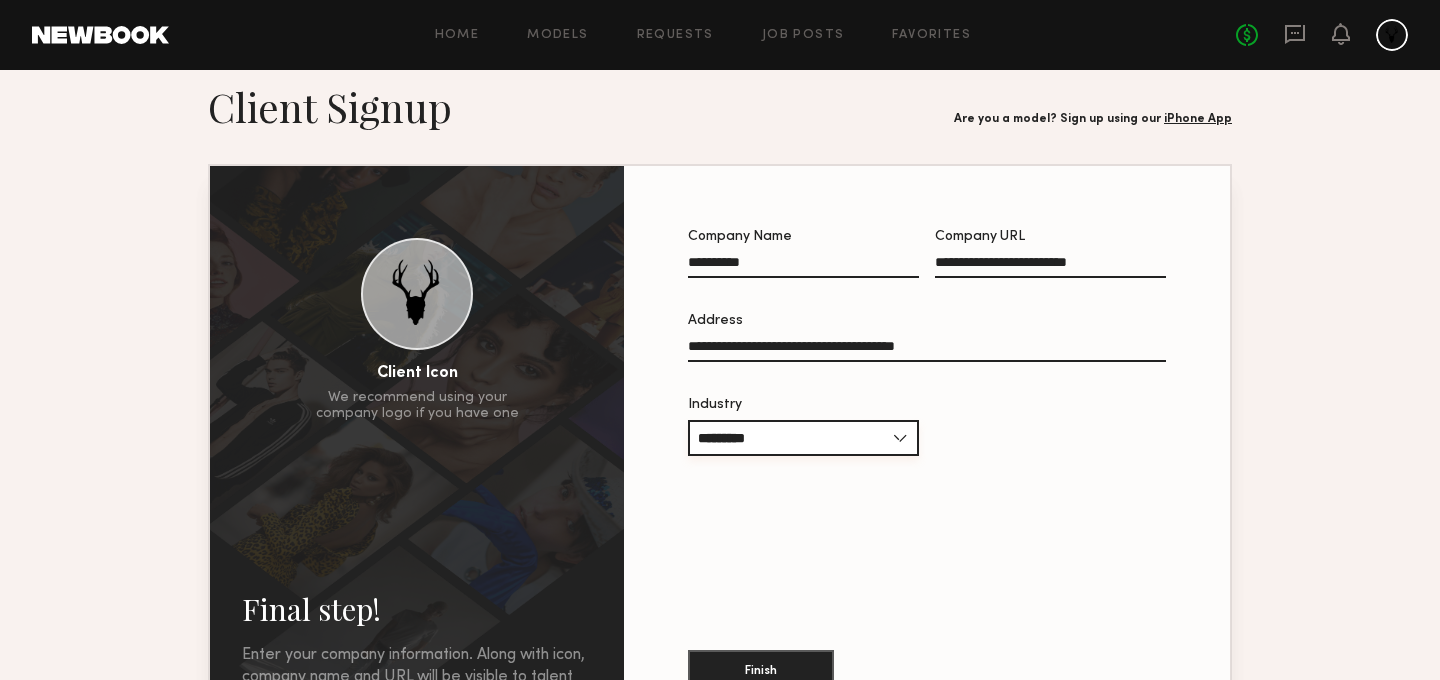 scroll, scrollTop: 206, scrollLeft: 0, axis: vertical 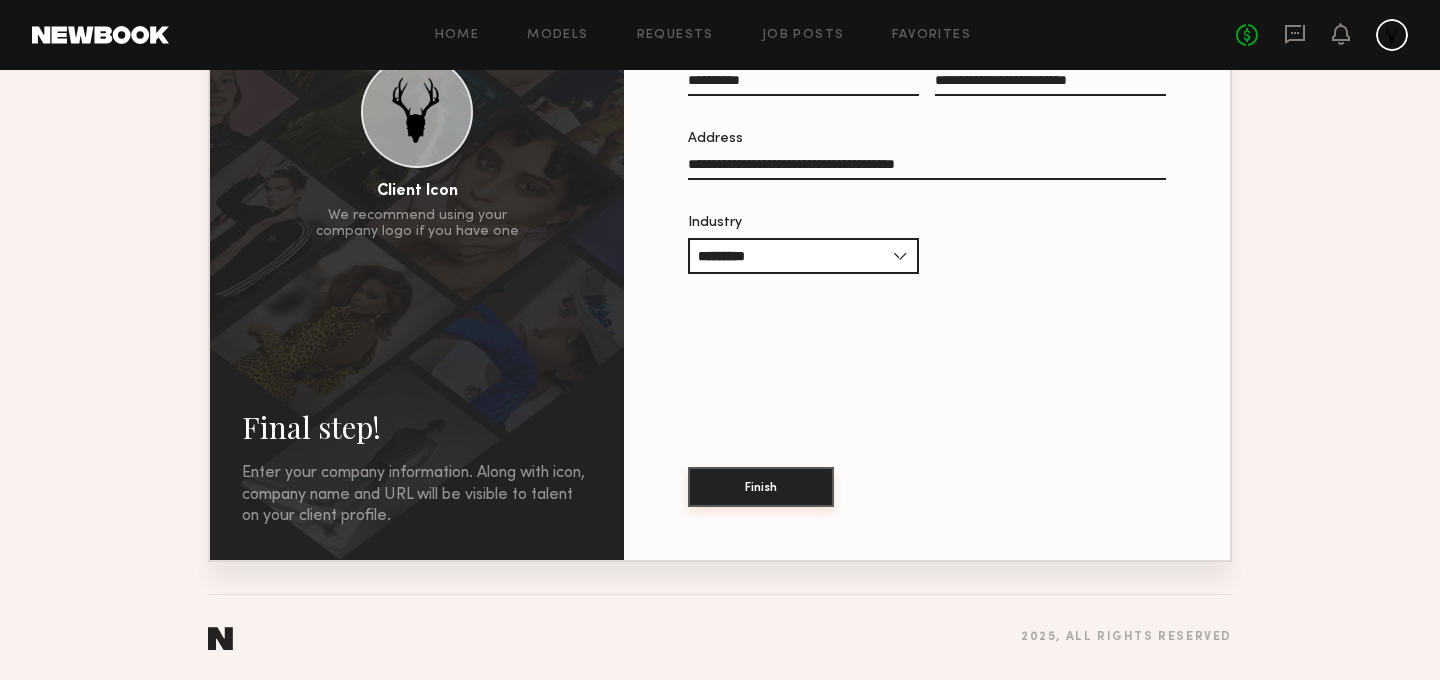 click on "Finish" 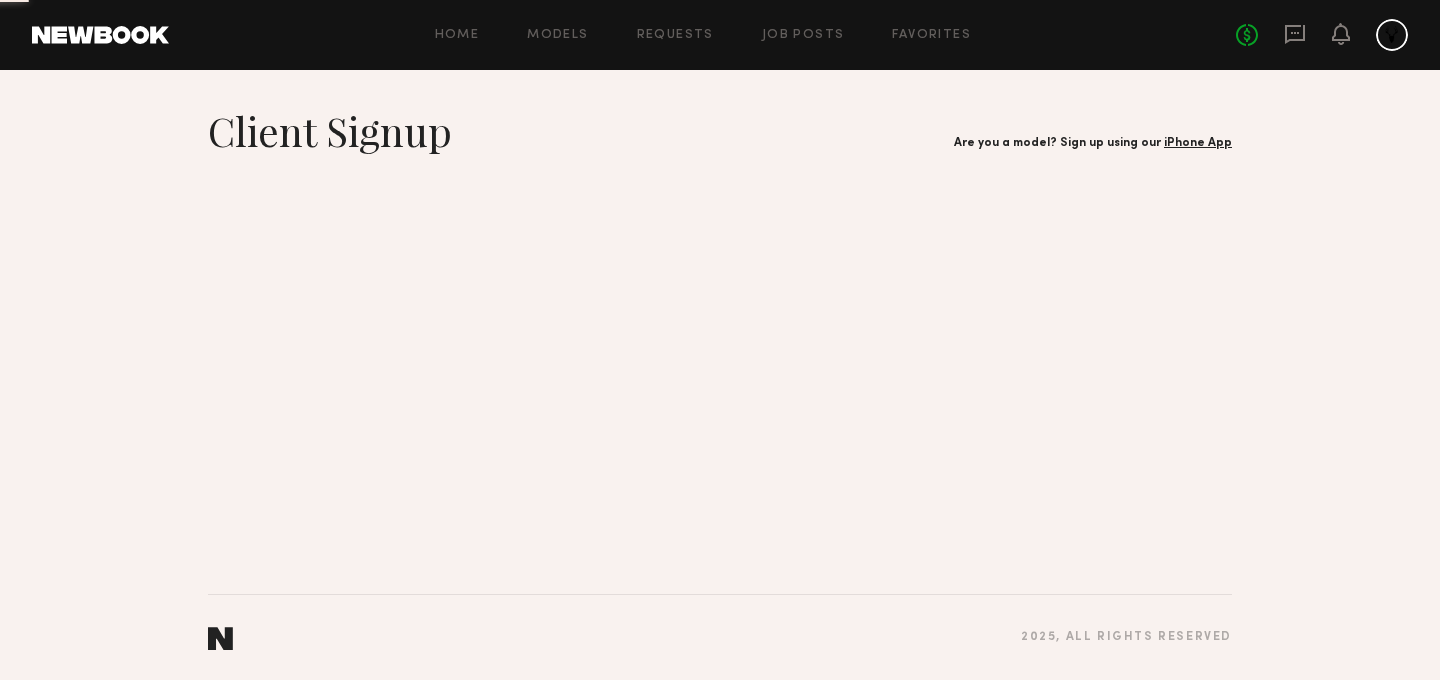scroll, scrollTop: 0, scrollLeft: 0, axis: both 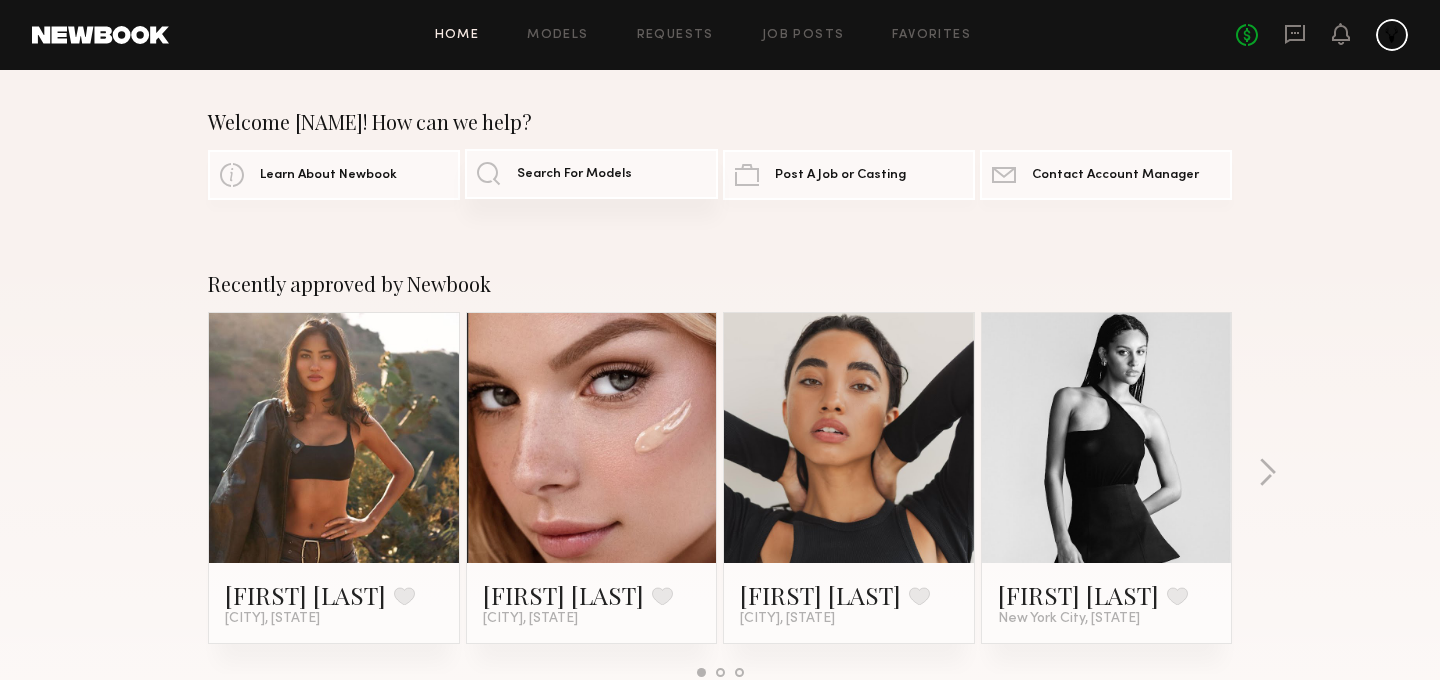click on "Search For Models" 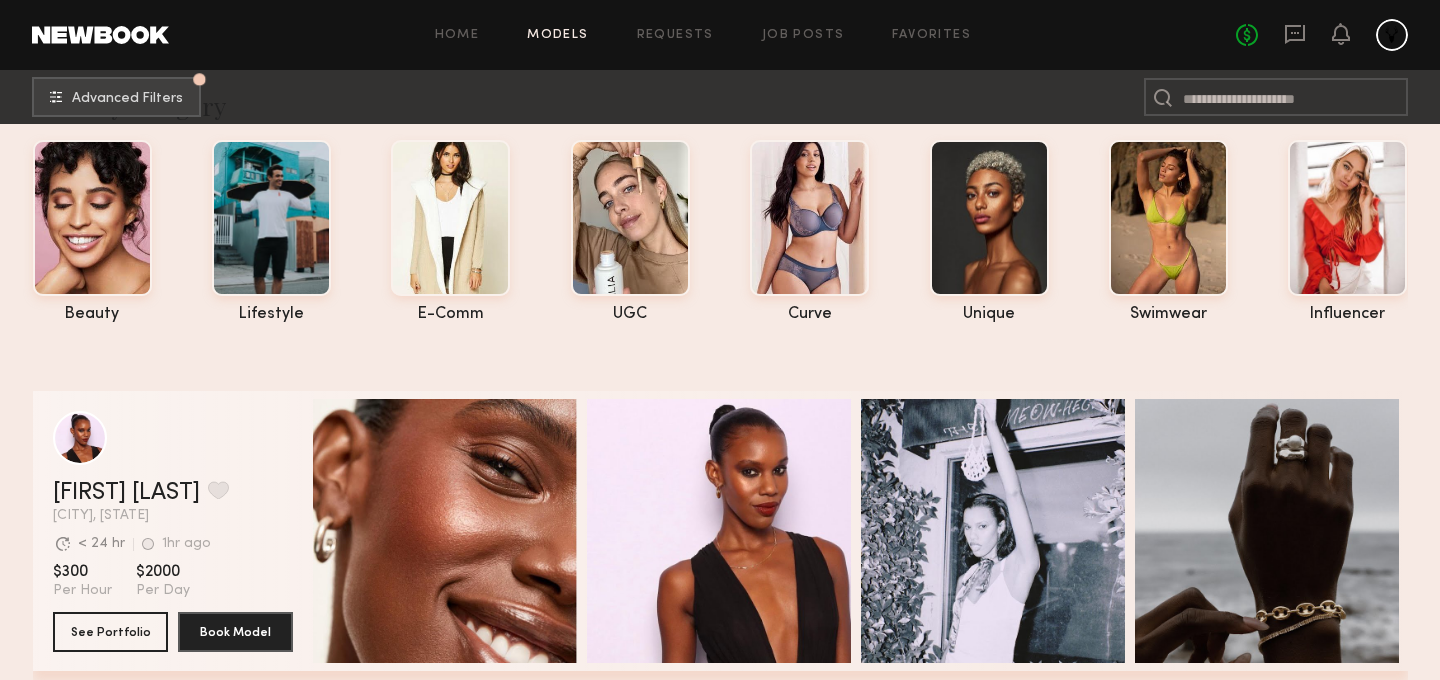 scroll, scrollTop: 0, scrollLeft: 0, axis: both 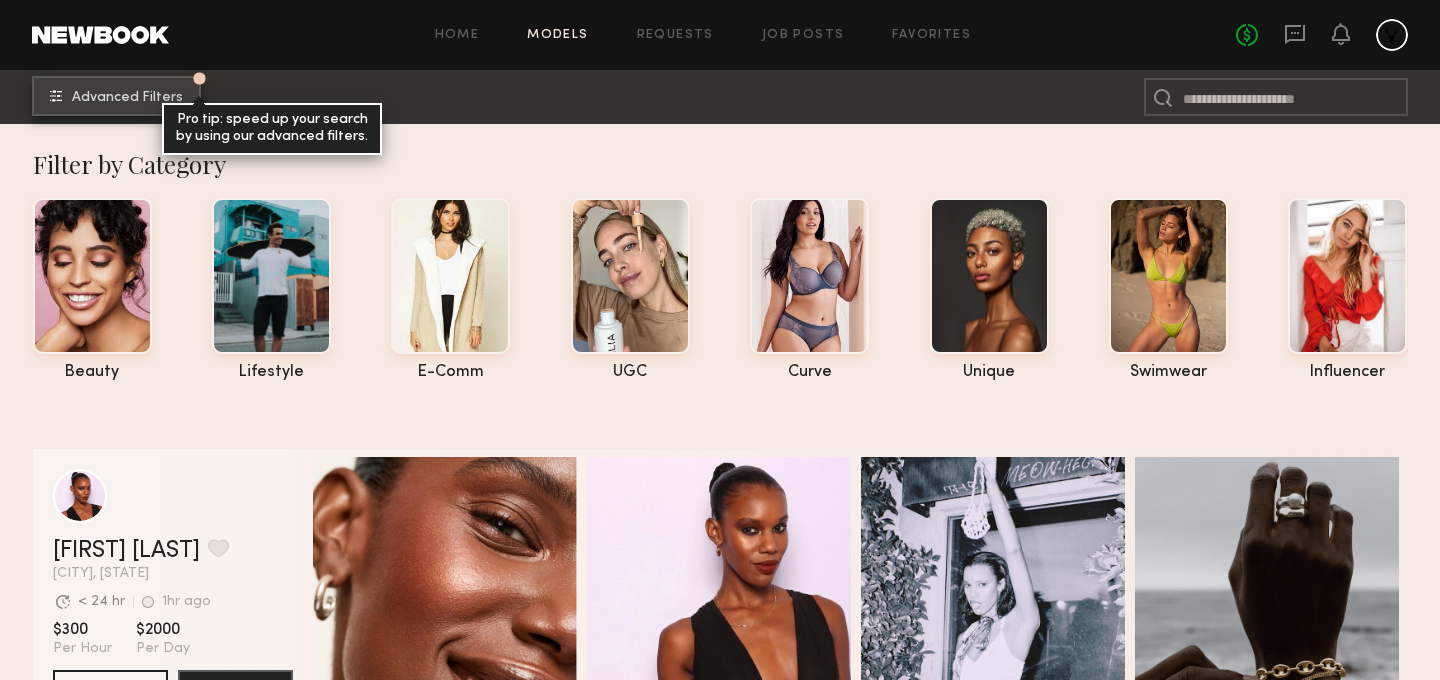 click on "Advanced Filters" 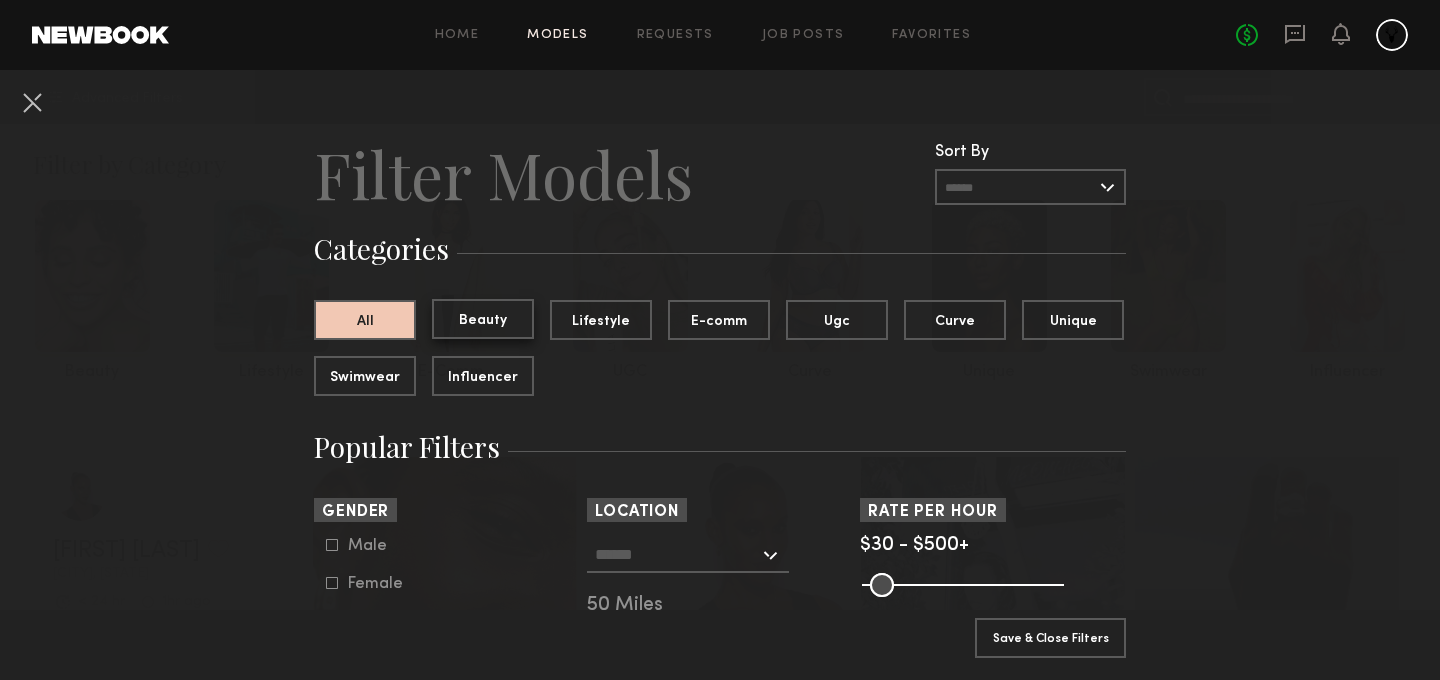 click on "Beauty" 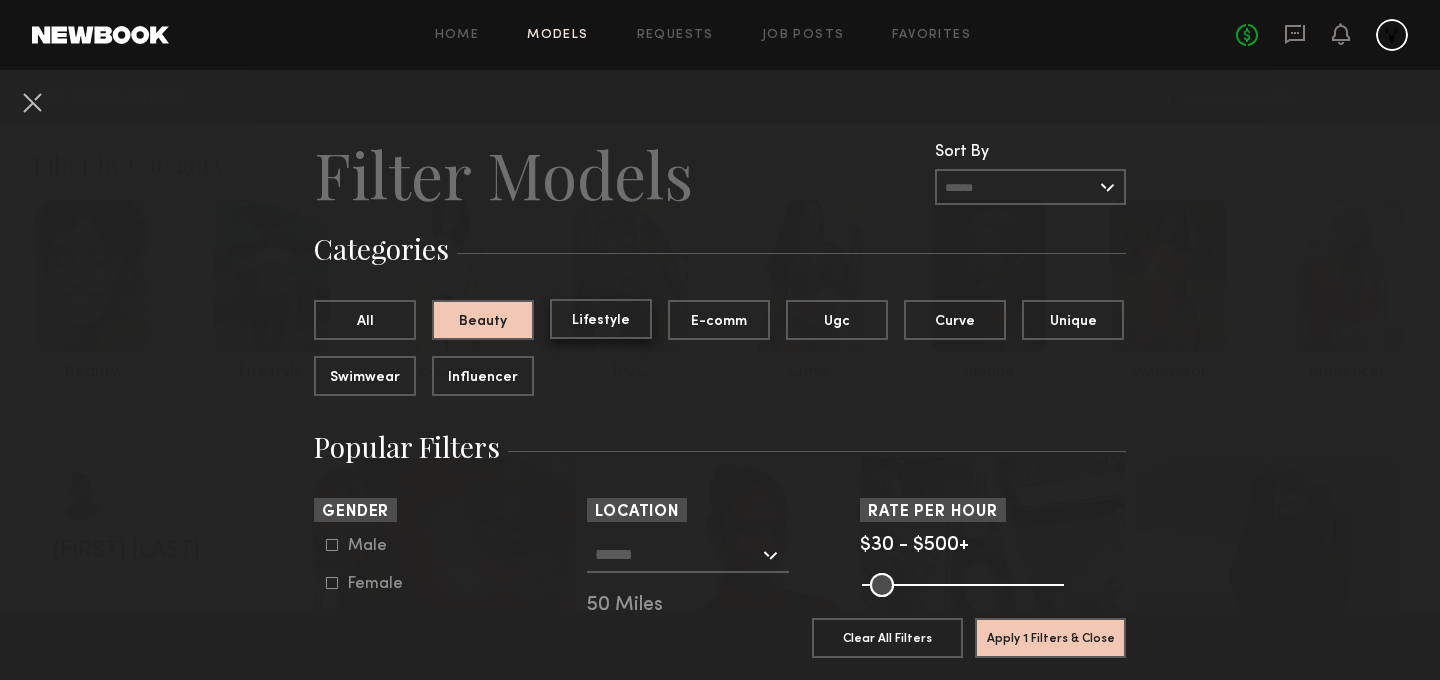 click on "Lifestyle" 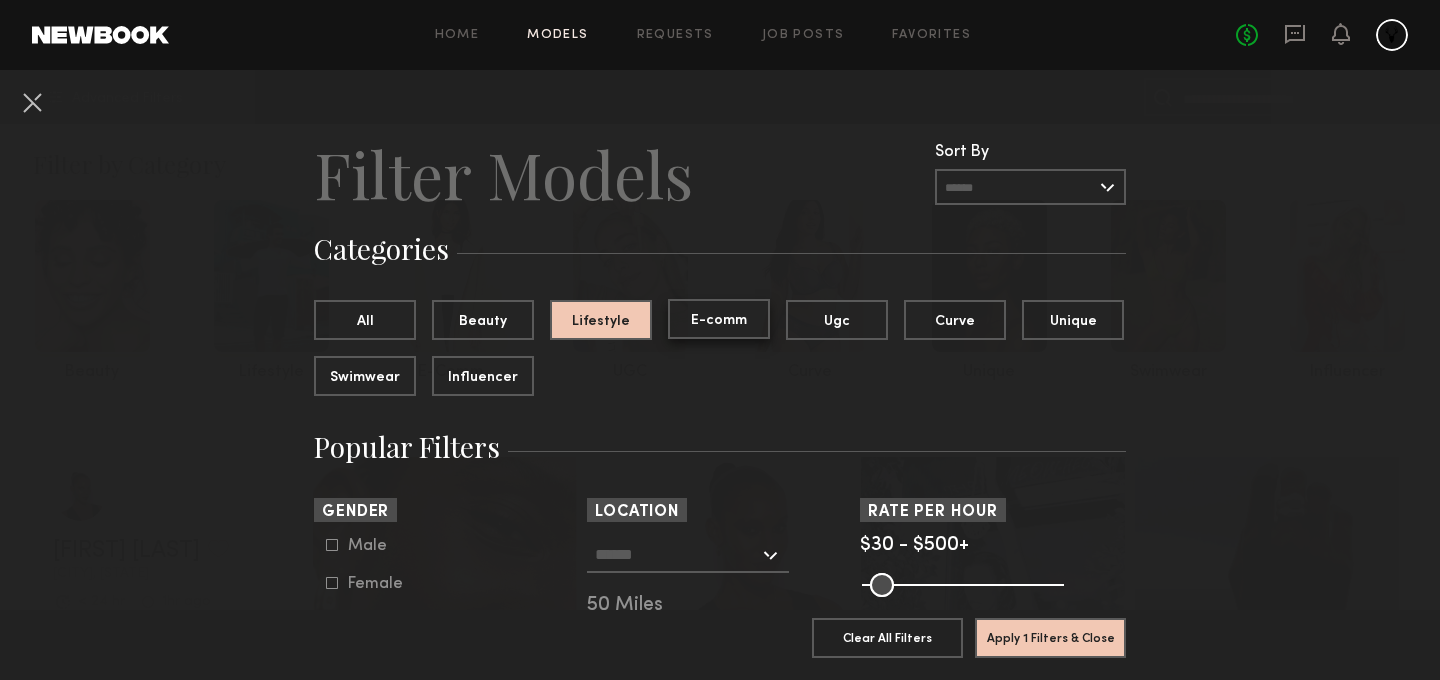 click on "E-comm" 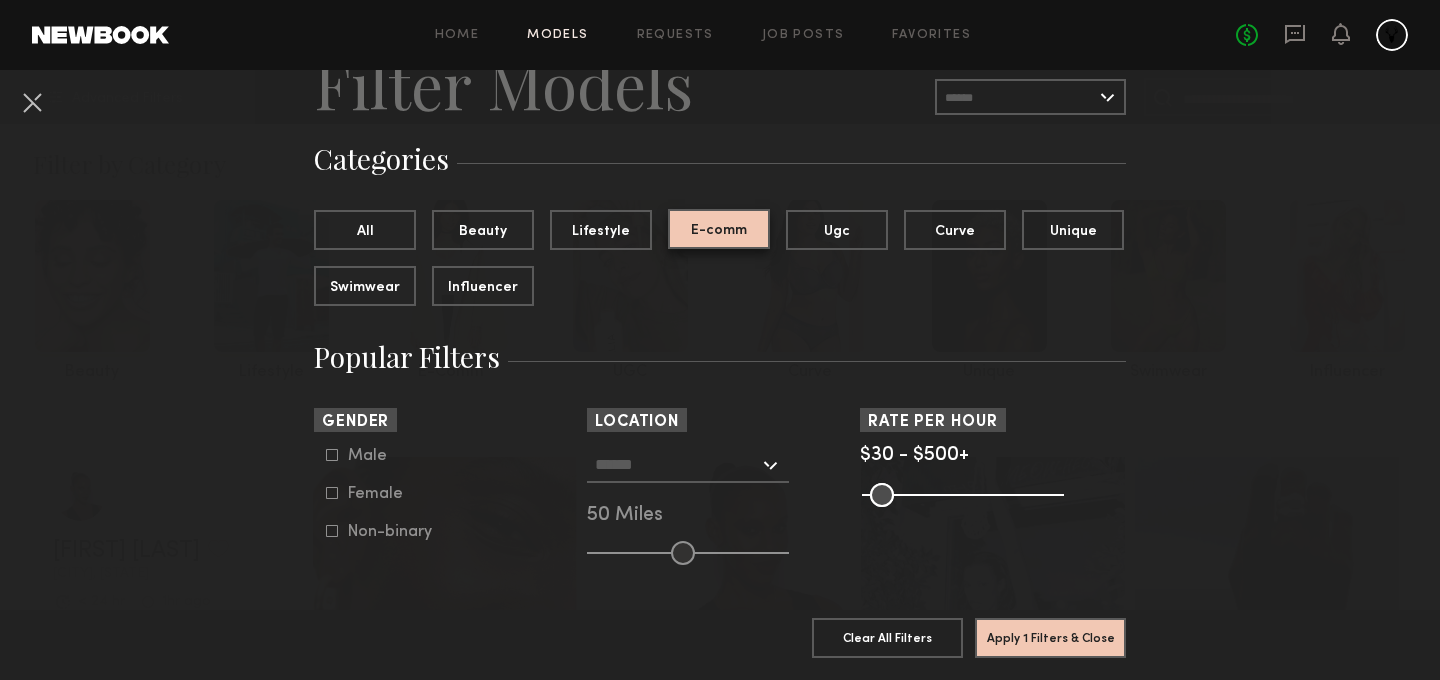scroll, scrollTop: 49, scrollLeft: 0, axis: vertical 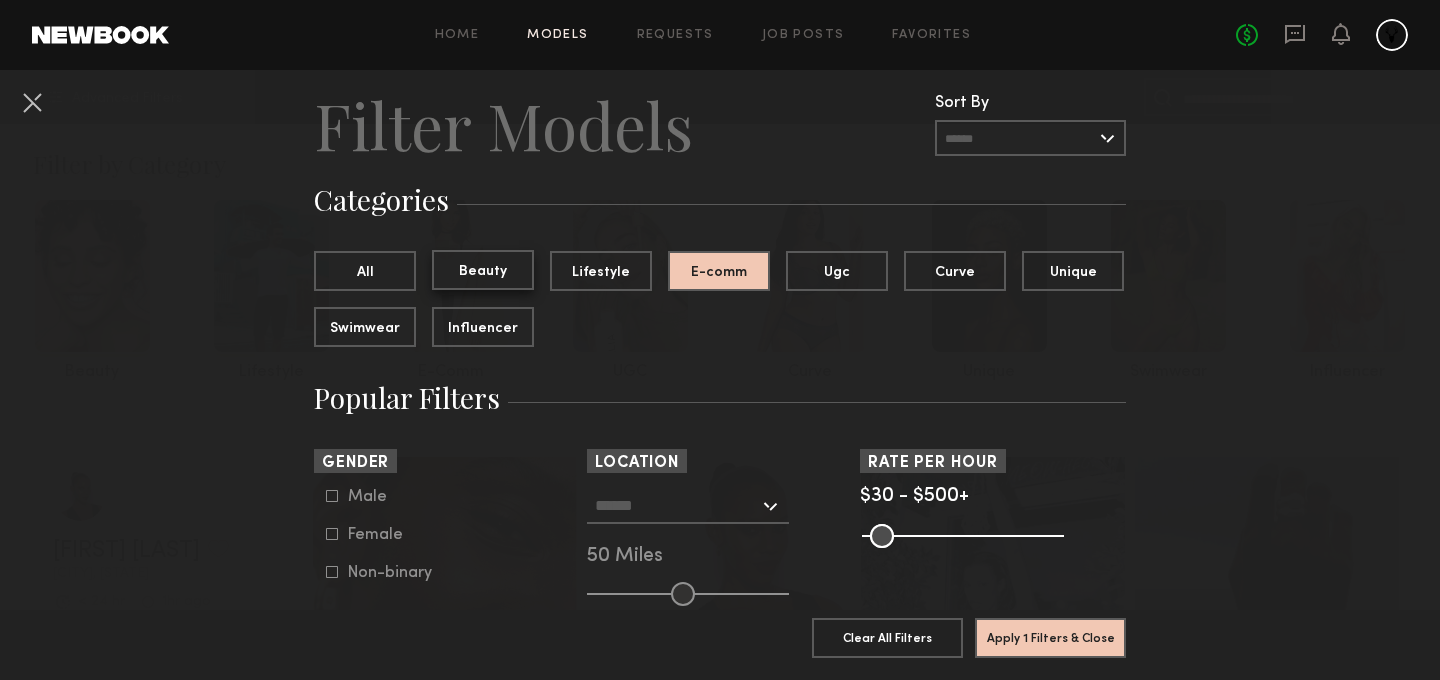 click on "Beauty" 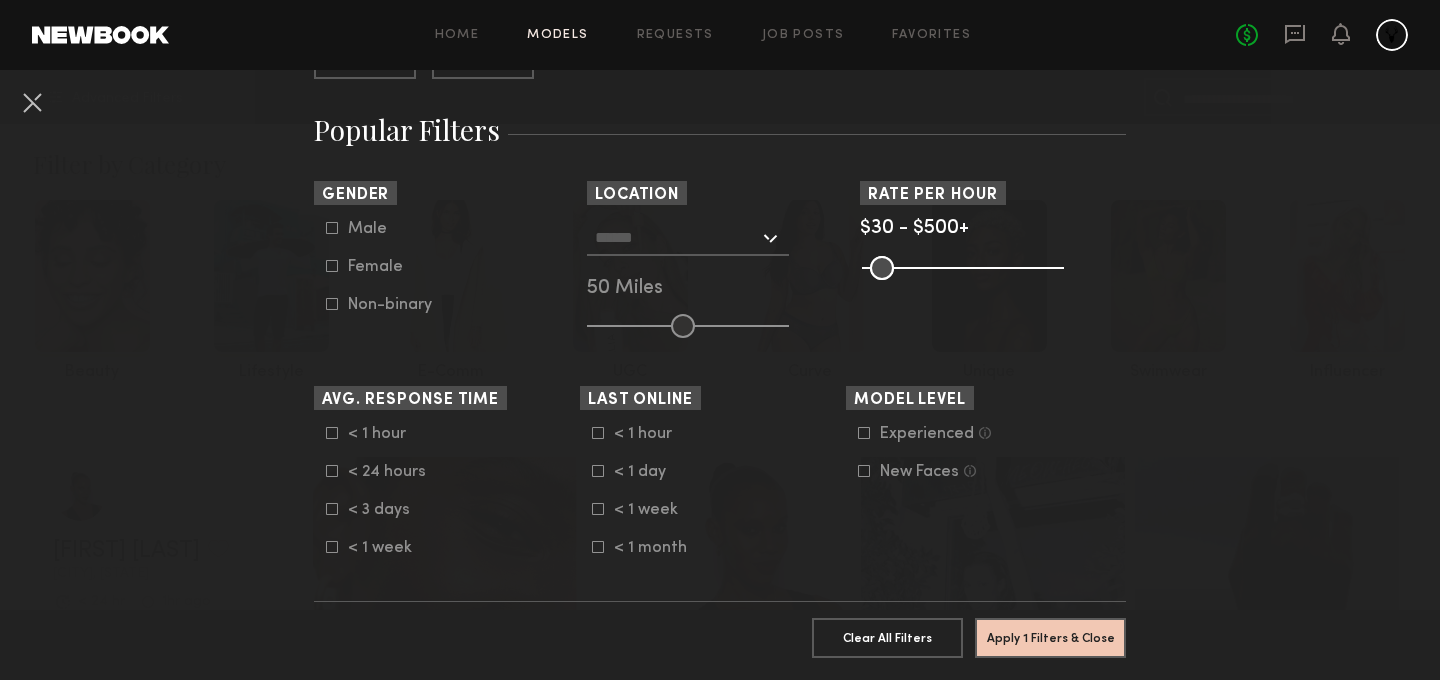 scroll, scrollTop: 352, scrollLeft: 0, axis: vertical 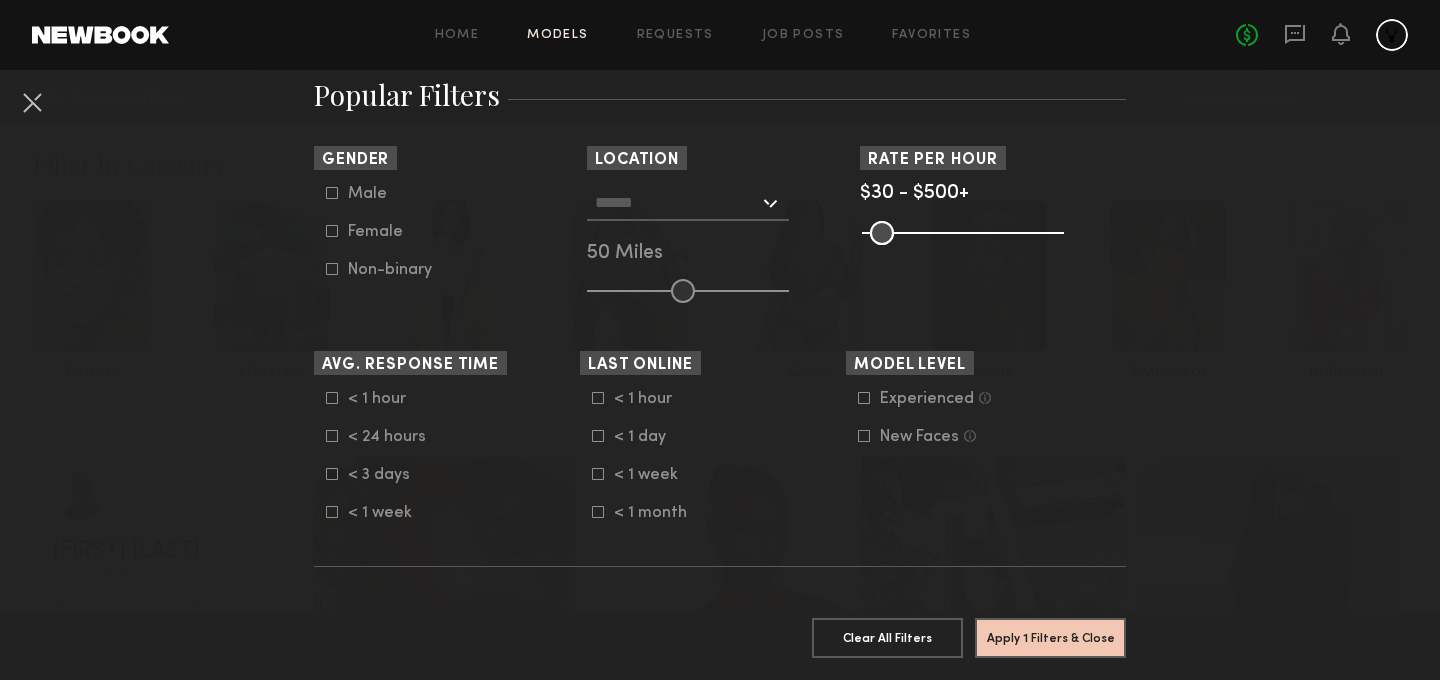 drag, startPoint x: 1056, startPoint y: 234, endPoint x: 1099, endPoint y: 222, distance: 44.64303 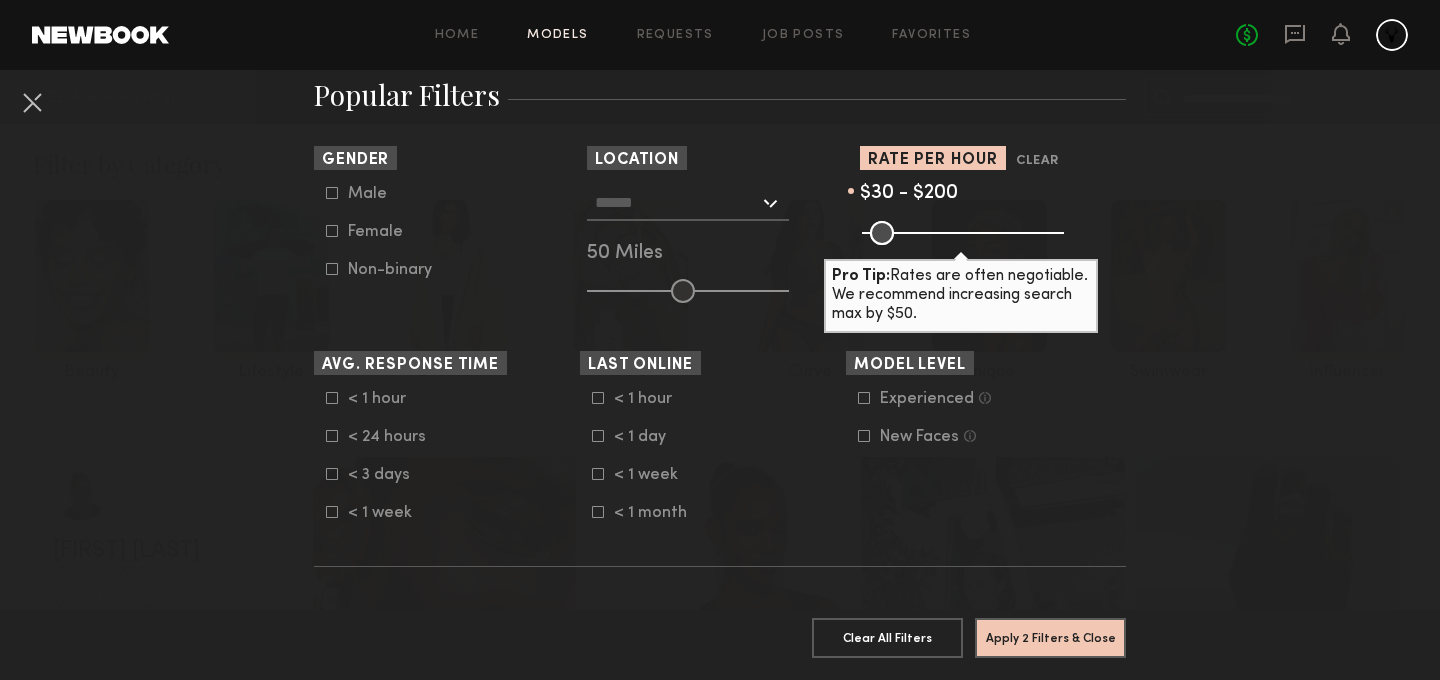 type on "***" 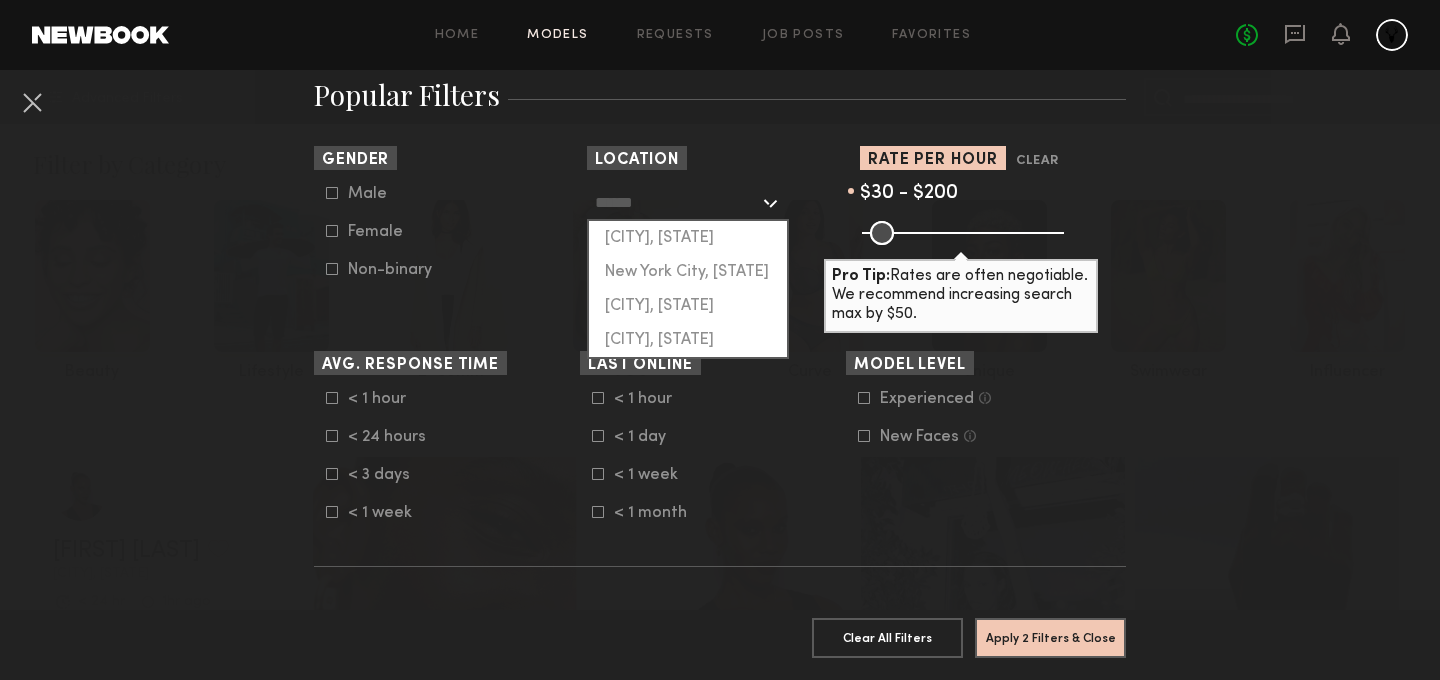click on "Los Angeles, CA" 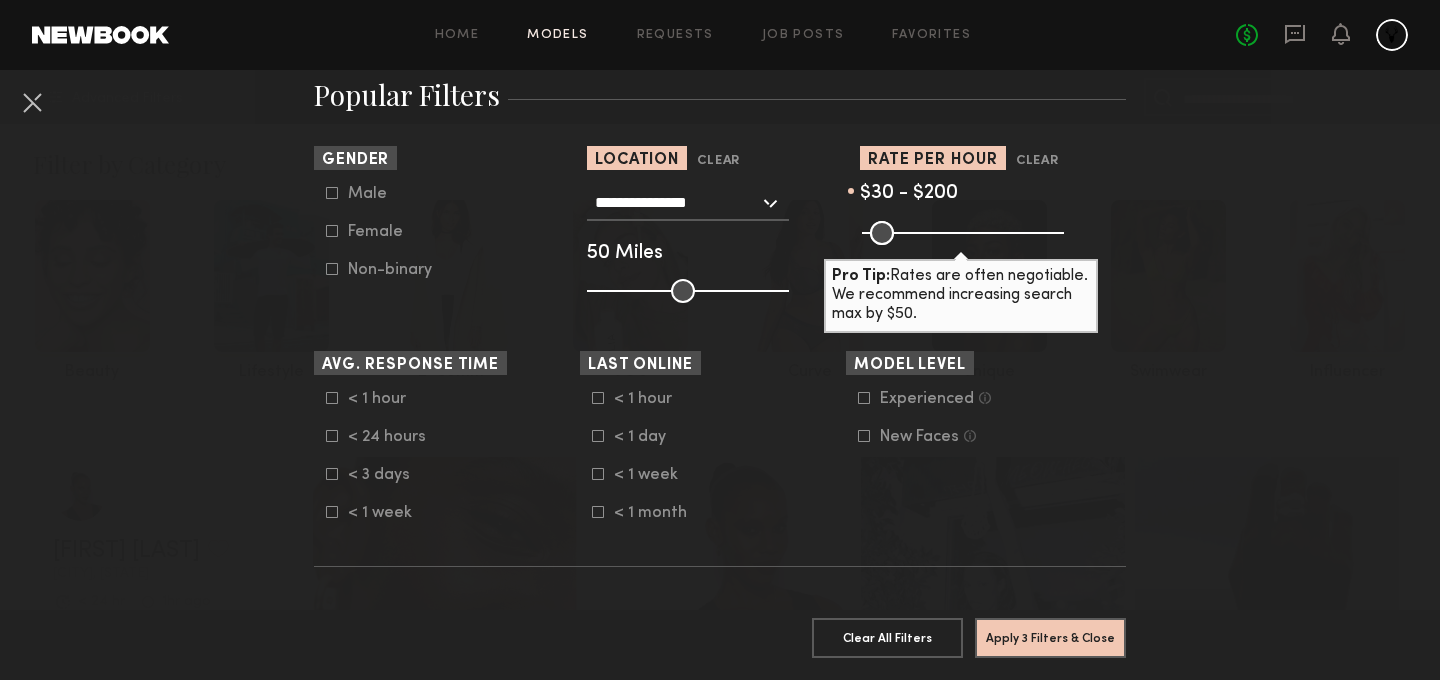 click on "Female" 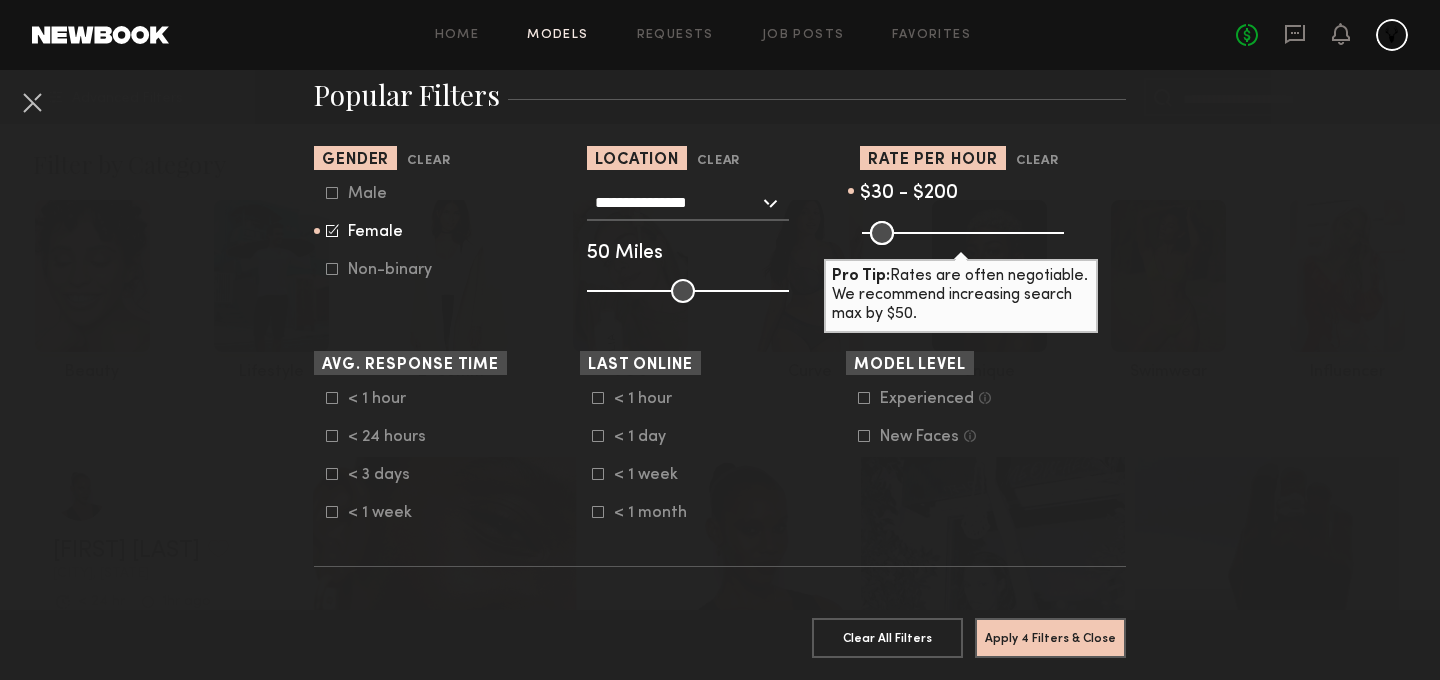 click on "Gender  Clear   Male   Female   Non-binary" 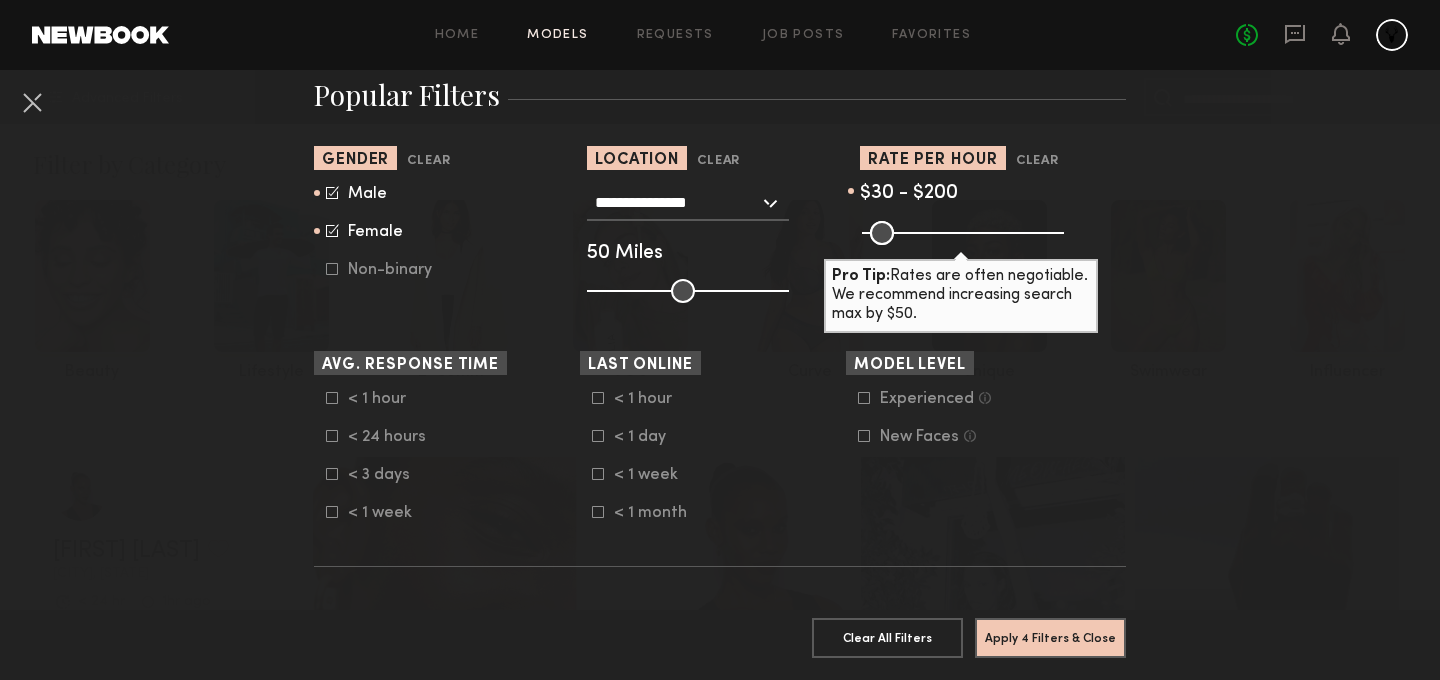 click 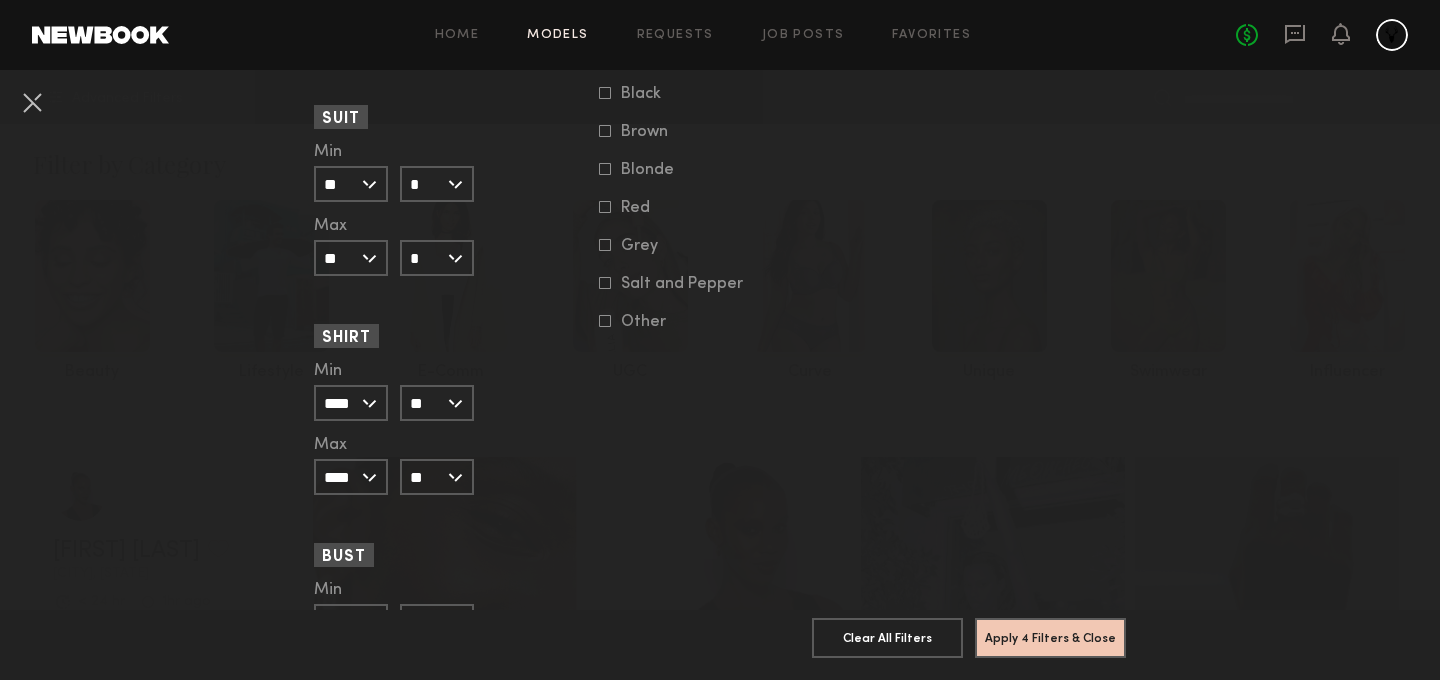 scroll, scrollTop: 1968, scrollLeft: 0, axis: vertical 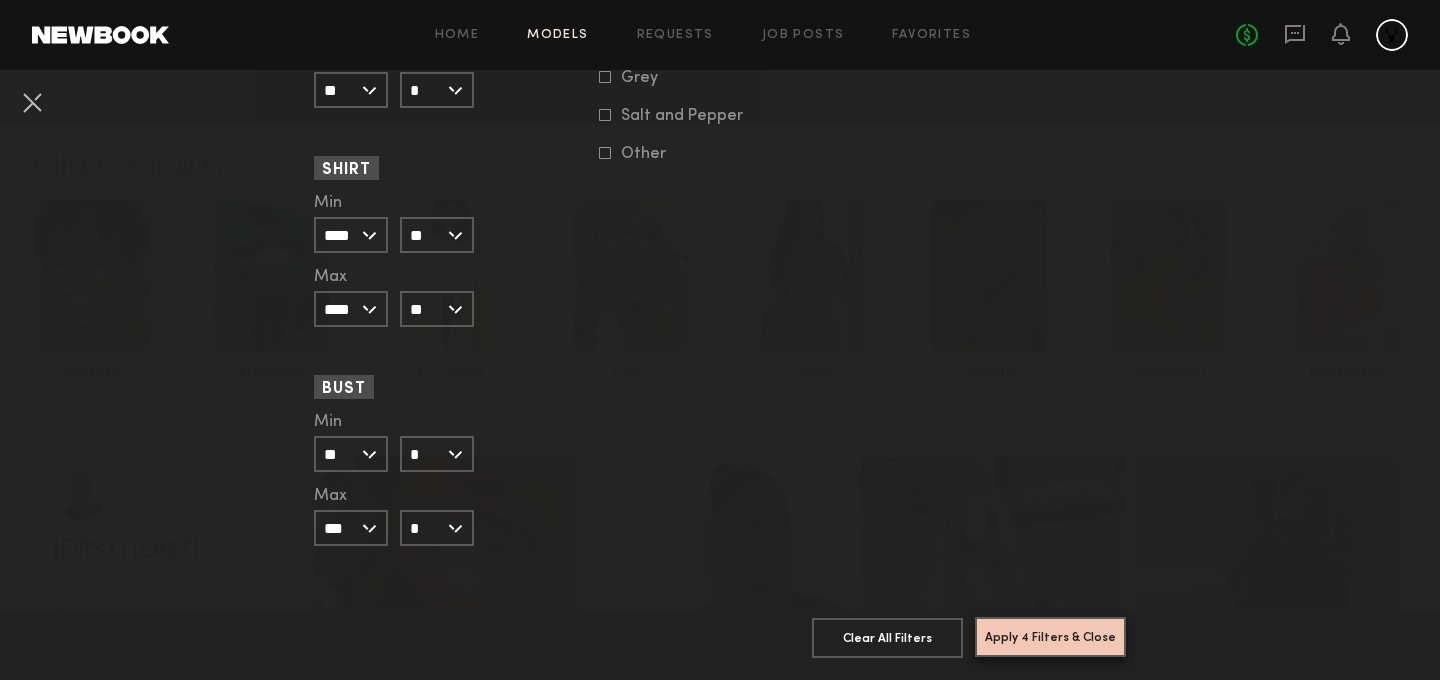 click on "Apply 4 Filters & Close" 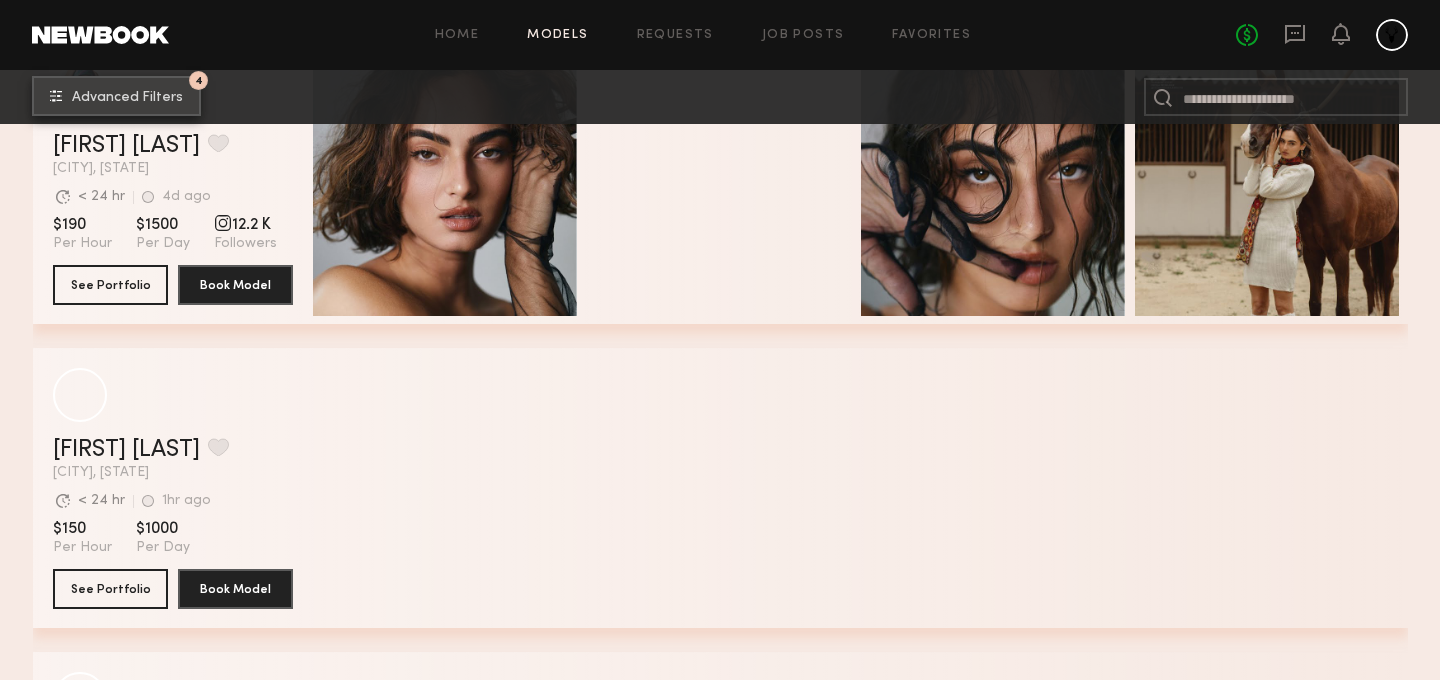 scroll, scrollTop: 954, scrollLeft: 0, axis: vertical 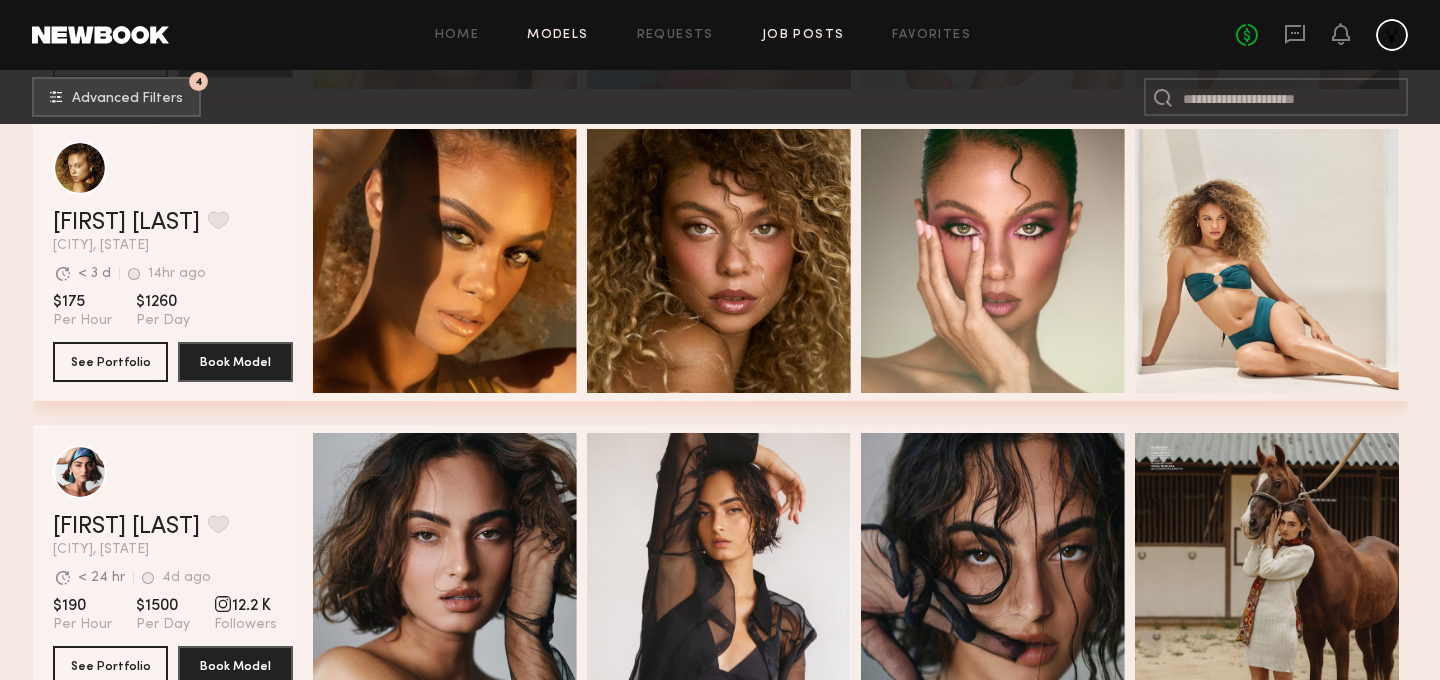 click on "Job Posts" 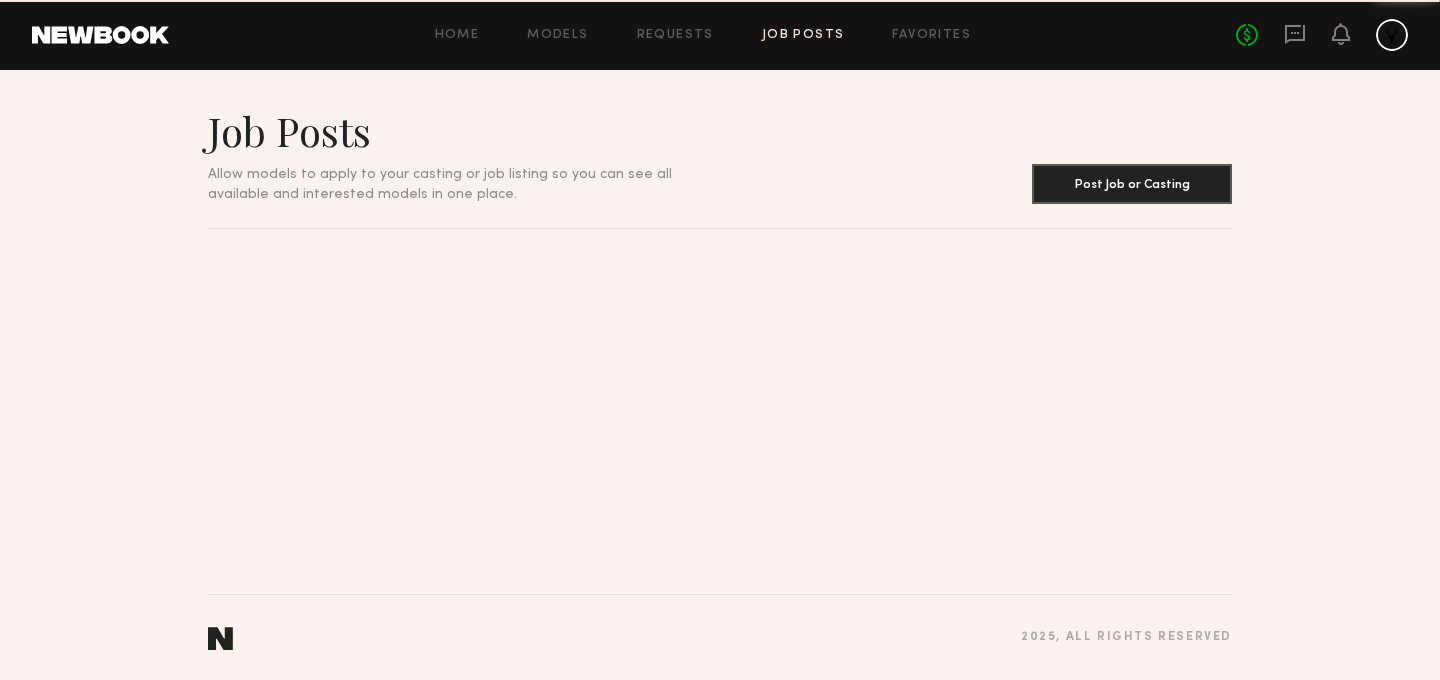 scroll, scrollTop: 0, scrollLeft: 0, axis: both 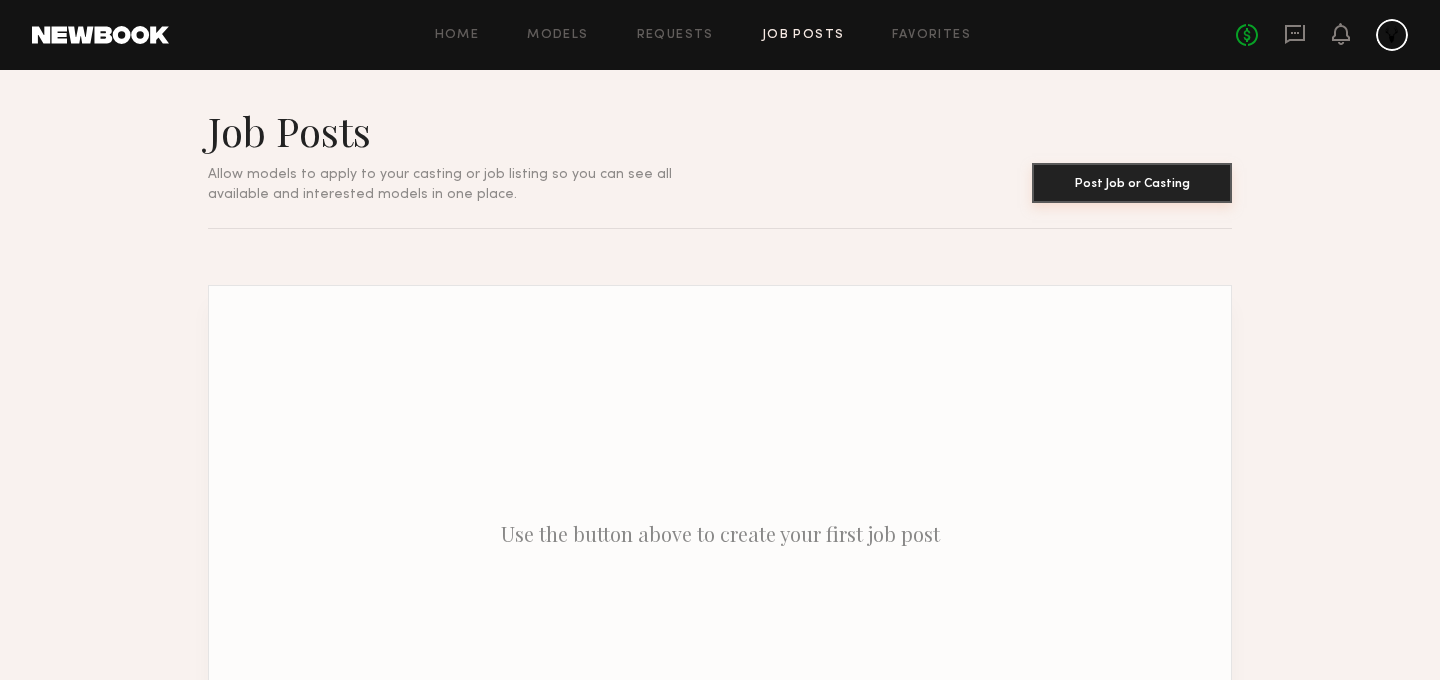 click on "Post Job or Casting" 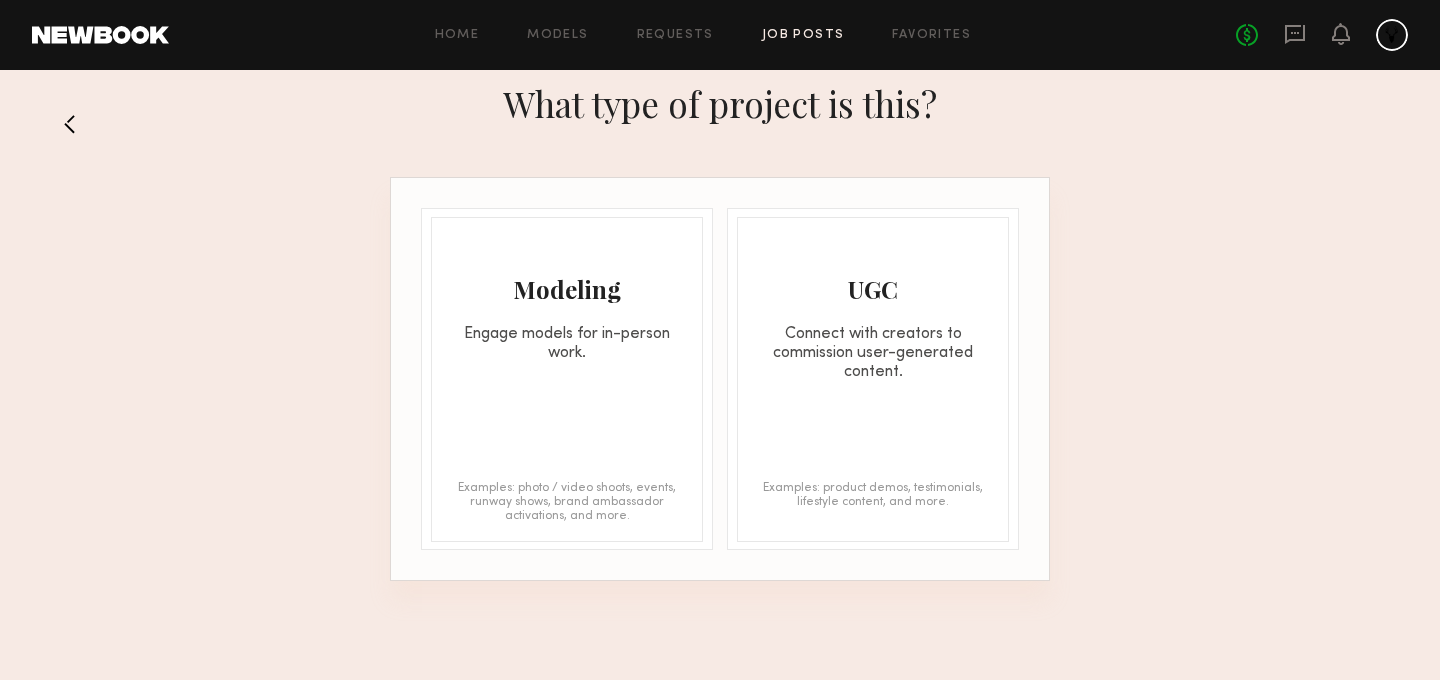 click on "Modeling Engage models for in-person work. Examples: photo / video shoots, events, runway shows, brand ambassador activations, and more." 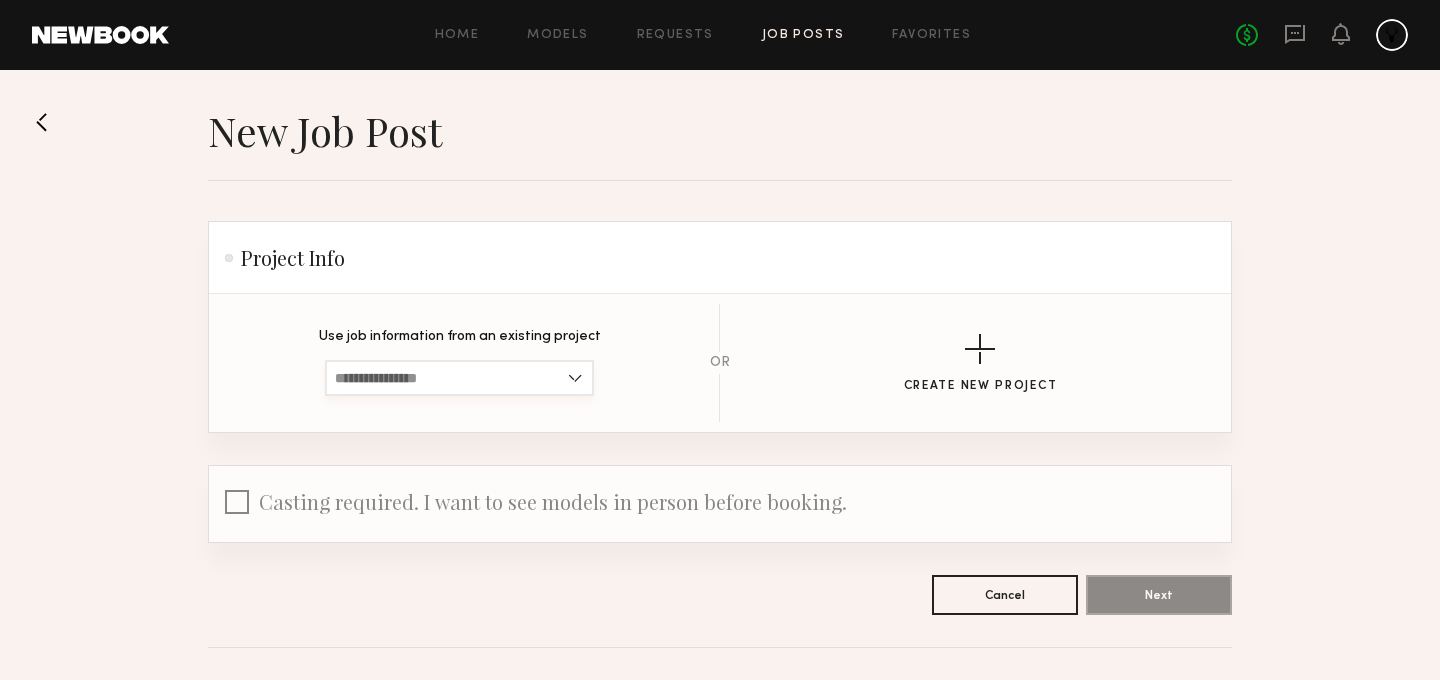 click at bounding box center (459, 378) 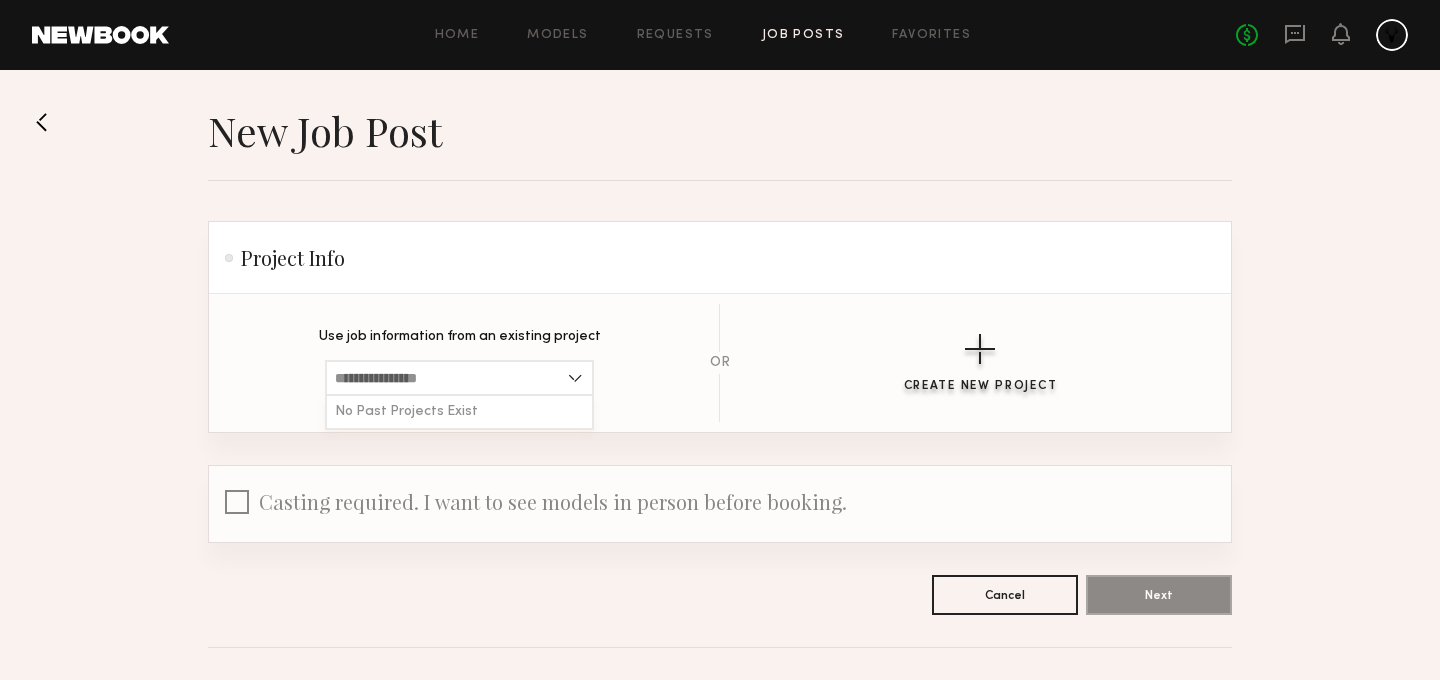 click on "Create New Project" 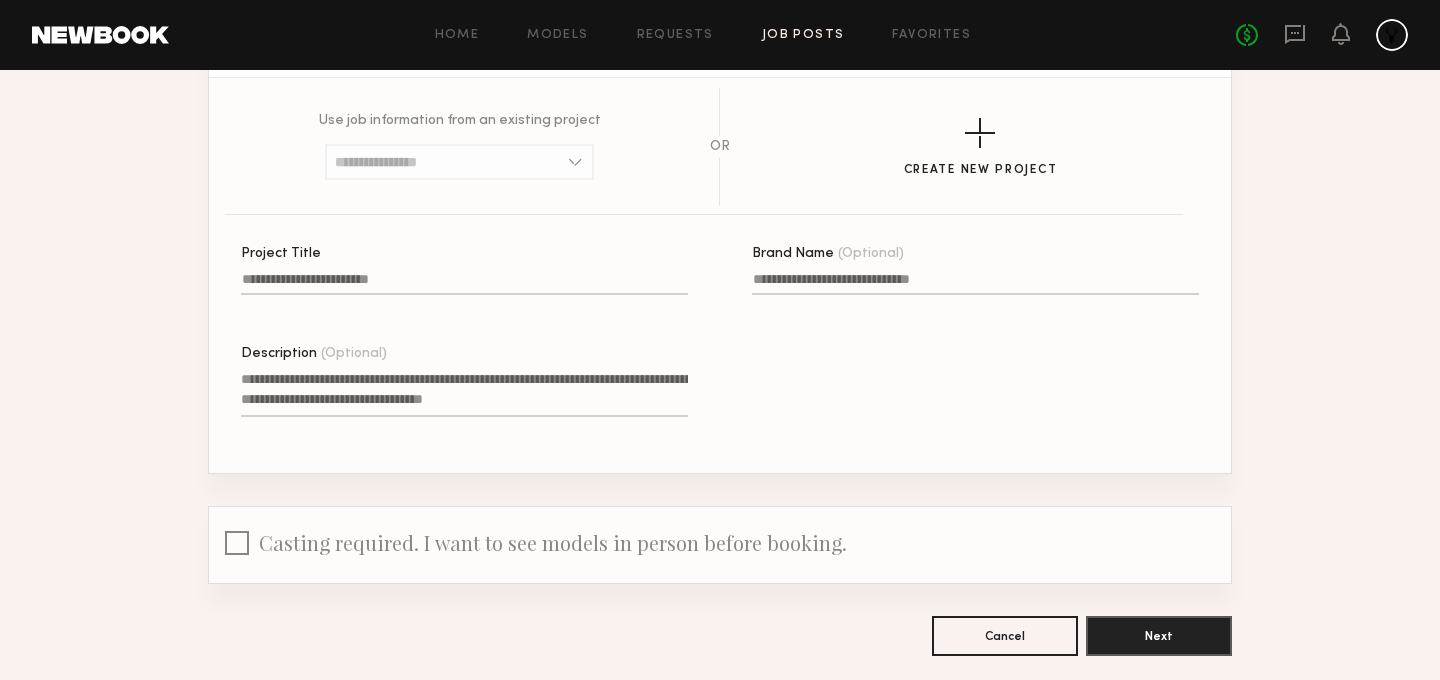 scroll, scrollTop: 217, scrollLeft: 0, axis: vertical 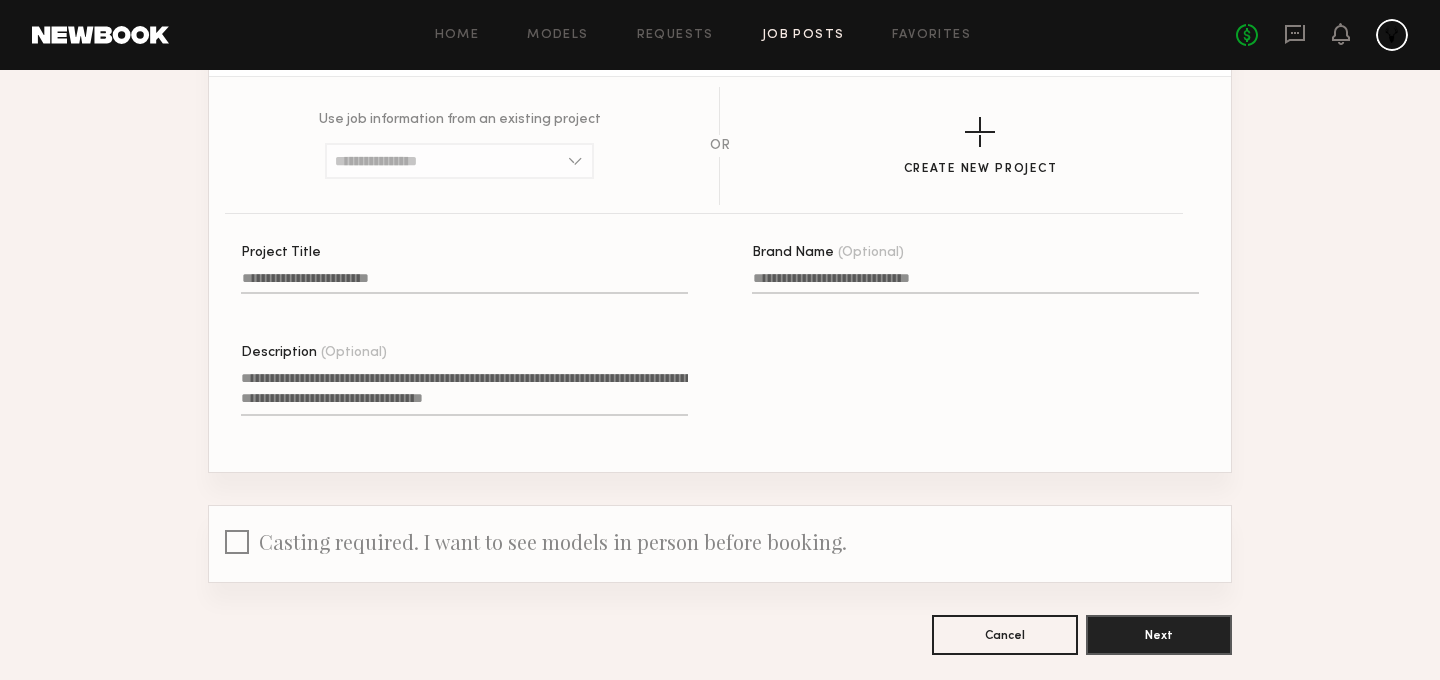 click on "Project Title" 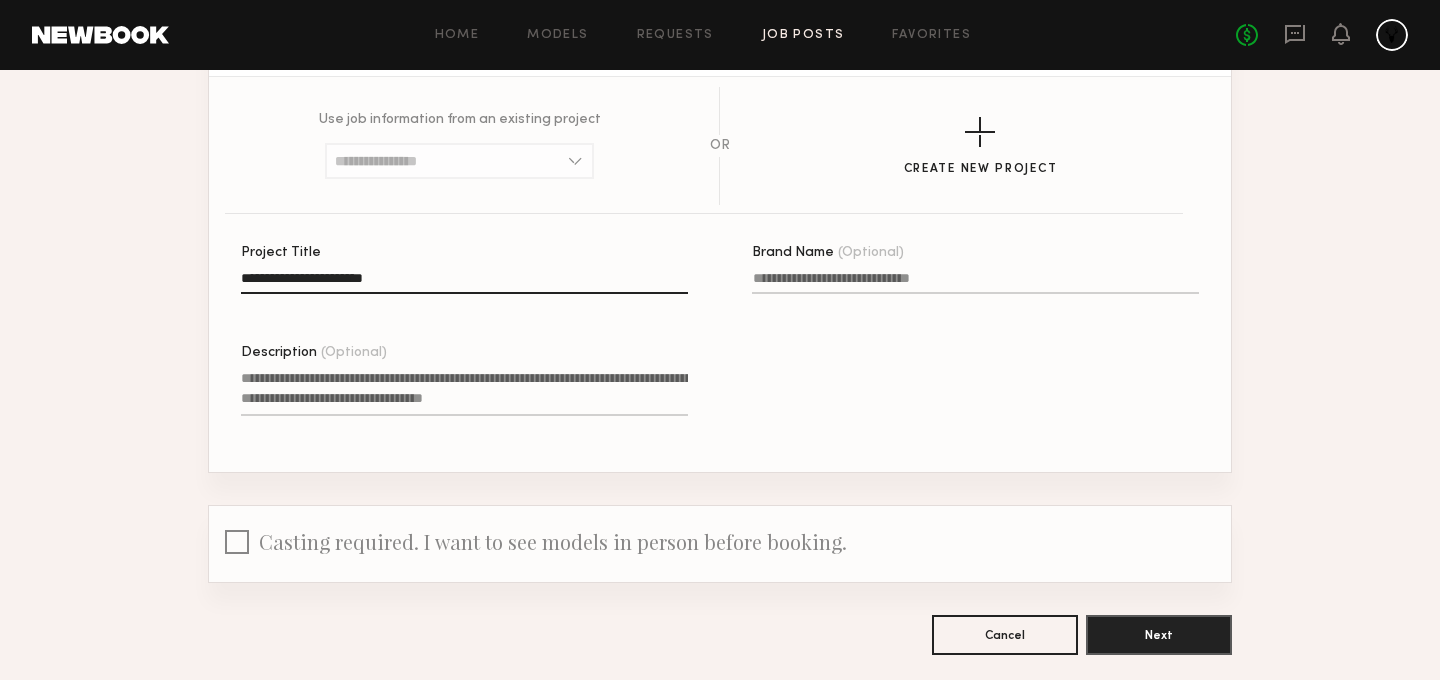 type on "**********" 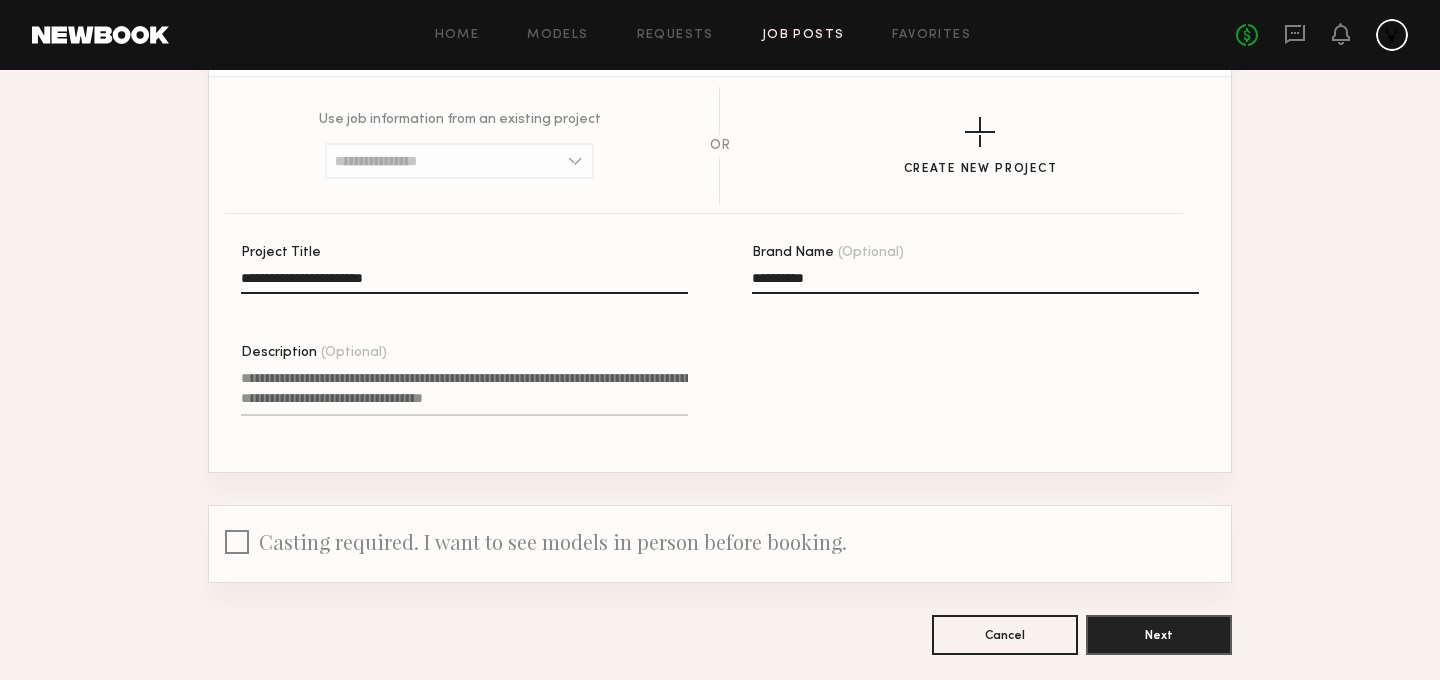 type on "**********" 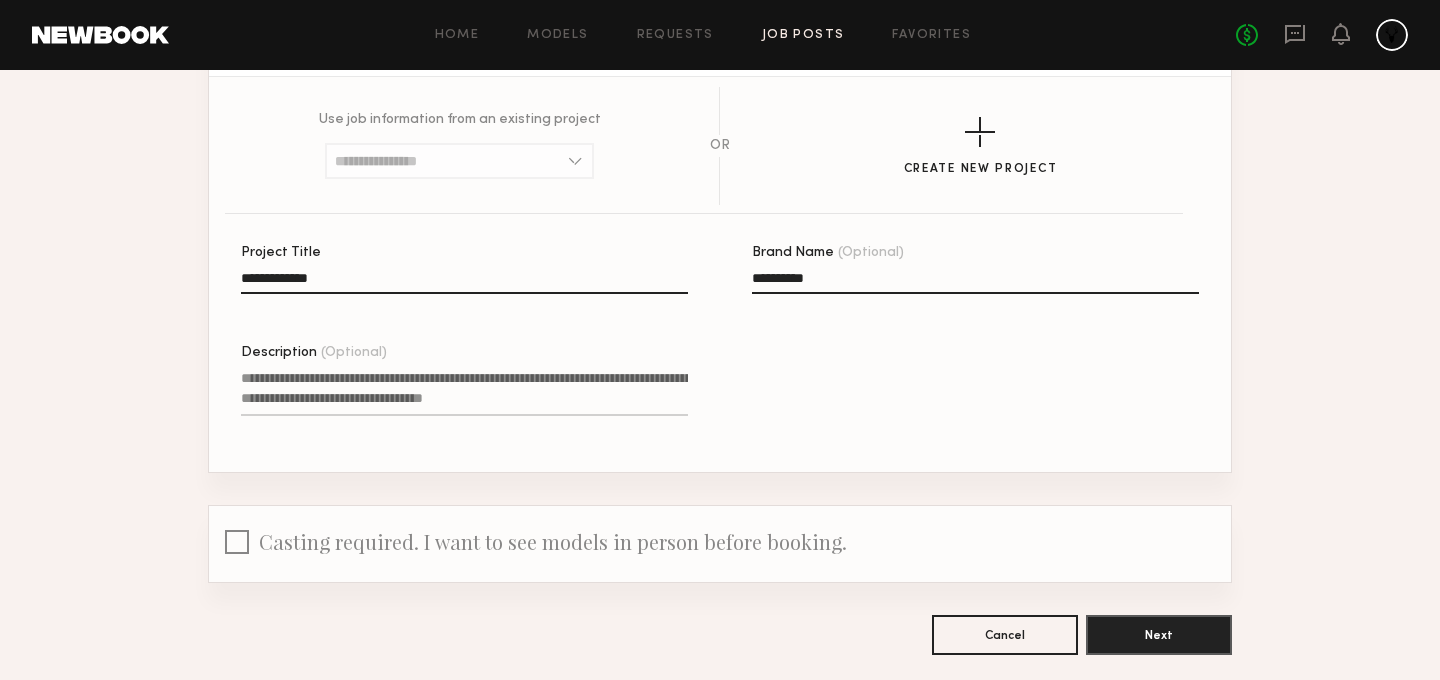 click on "**********" 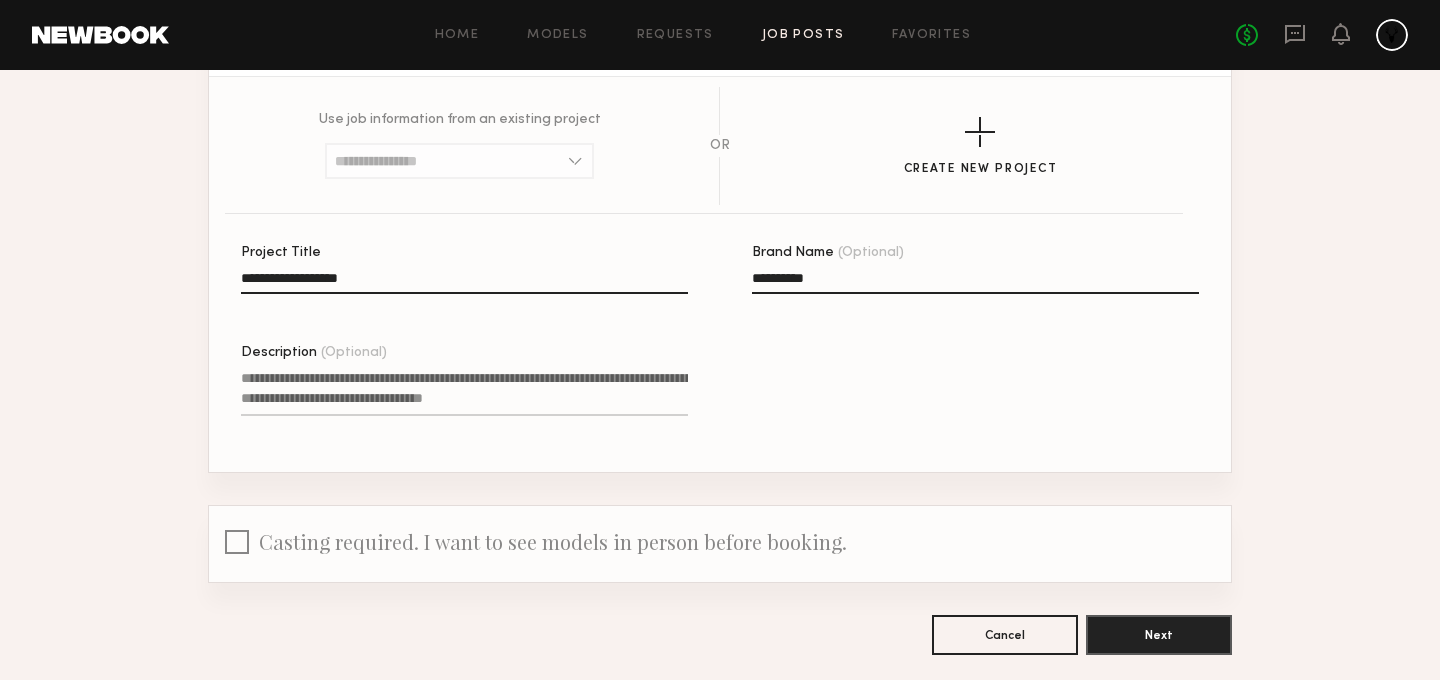 type on "**********" 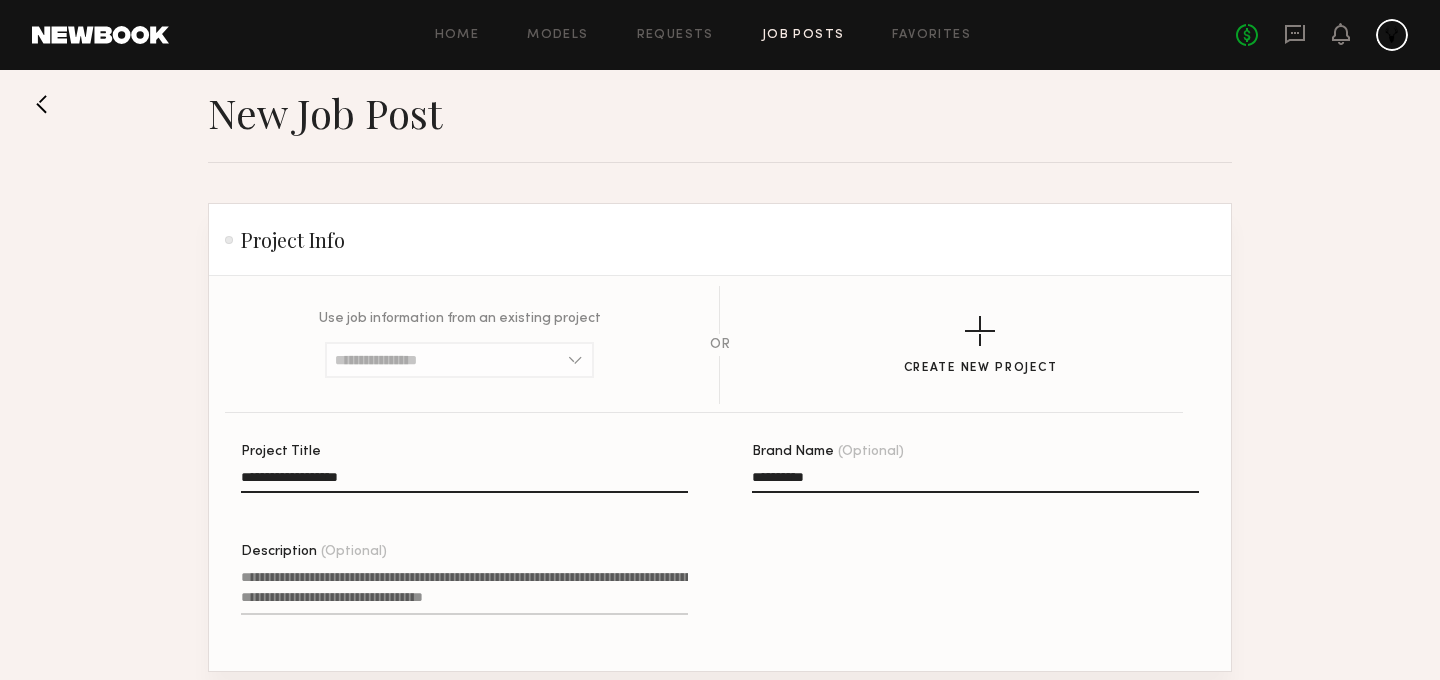 scroll, scrollTop: 309, scrollLeft: 0, axis: vertical 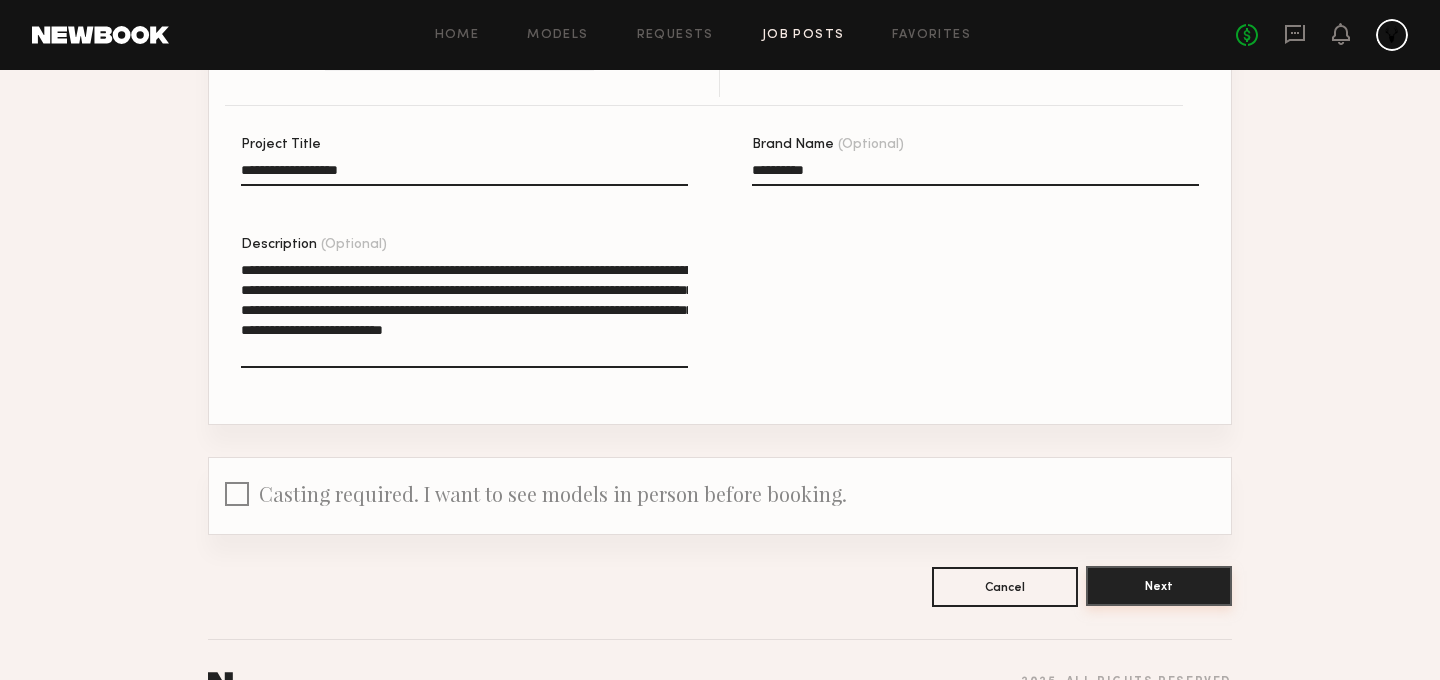 type on "**********" 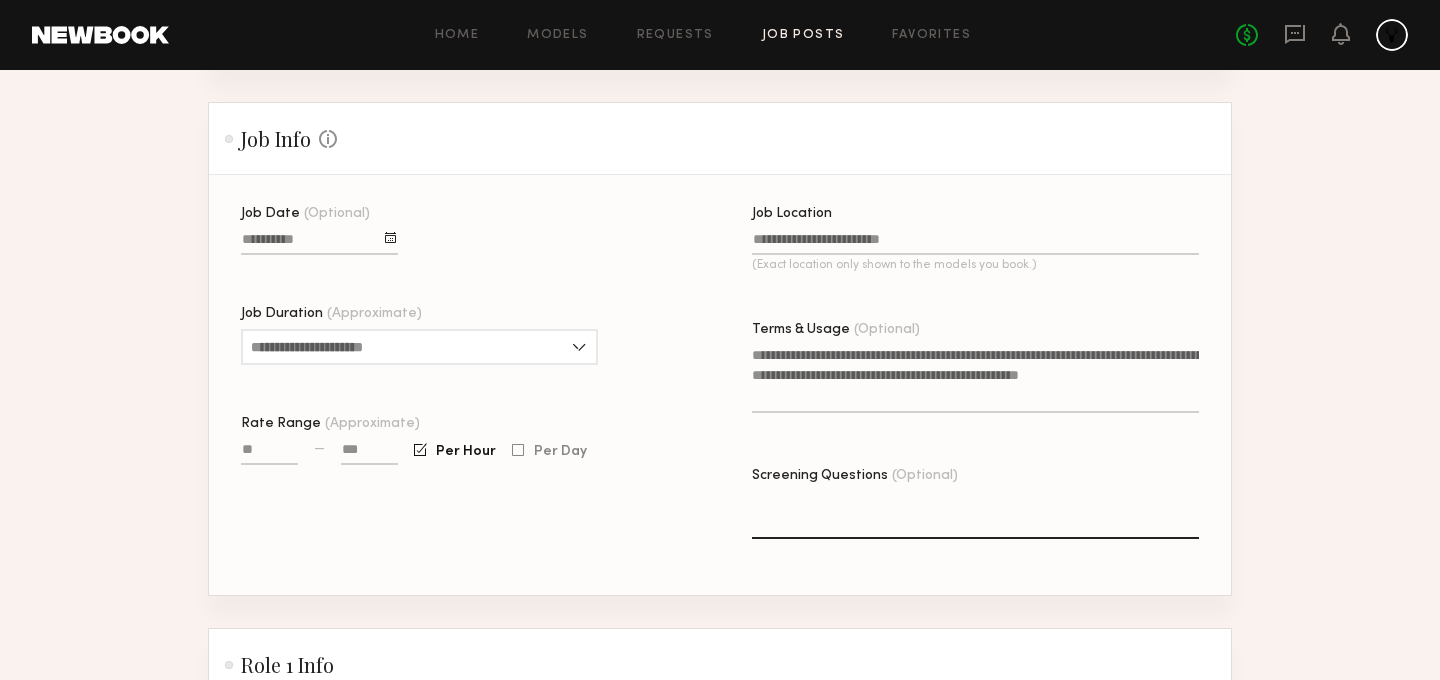 scroll, scrollTop: 529, scrollLeft: 0, axis: vertical 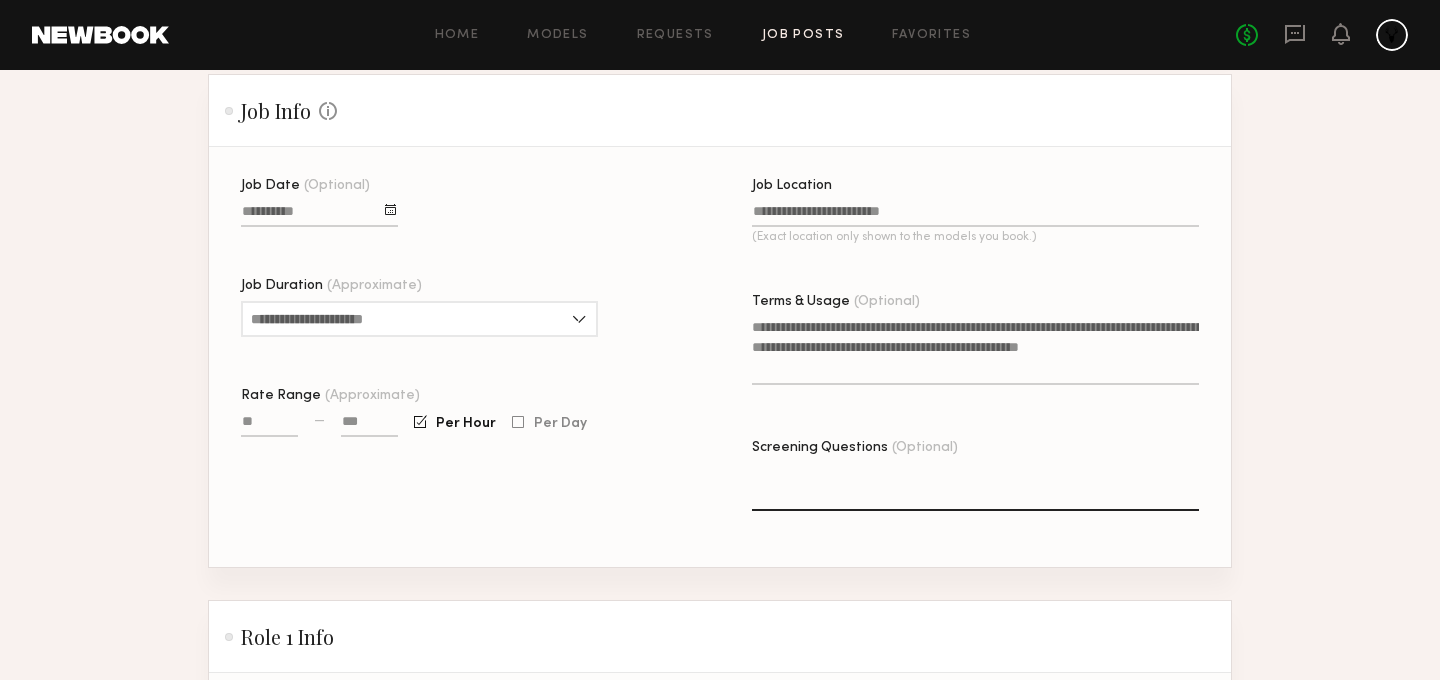 click 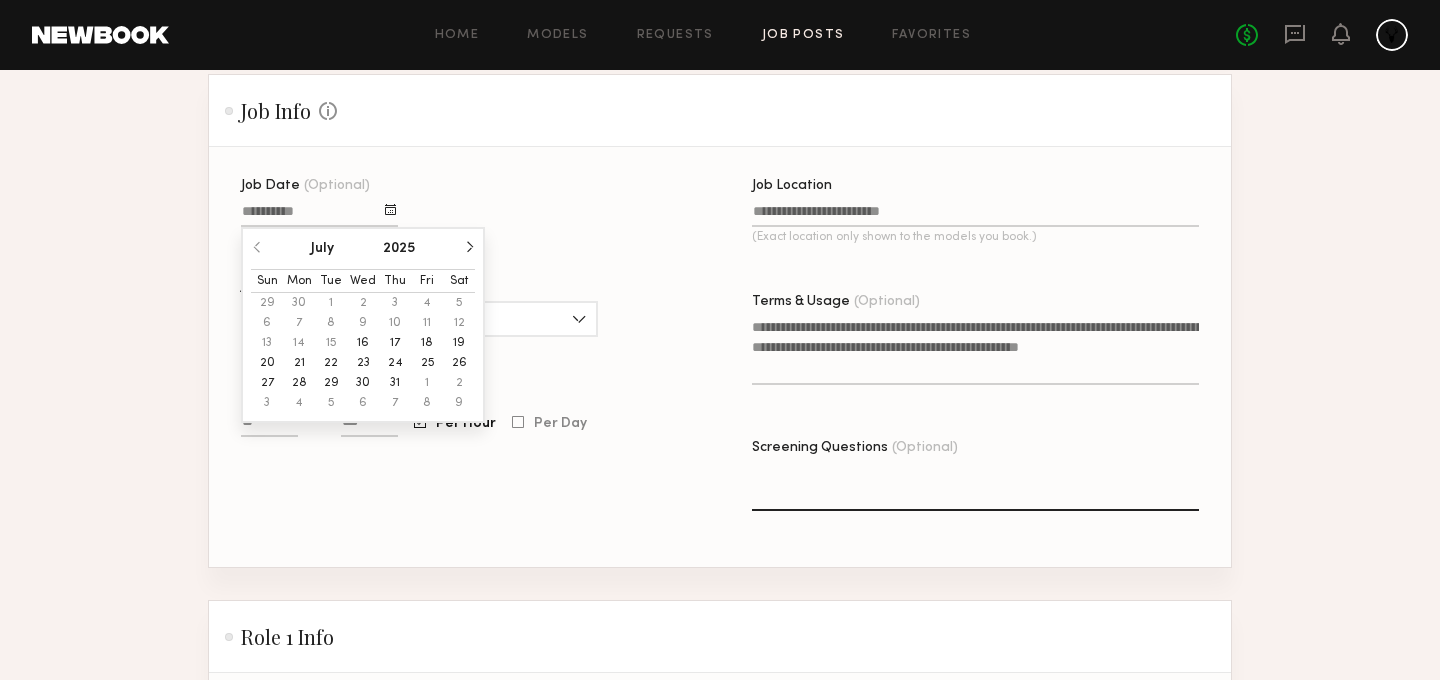 click 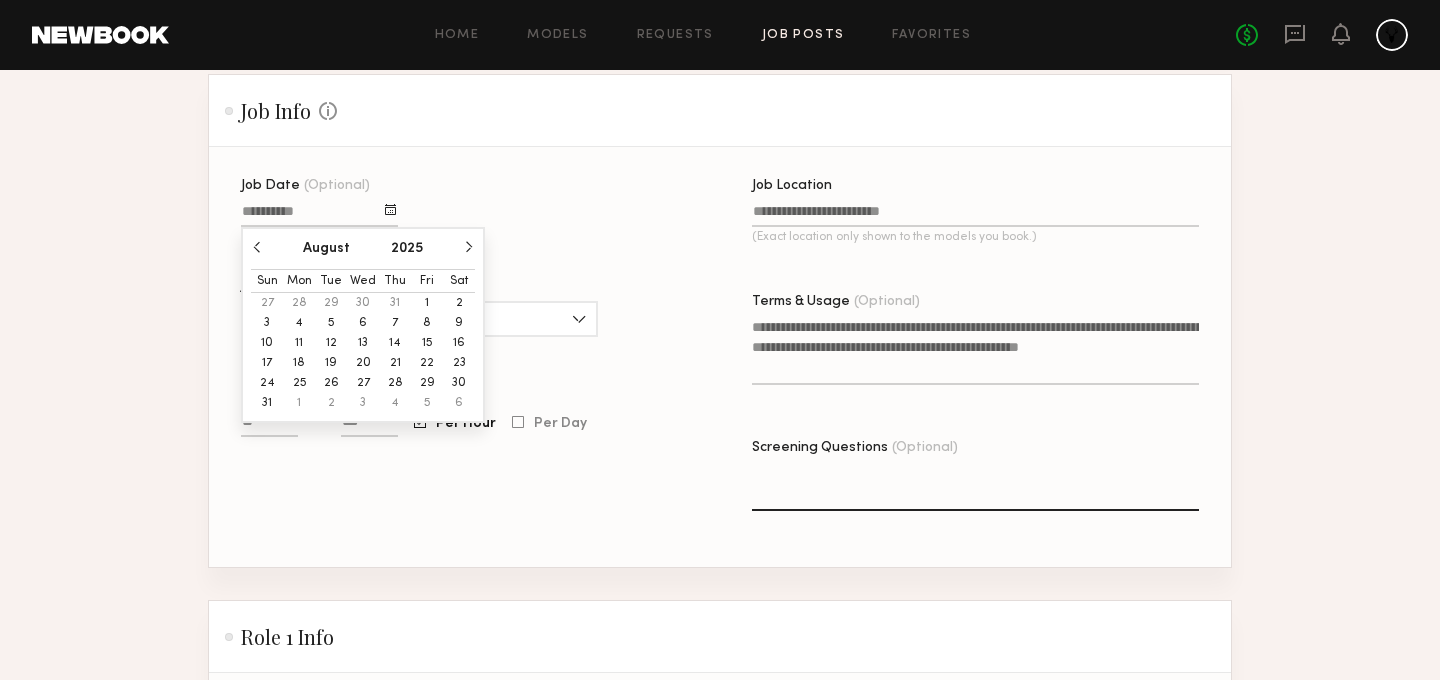 click on "8" 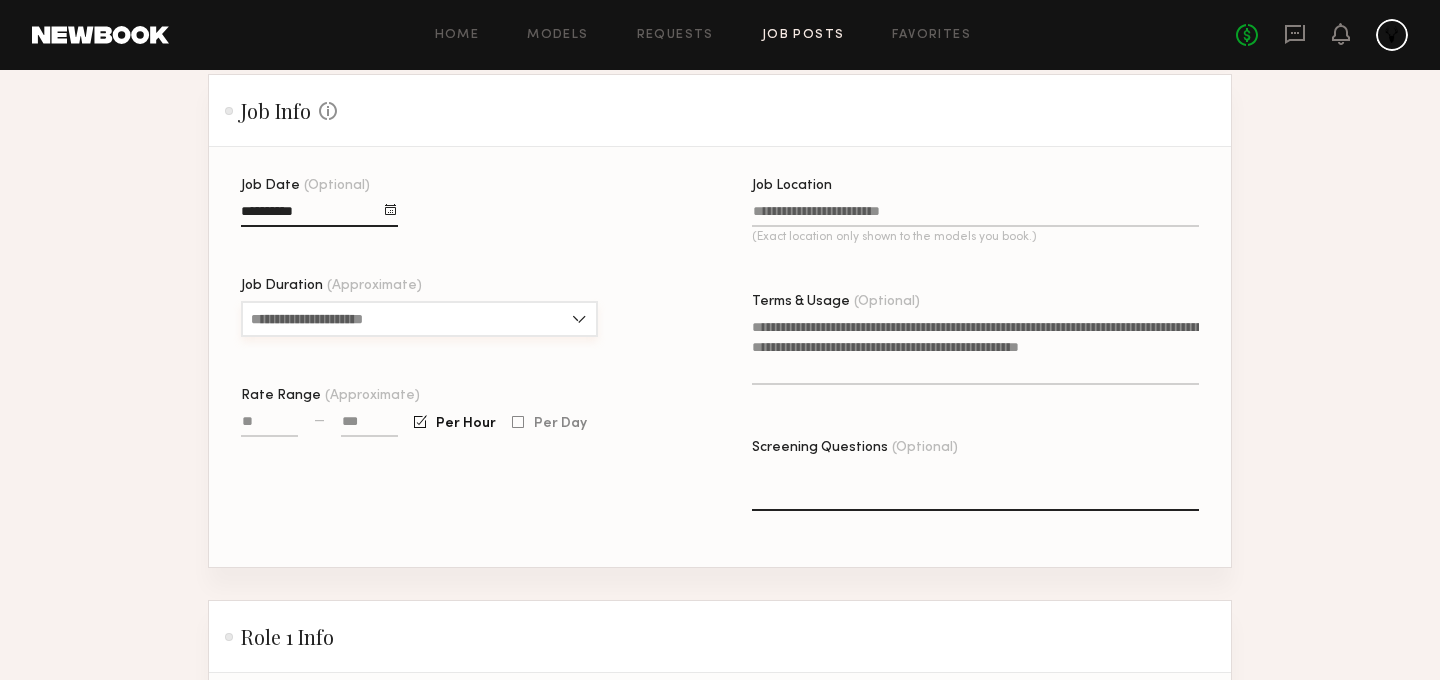 click on "Job Duration (Approximate)" at bounding box center [419, 319] 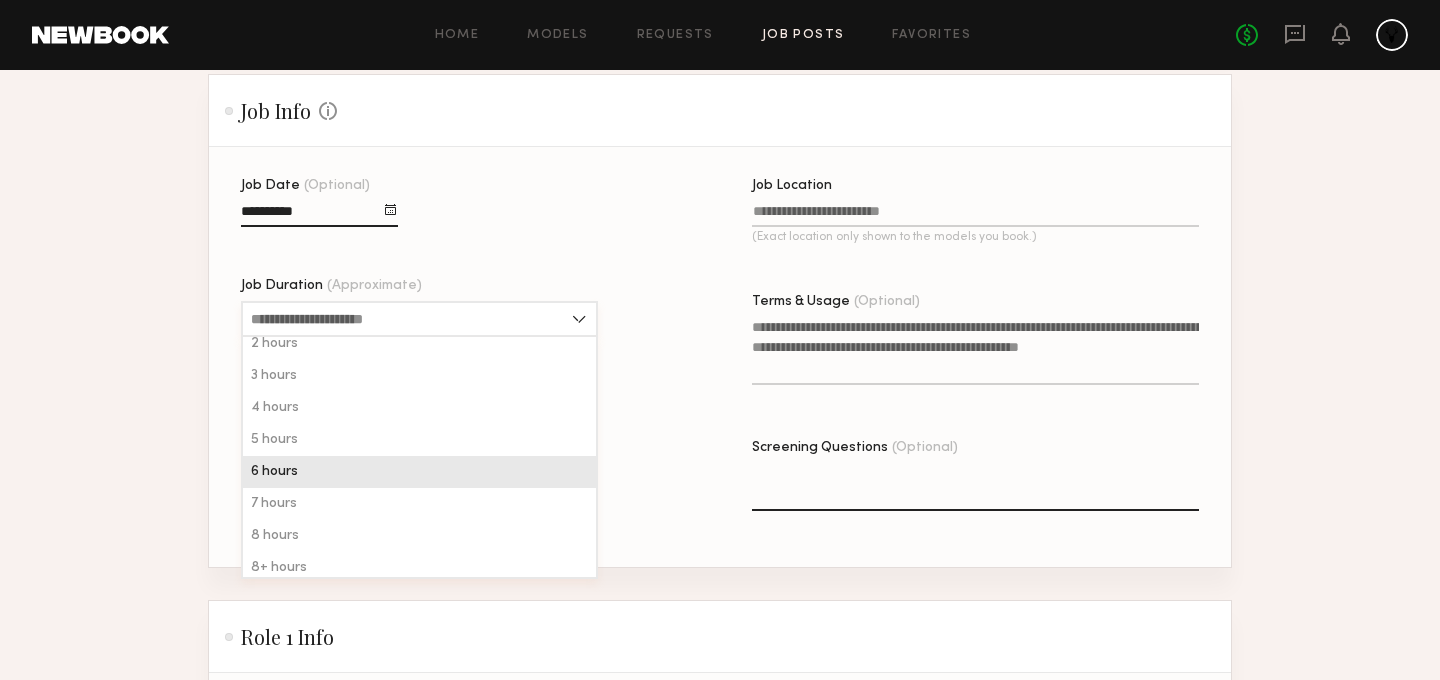 scroll, scrollTop: 48, scrollLeft: 0, axis: vertical 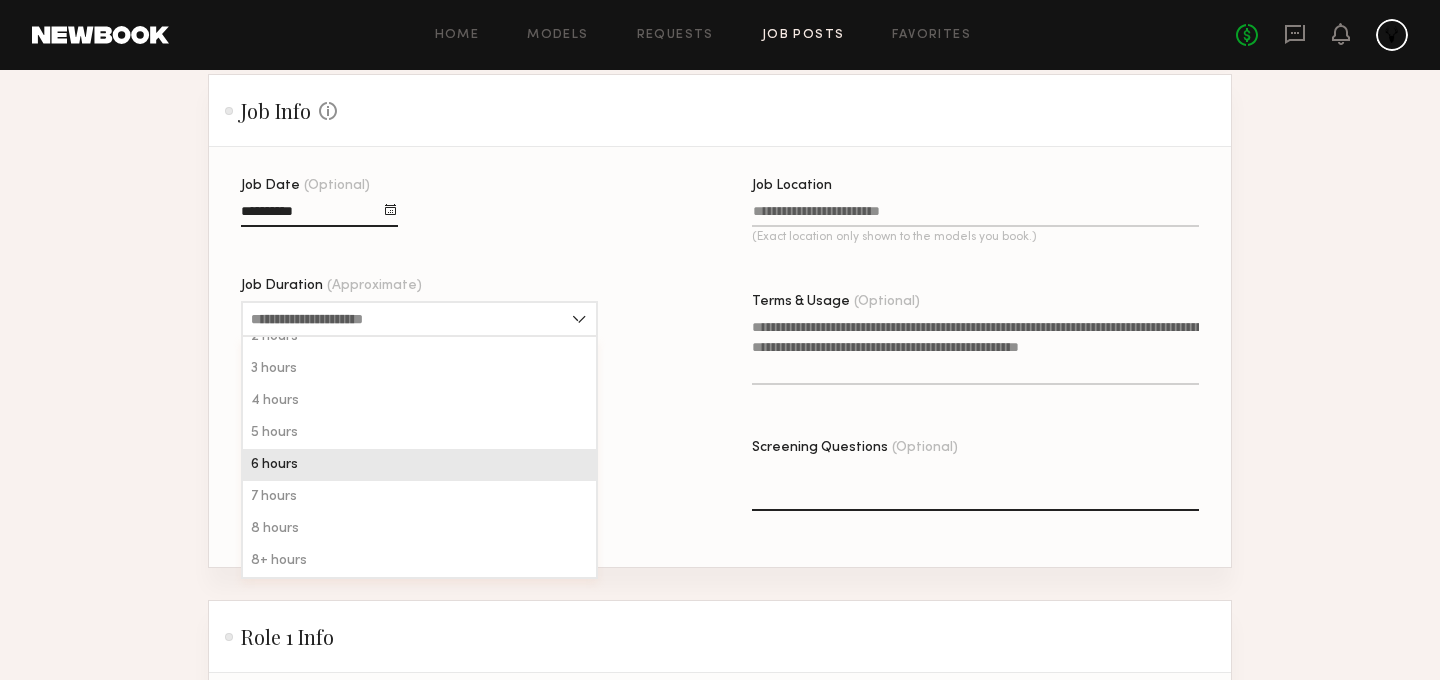 click on "6 hours" 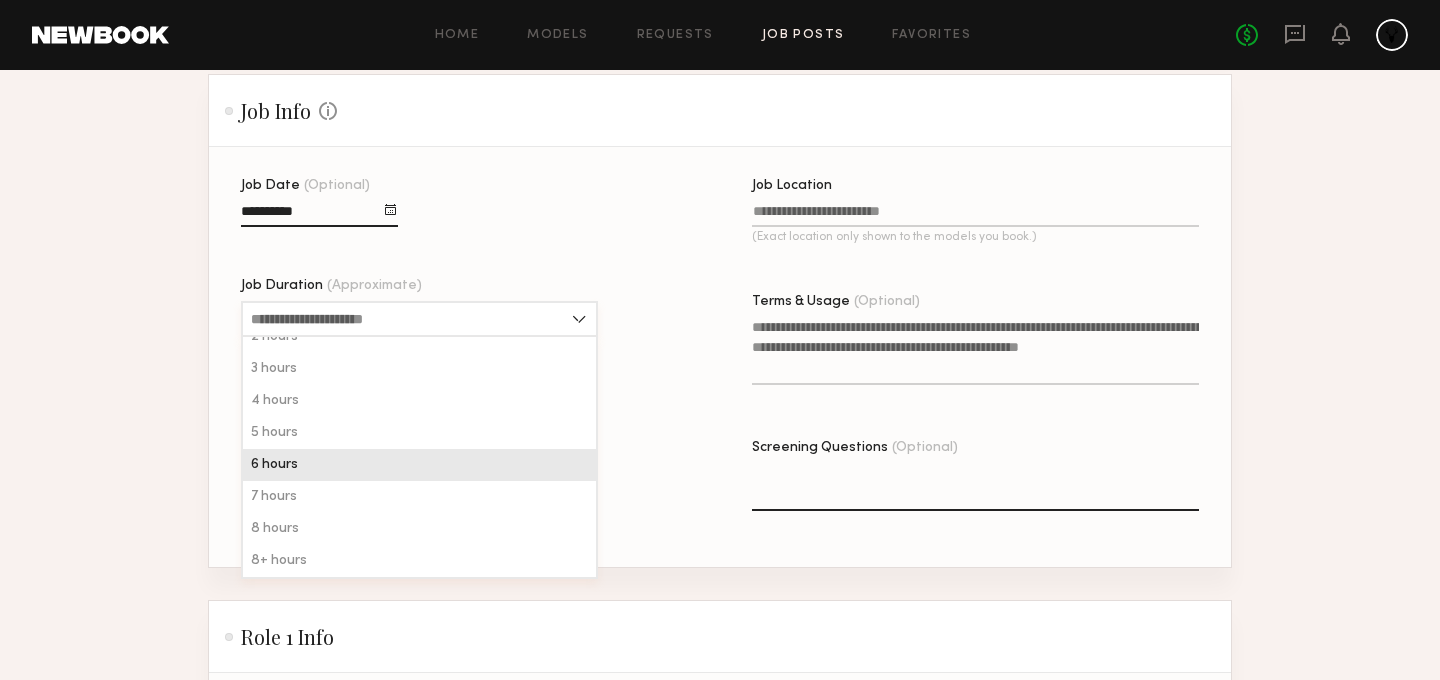 type on "*******" 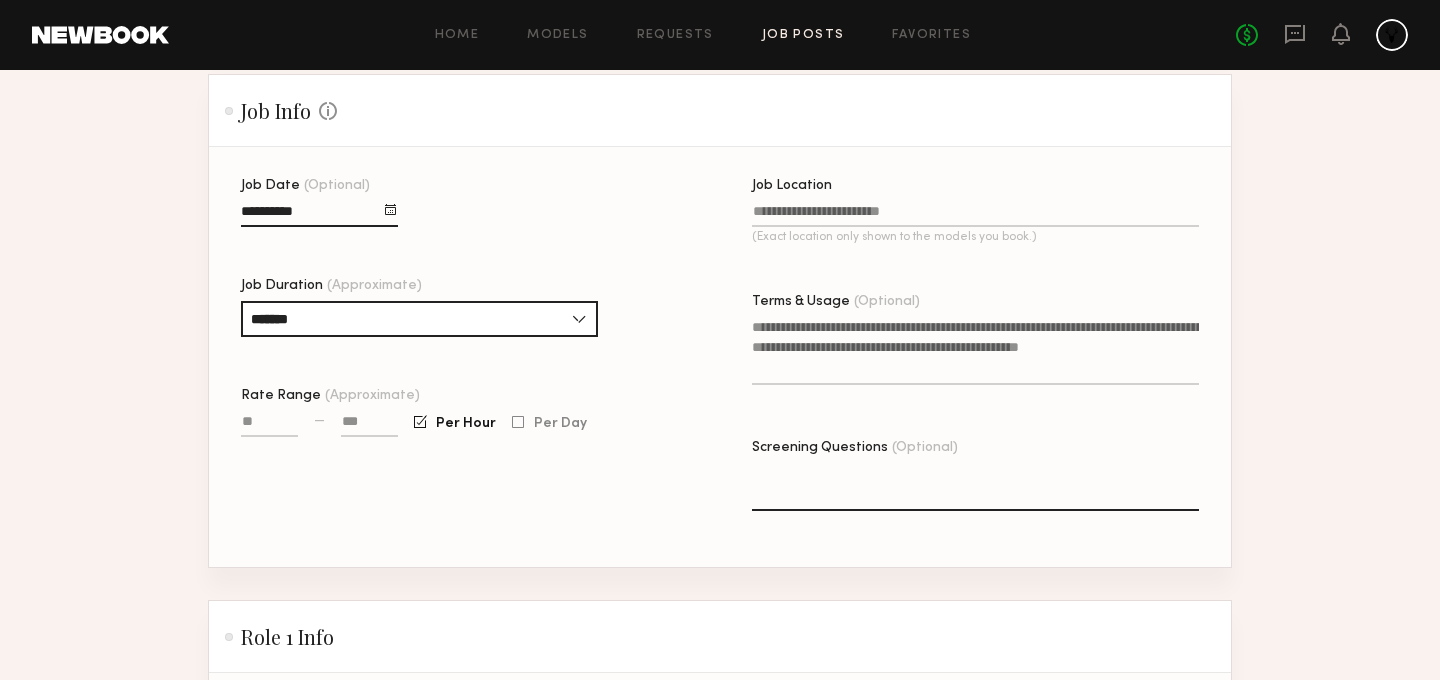 click on "Rate Range (Approximate)" at bounding box center [269, 425] 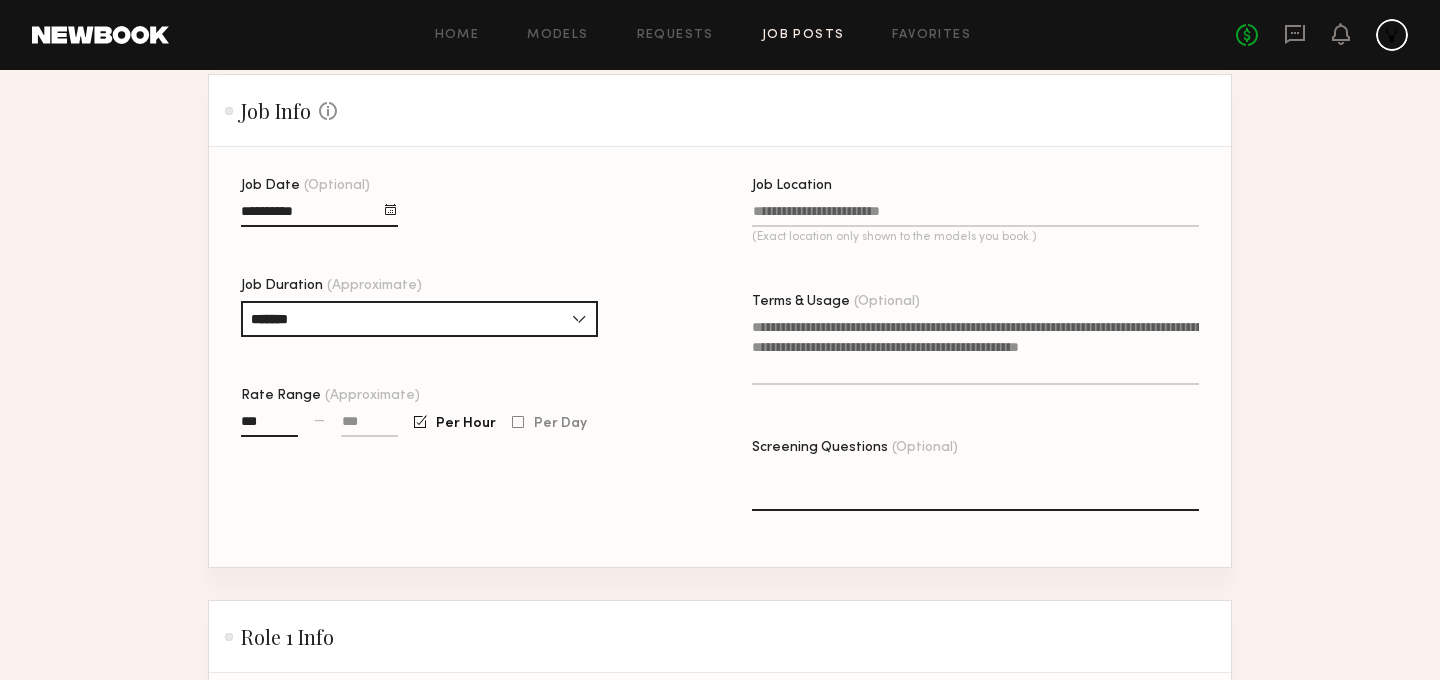 type on "***" 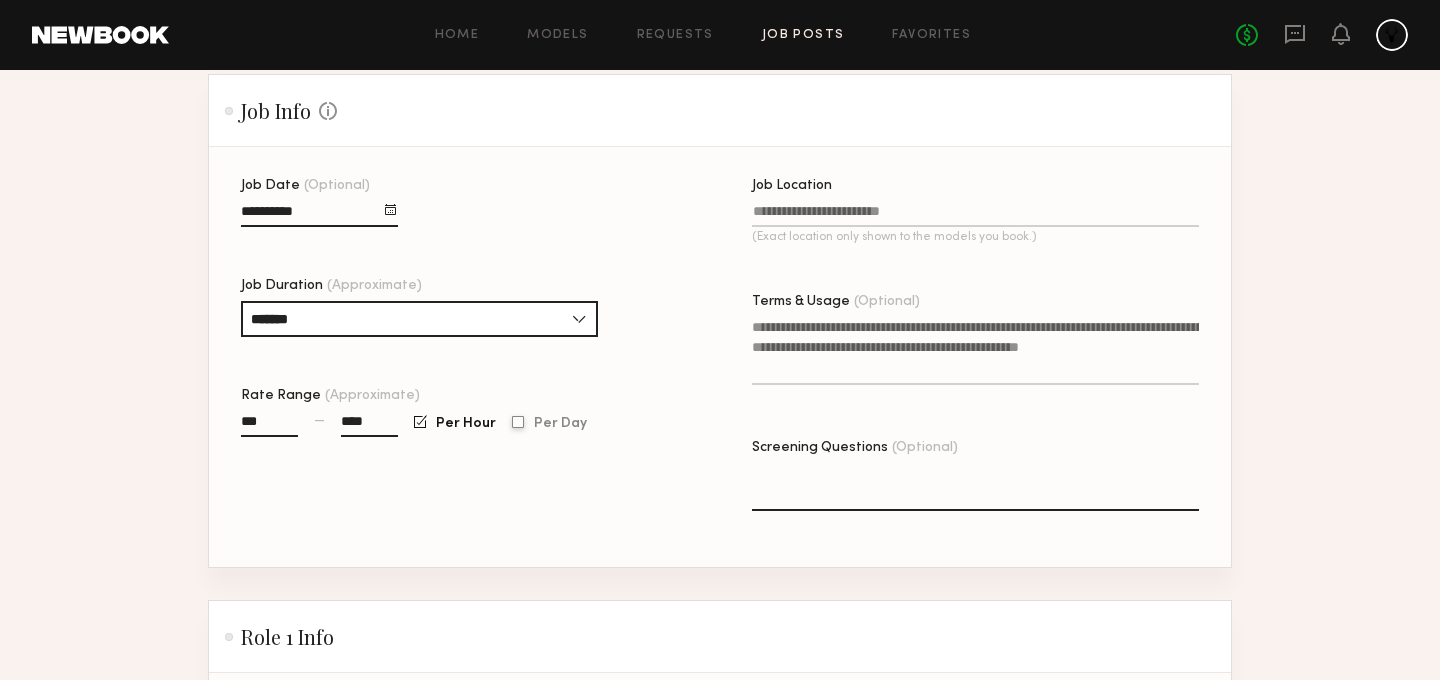 type on "****" 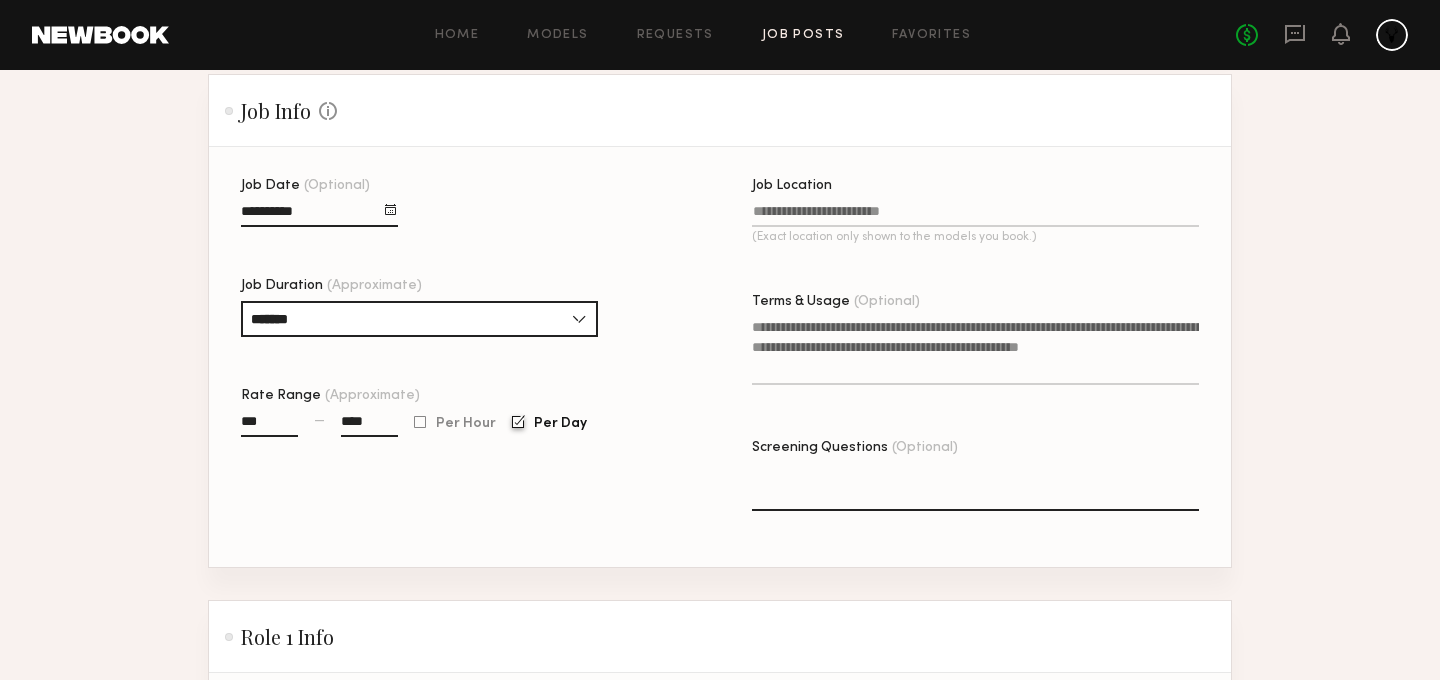 click on "****" 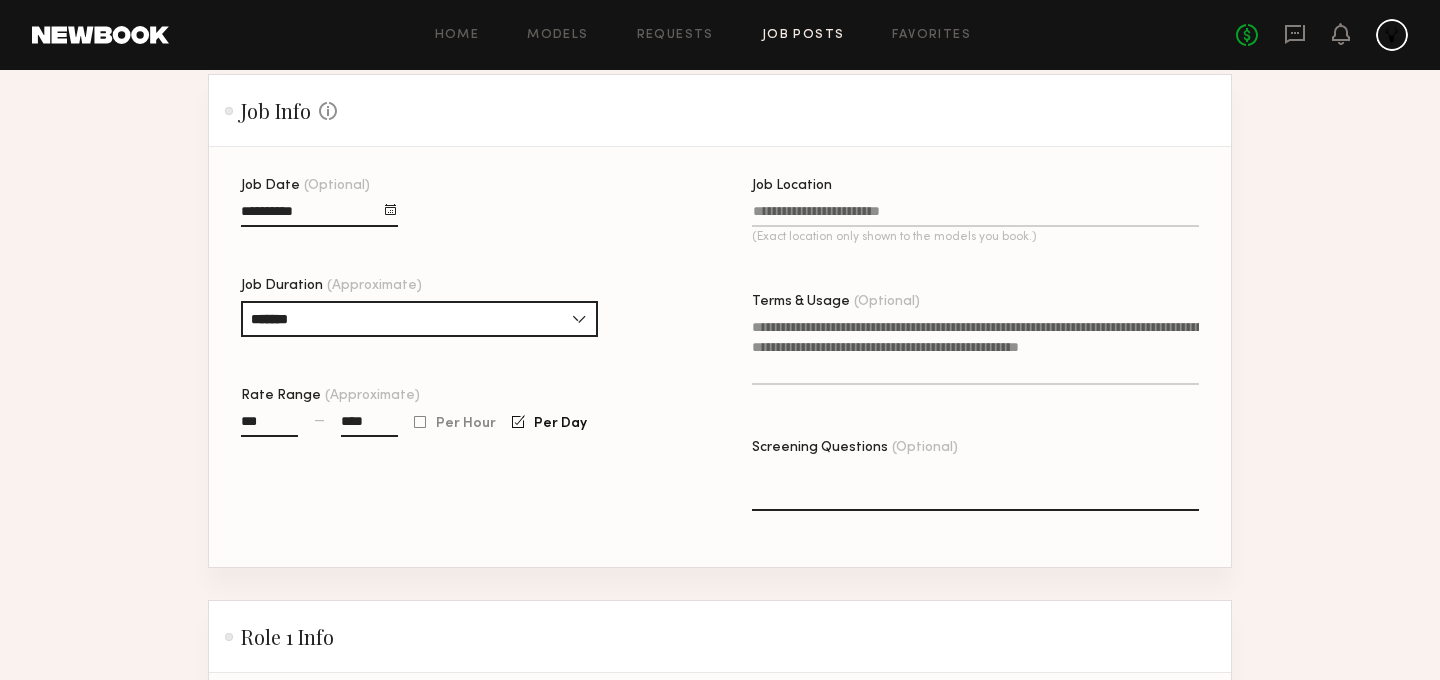 click on "****" 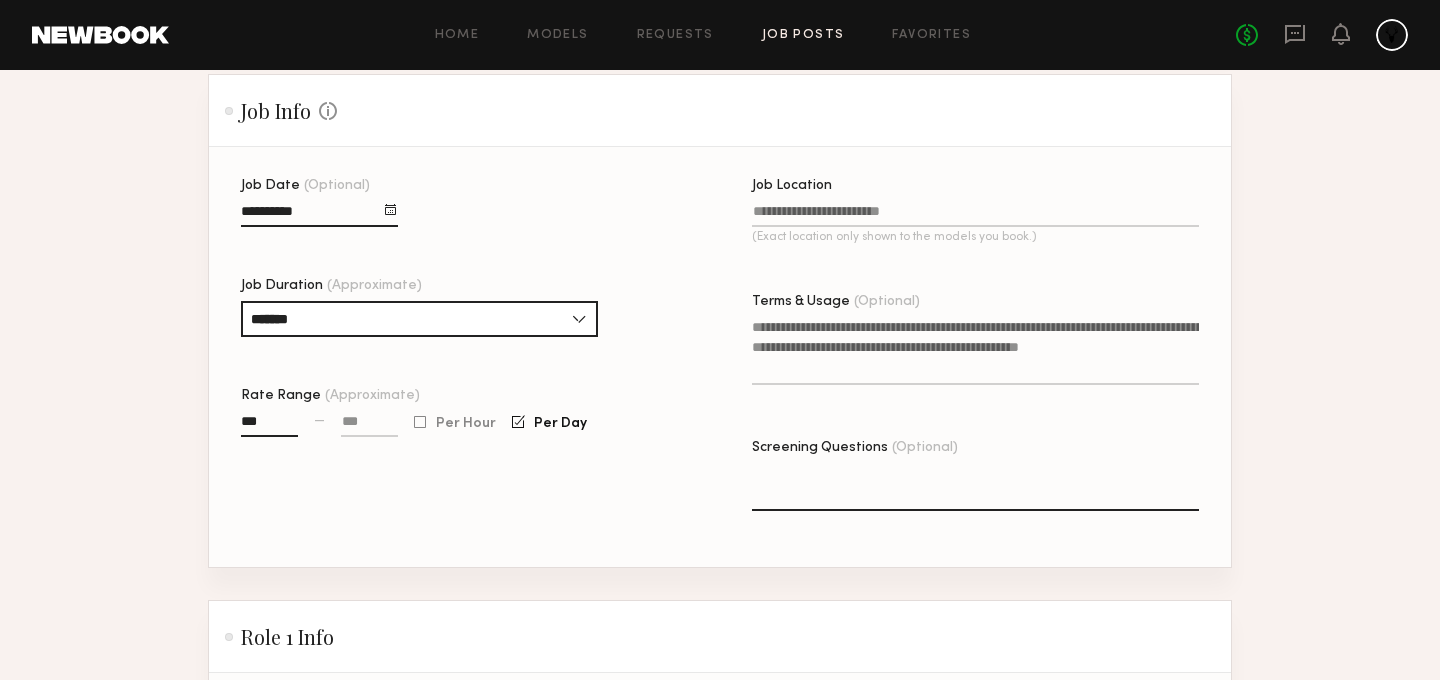 type 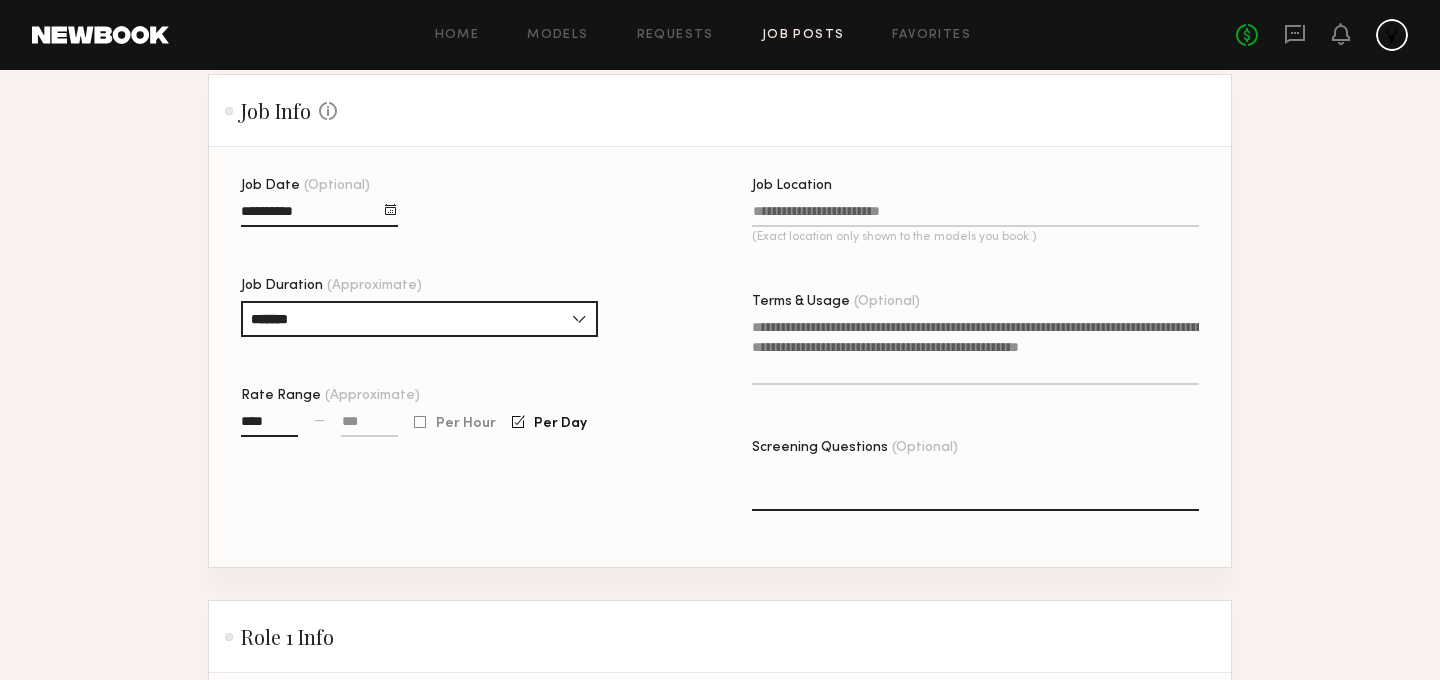 type on "****" 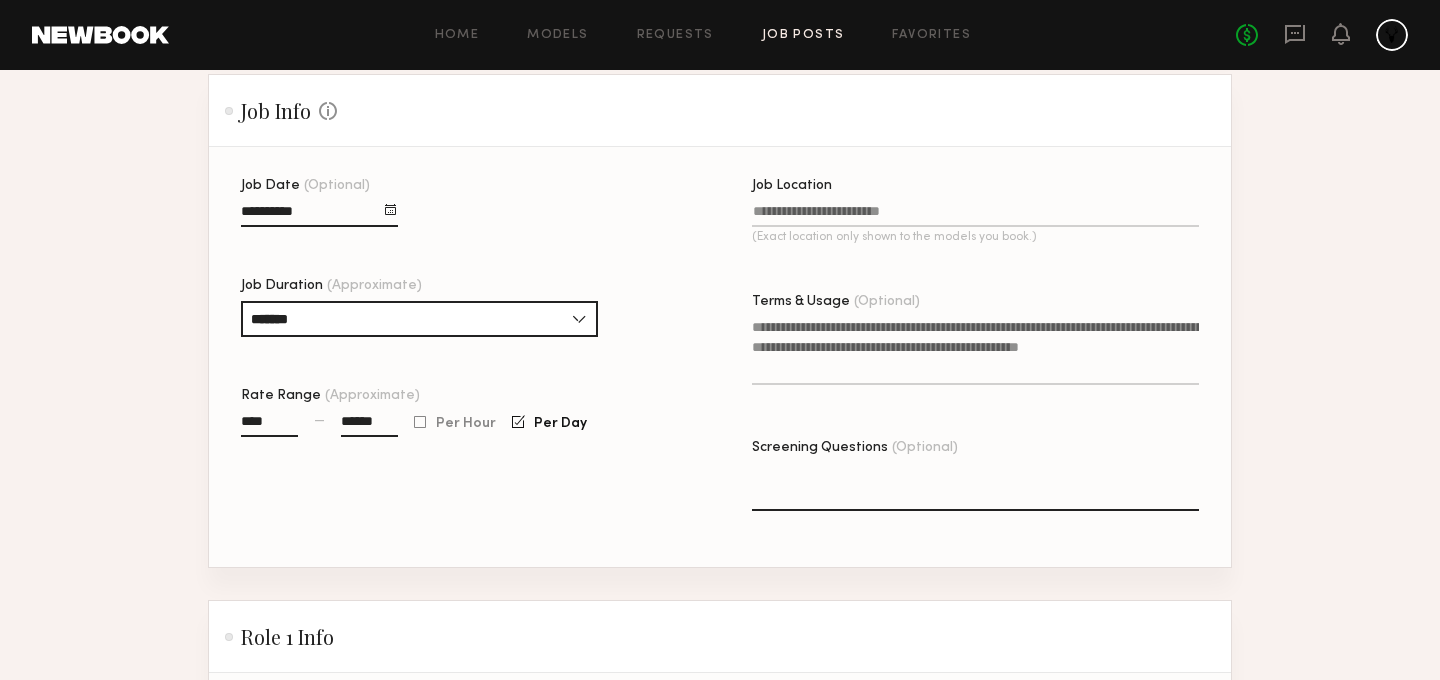 type on "******" 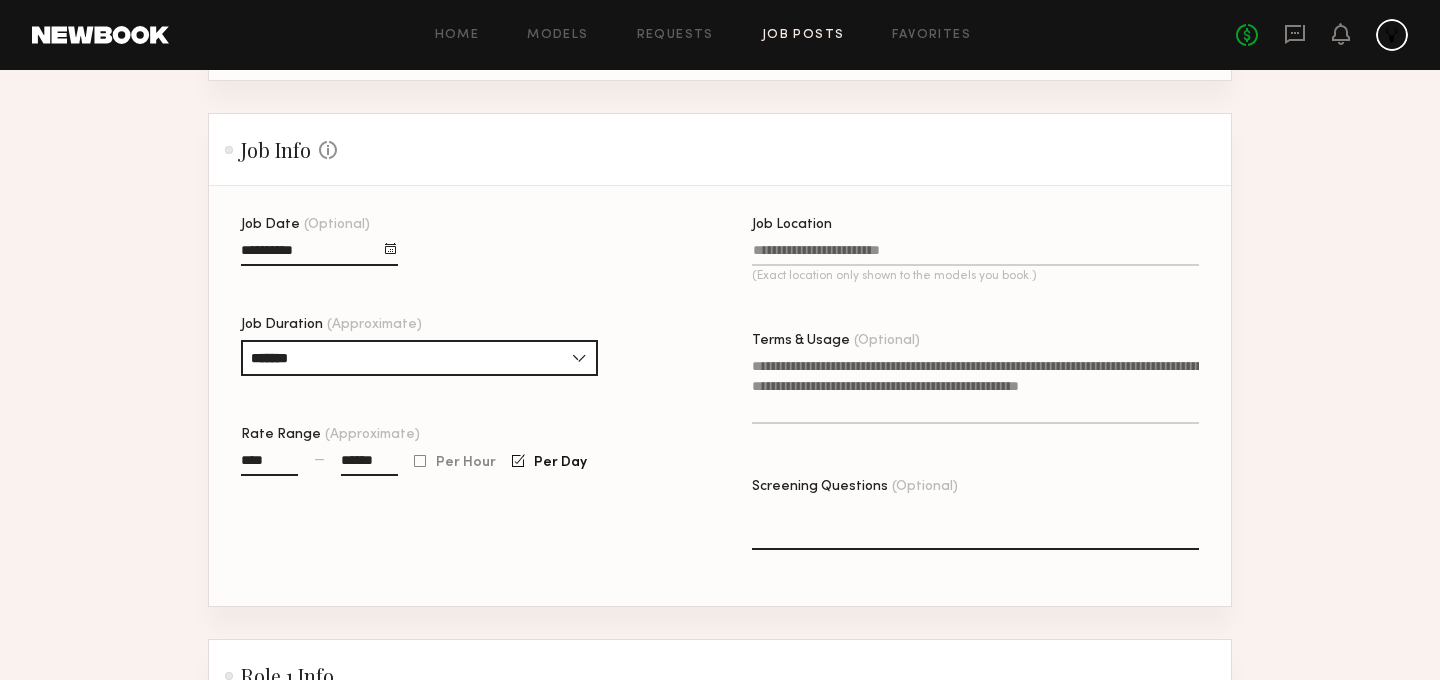 scroll, scrollTop: 491, scrollLeft: 0, axis: vertical 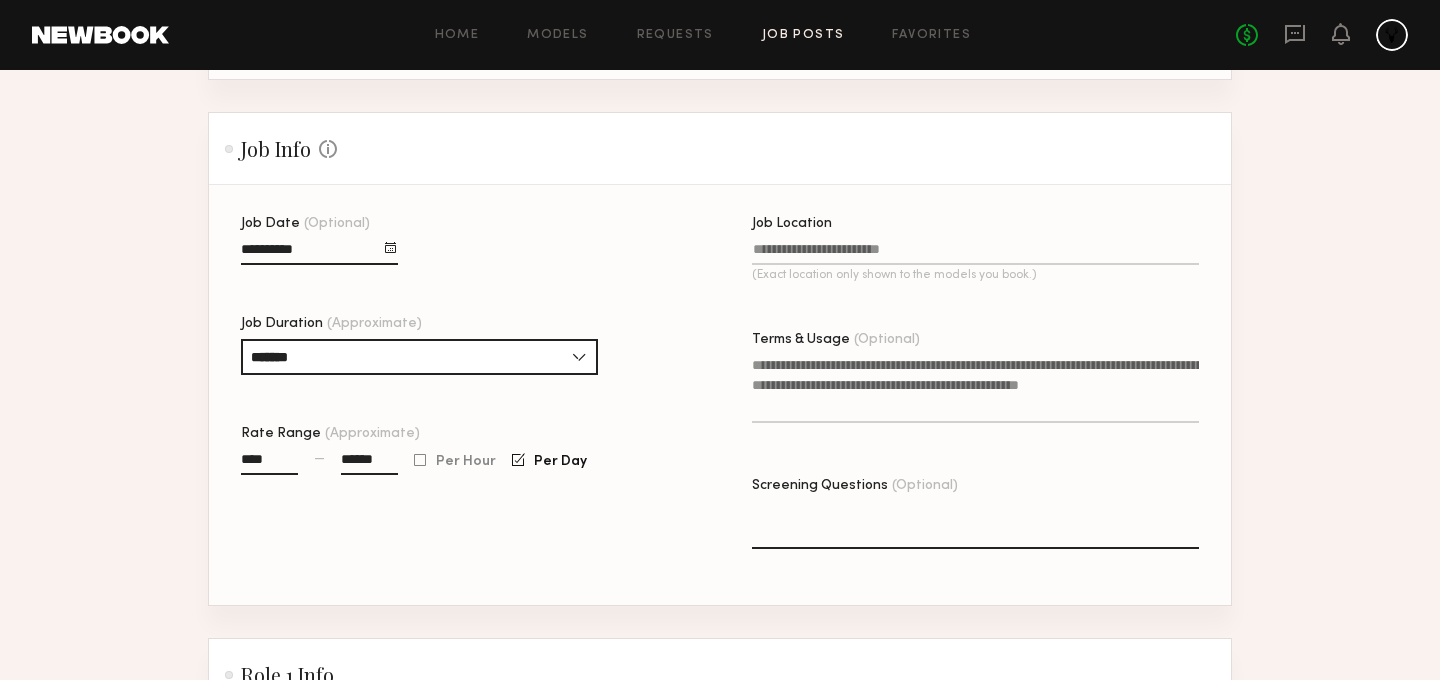 click on "Terms & Usage (Optional)" 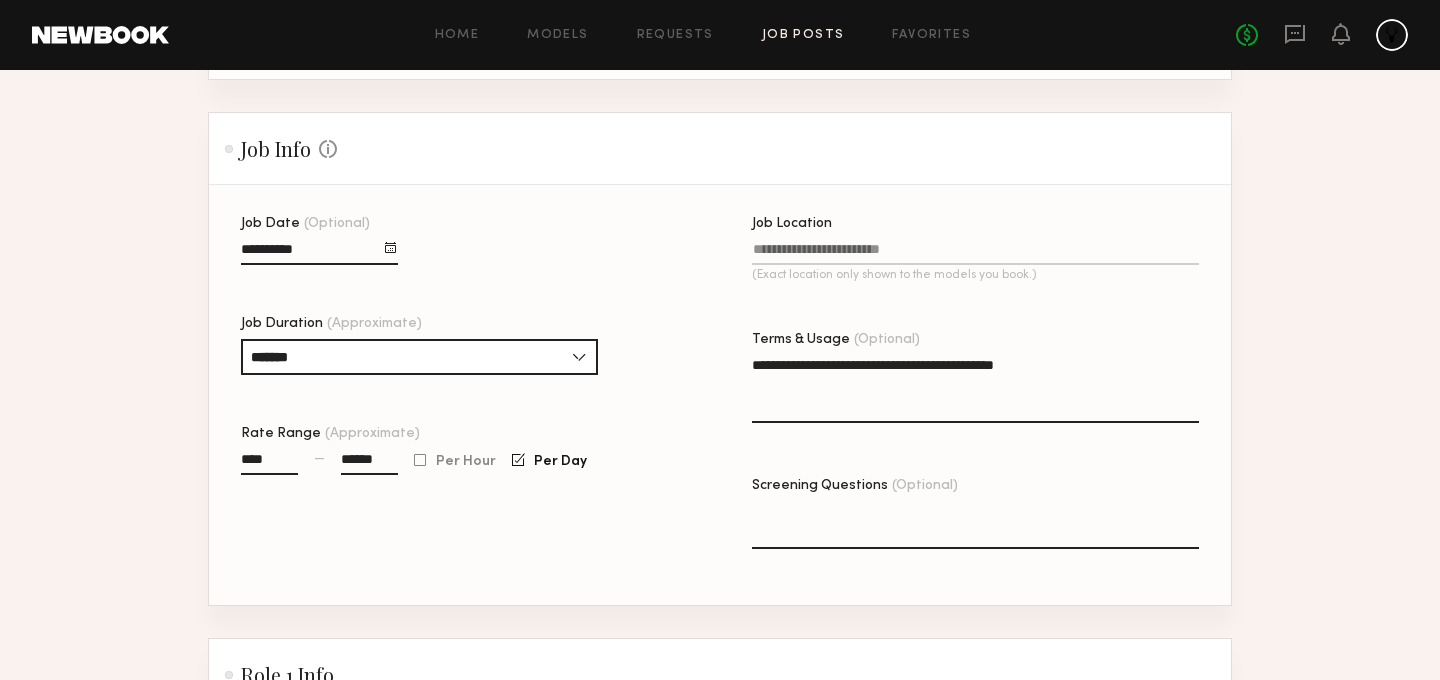 click on "**********" 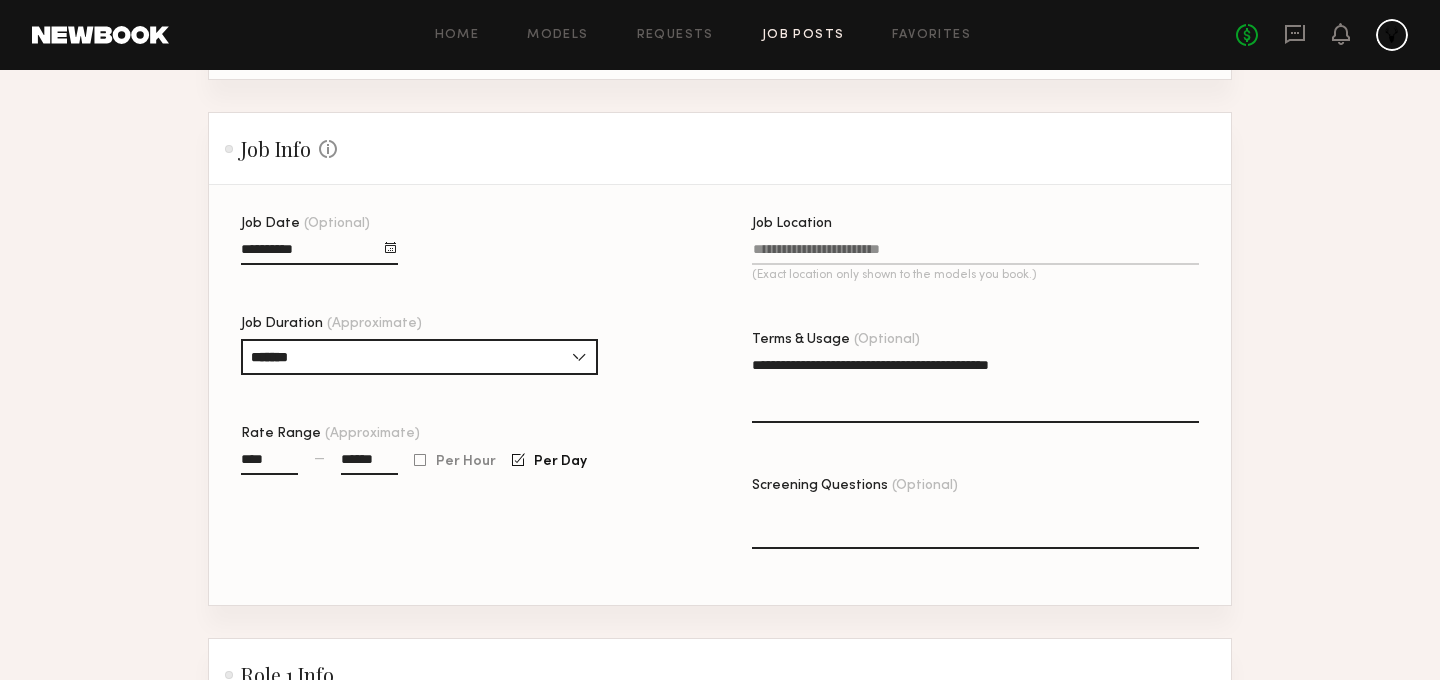 click on "**********" 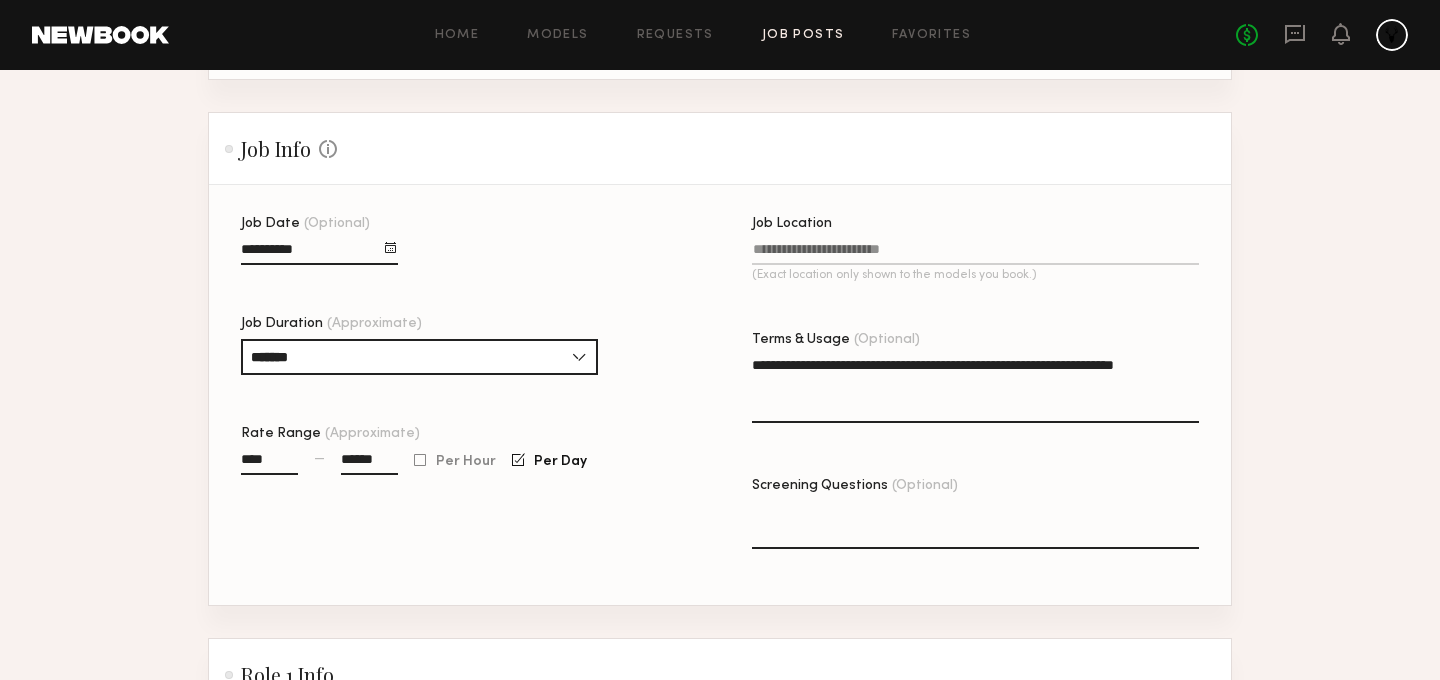 type on "**********" 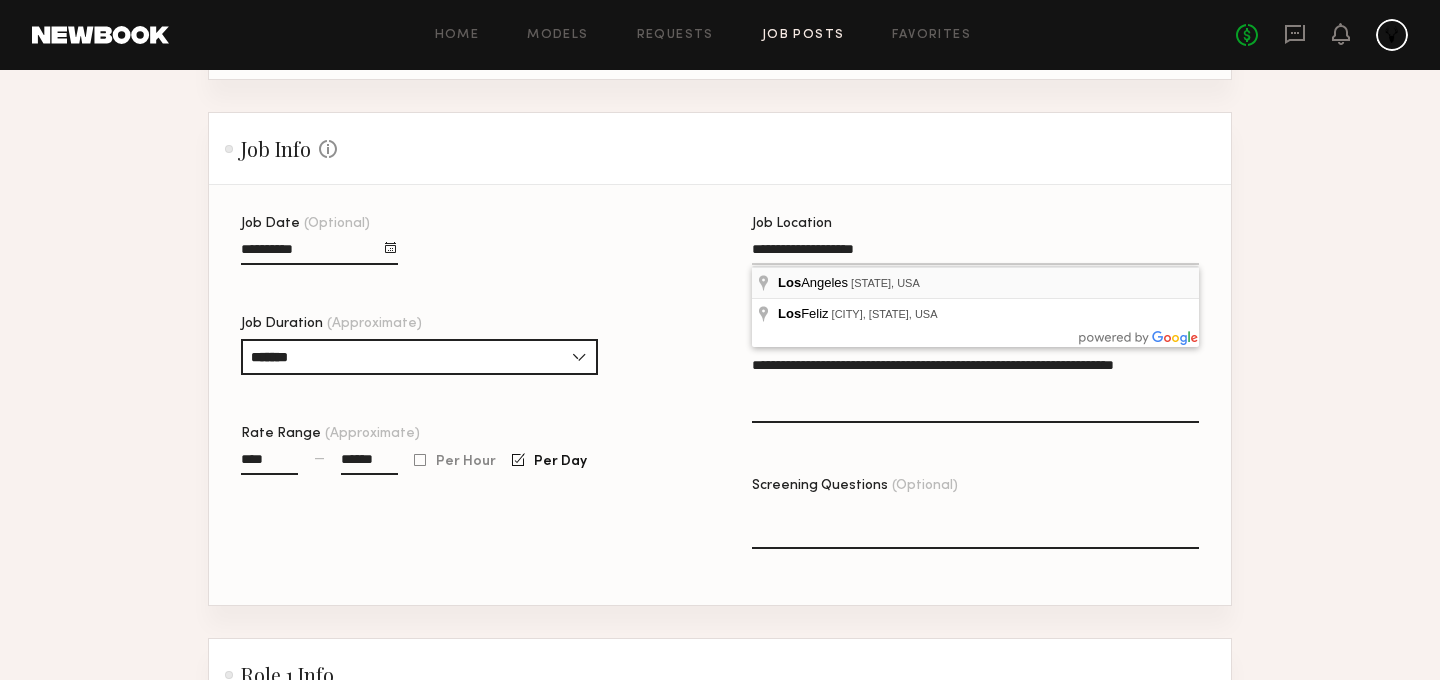 type on "**********" 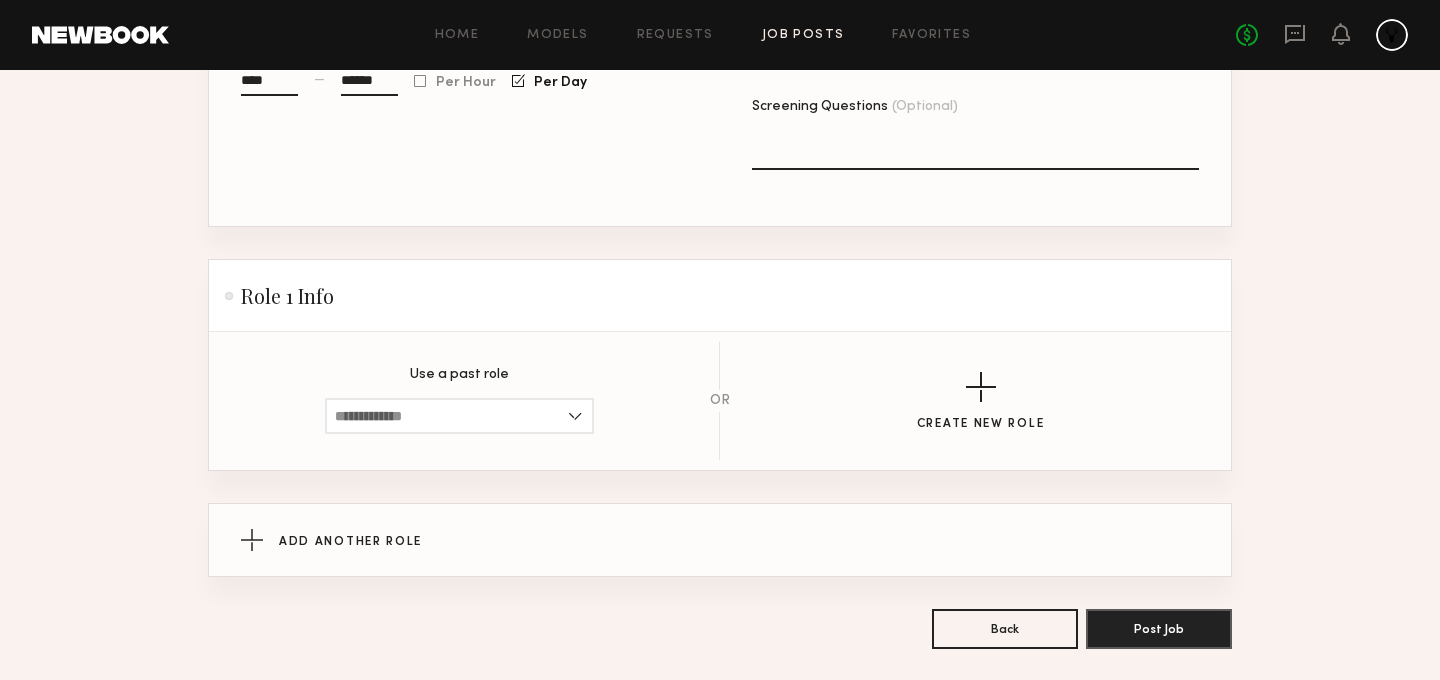 scroll, scrollTop: 906, scrollLeft: 0, axis: vertical 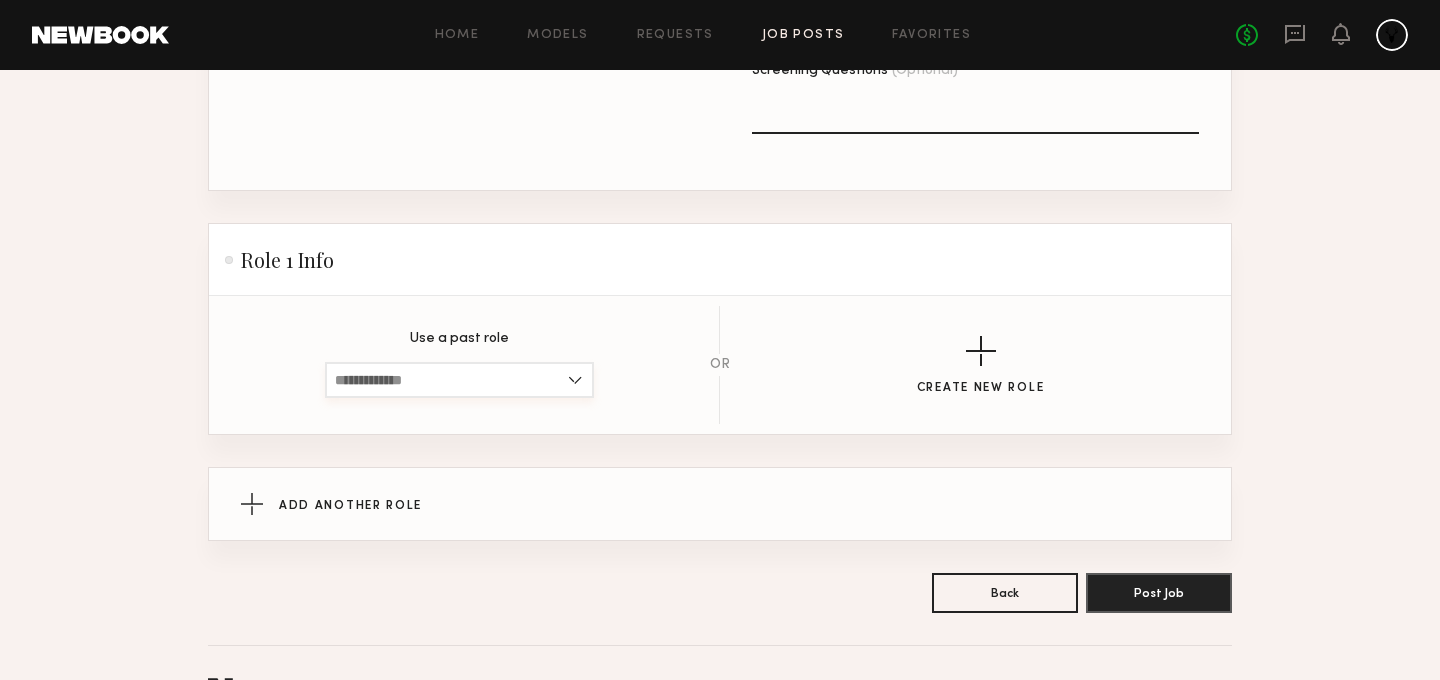 click at bounding box center [459, 380] 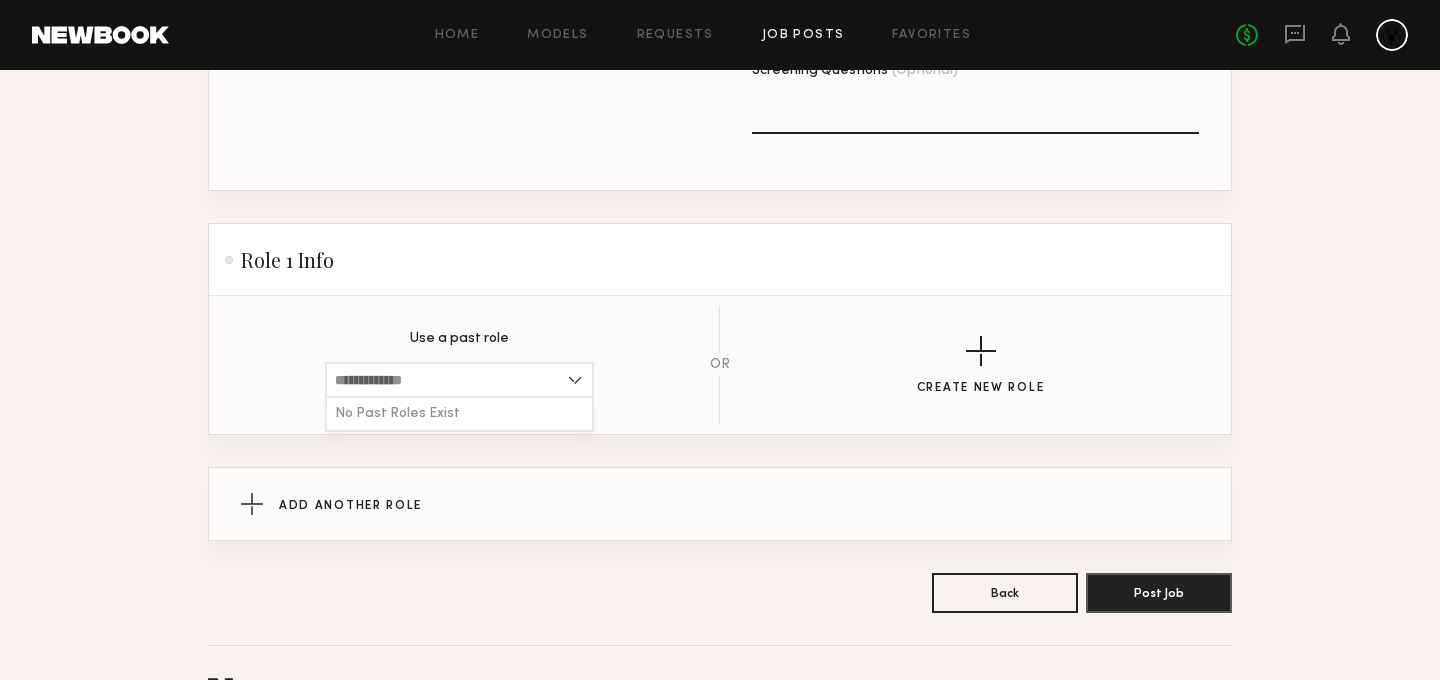 click on "Use a past role No Past Roles Exist OR Create New Role" 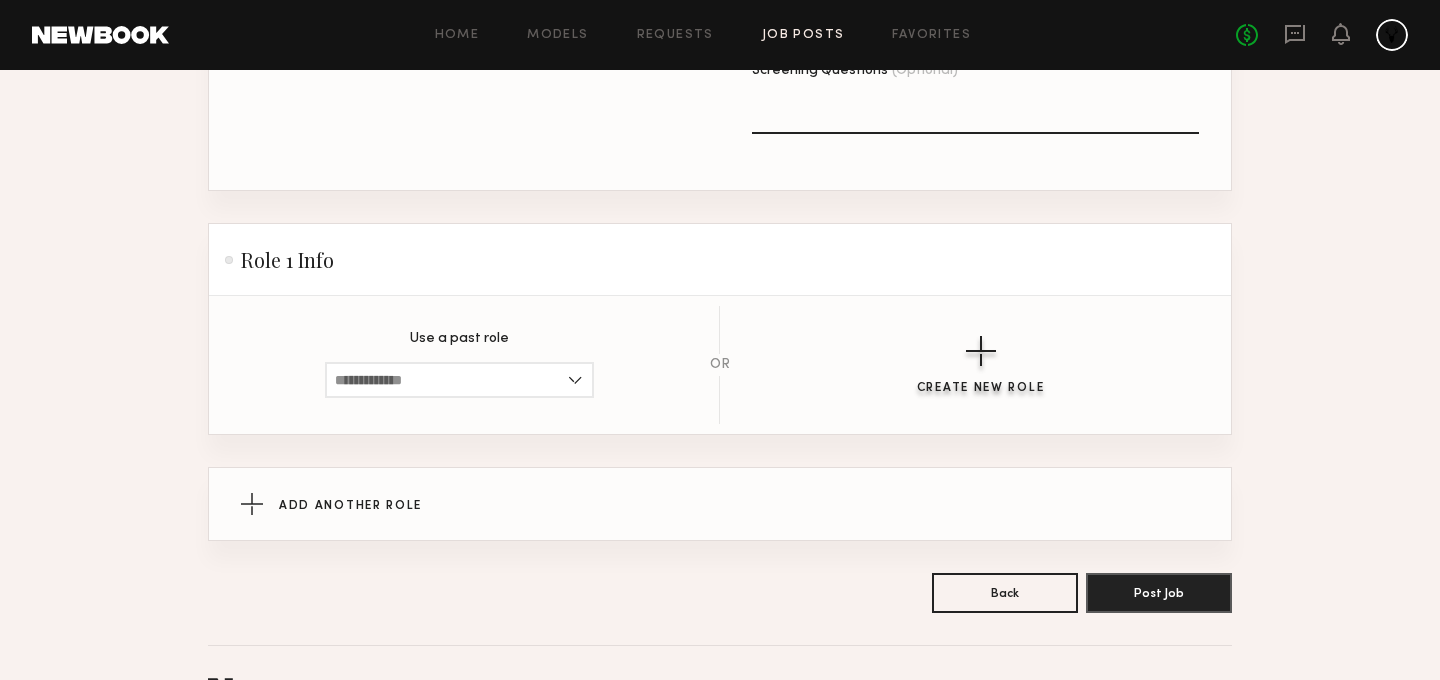 click on "Create New Role" 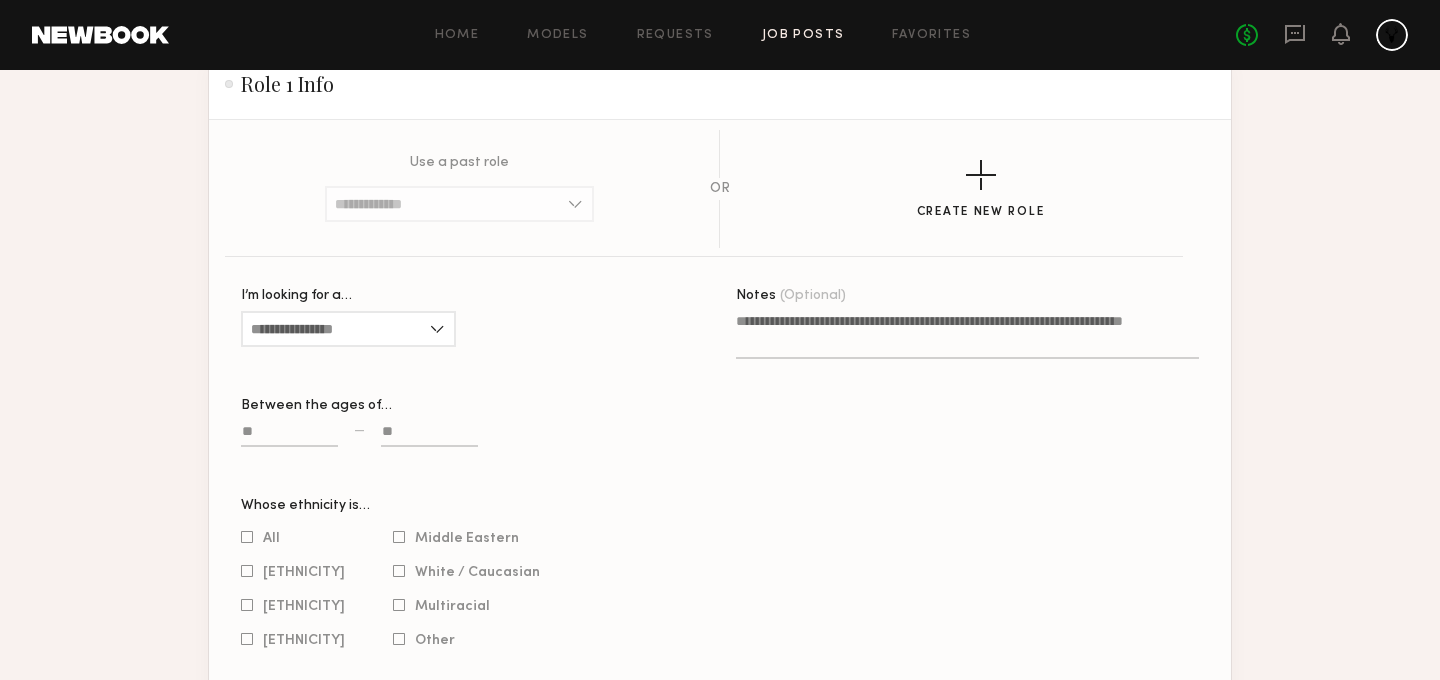scroll, scrollTop: 1083, scrollLeft: 0, axis: vertical 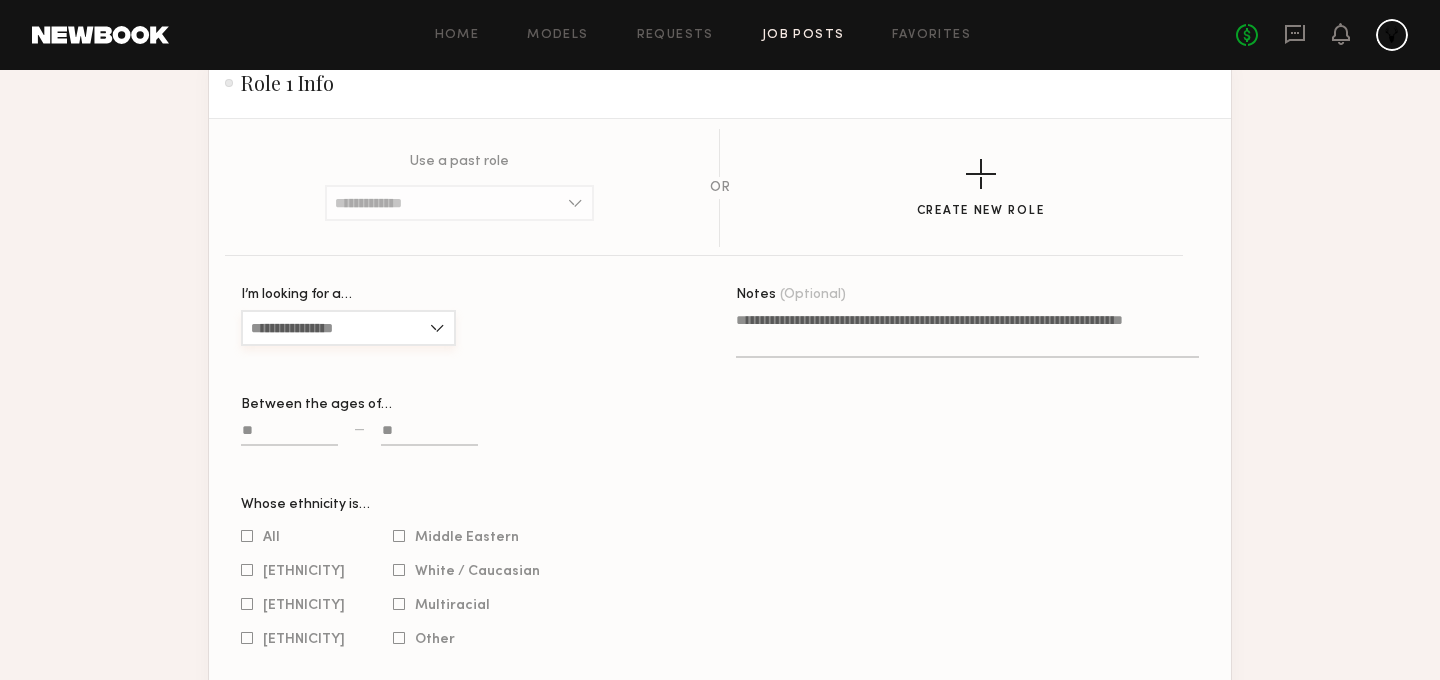 click on "I’m looking for a…" at bounding box center [348, 328] 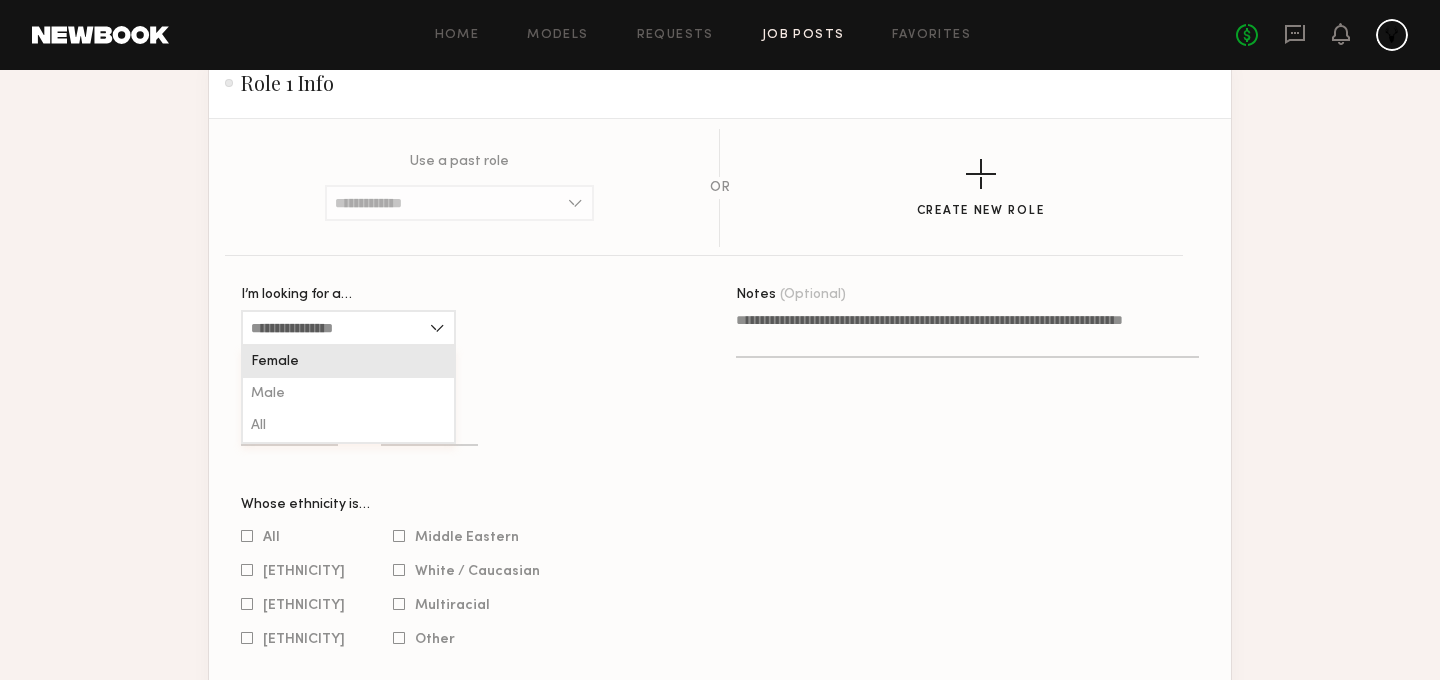 click on "Female" 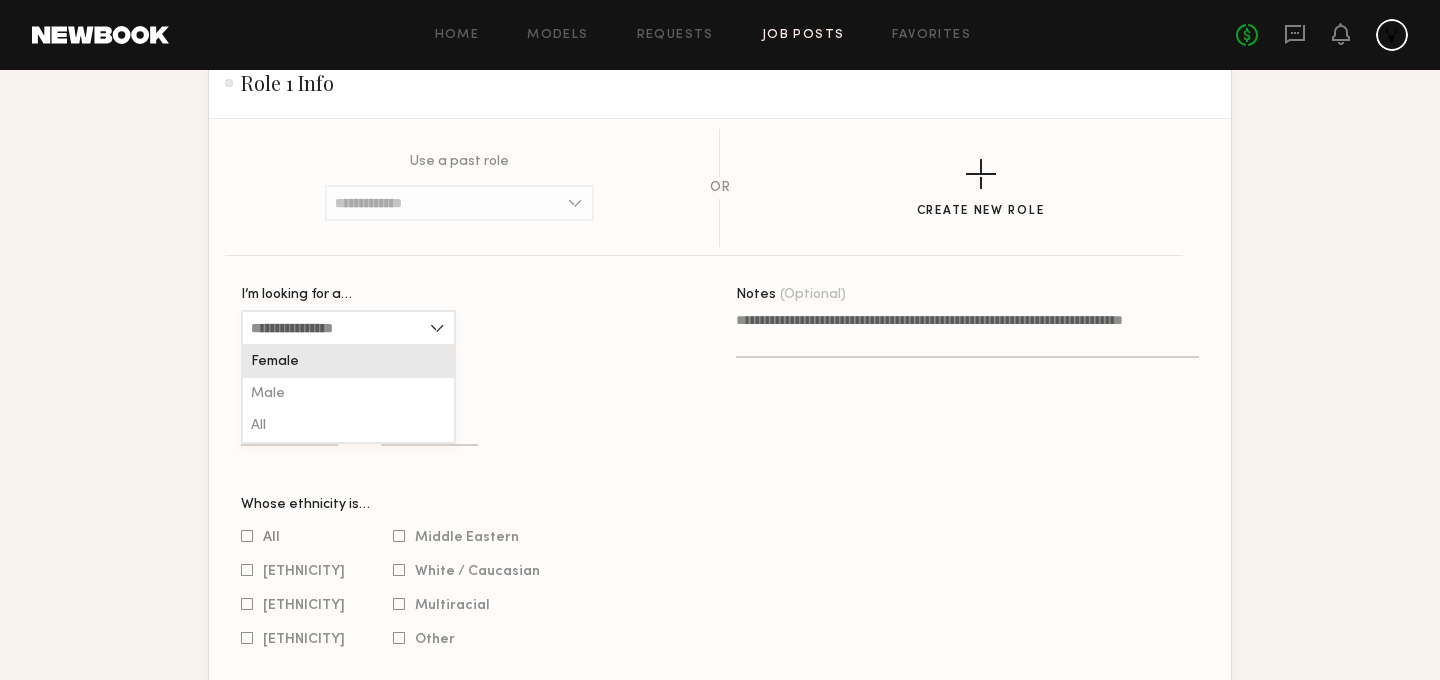 type on "******" 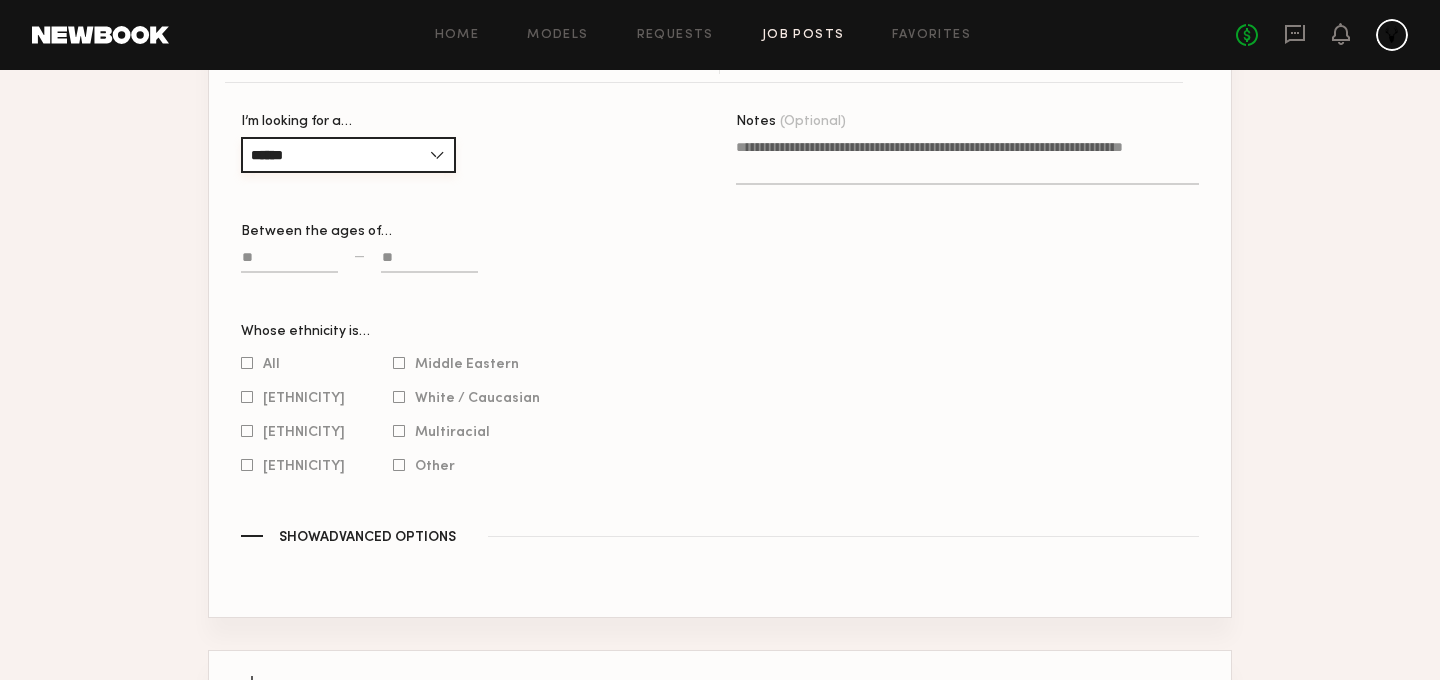 scroll, scrollTop: 1259, scrollLeft: 0, axis: vertical 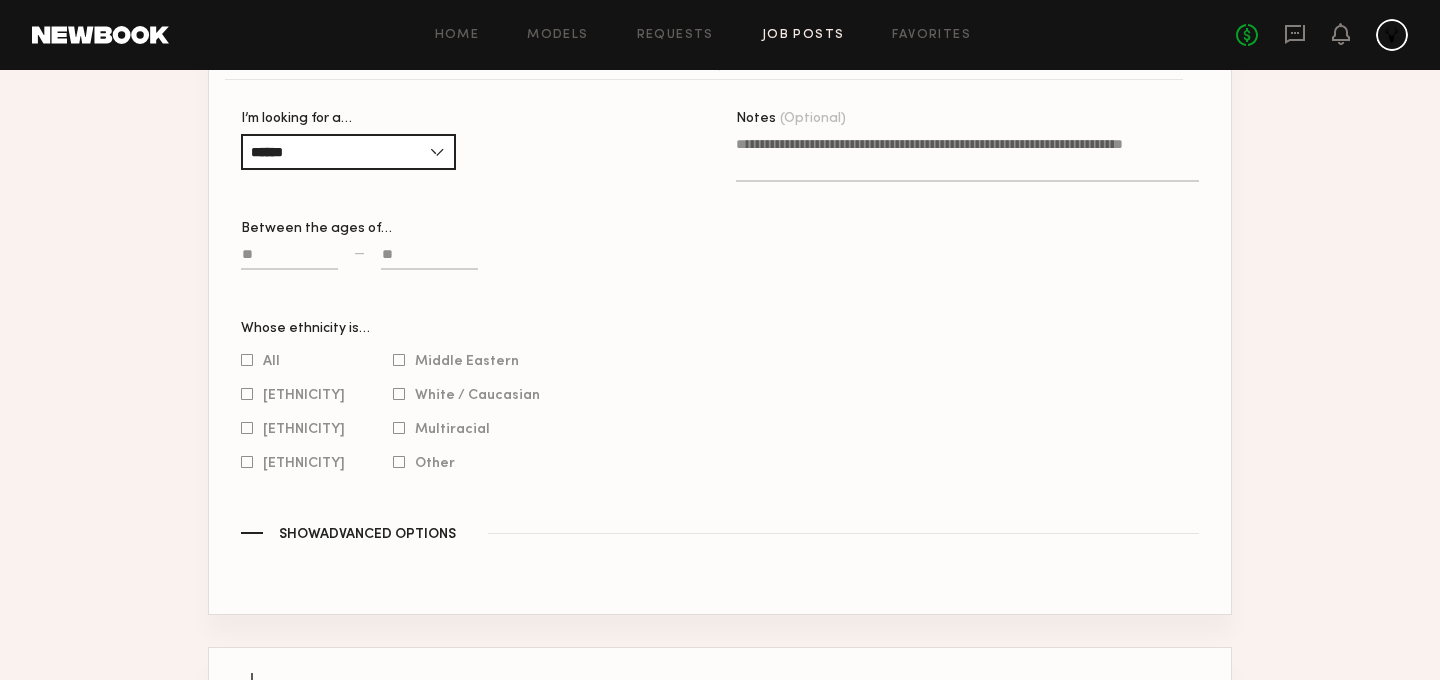 click 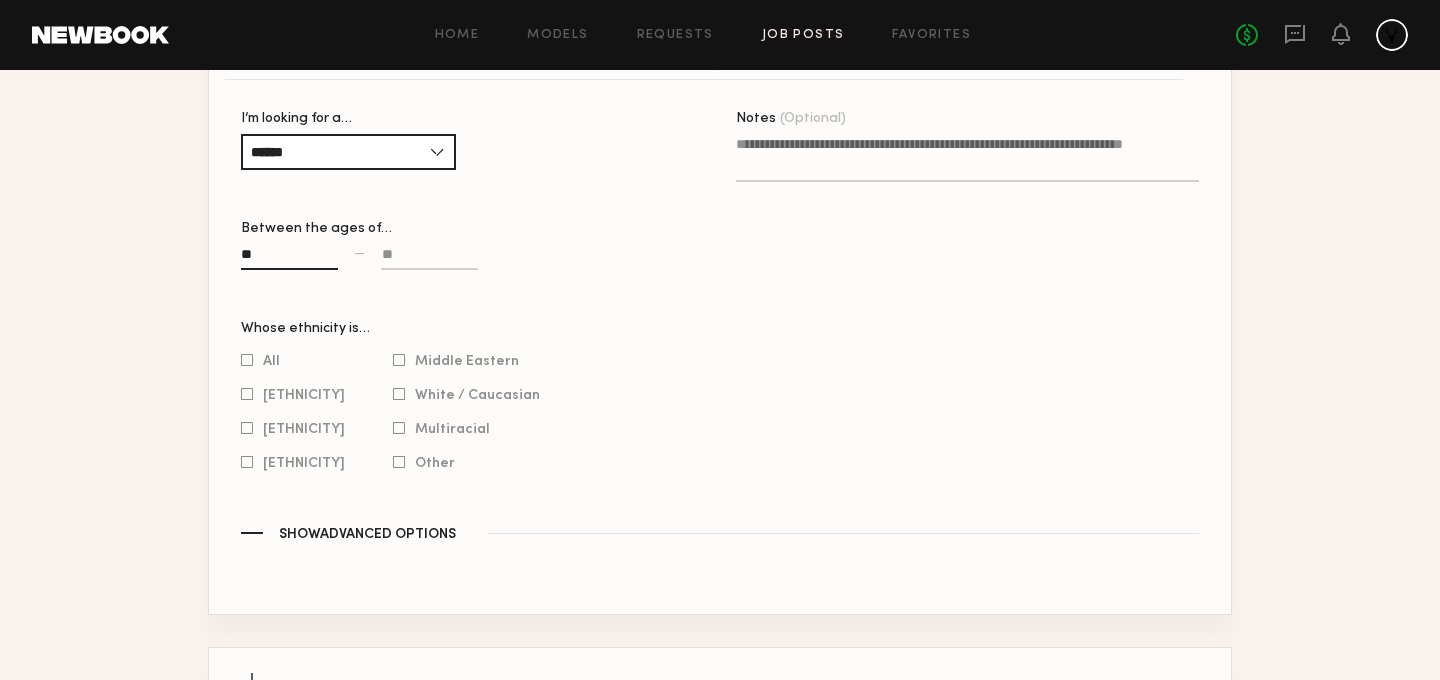 type on "**" 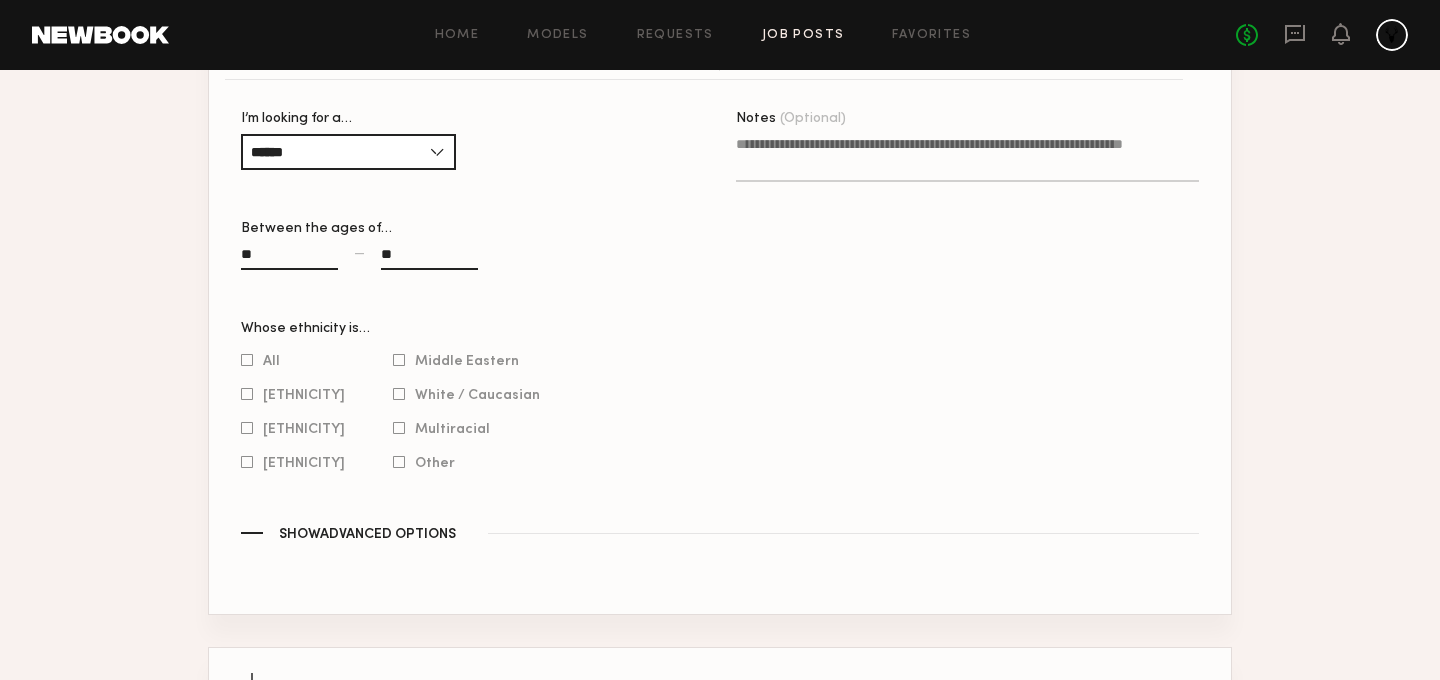 type on "**" 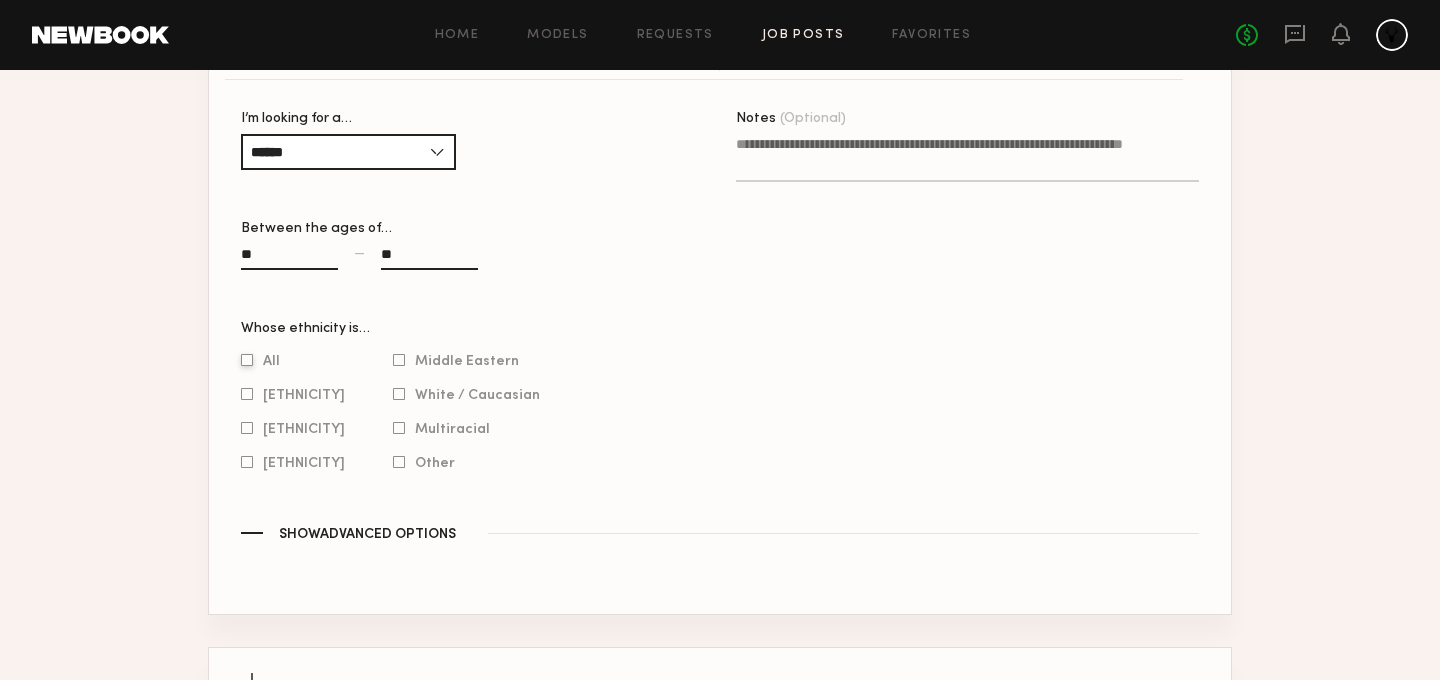click 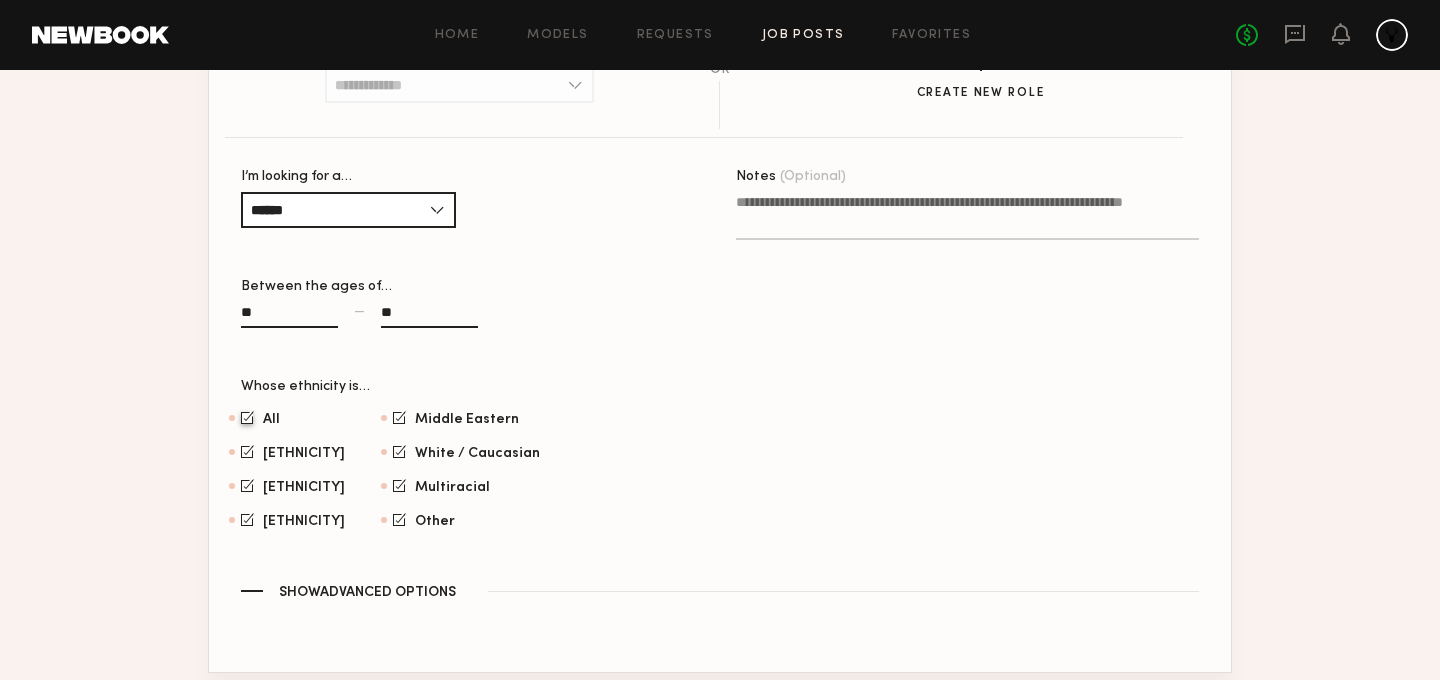scroll, scrollTop: 1214, scrollLeft: 0, axis: vertical 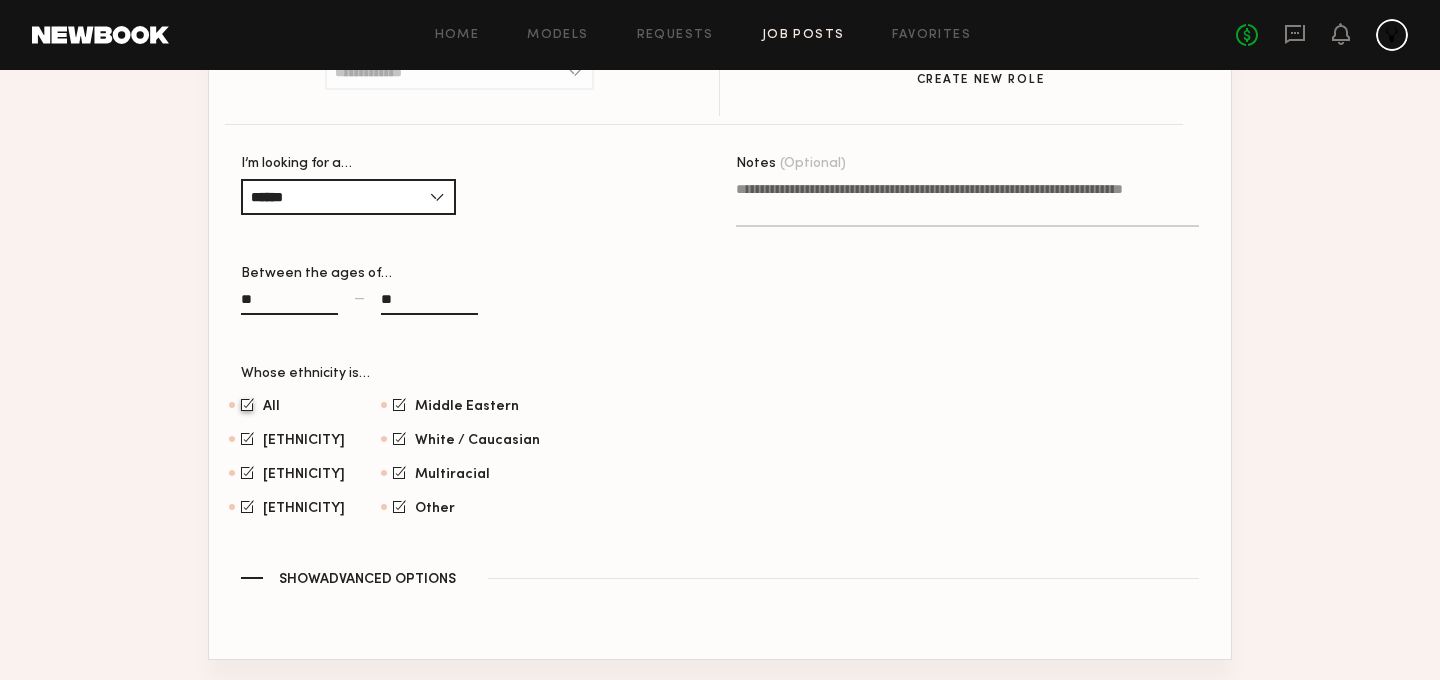 click on "**" 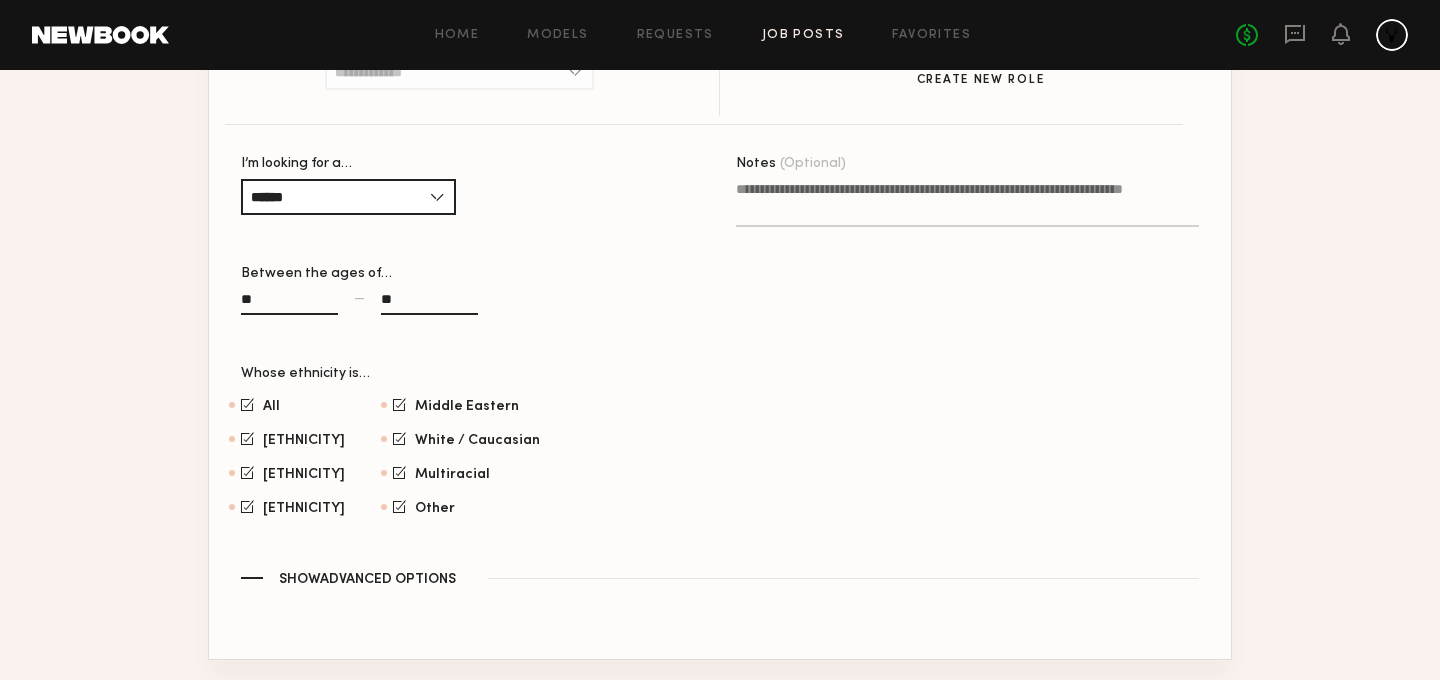 type on "*" 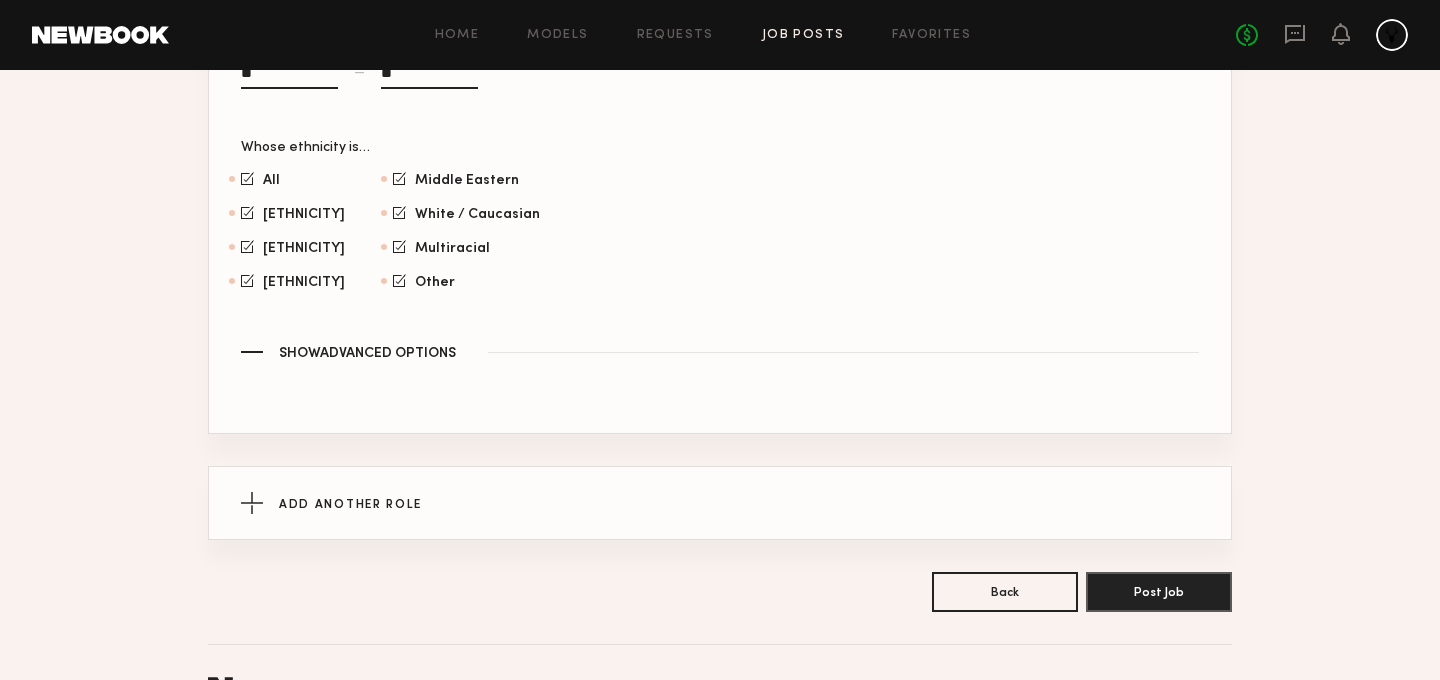 scroll, scrollTop: 1492, scrollLeft: 0, axis: vertical 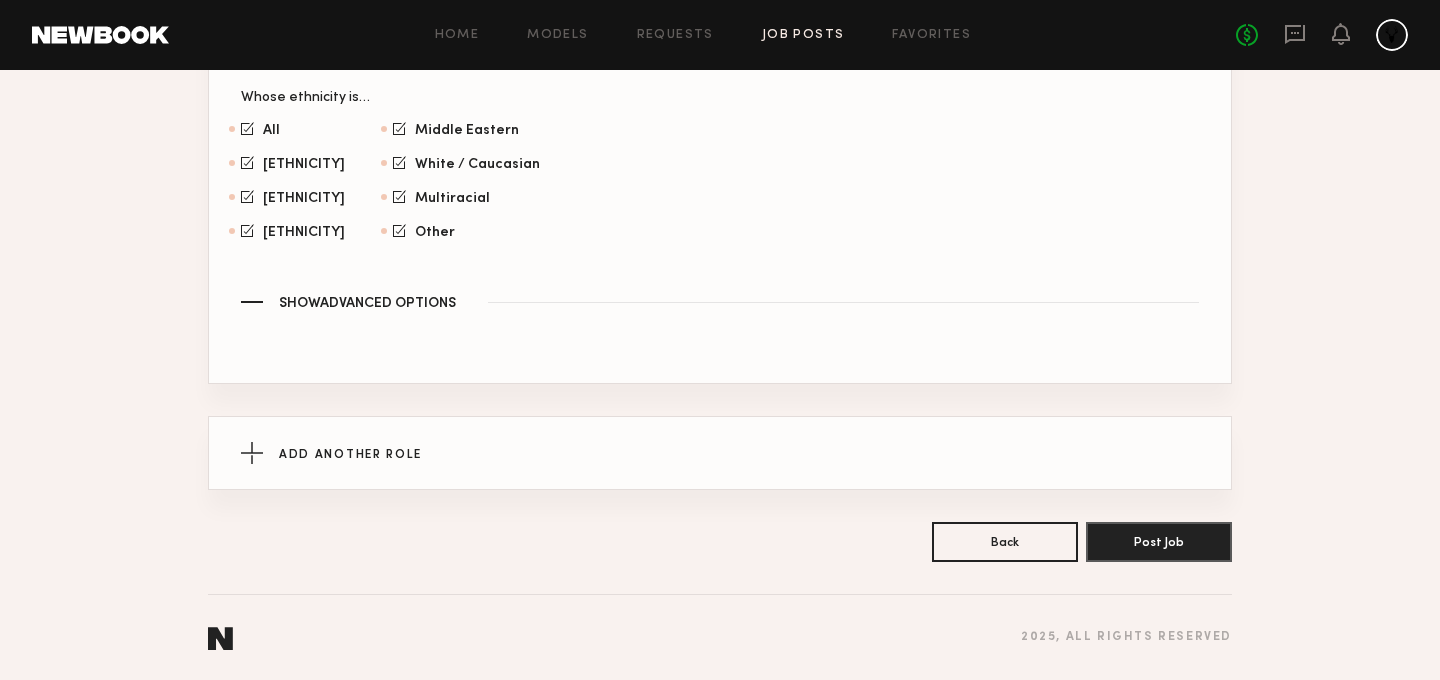 click on "Show  Advanced Options" 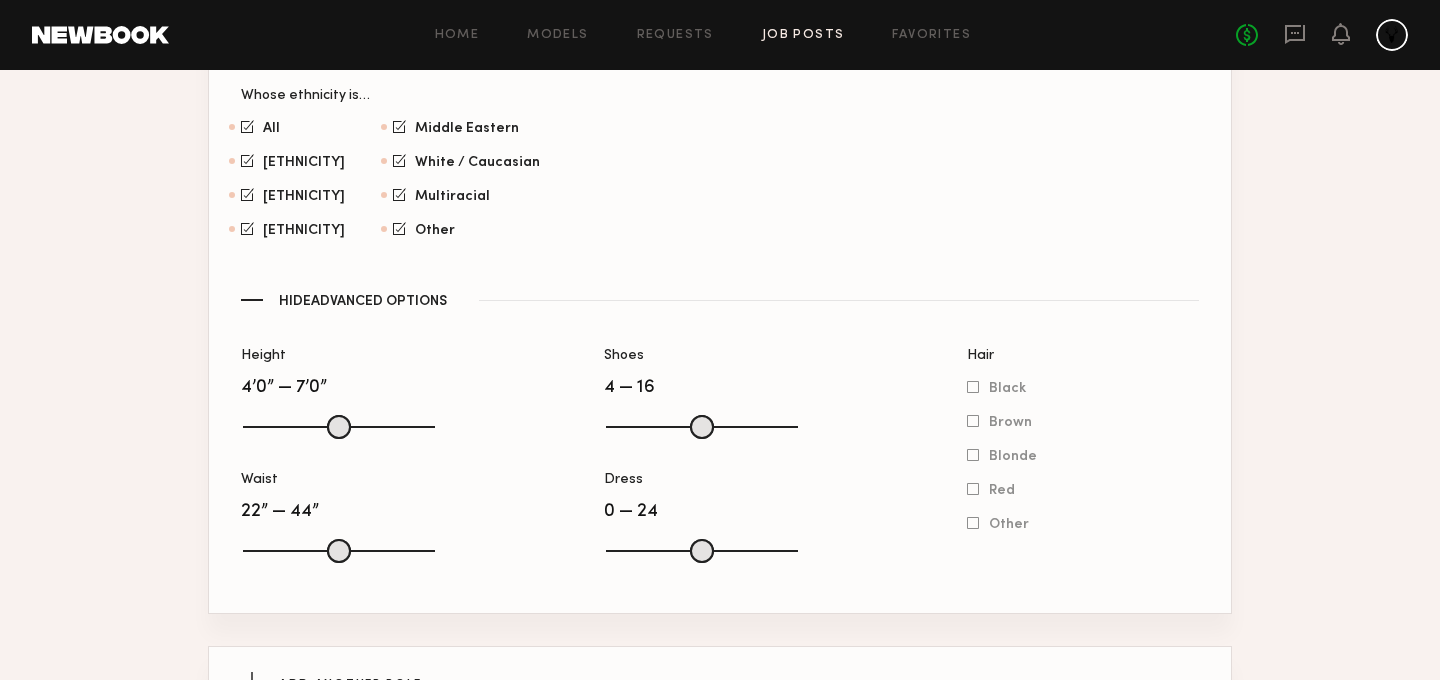 click on "All Asian Black / African American Hispanic / Latino Middle Eastern White / Caucasian Multiracial Other" 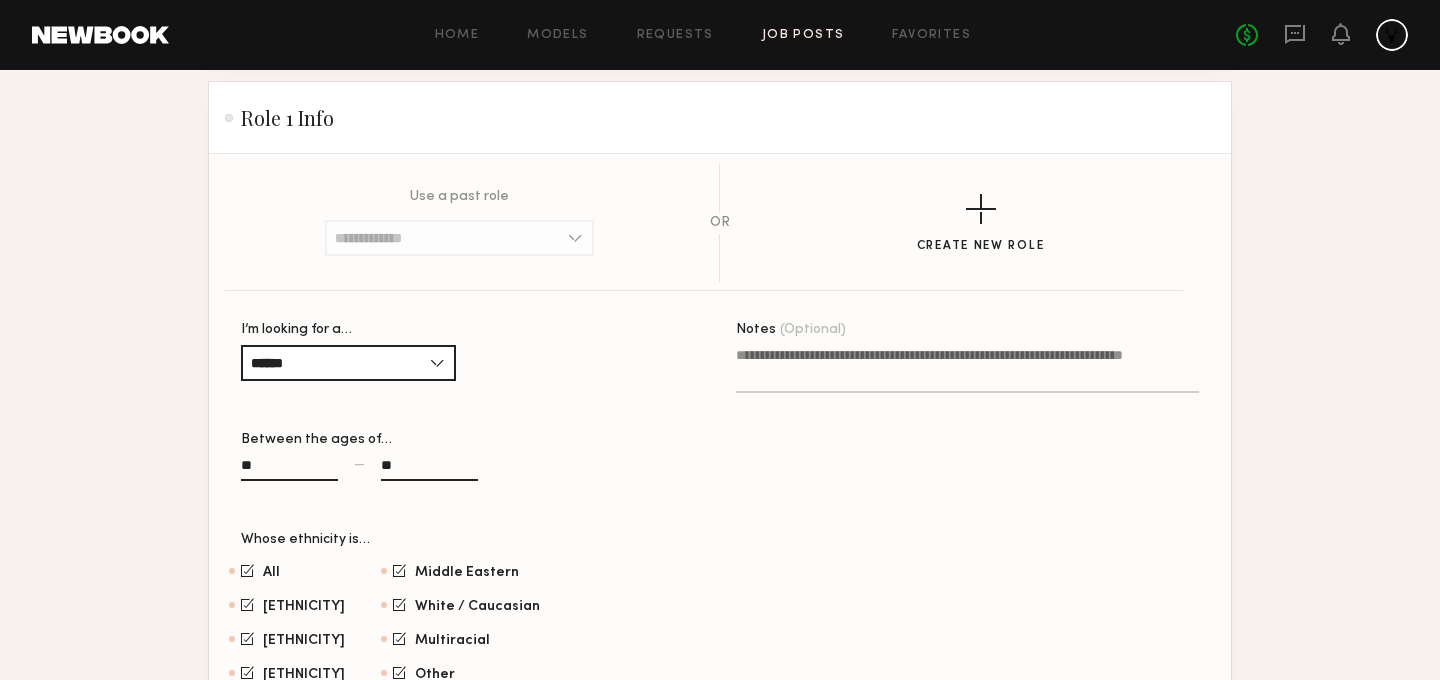 scroll, scrollTop: 1047, scrollLeft: 0, axis: vertical 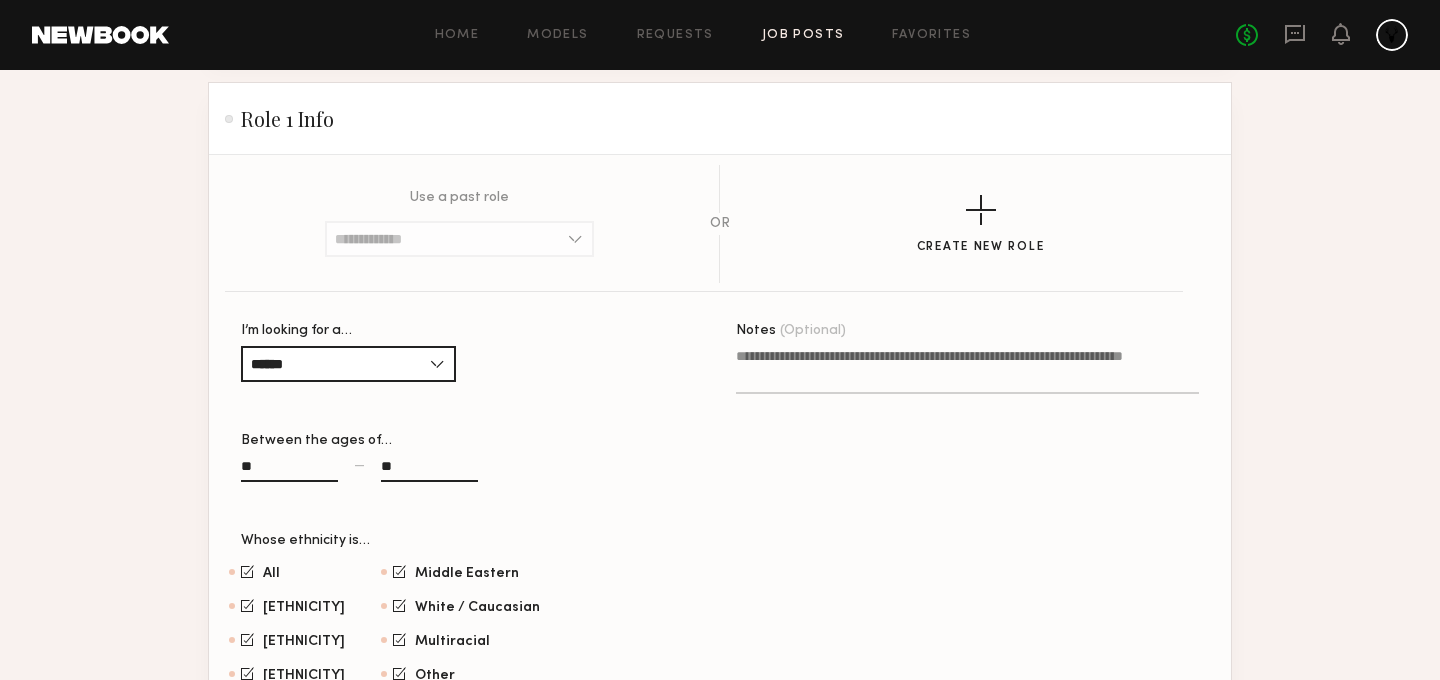 click on "Notes (Optional)" 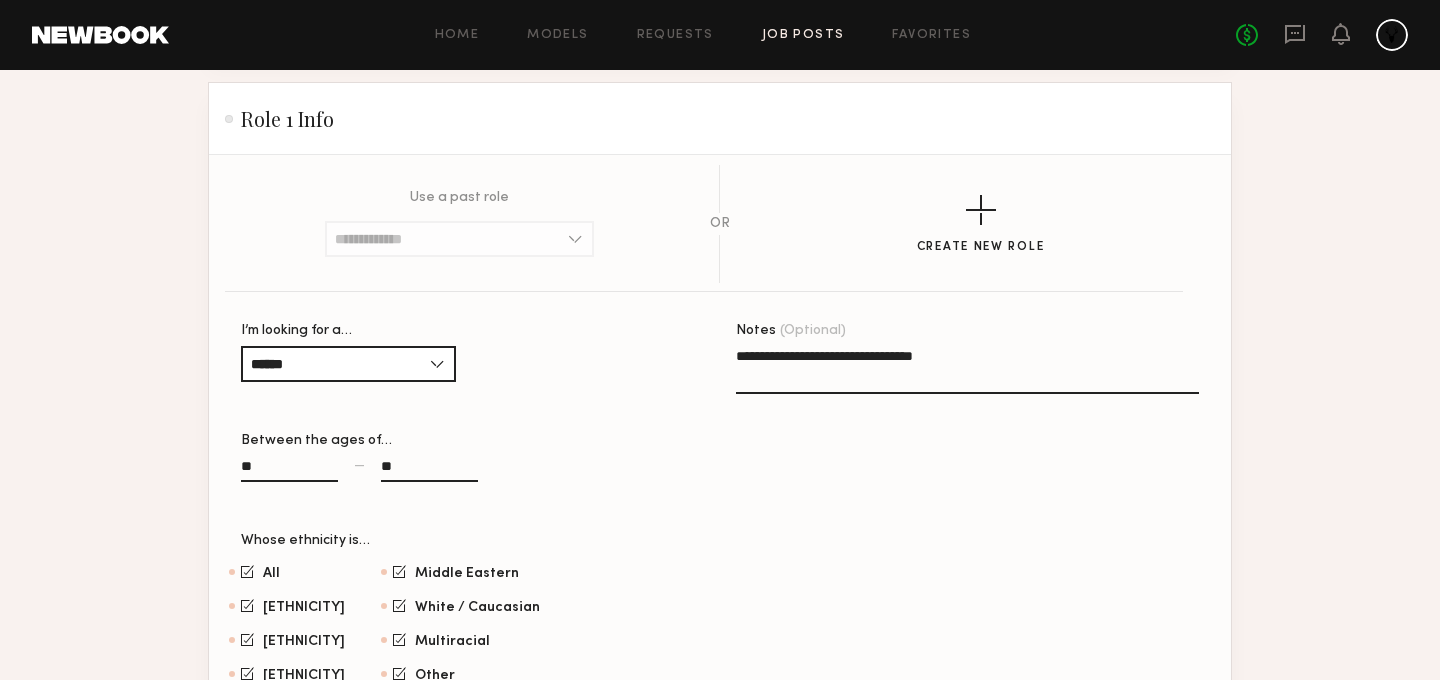 click on "Whose ethnicity is… All Asian Black / African American Hispanic / Latino Middle Eastern White / Caucasian Multiracial Other" 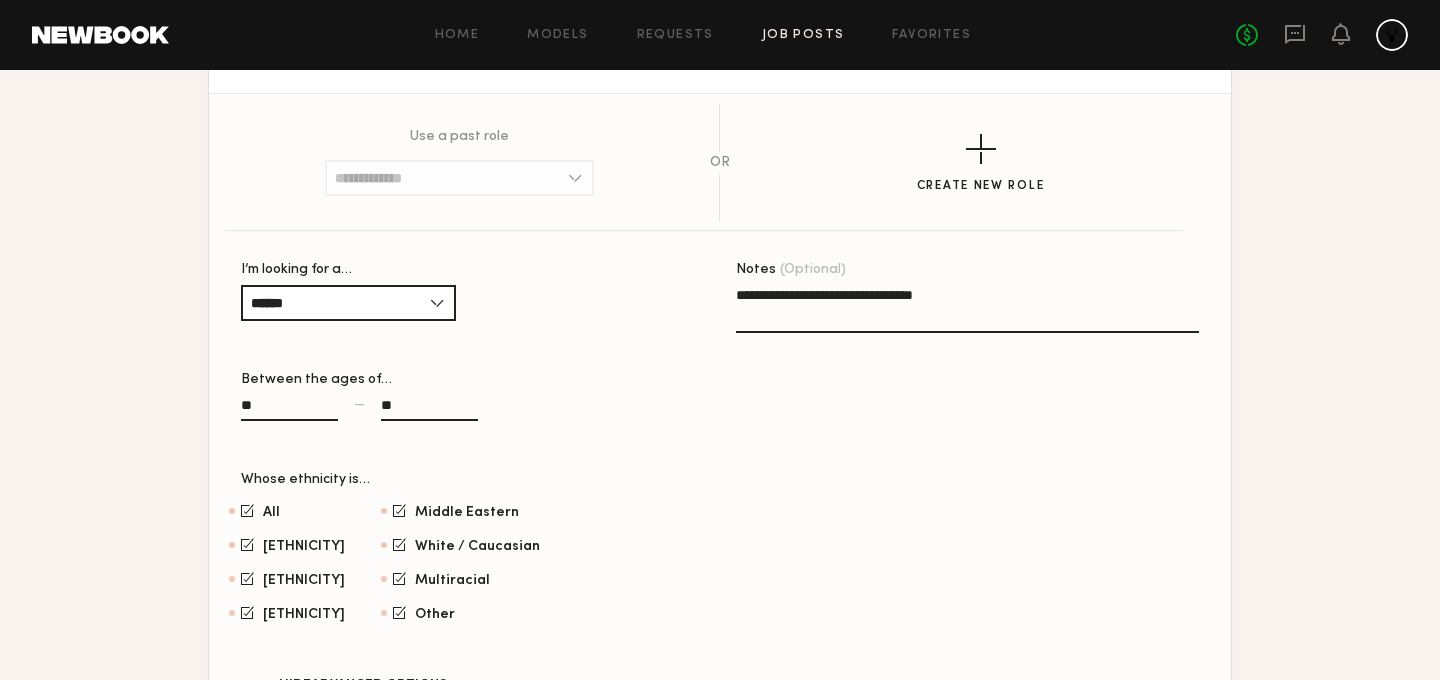 scroll, scrollTop: 1122, scrollLeft: 0, axis: vertical 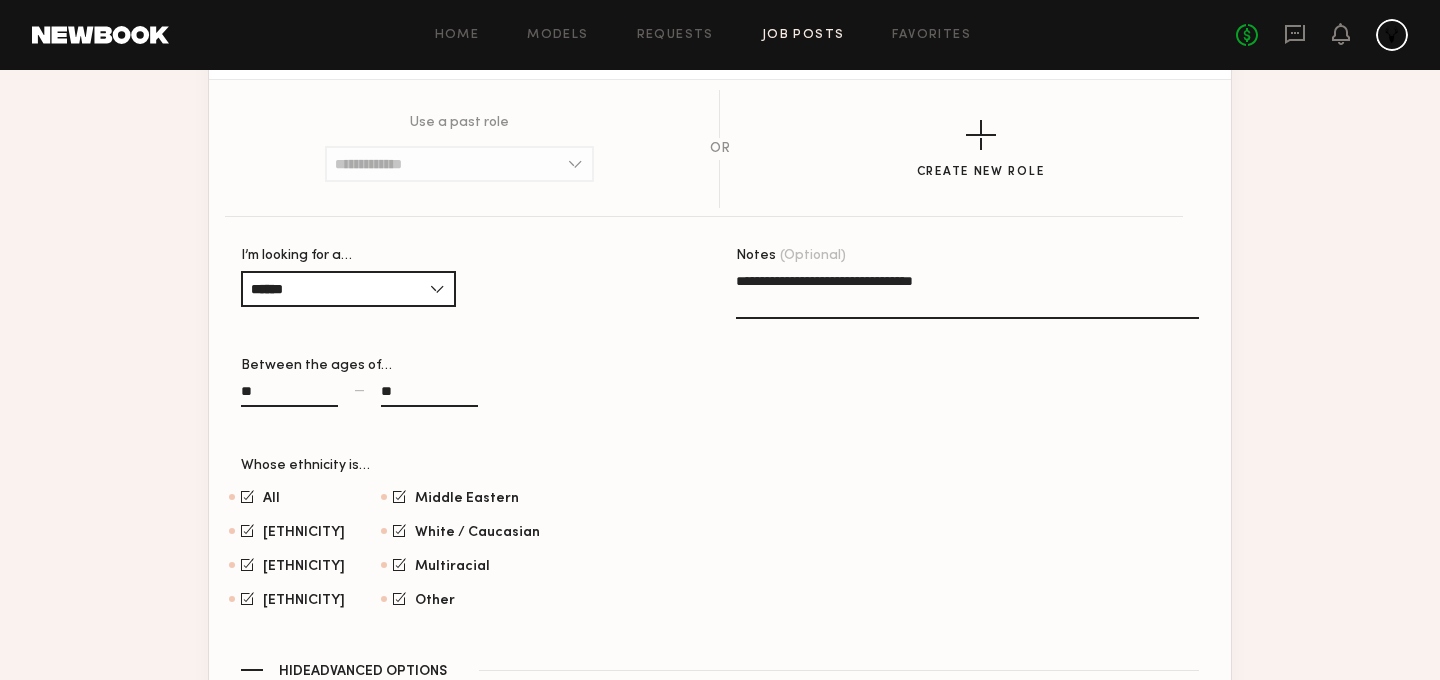 click on "**********" 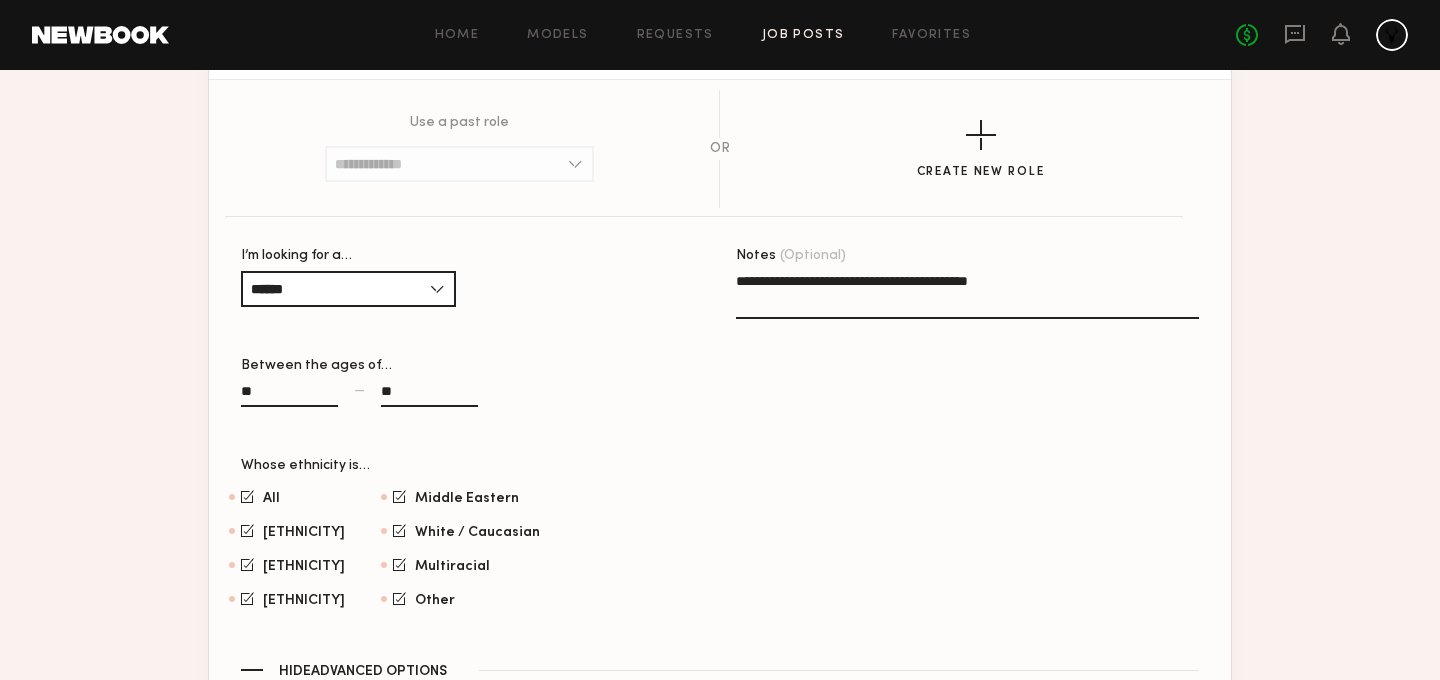 click on "**********" 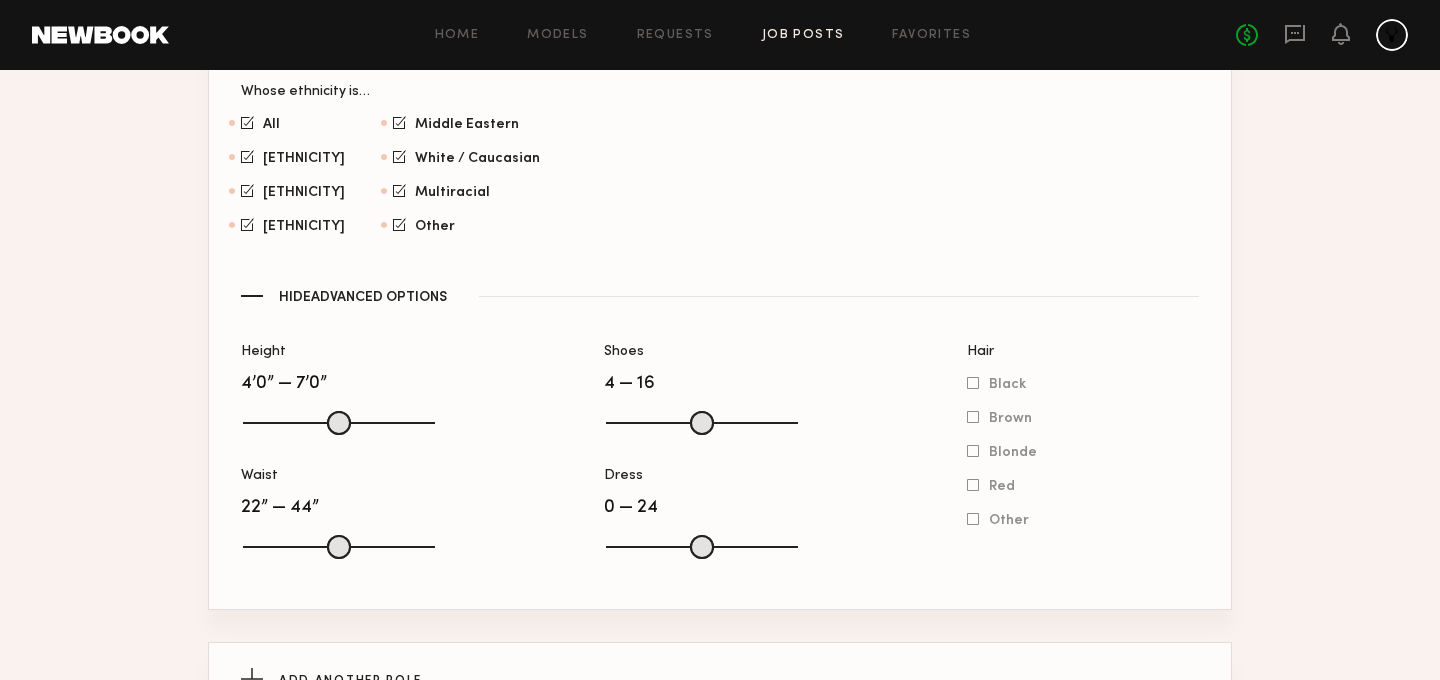 scroll, scrollTop: 1724, scrollLeft: 0, axis: vertical 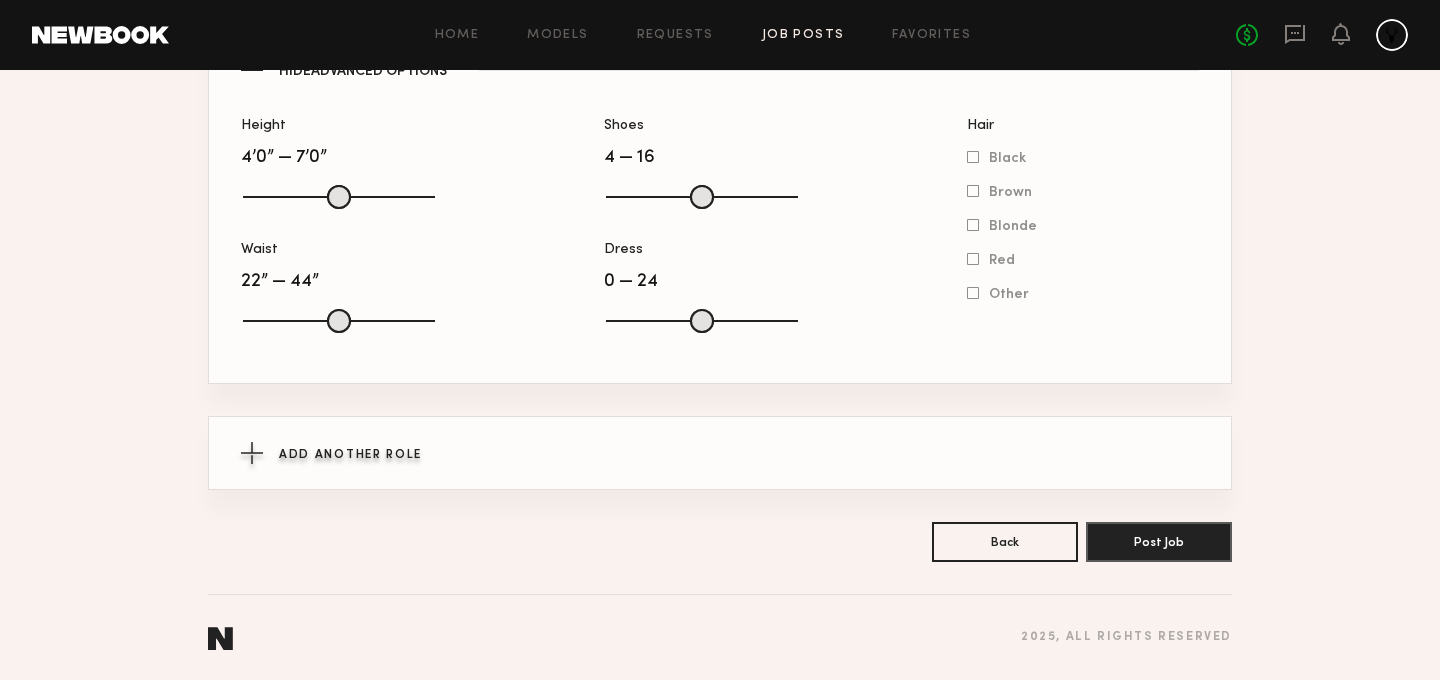 click on "Add Another Role" 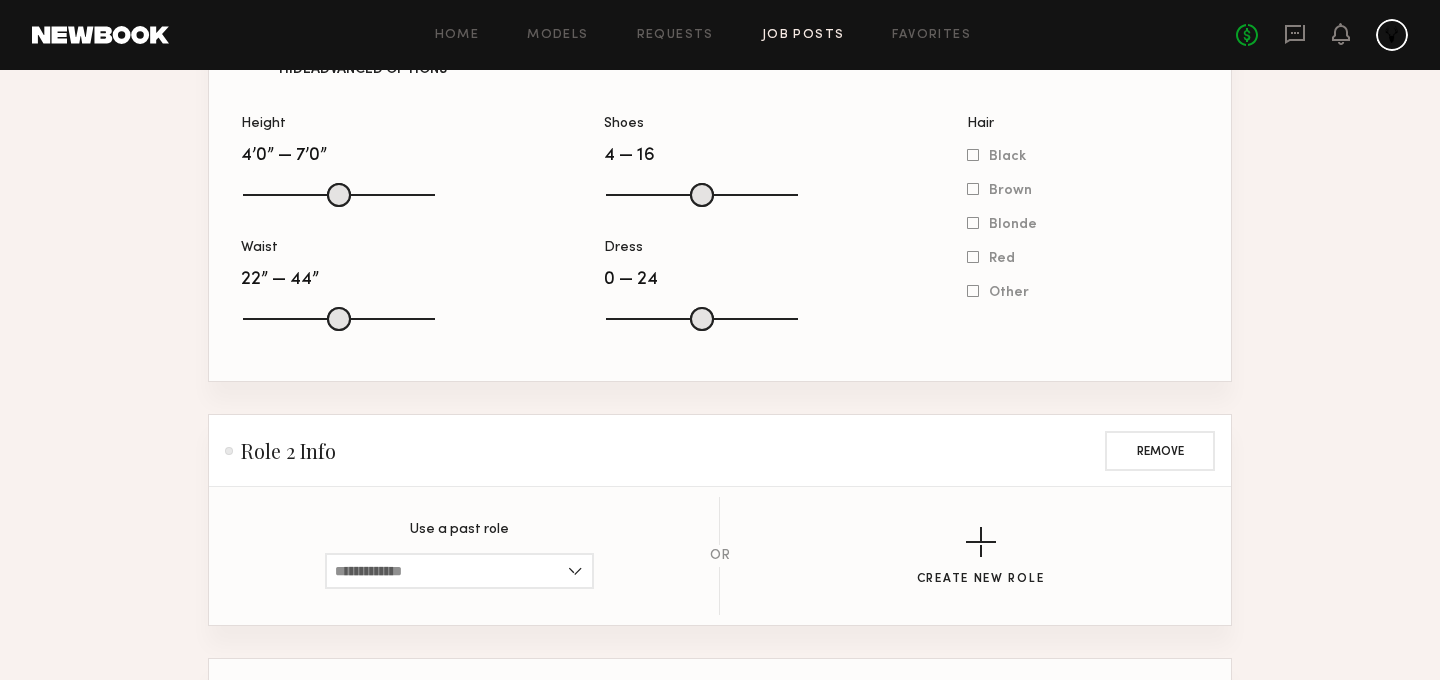 scroll, scrollTop: 1968, scrollLeft: 0, axis: vertical 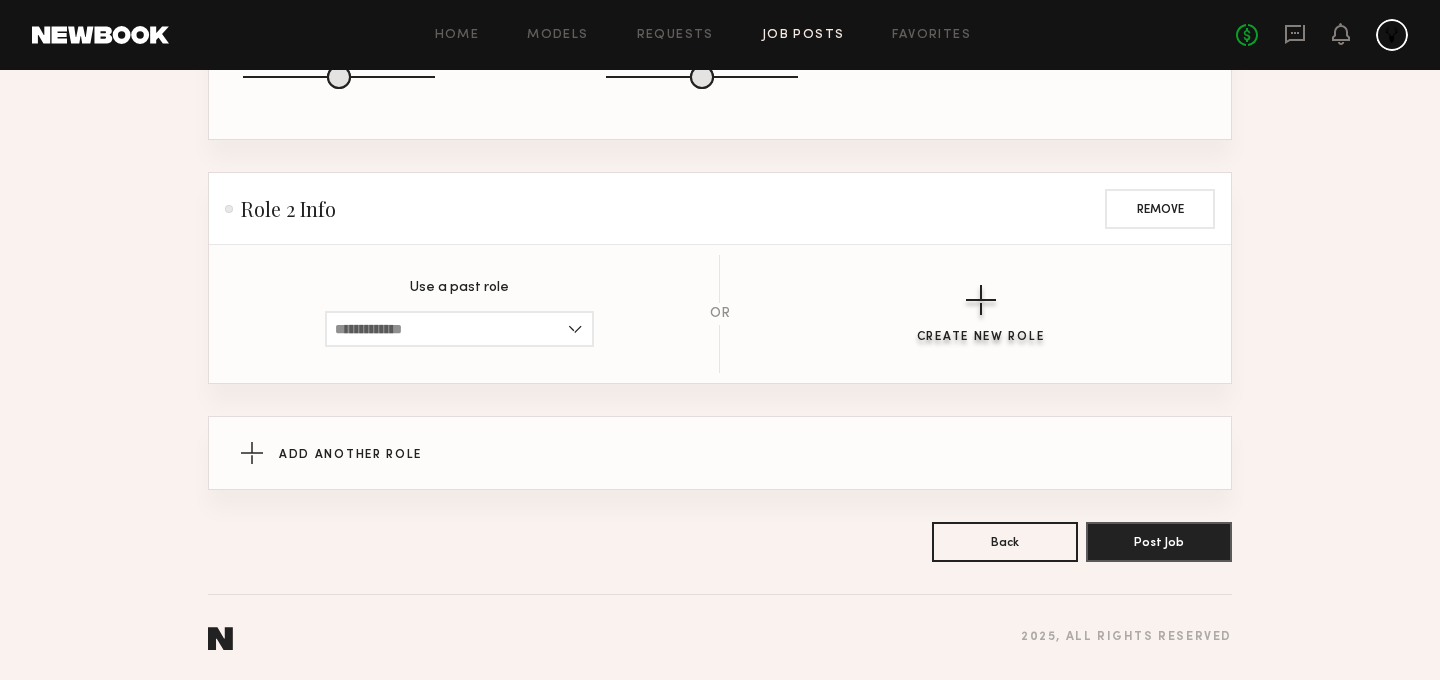 click 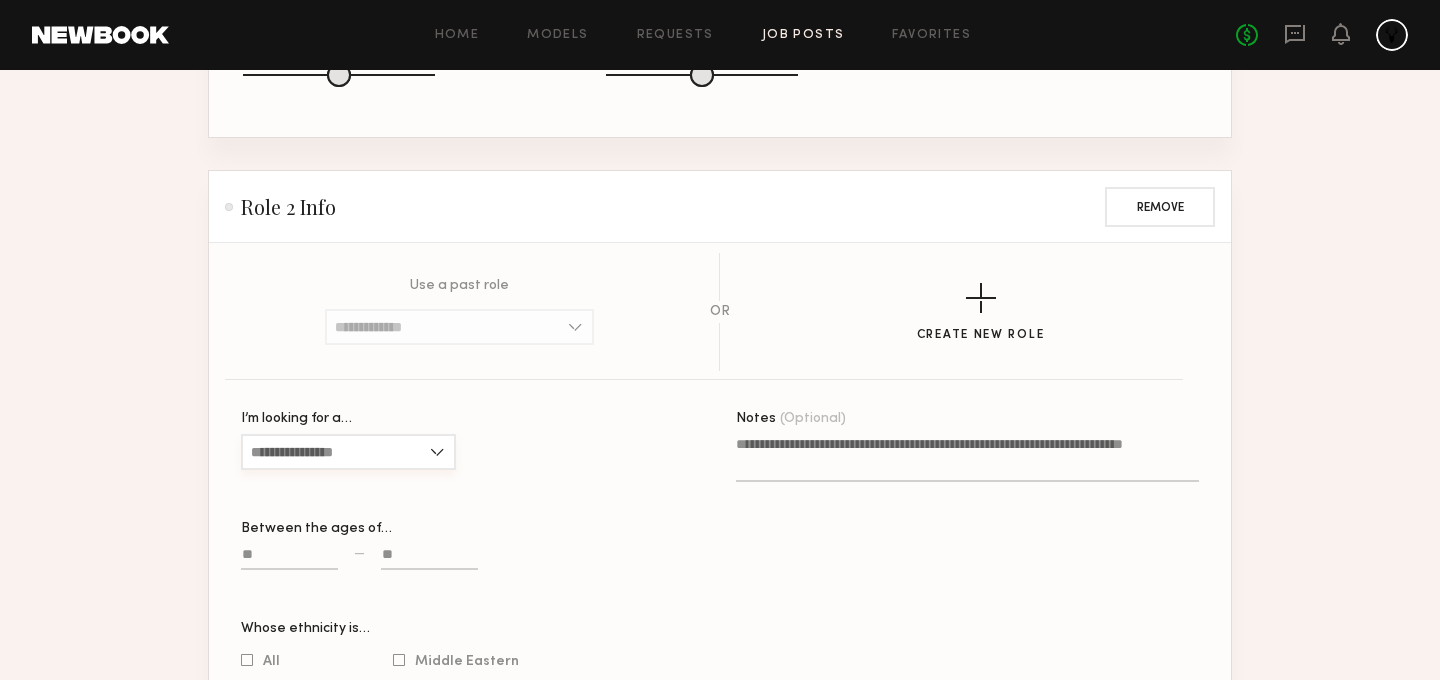 click on "I’m looking for a…" at bounding box center (348, 452) 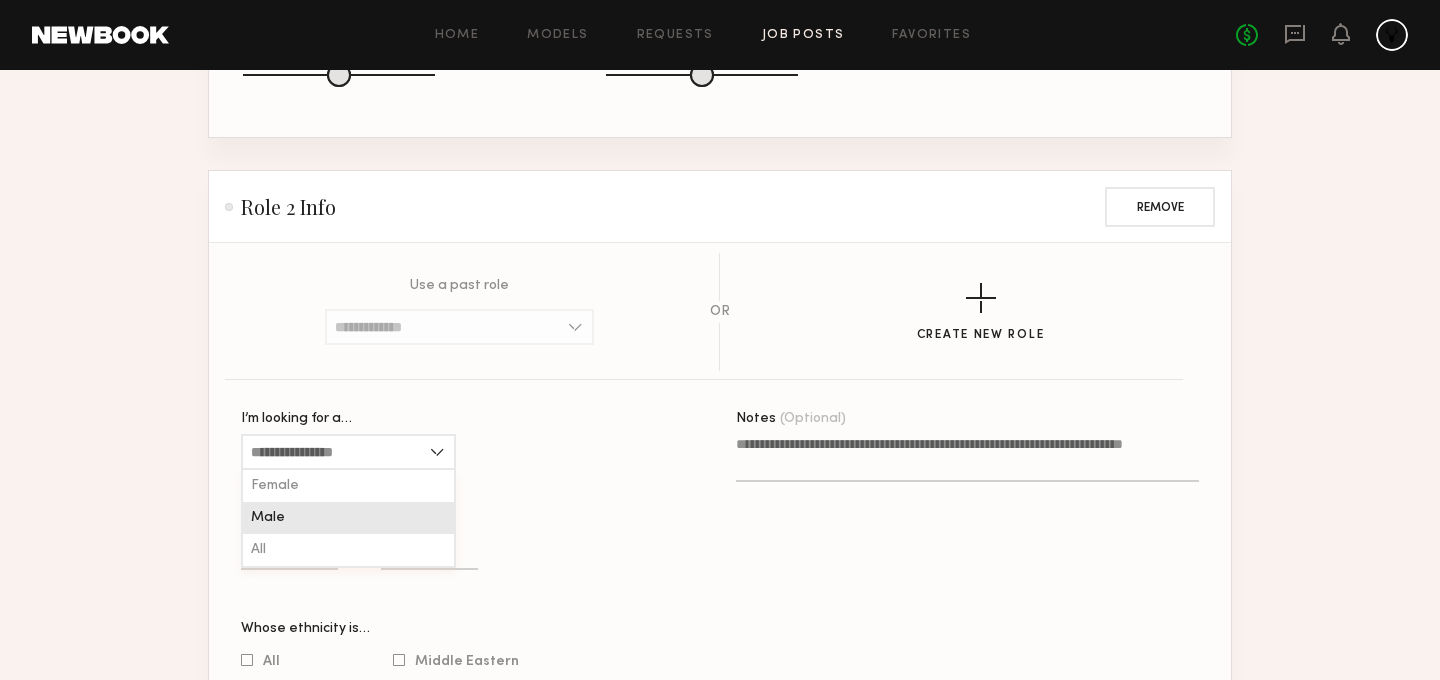 click on "Male" 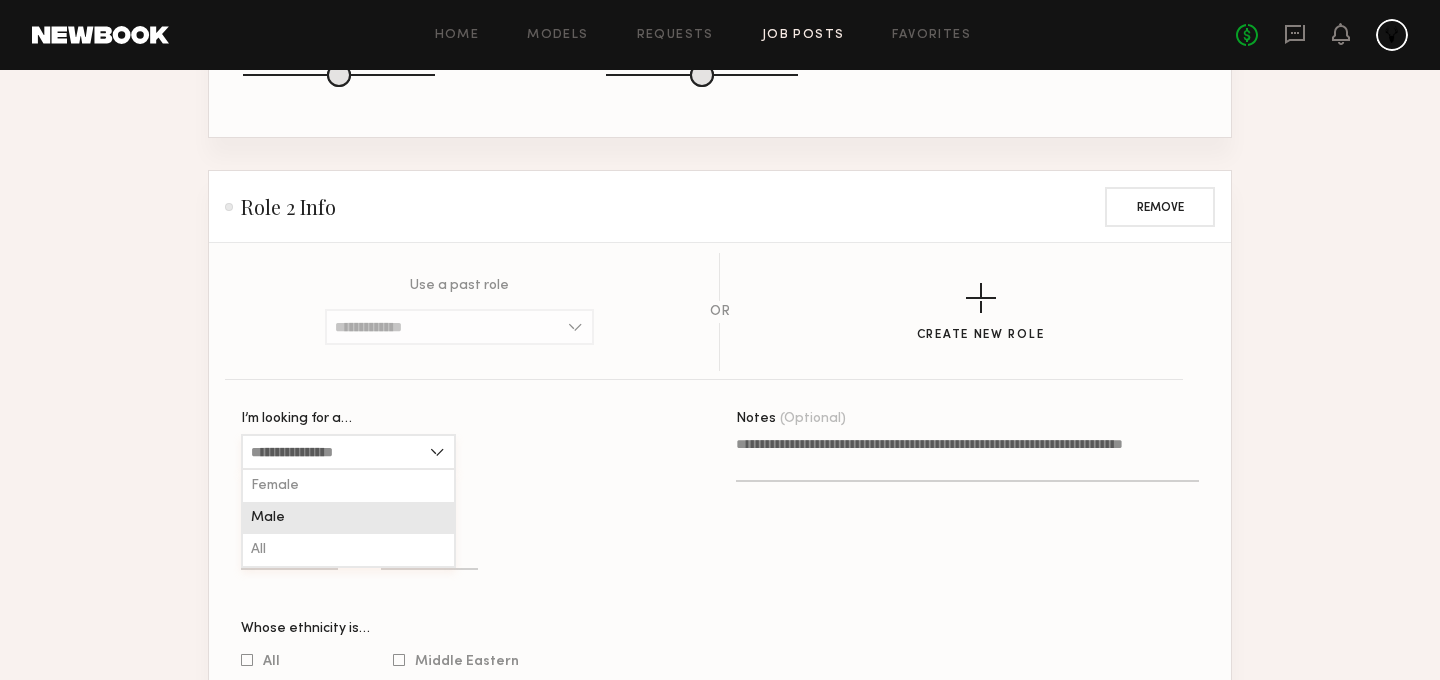 type on "****" 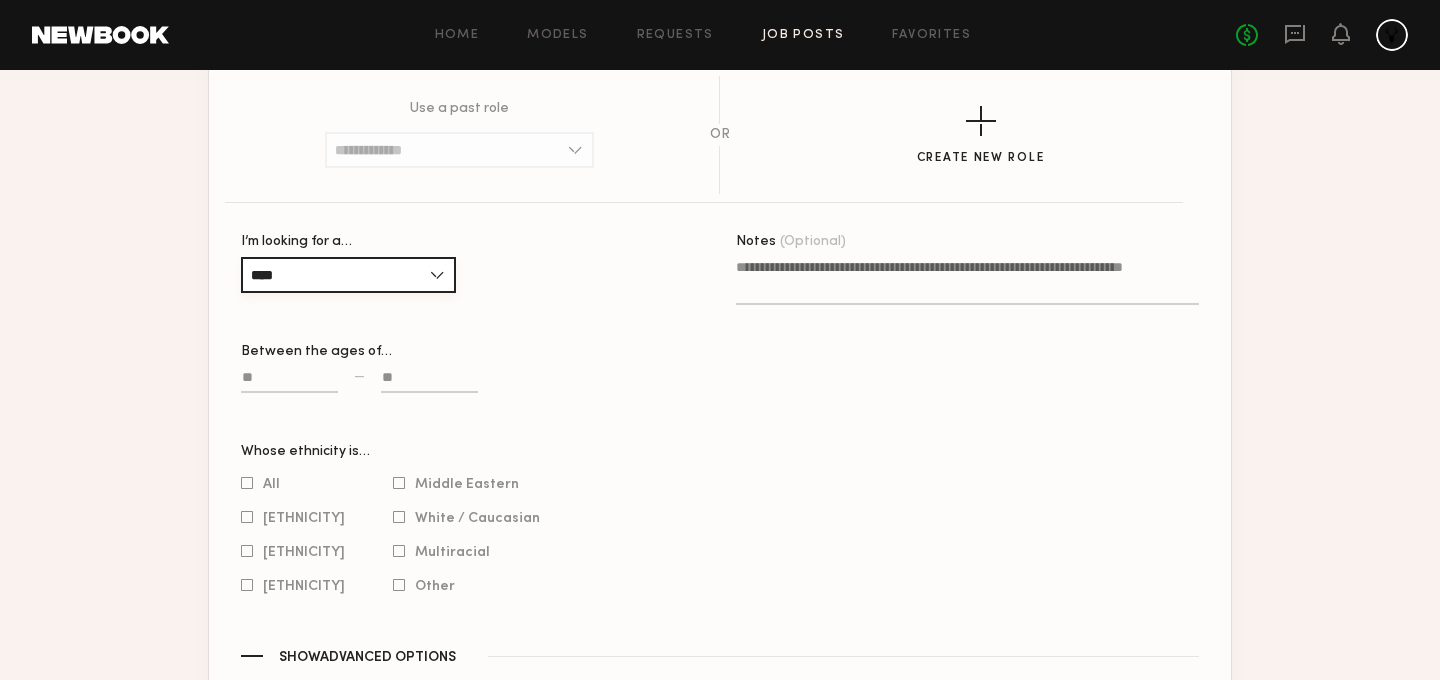 scroll, scrollTop: 2159, scrollLeft: 0, axis: vertical 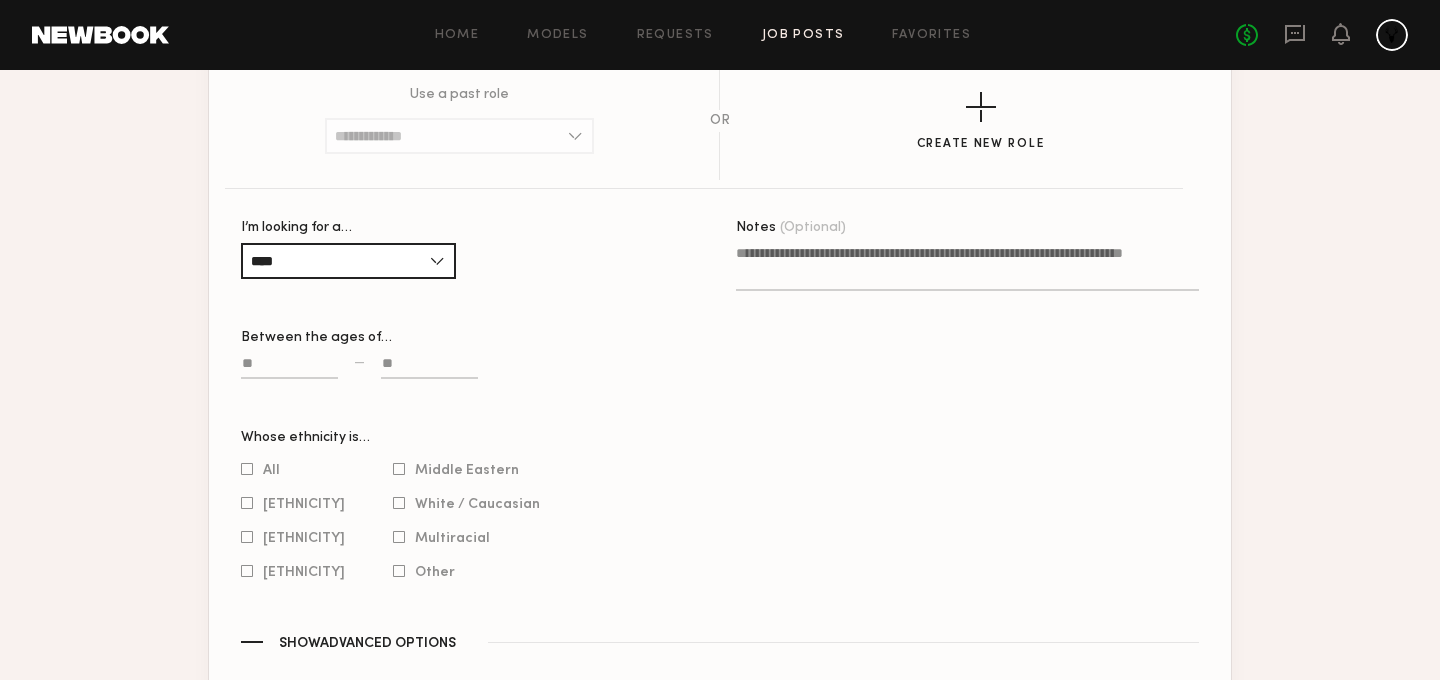 click 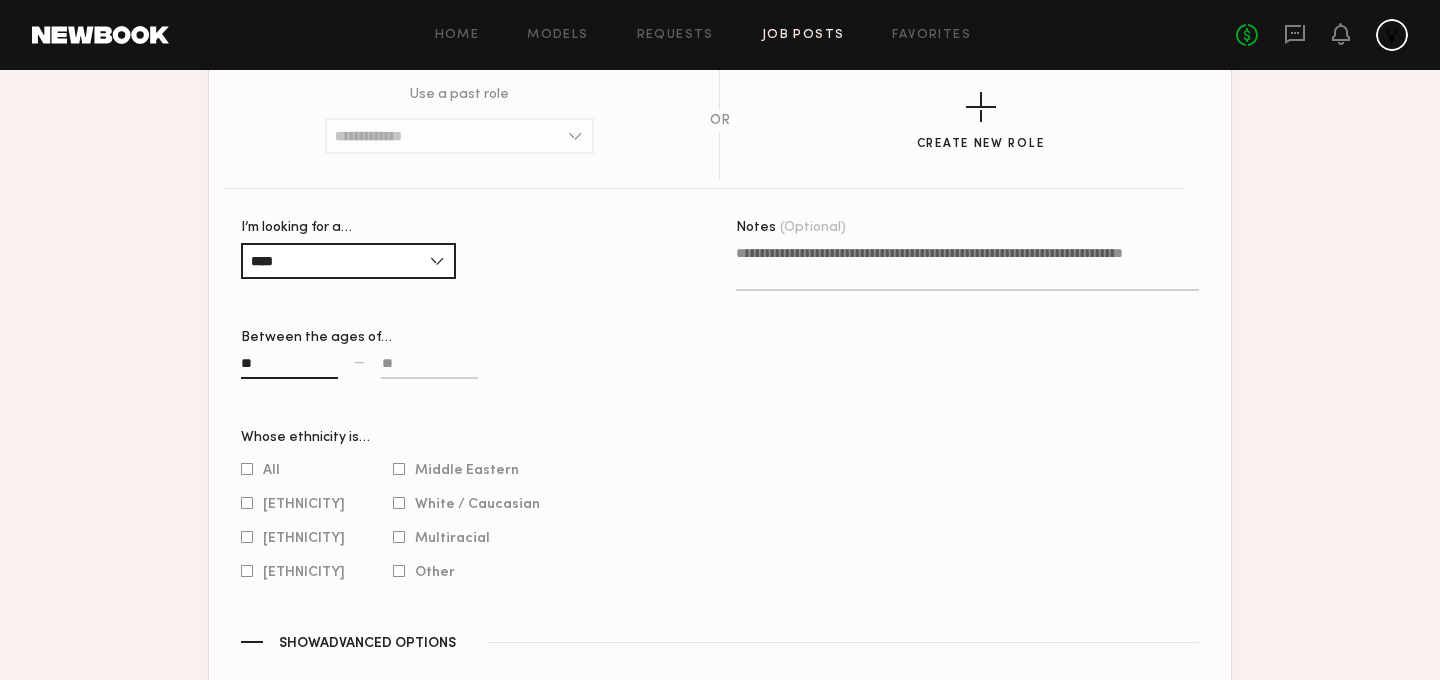 type on "**" 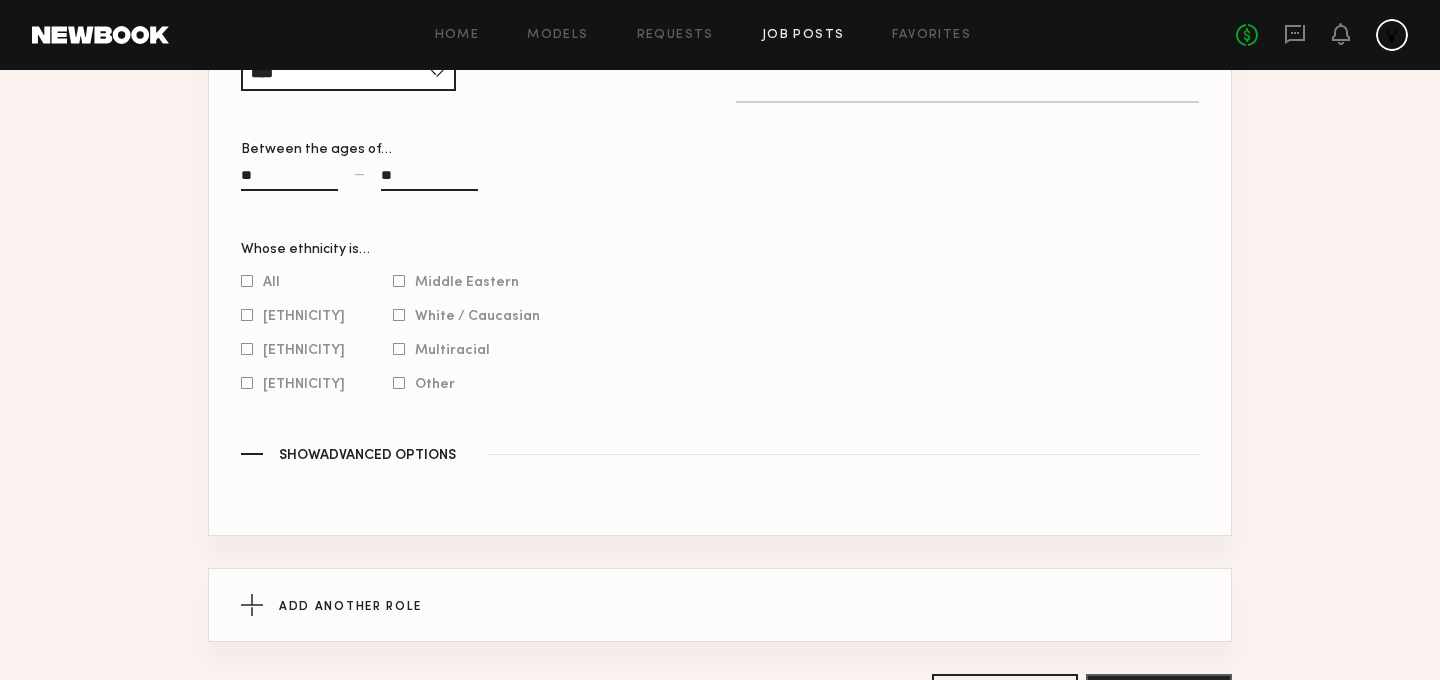 scroll, scrollTop: 2369, scrollLeft: 0, axis: vertical 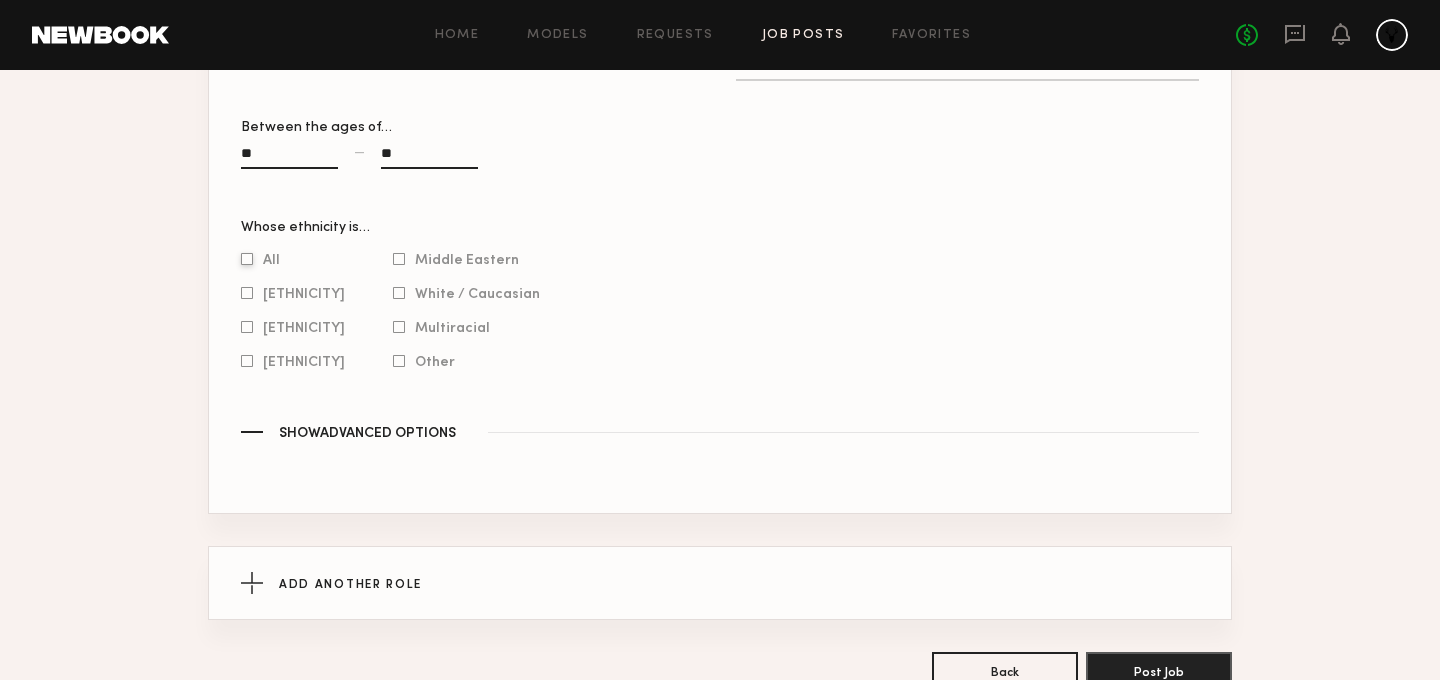 type on "**" 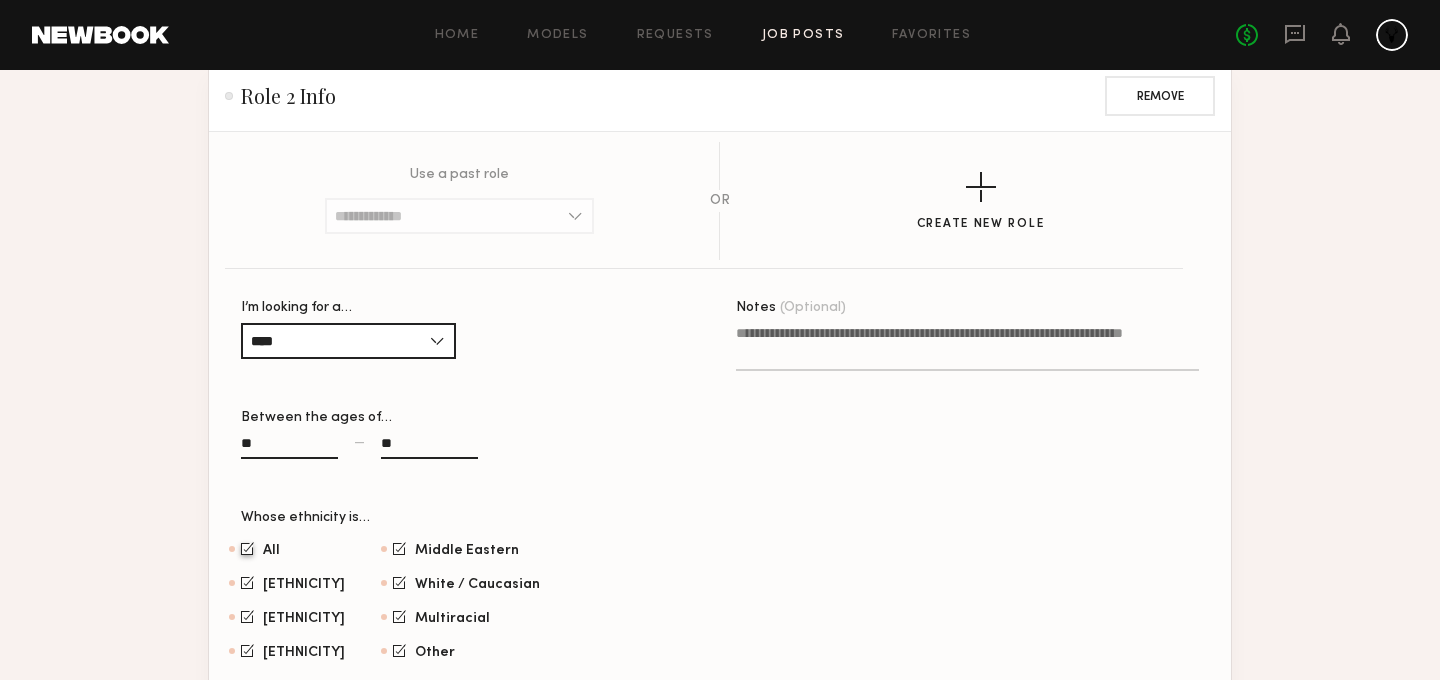 scroll, scrollTop: 2052, scrollLeft: 0, axis: vertical 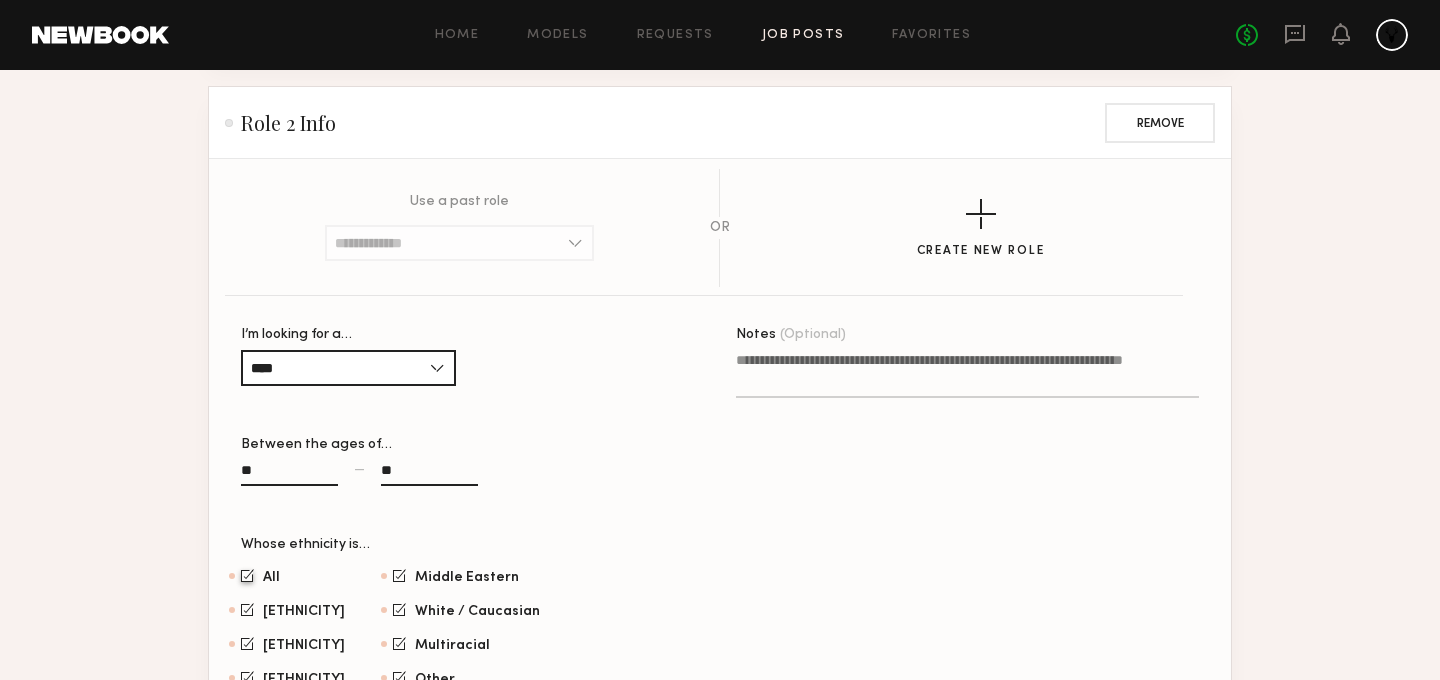 click on "Notes (Optional)" 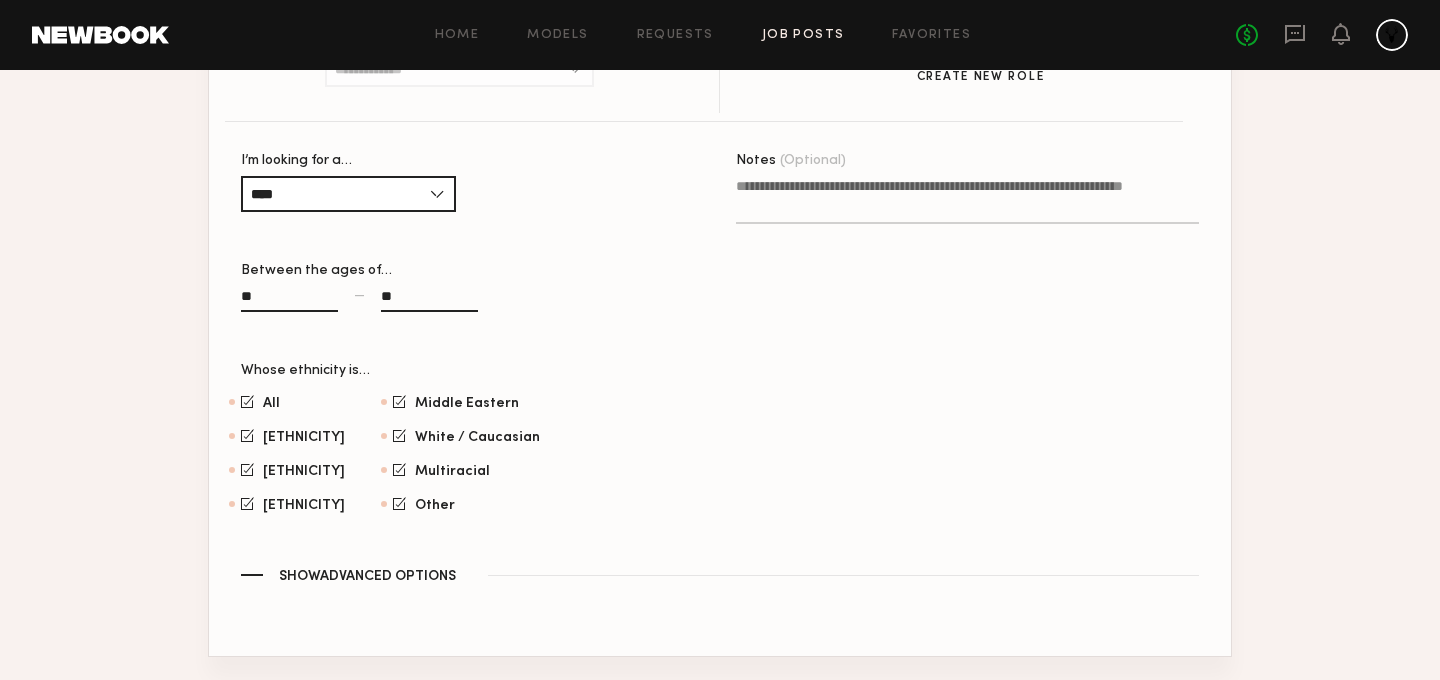 scroll, scrollTop: 2227, scrollLeft: 0, axis: vertical 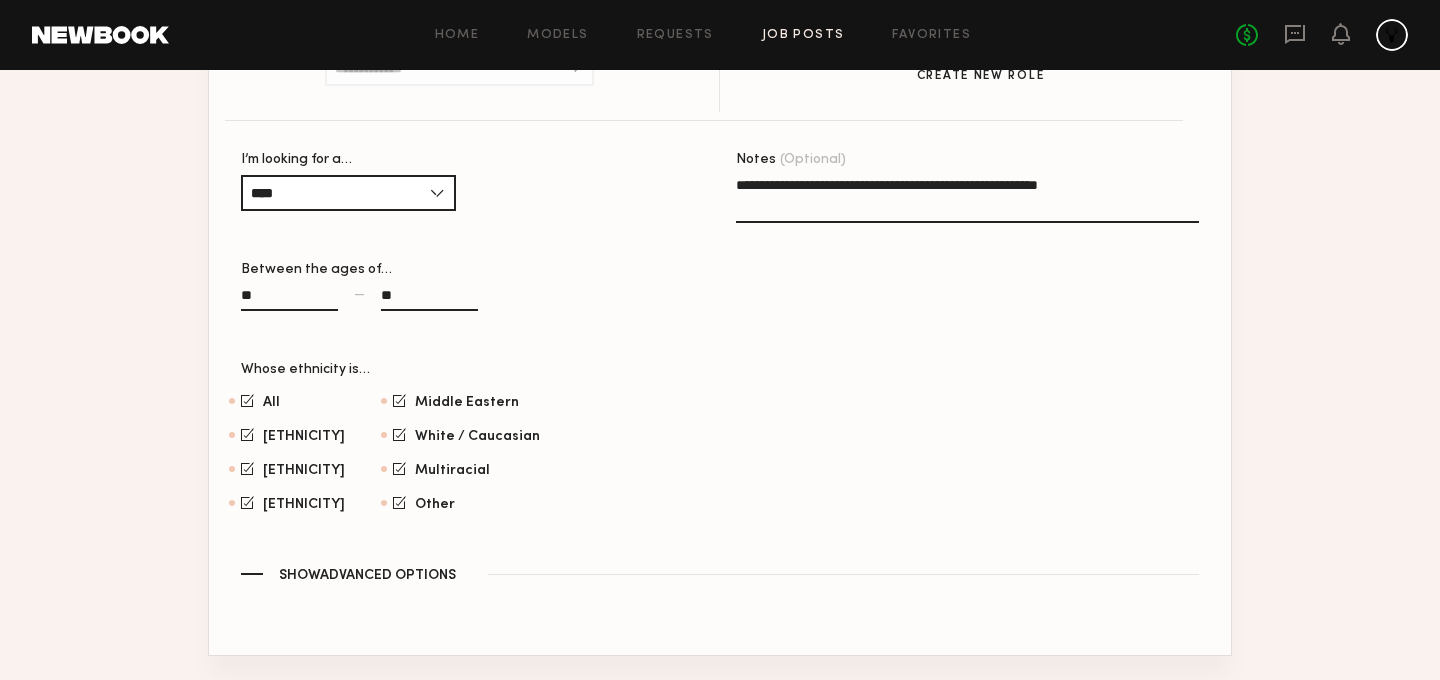 click on "**********" 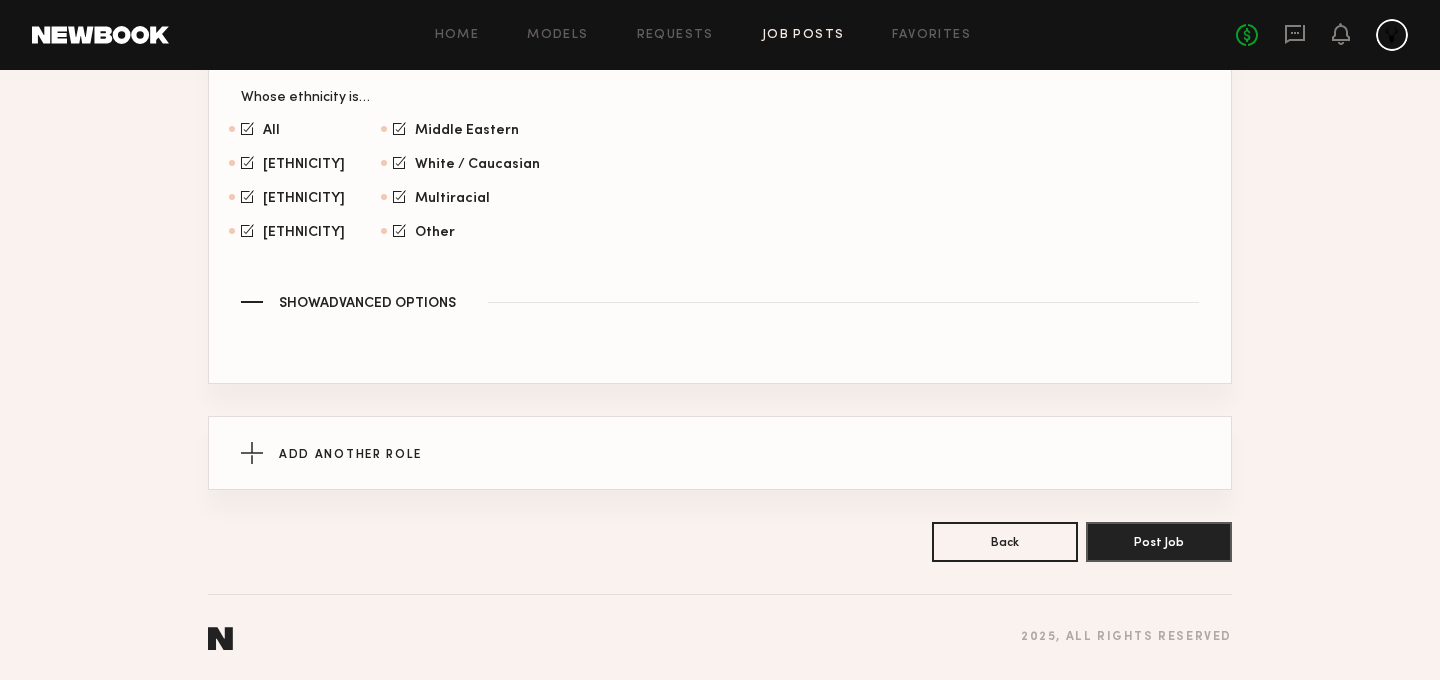 scroll, scrollTop: 2503, scrollLeft: 0, axis: vertical 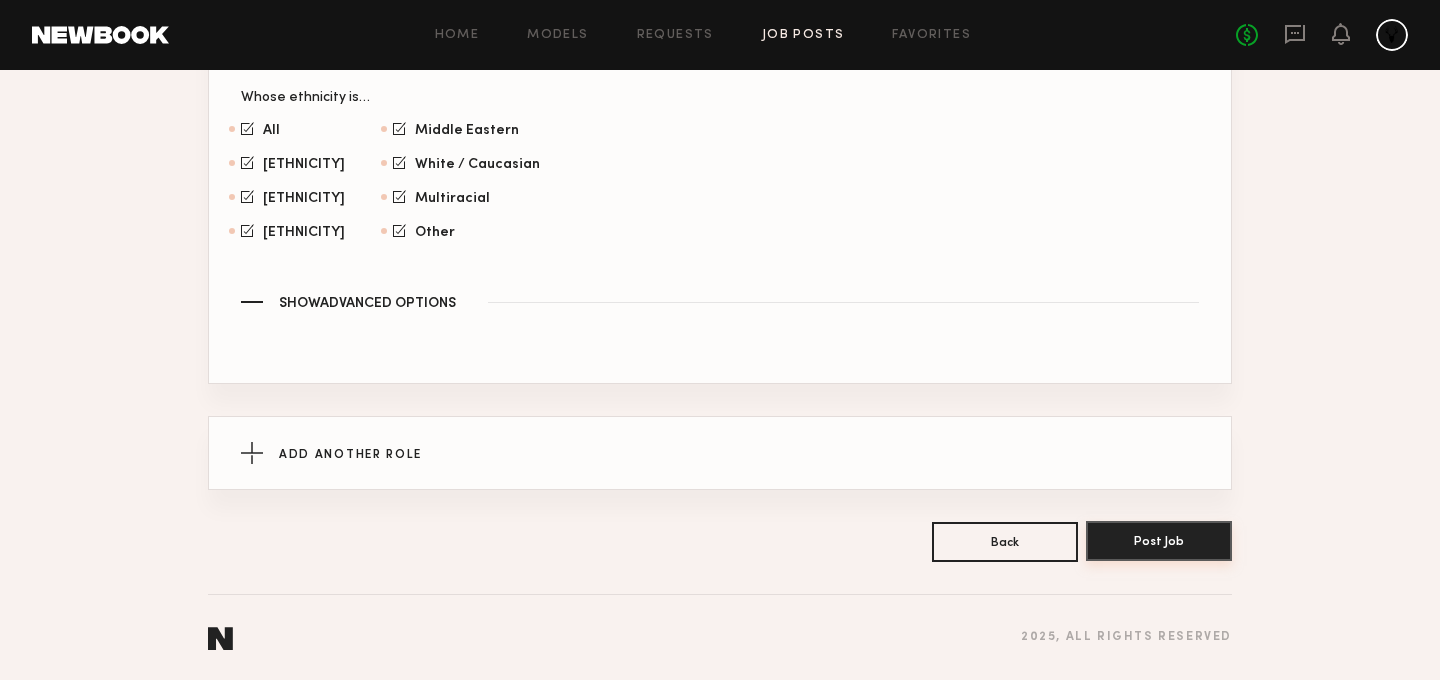 click on "Post Job" 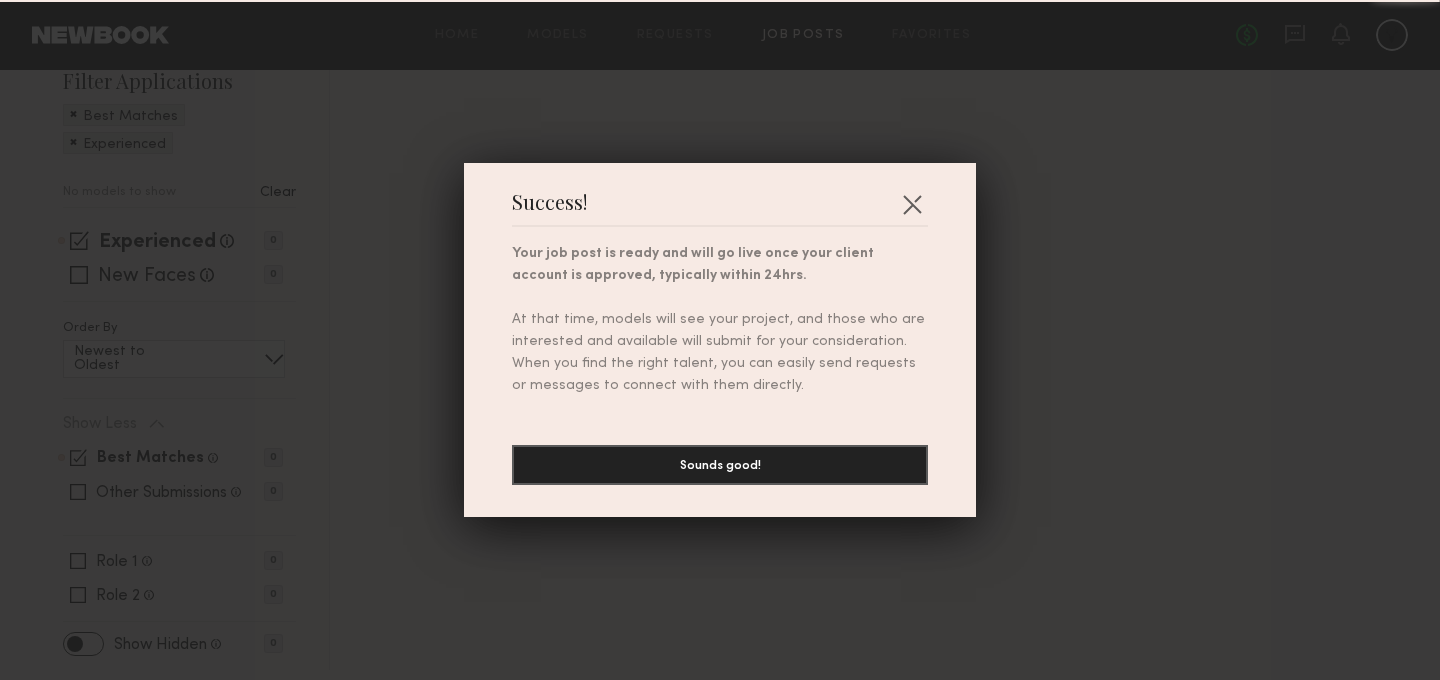 scroll, scrollTop: 0, scrollLeft: 0, axis: both 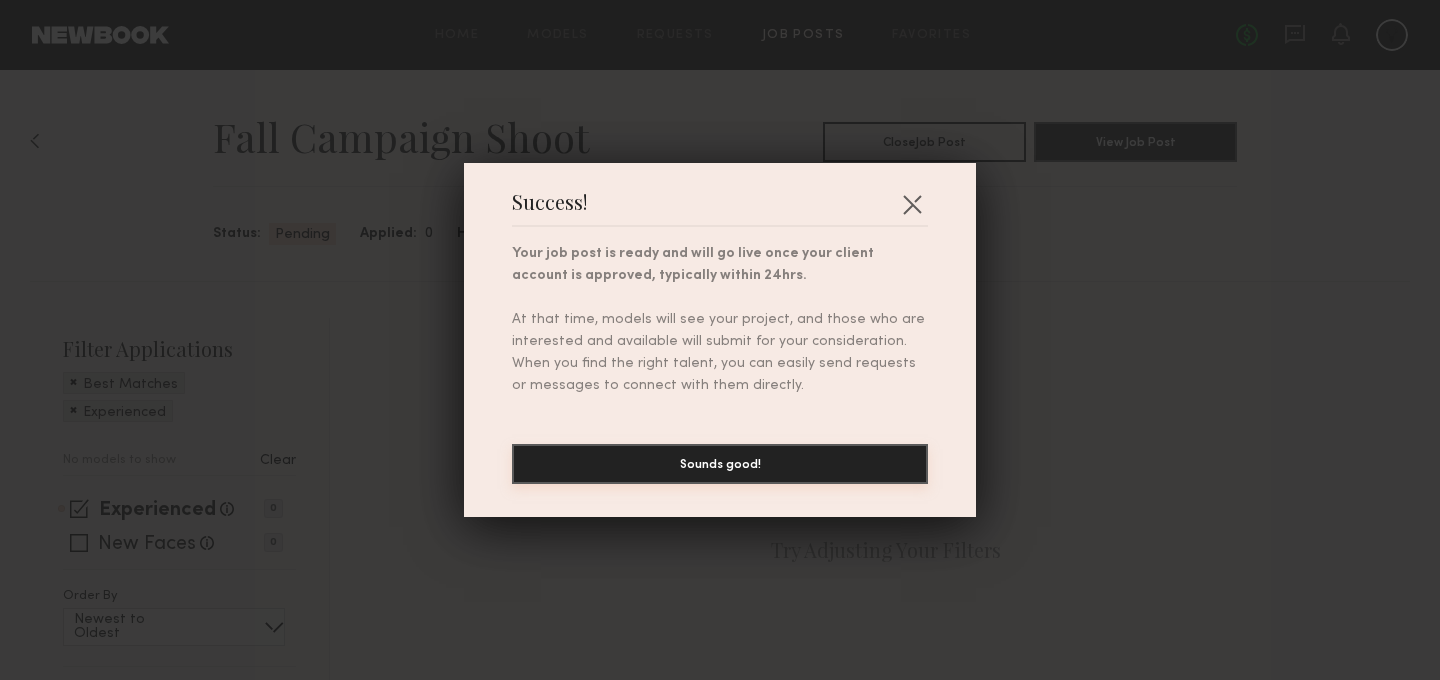 click on "Sounds good!" at bounding box center (720, 464) 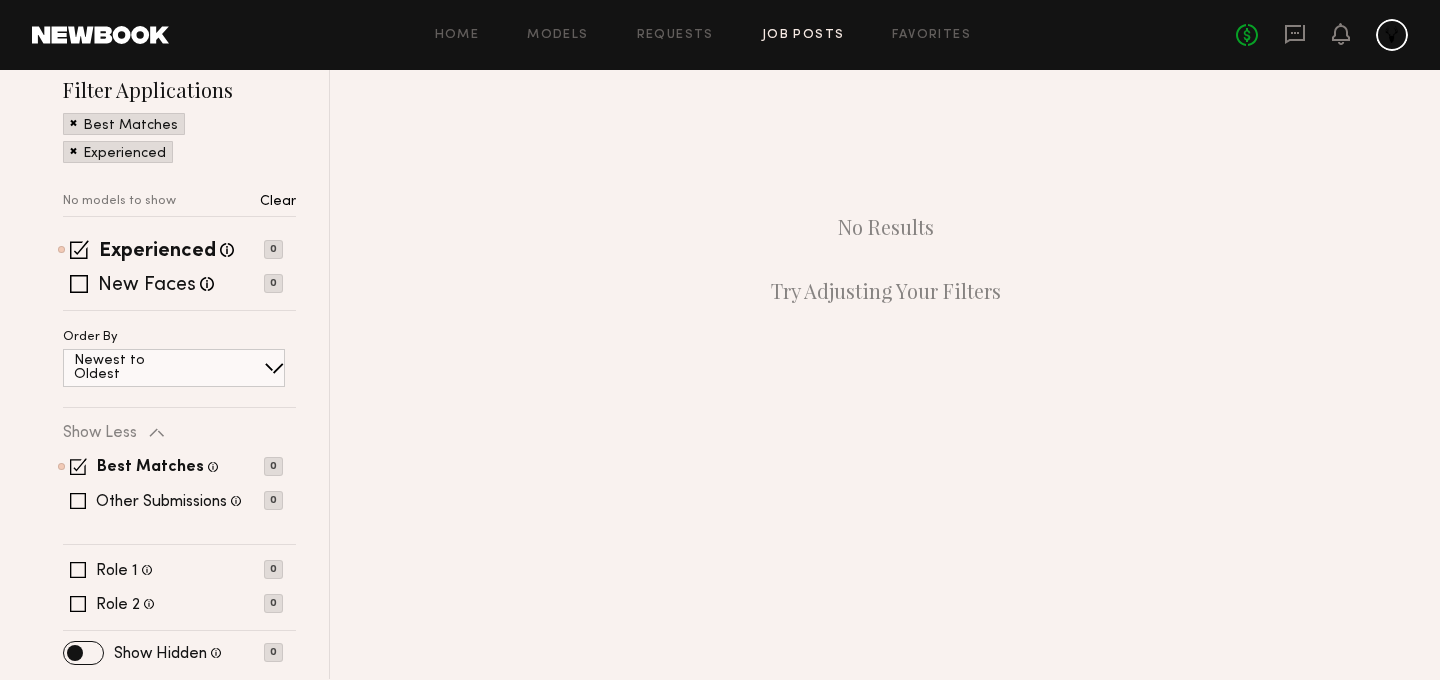 scroll, scrollTop: 0, scrollLeft: 0, axis: both 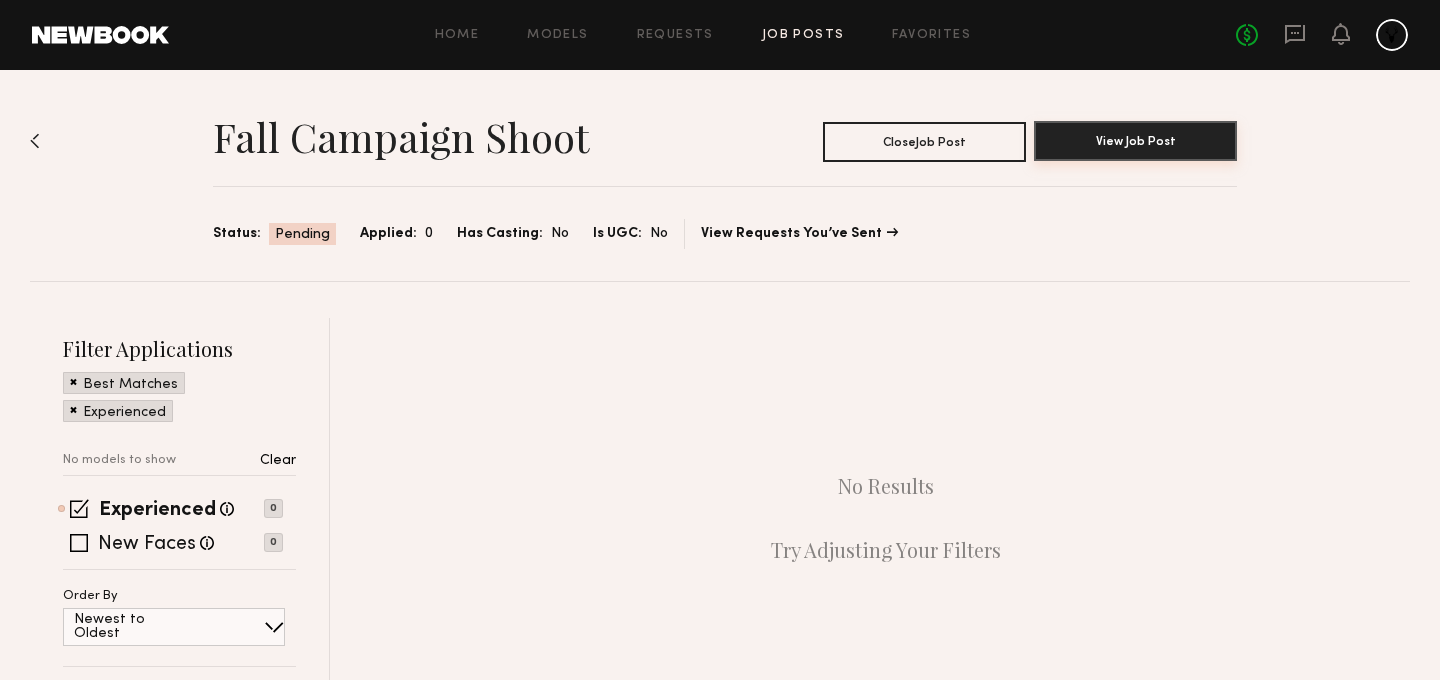 click on "View Job Post" 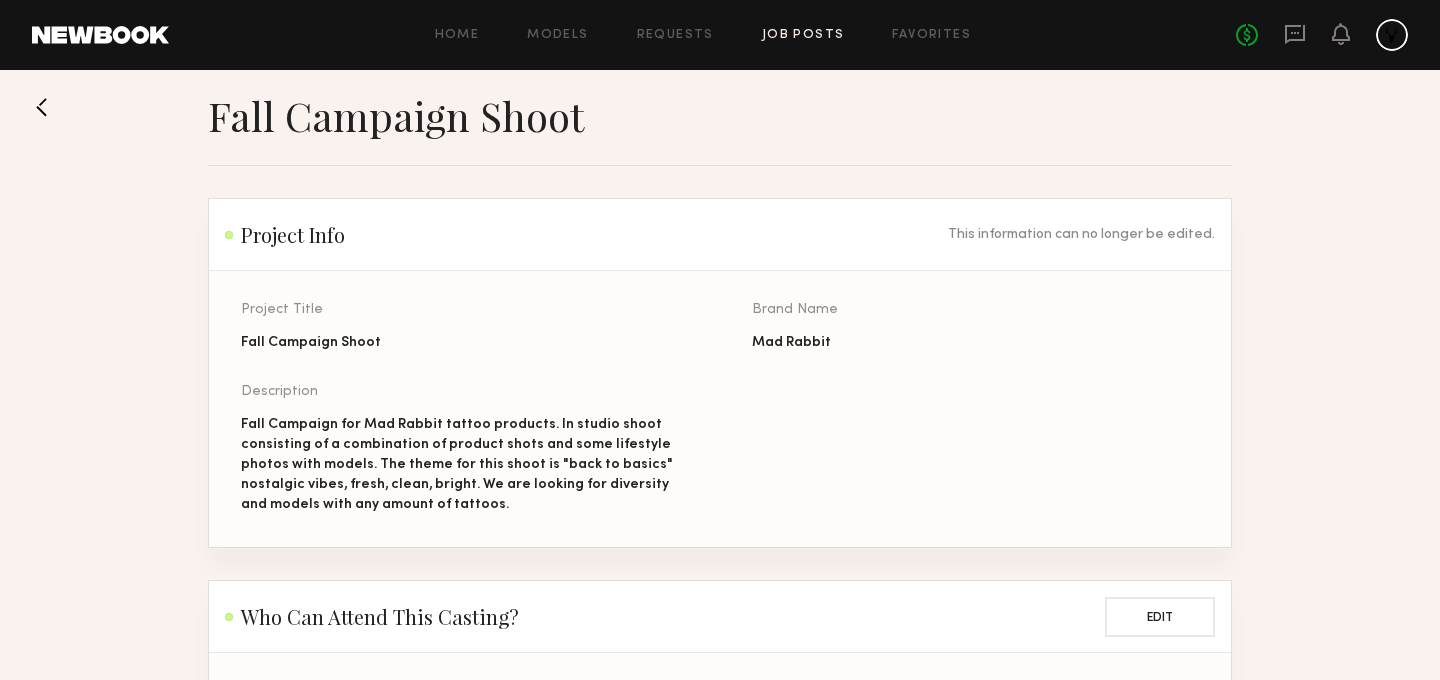 scroll, scrollTop: 0, scrollLeft: 0, axis: both 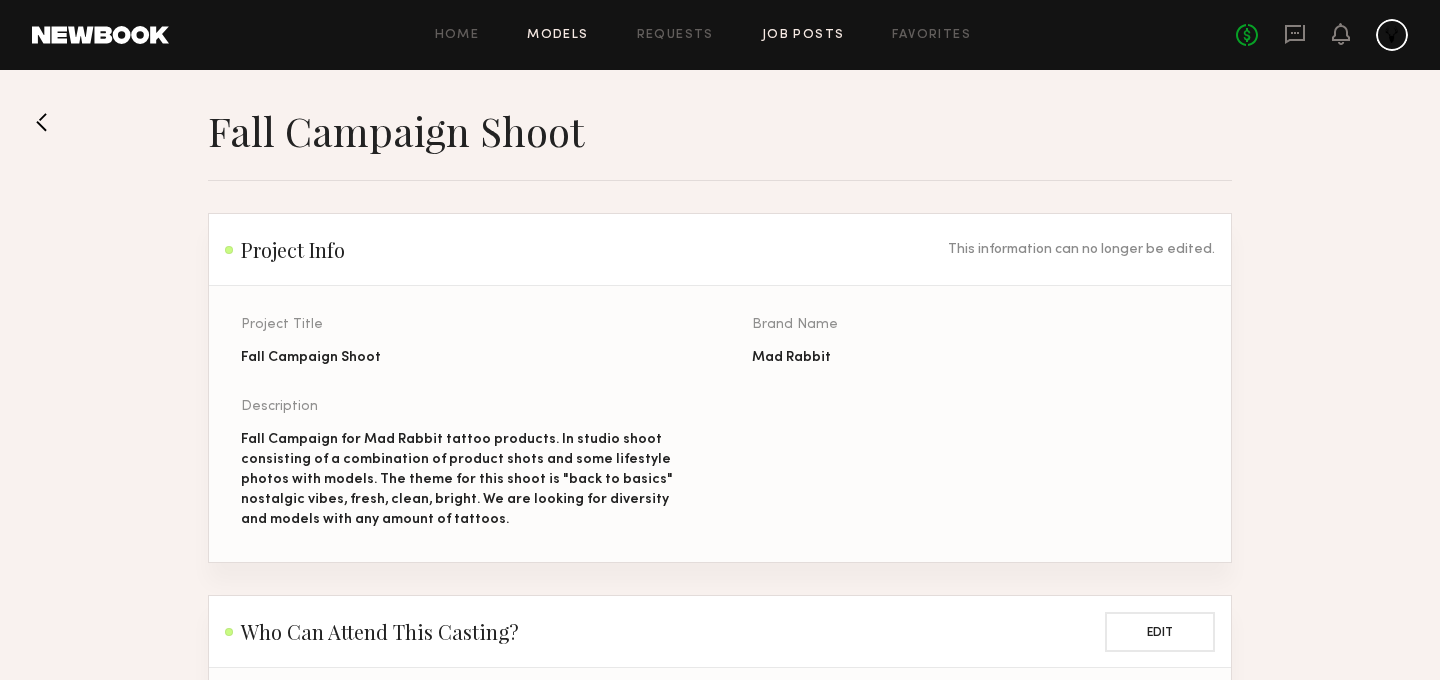click on "Models" 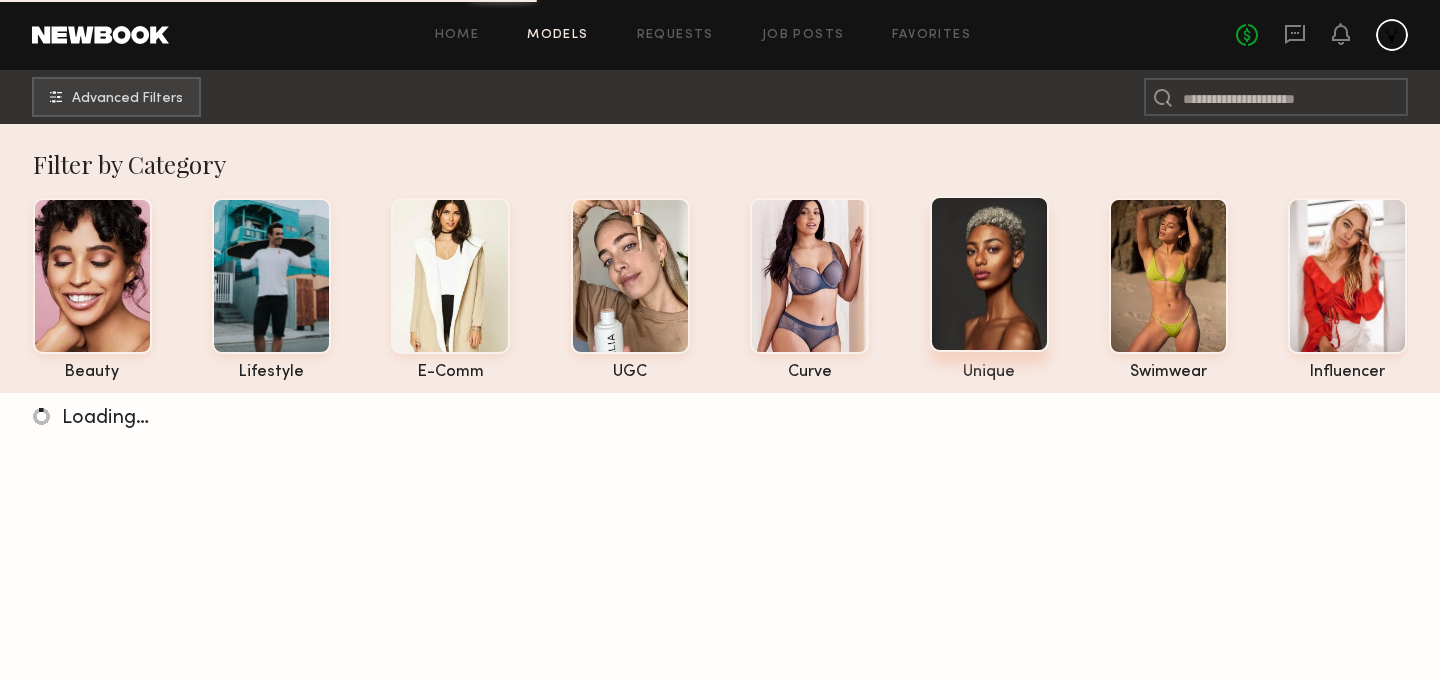 click 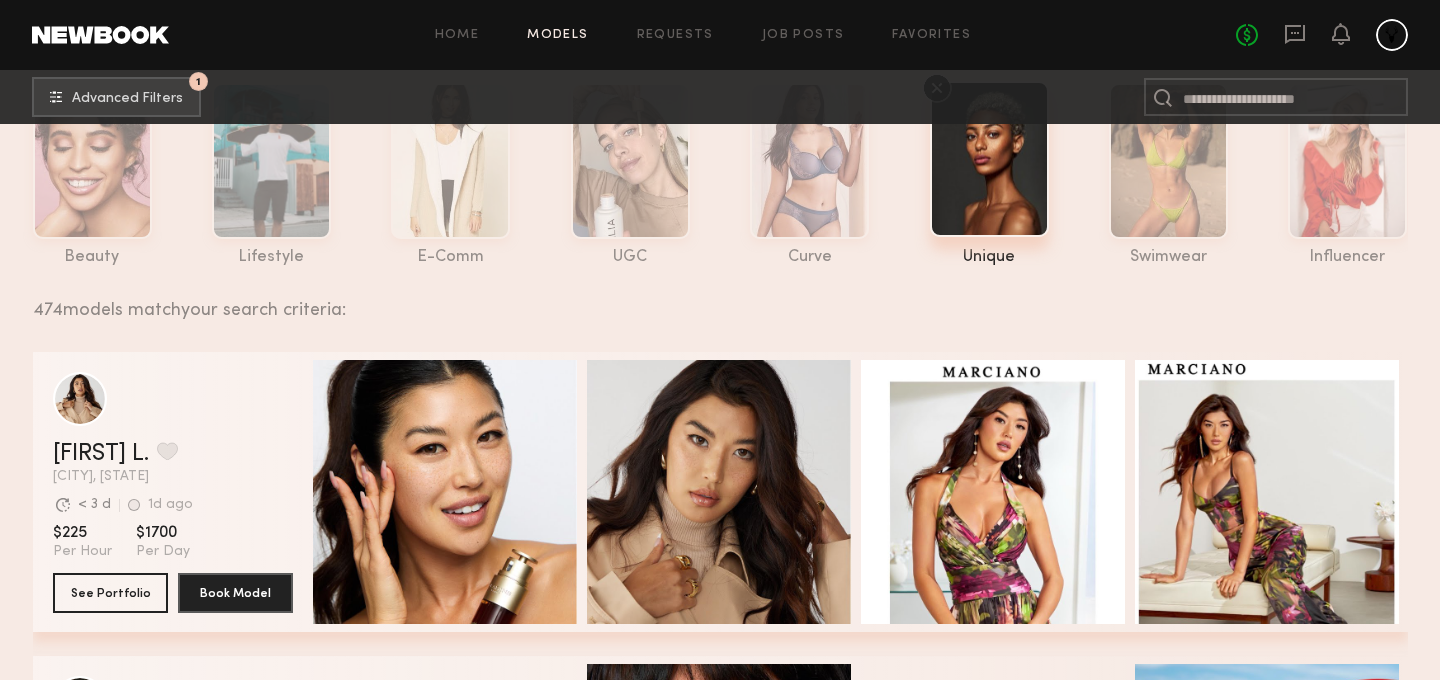 scroll, scrollTop: 0, scrollLeft: 0, axis: both 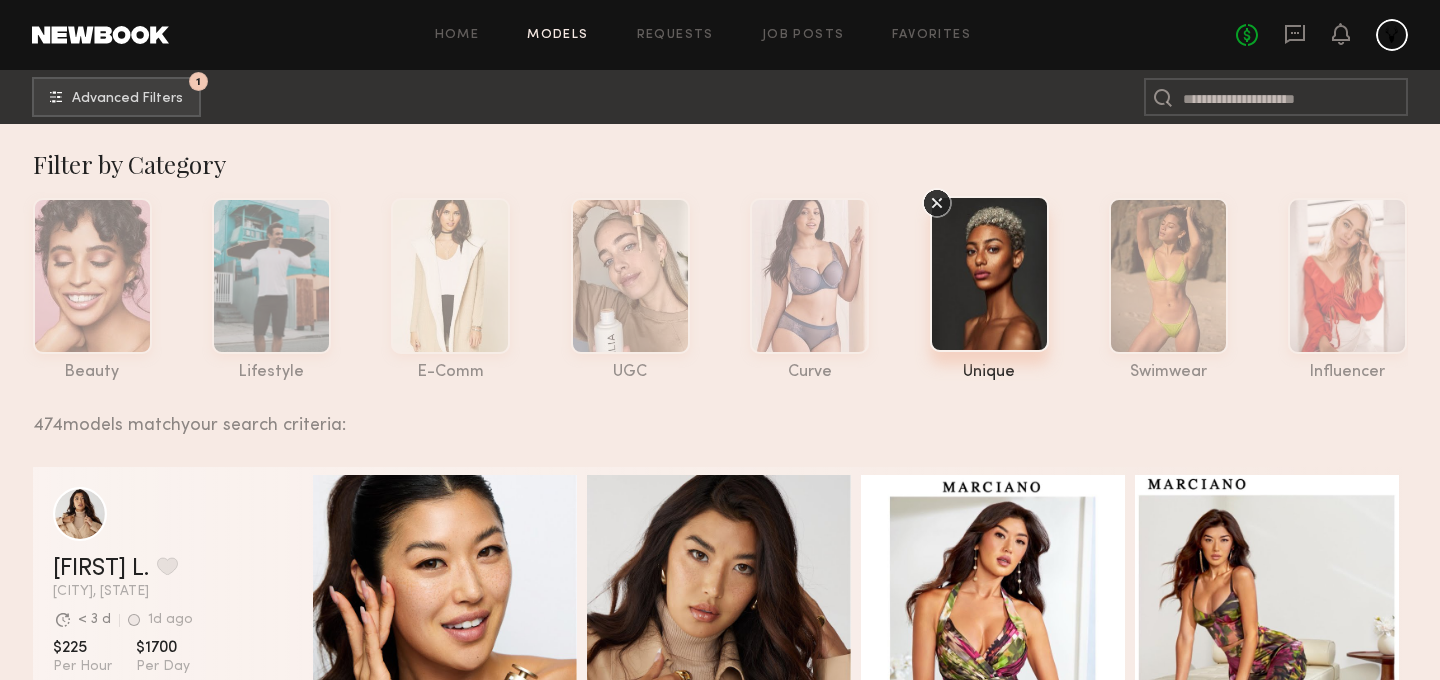 click on "1 Advanced Filters 1" 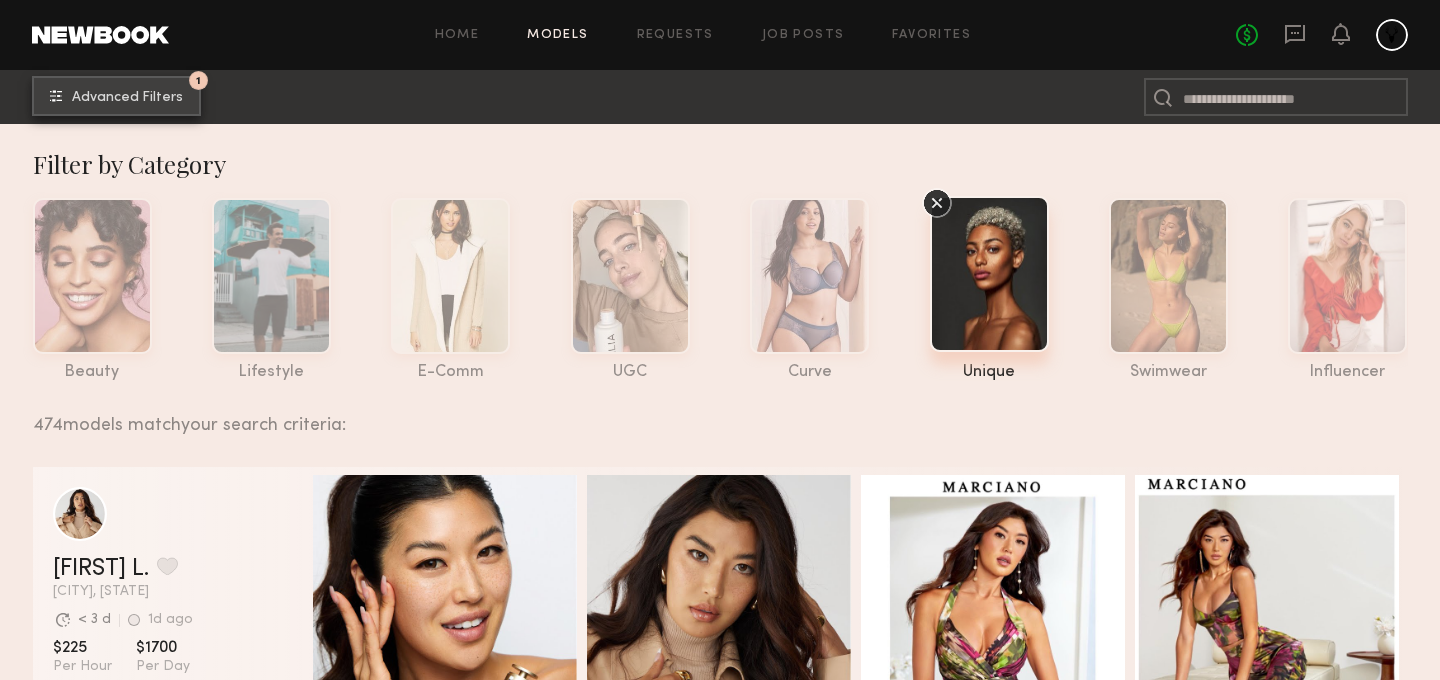 click on "Advanced Filters" 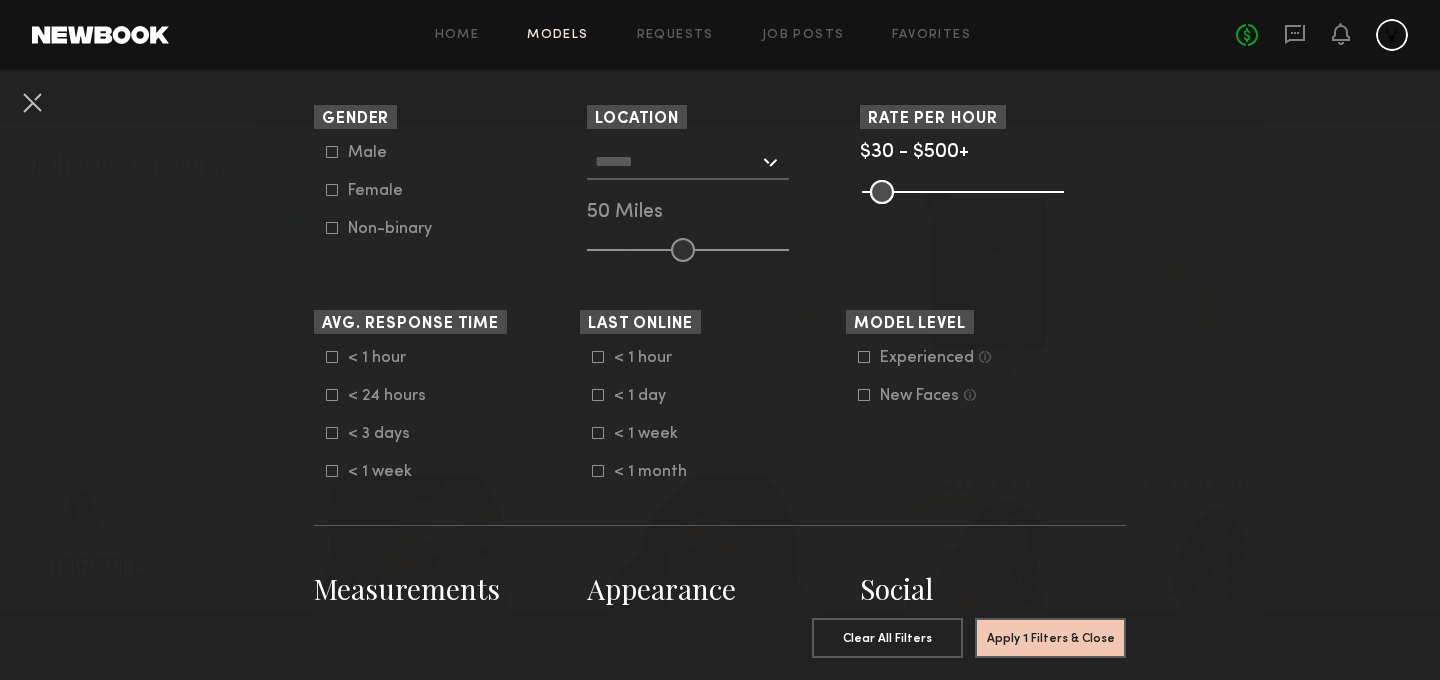 scroll, scrollTop: 414, scrollLeft: 0, axis: vertical 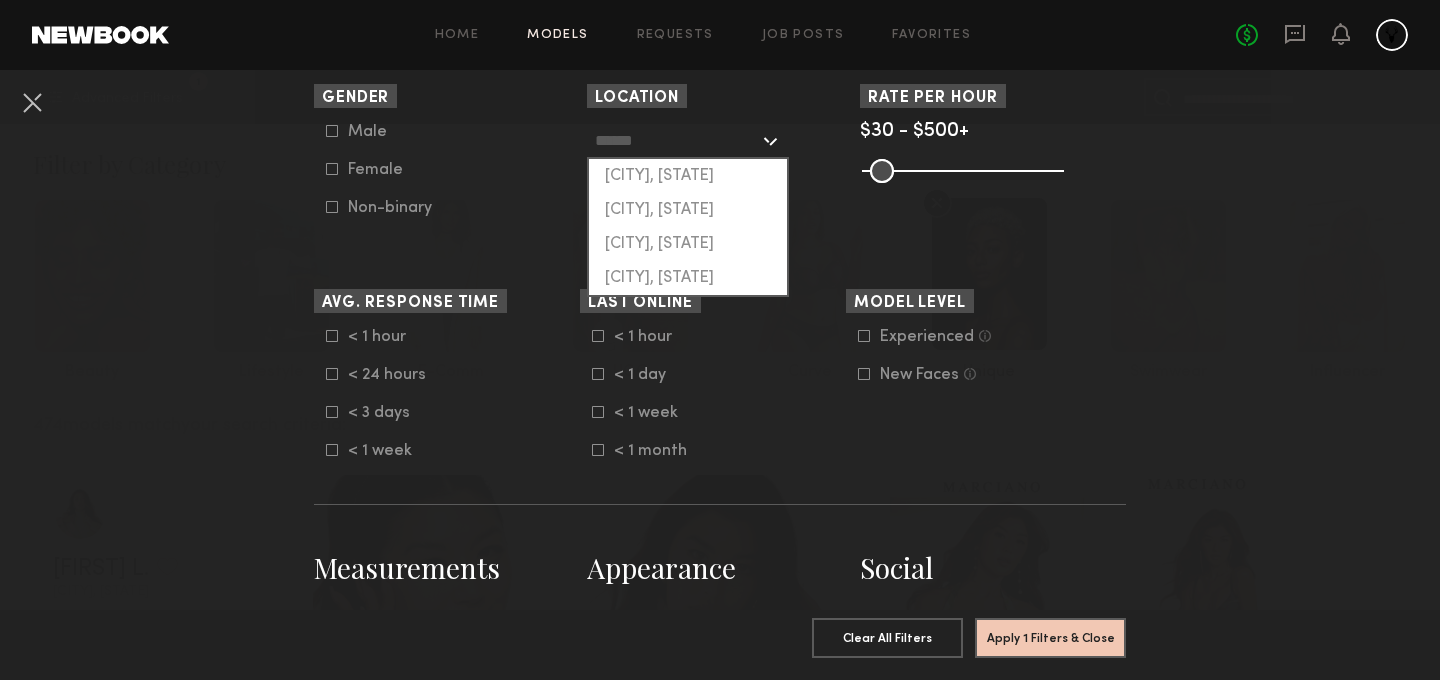 click 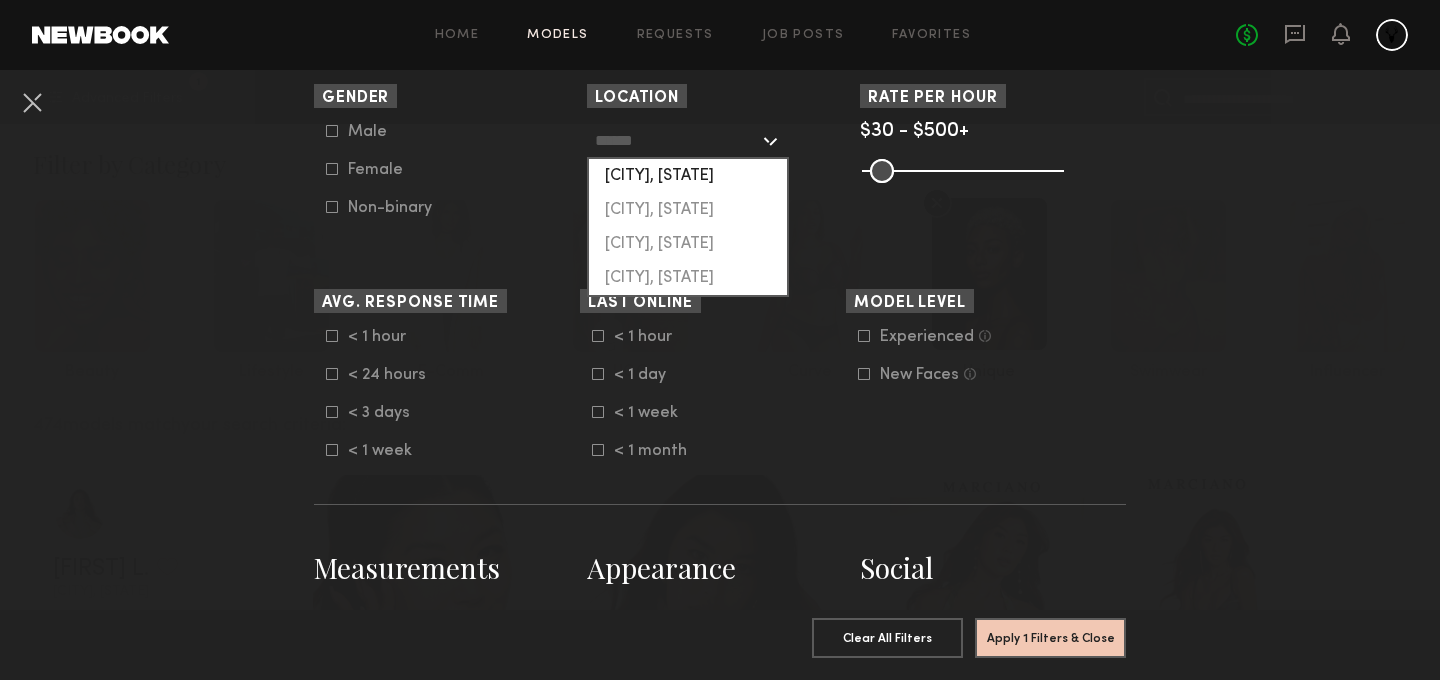 click on "[CITY], [STATE]" 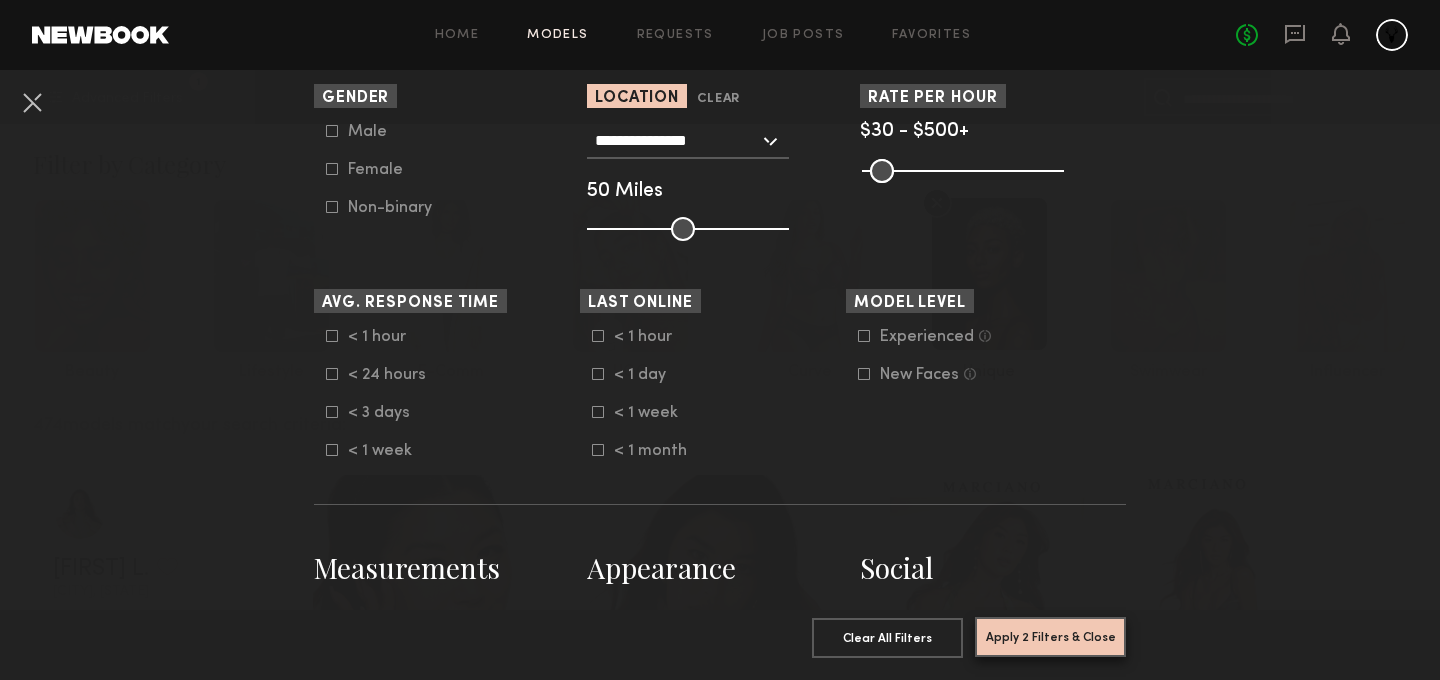 click on "Apply 2 Filters & Close" 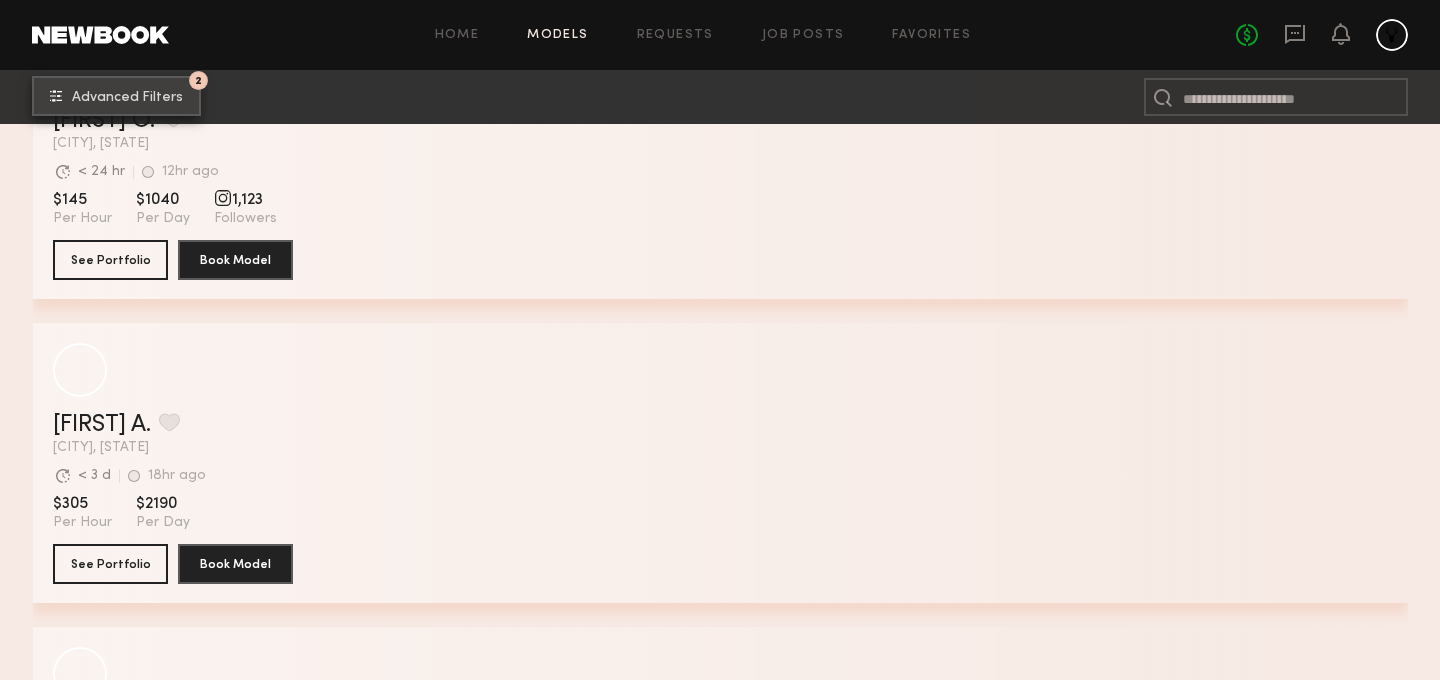 scroll, scrollTop: 529, scrollLeft: 0, axis: vertical 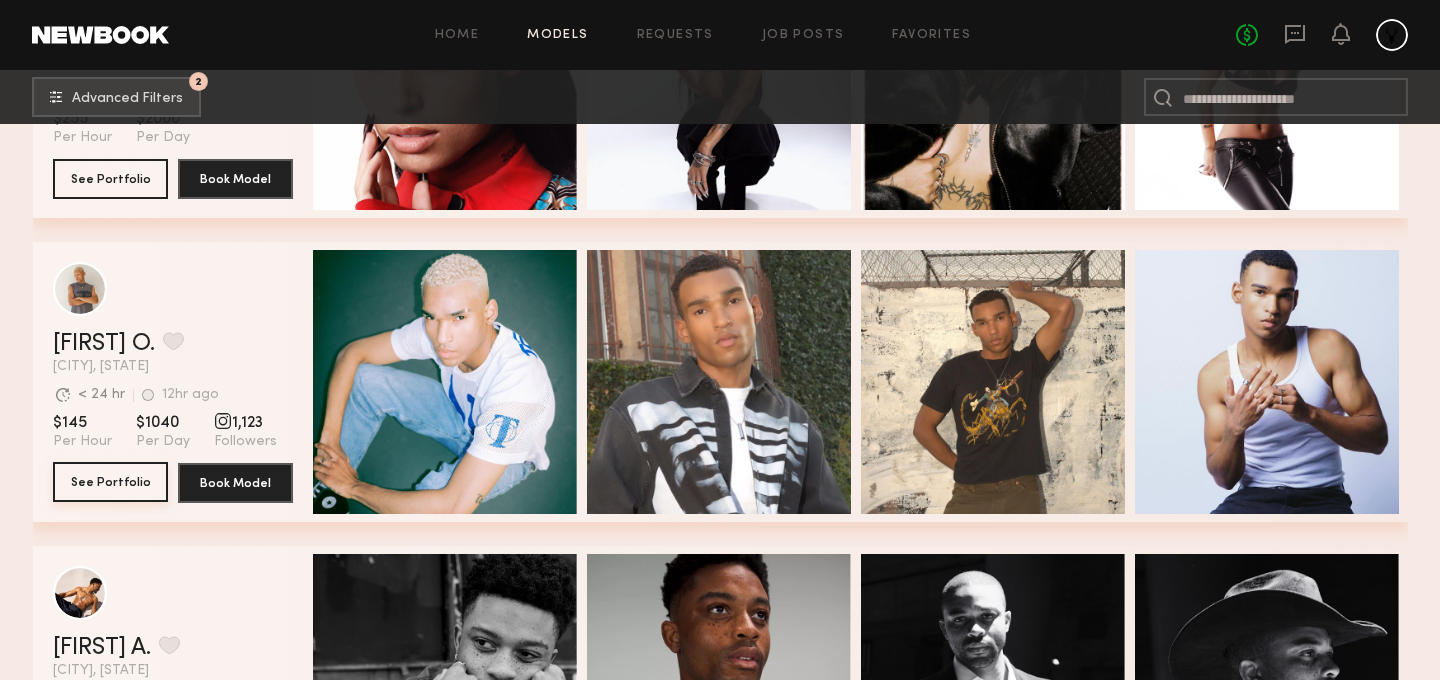 click on "See Portfolio" 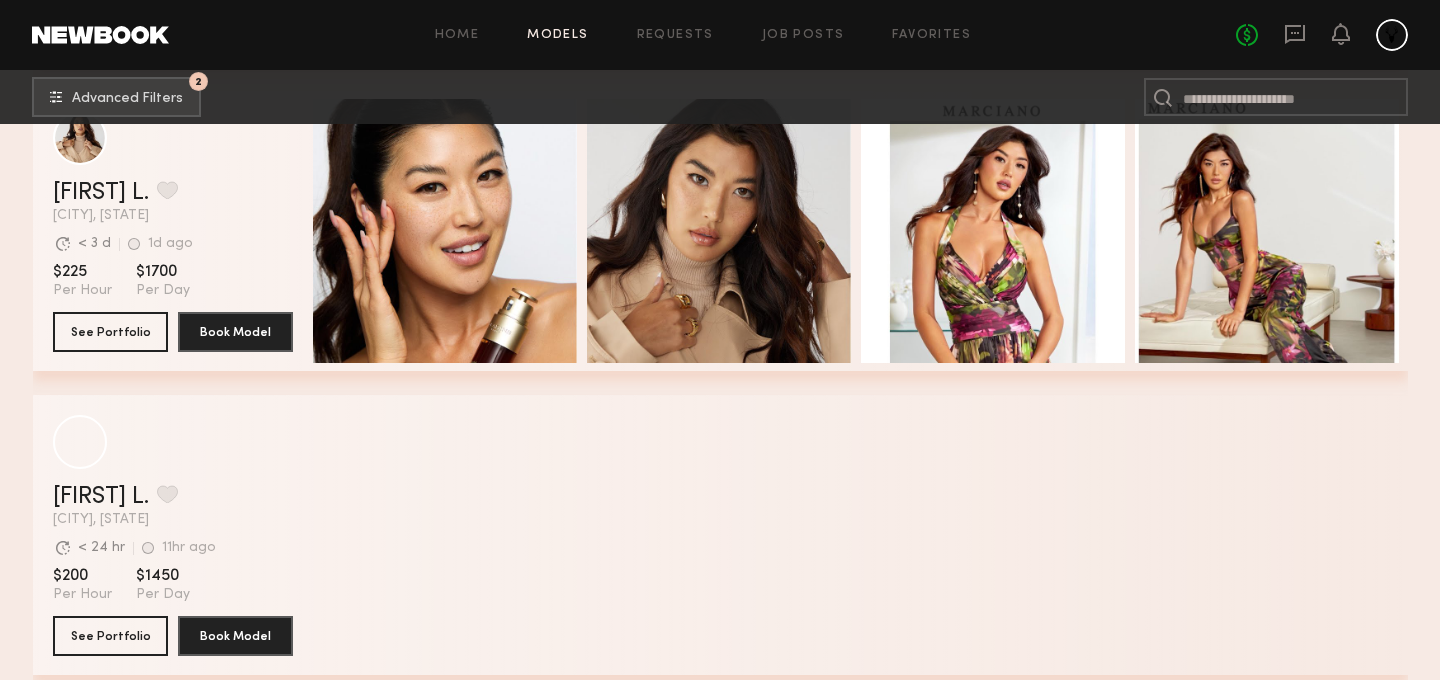 scroll, scrollTop: 3810, scrollLeft: 0, axis: vertical 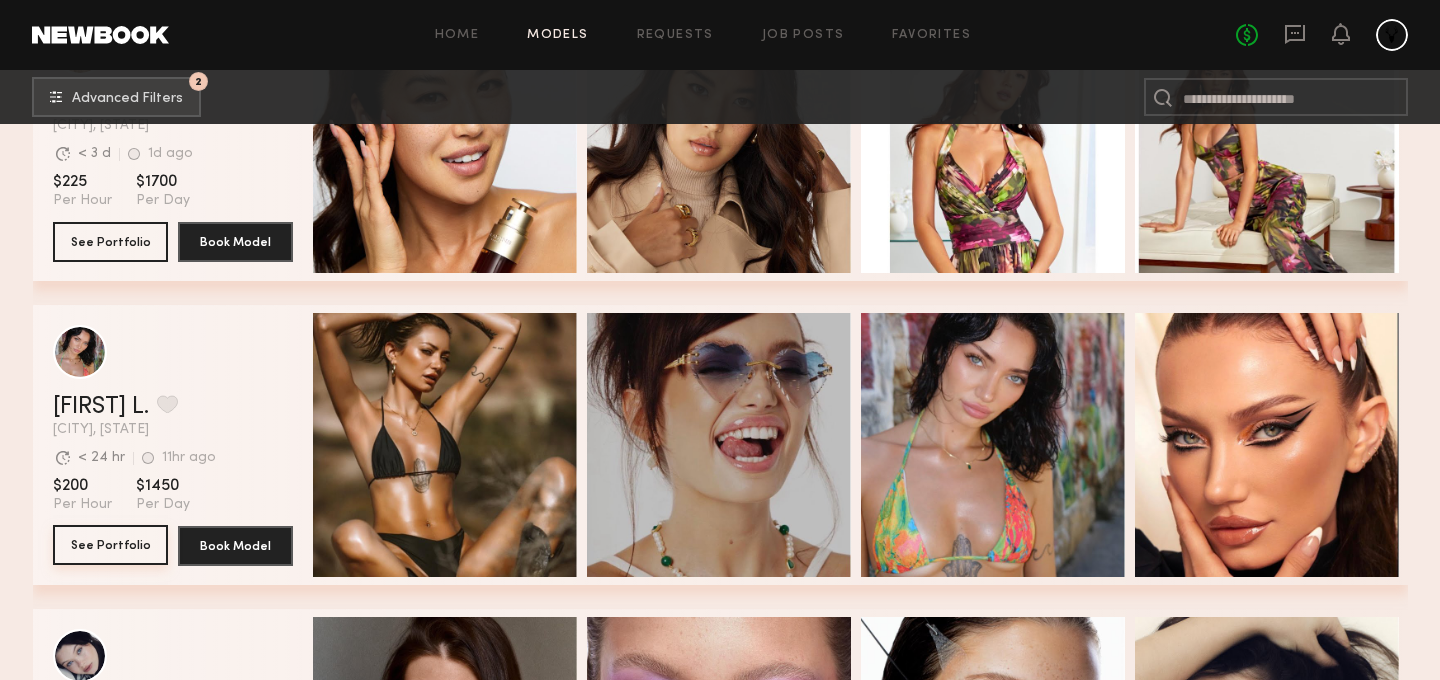 click on "See Portfolio" 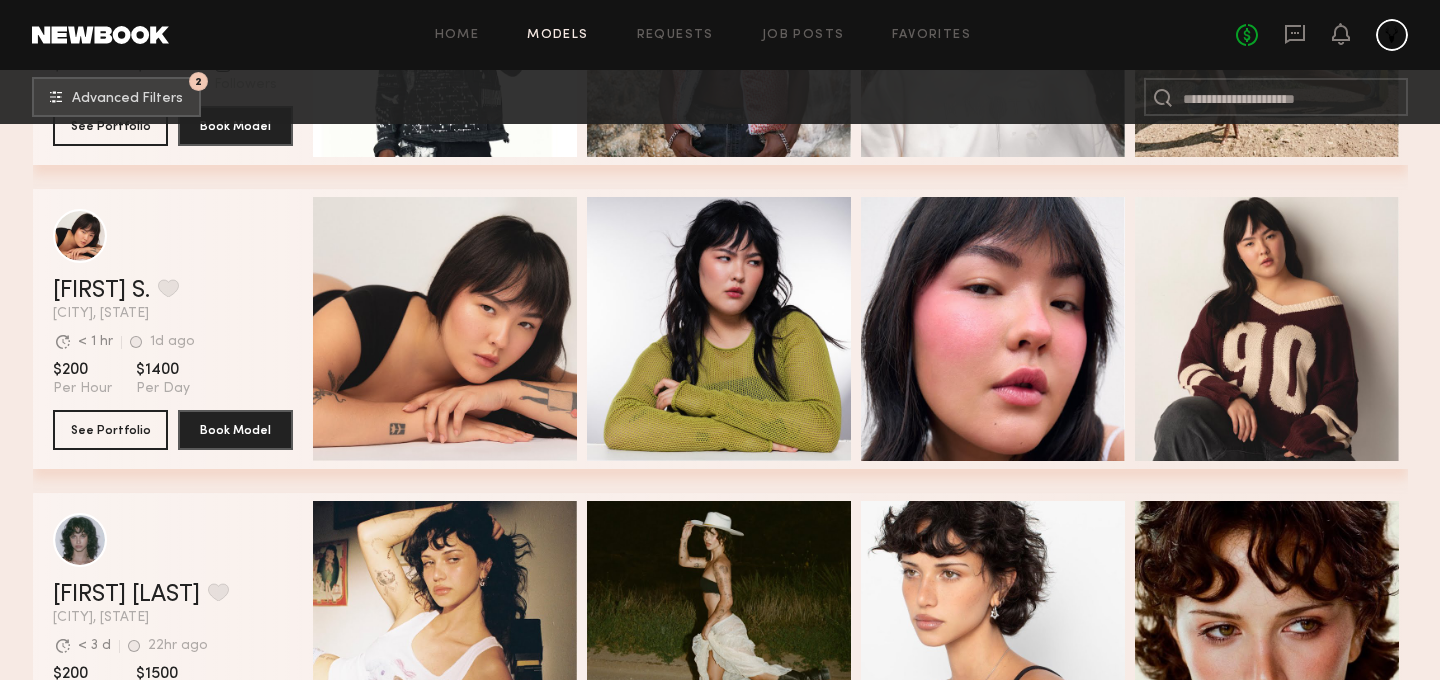 scroll, scrollTop: 4840, scrollLeft: 0, axis: vertical 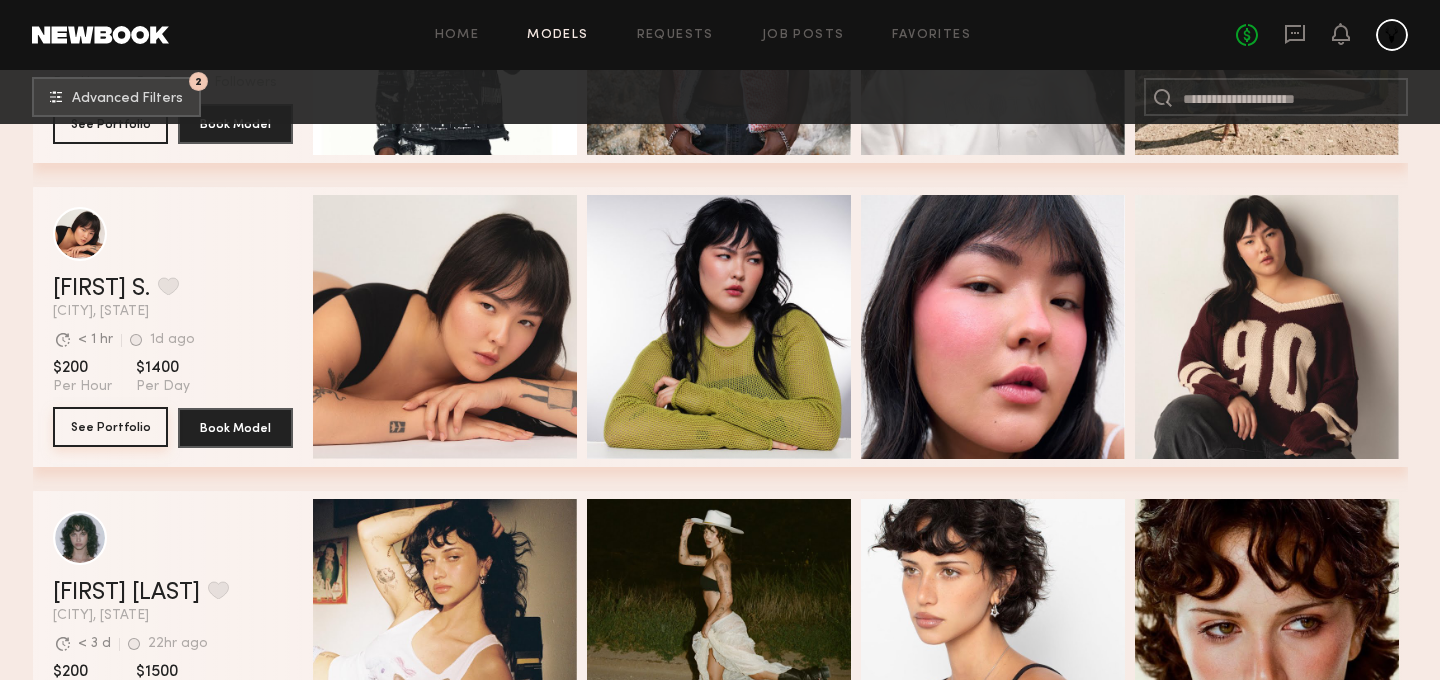 click on "See Portfolio" 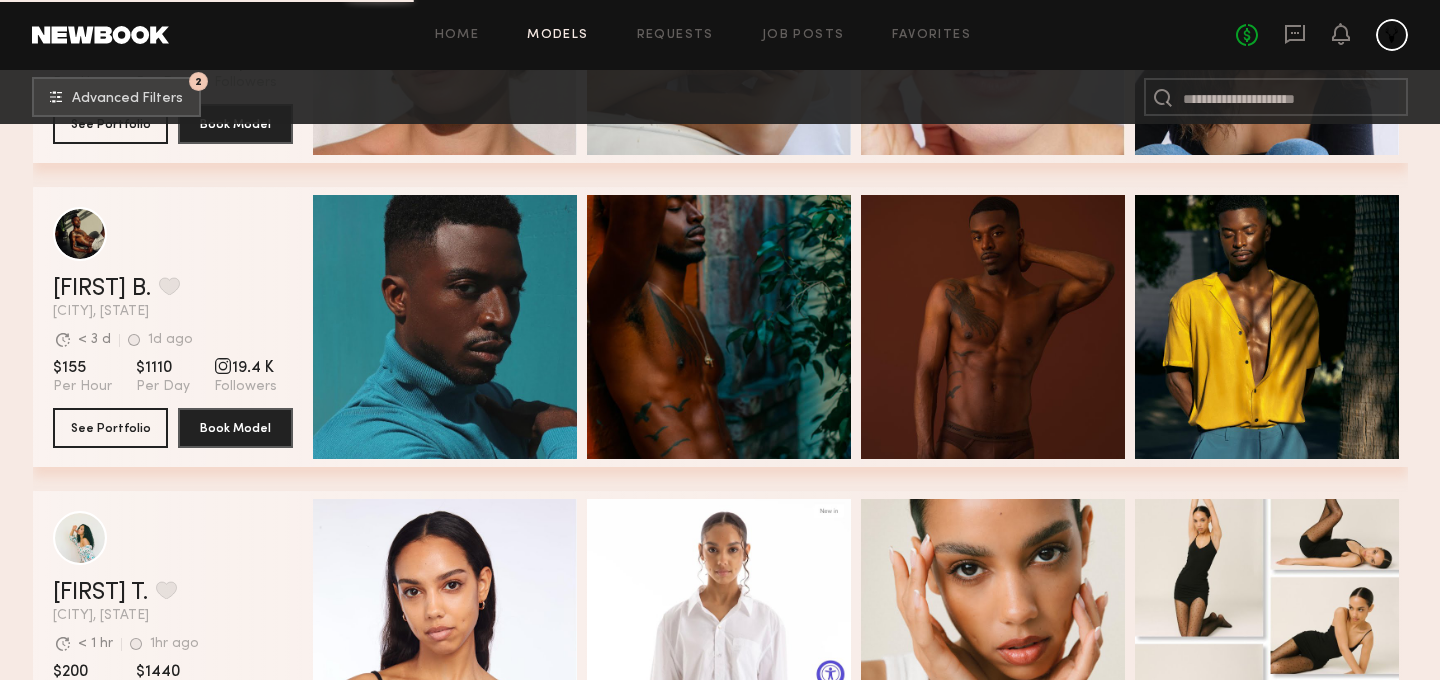 scroll, scrollTop: 6366, scrollLeft: 0, axis: vertical 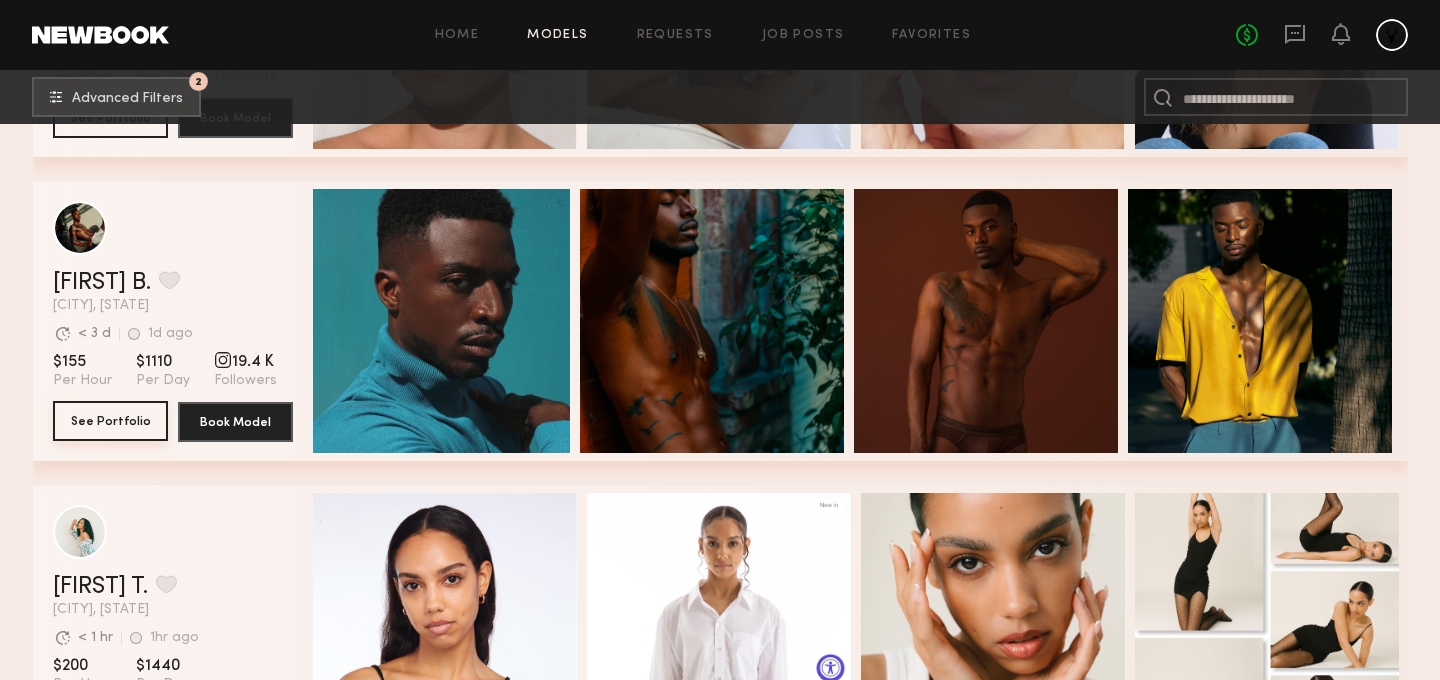 click on "See Portfolio" 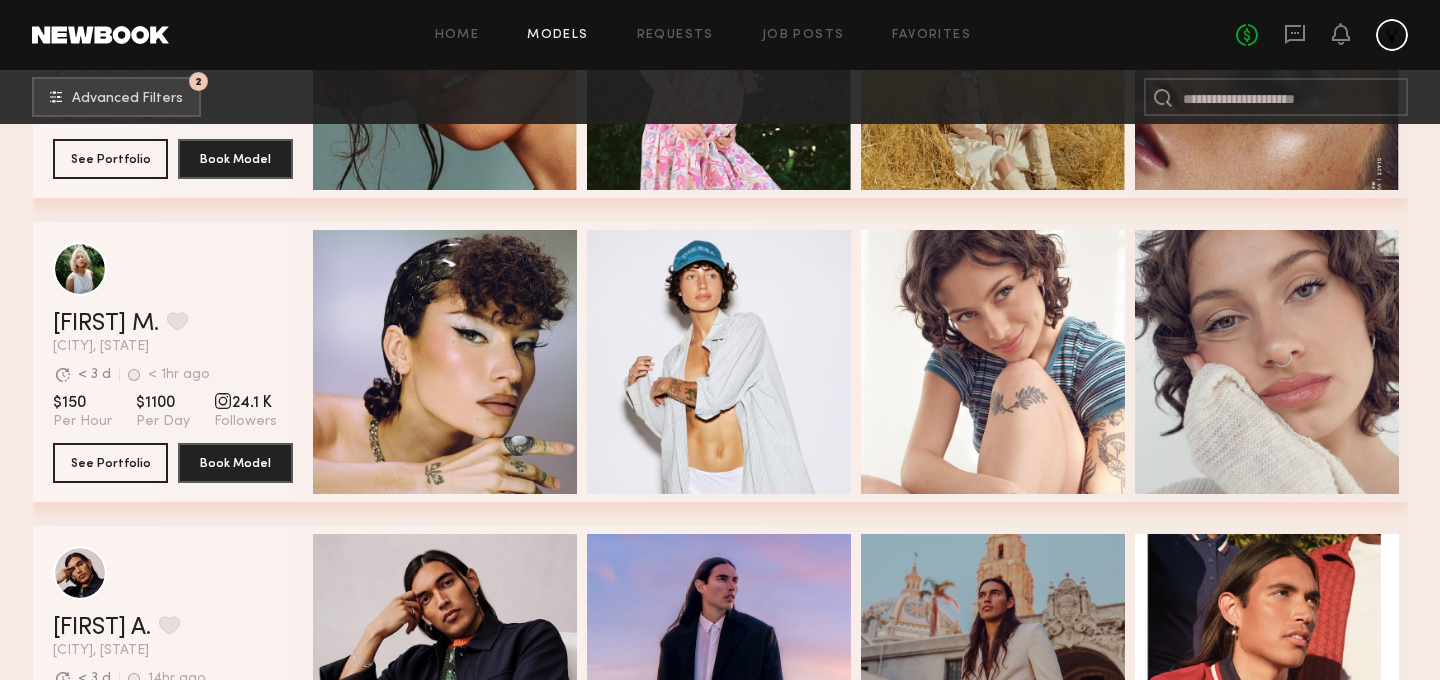 scroll, scrollTop: 7551, scrollLeft: 0, axis: vertical 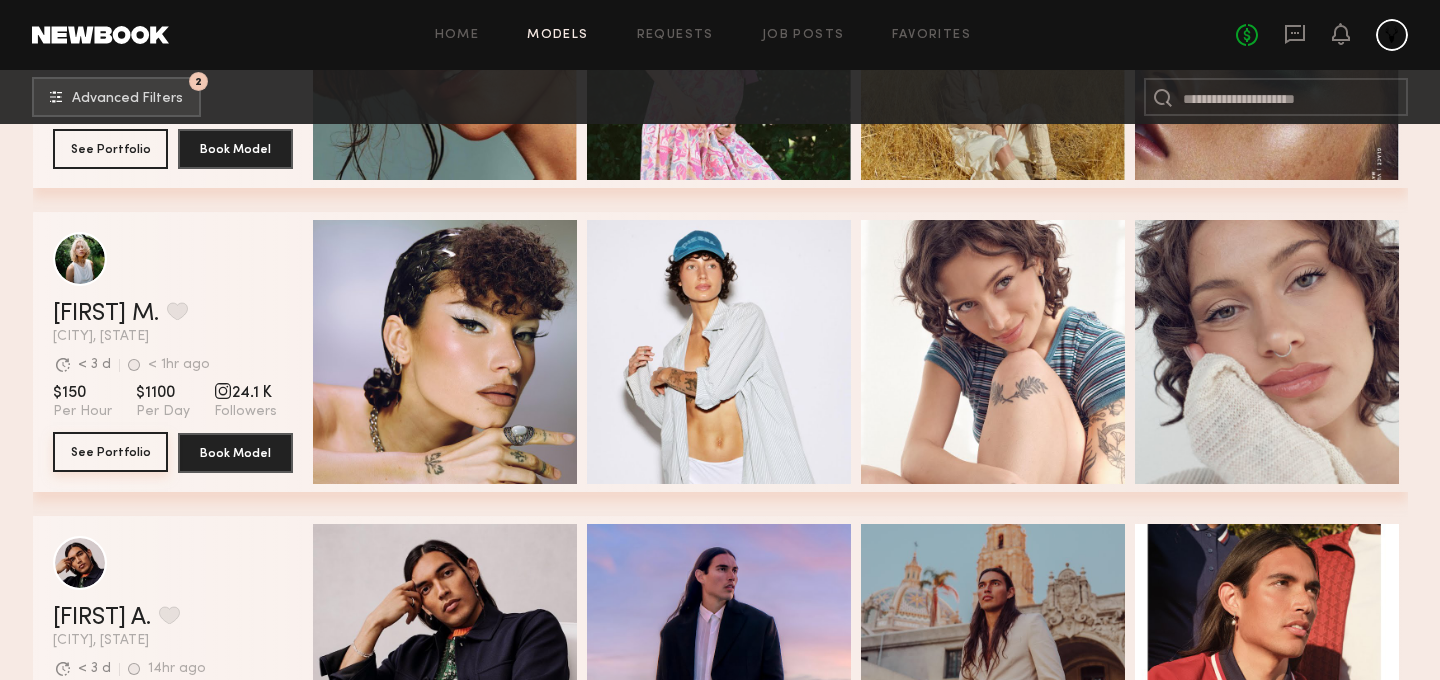 click on "See Portfolio" 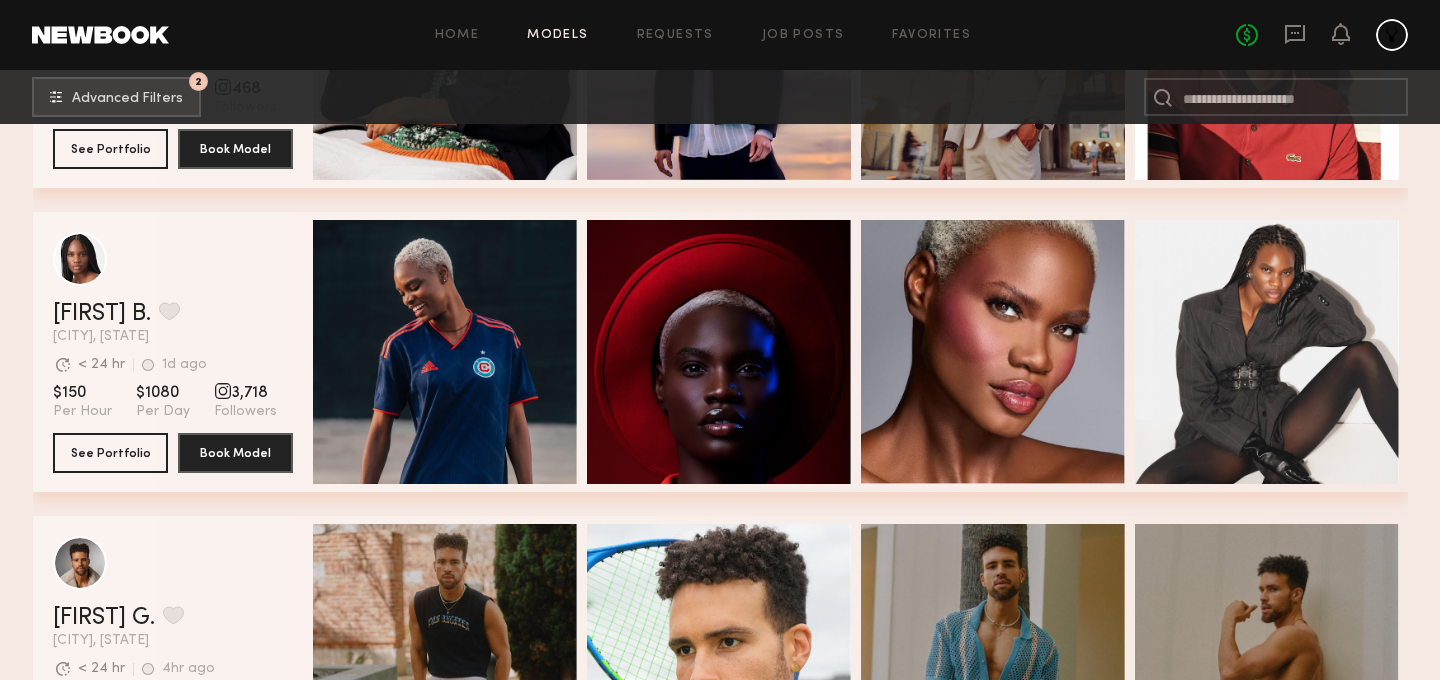 scroll, scrollTop: 8175, scrollLeft: 0, axis: vertical 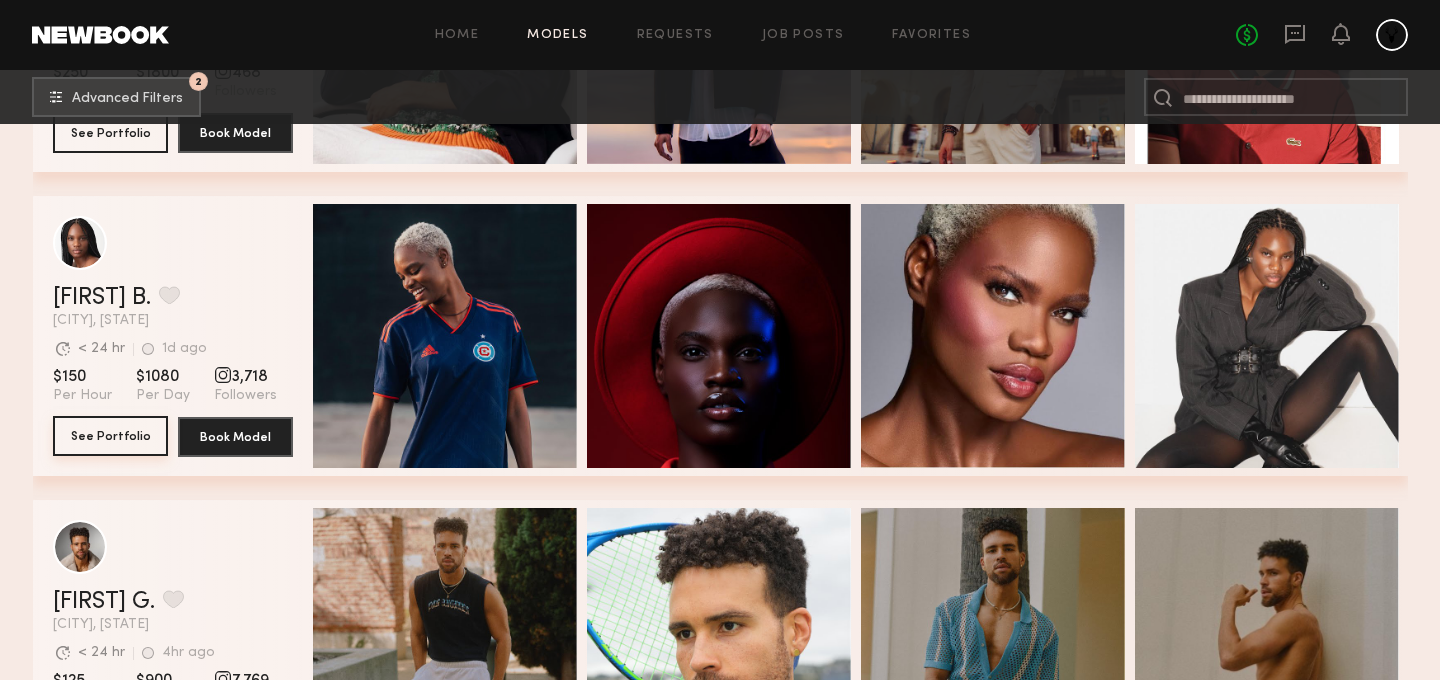click on "See Portfolio" 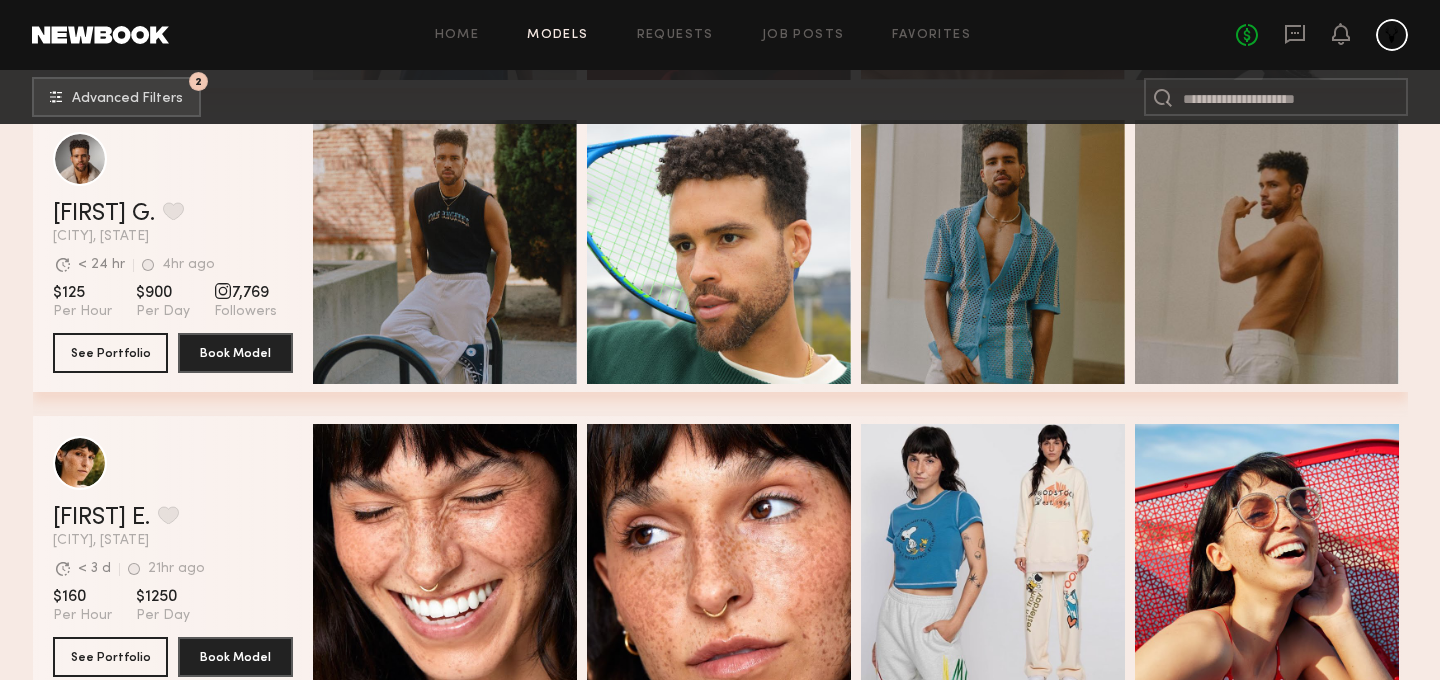 scroll, scrollTop: 8769, scrollLeft: 0, axis: vertical 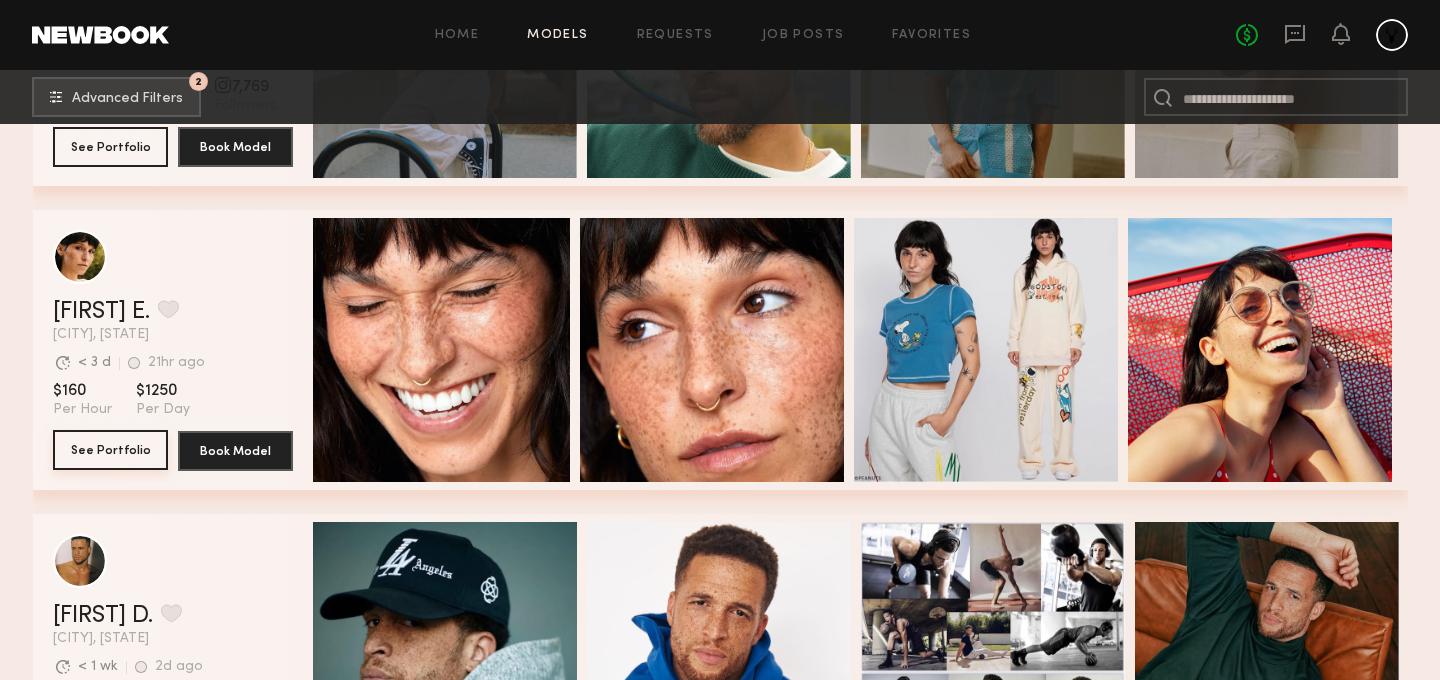 click on "See Portfolio" 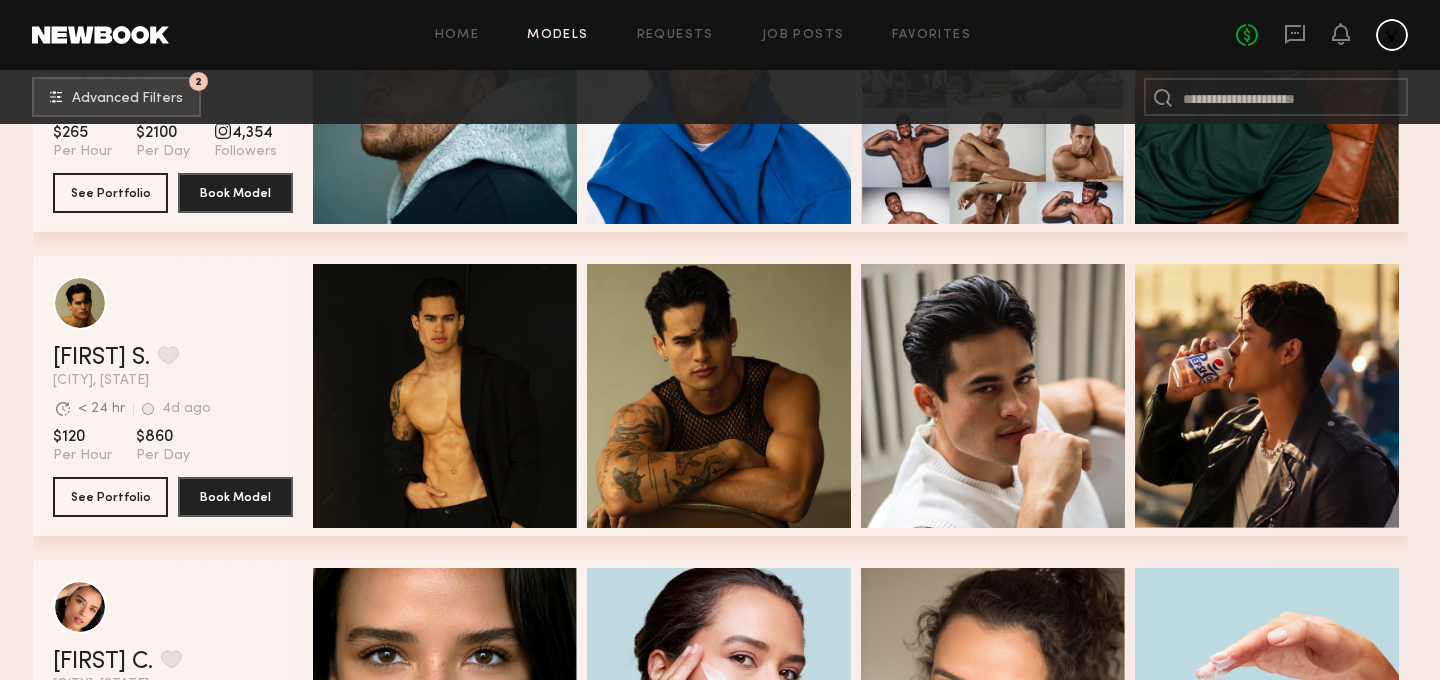 scroll, scrollTop: 9273, scrollLeft: 0, axis: vertical 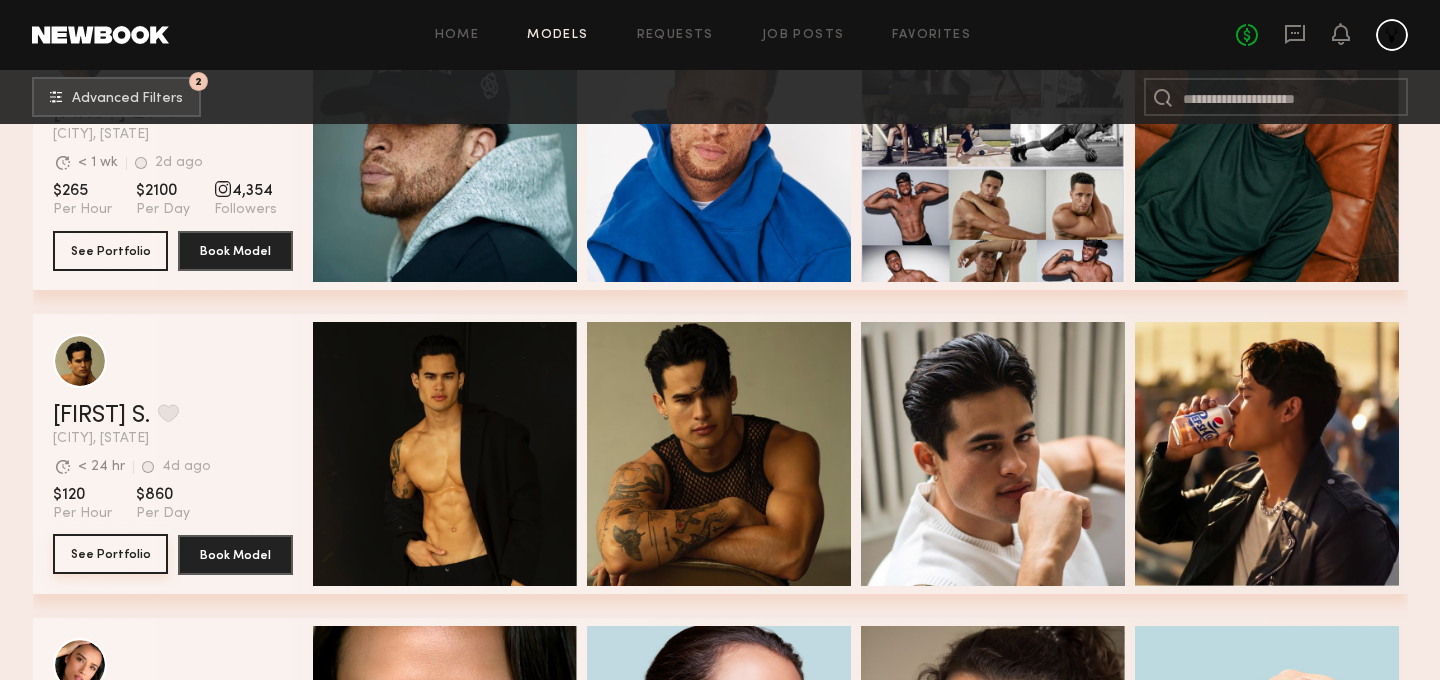 click on "See Portfolio" 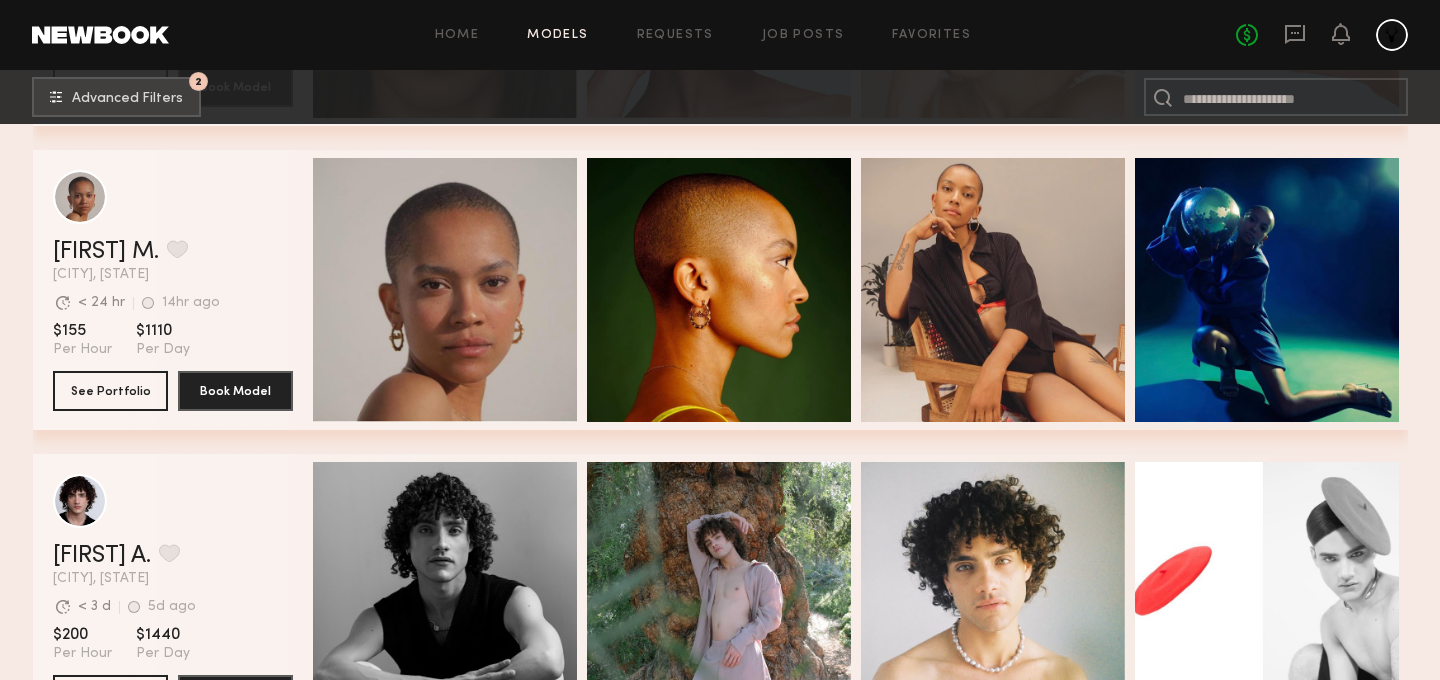scroll, scrollTop: 10048, scrollLeft: 0, axis: vertical 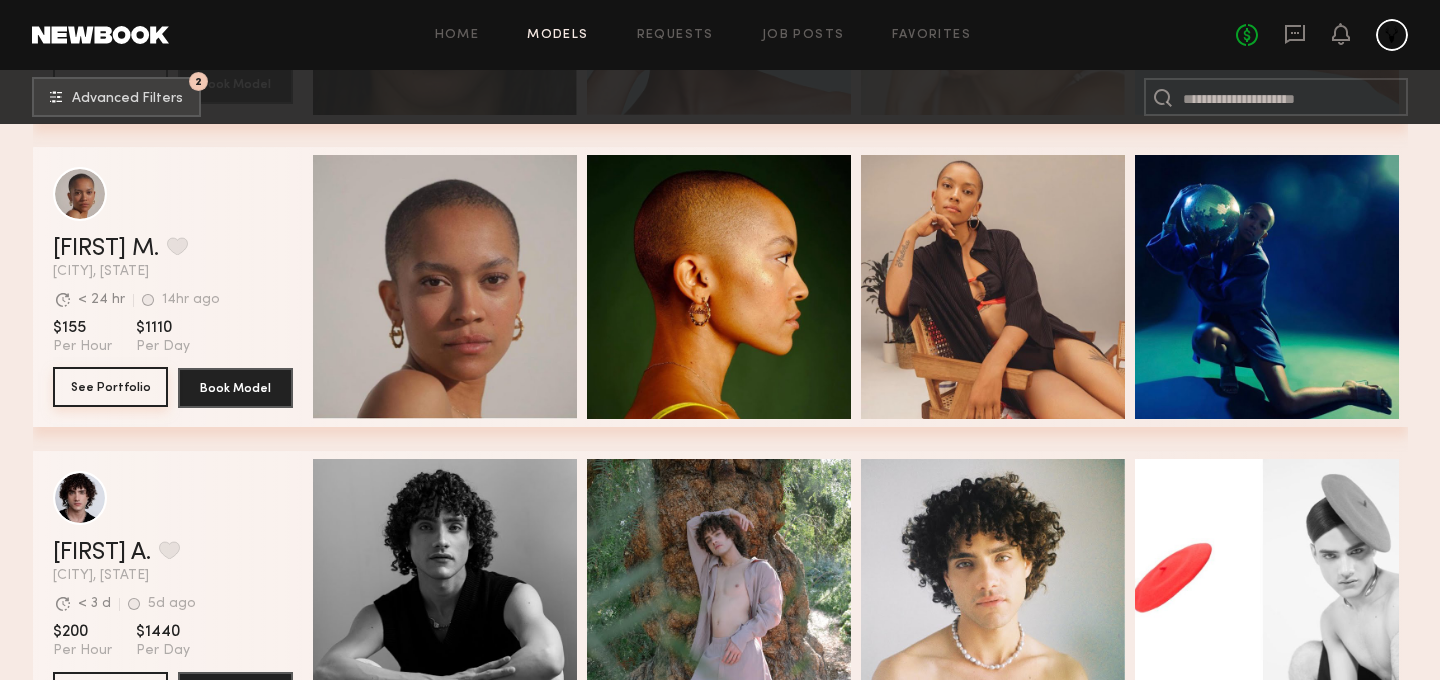 click on "See Portfolio" 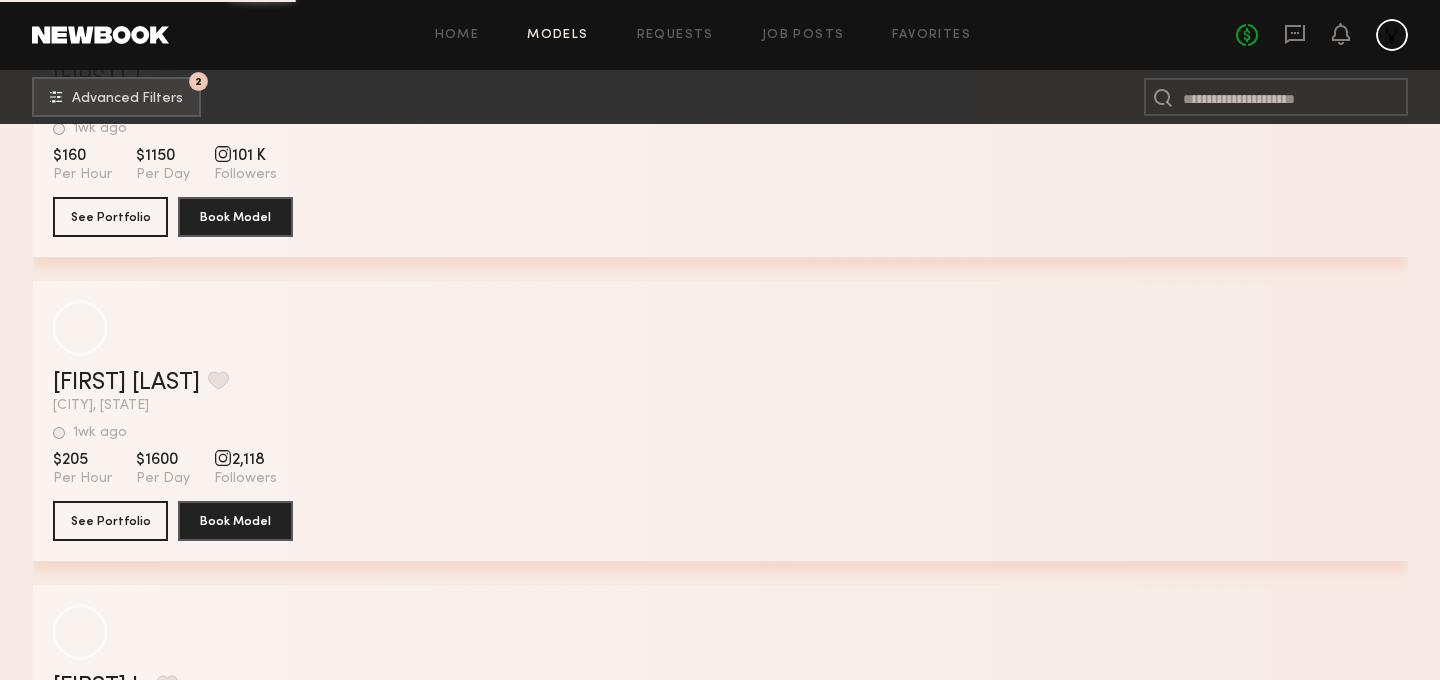 scroll, scrollTop: 49447, scrollLeft: 0, axis: vertical 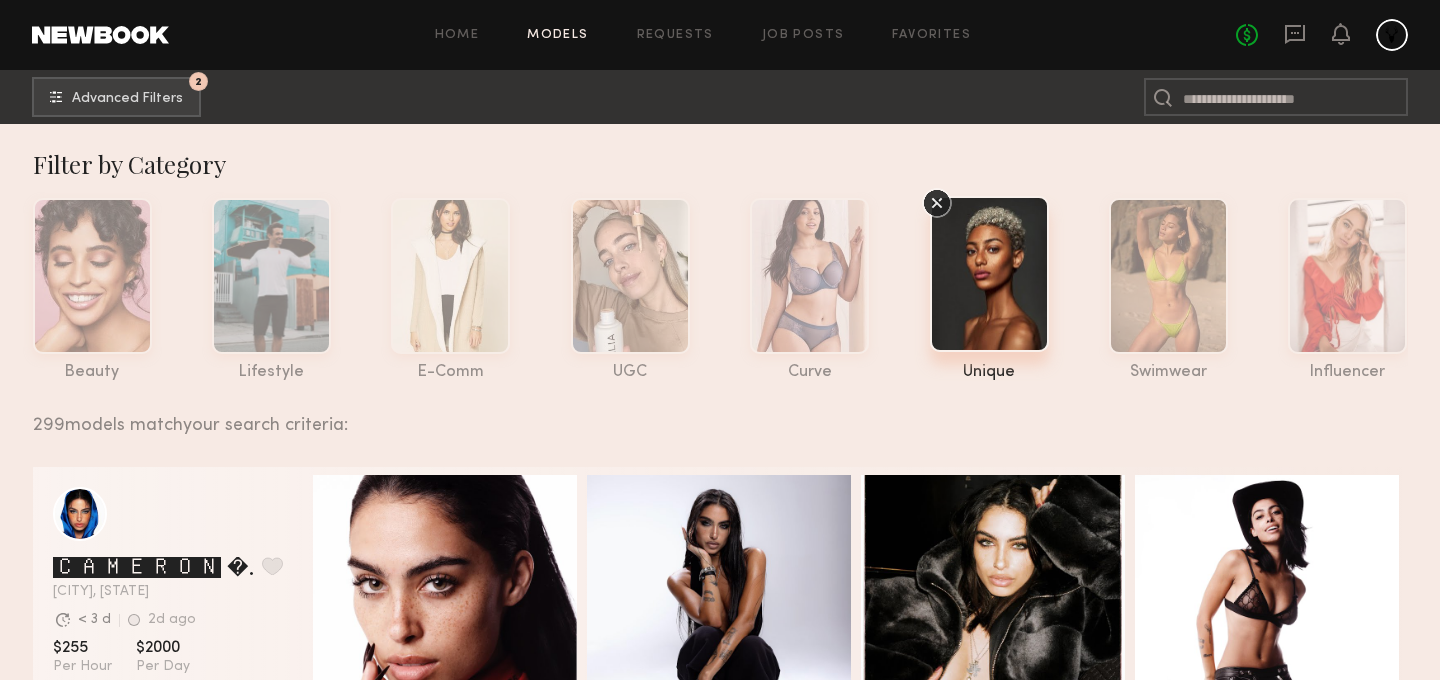 click 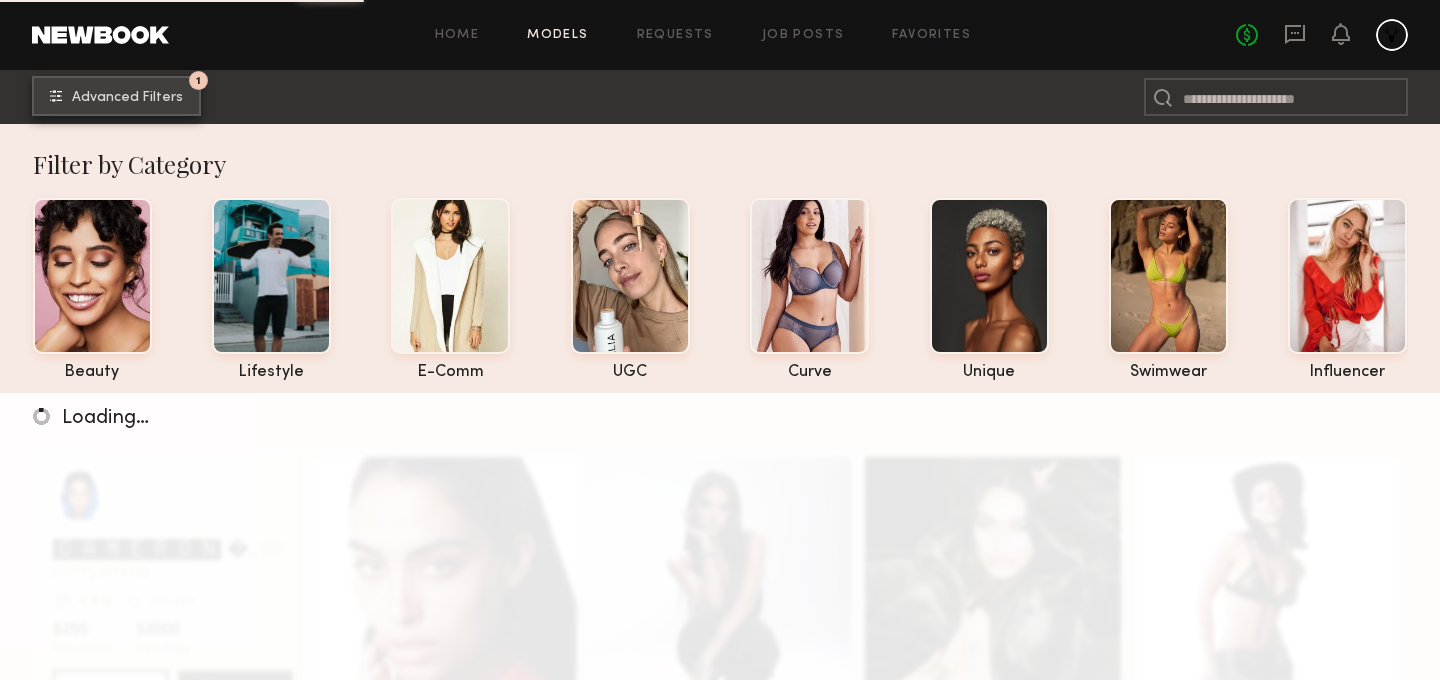 click on "Advanced Filters" 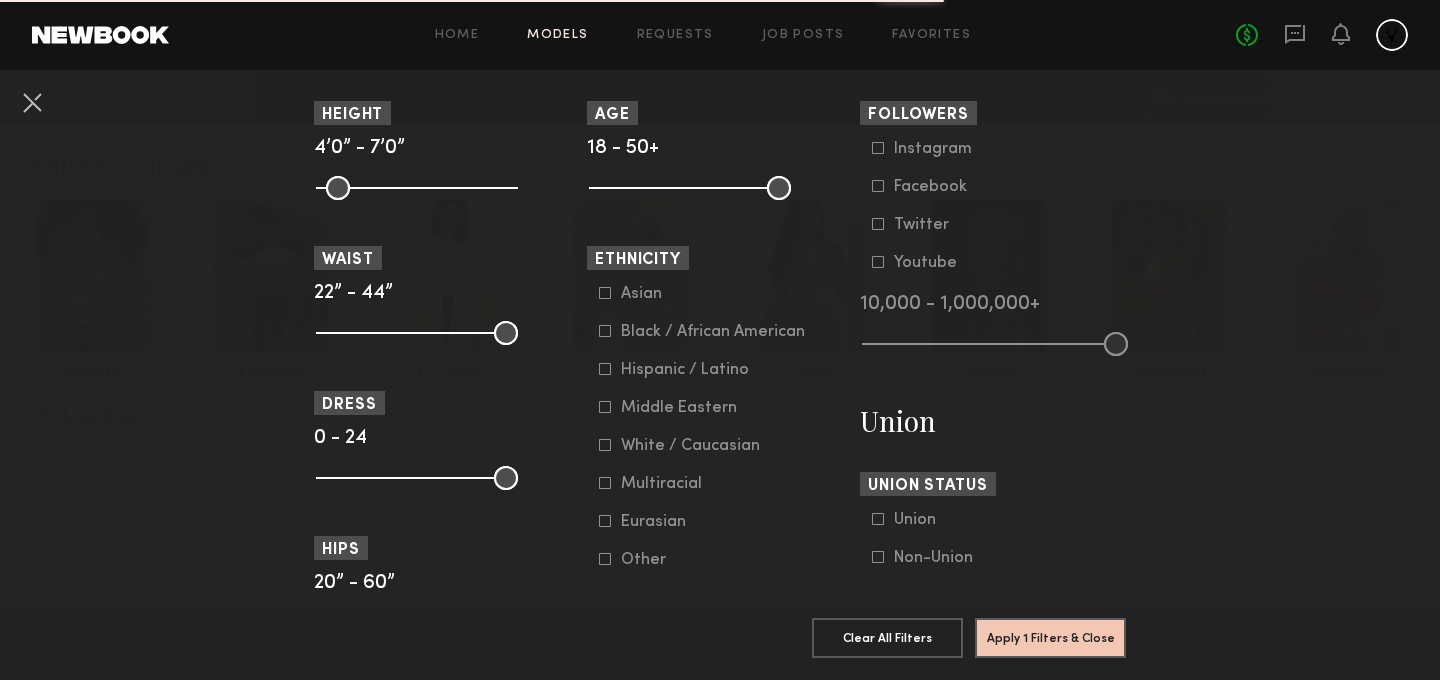scroll, scrollTop: 961, scrollLeft: 0, axis: vertical 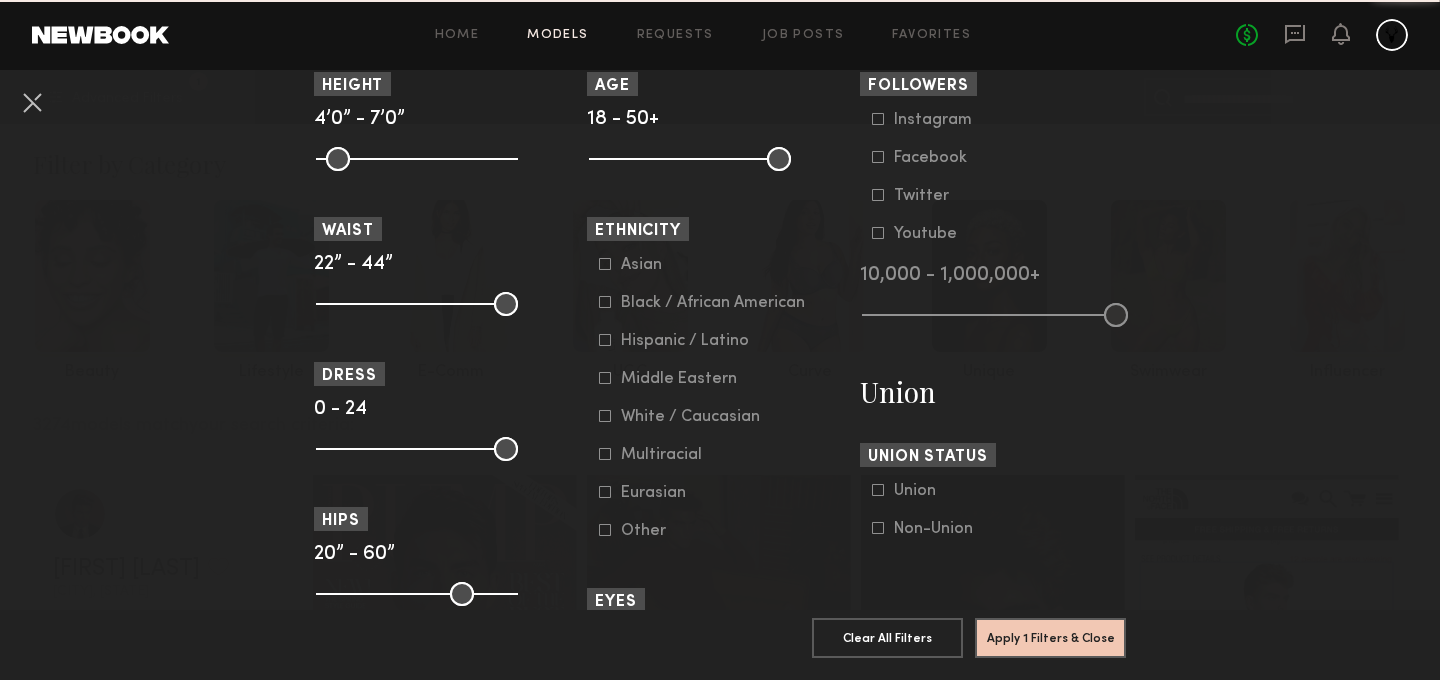 click 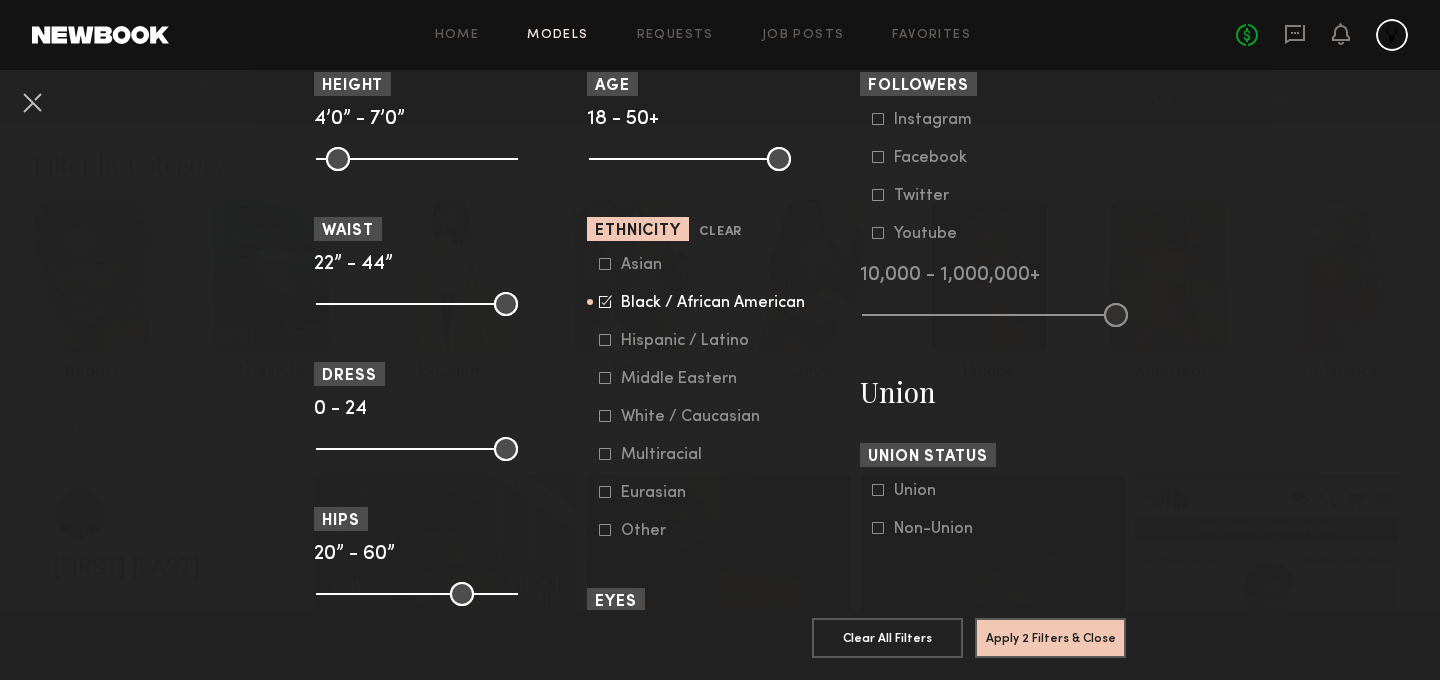 click 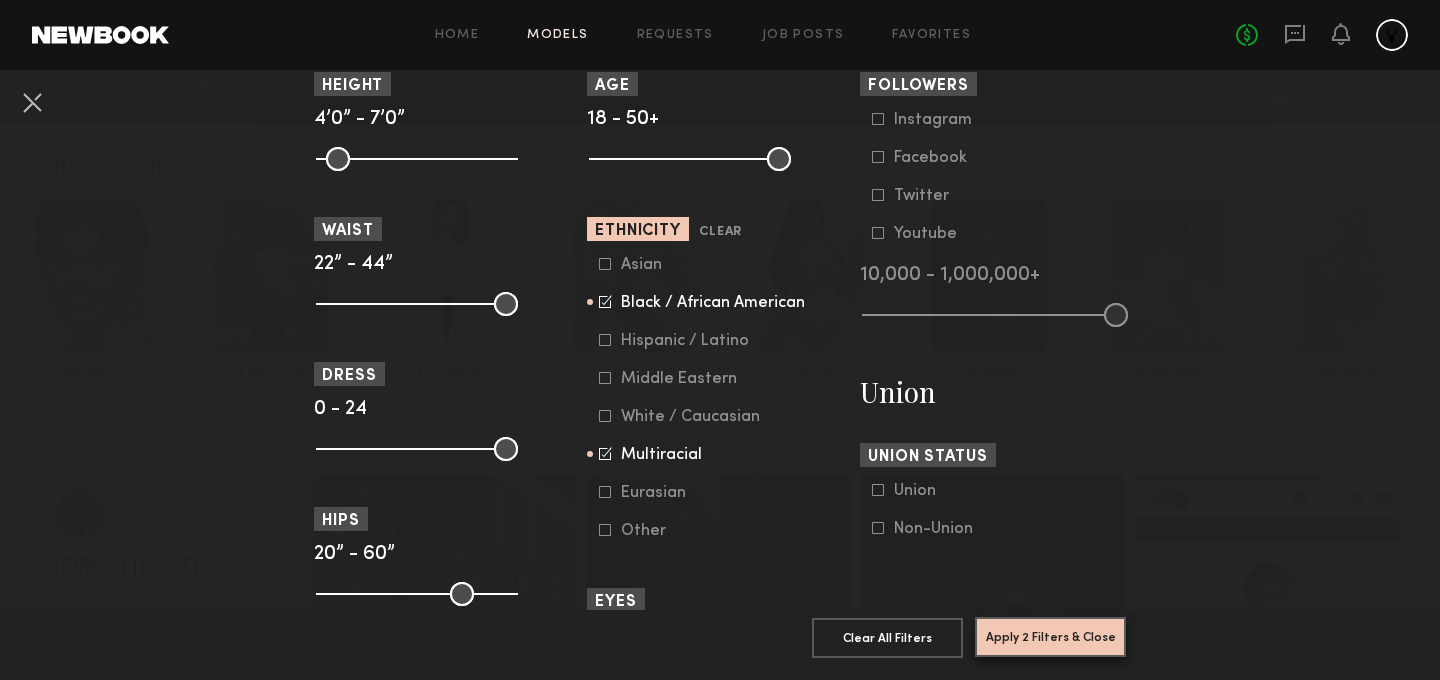 click on "Apply 2 Filters & Close" 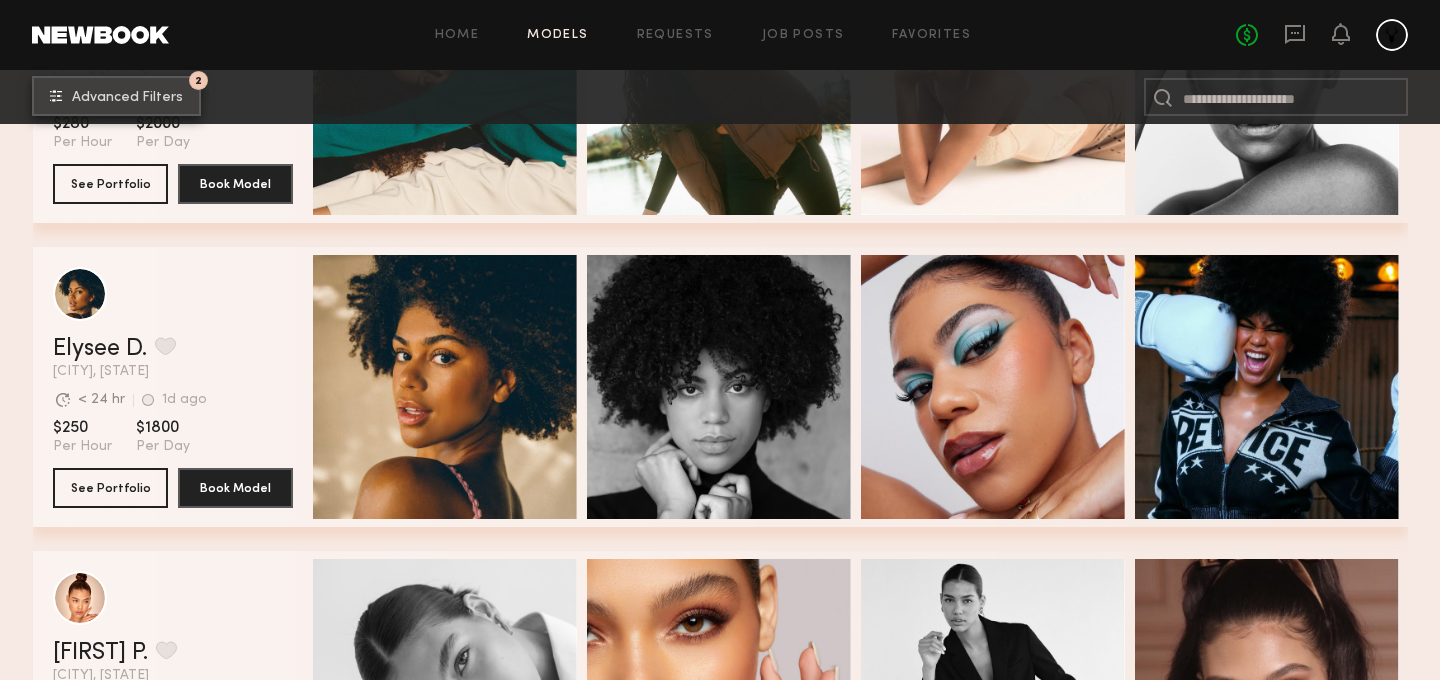 scroll, scrollTop: 1161, scrollLeft: 0, axis: vertical 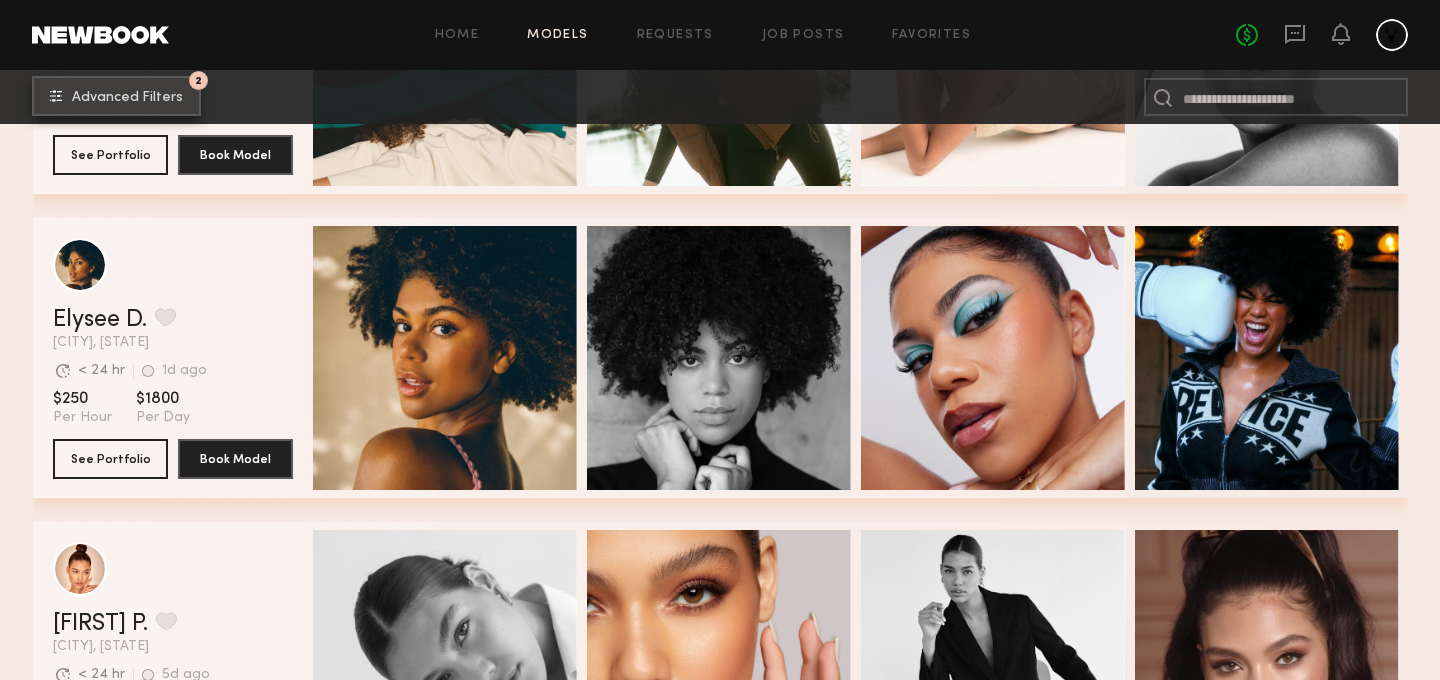click on "2 Advanced Filters" 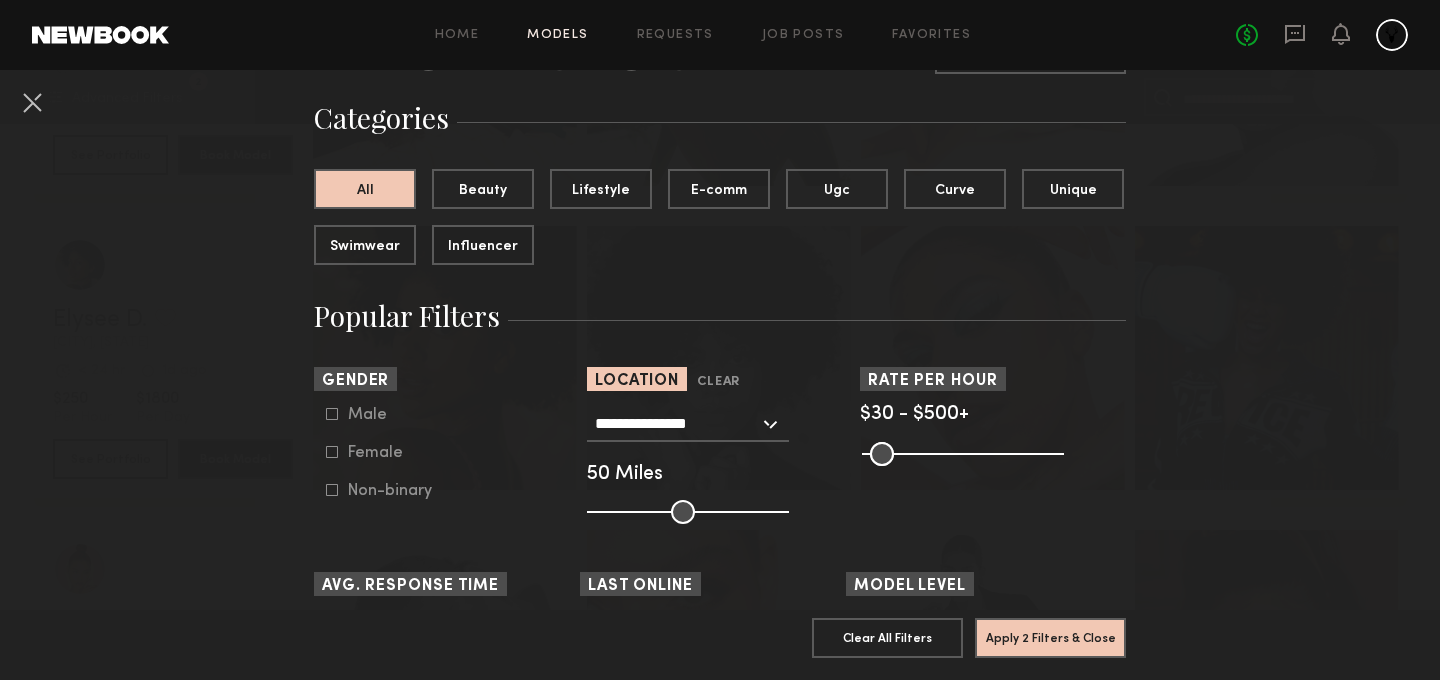 scroll, scrollTop: 133, scrollLeft: 0, axis: vertical 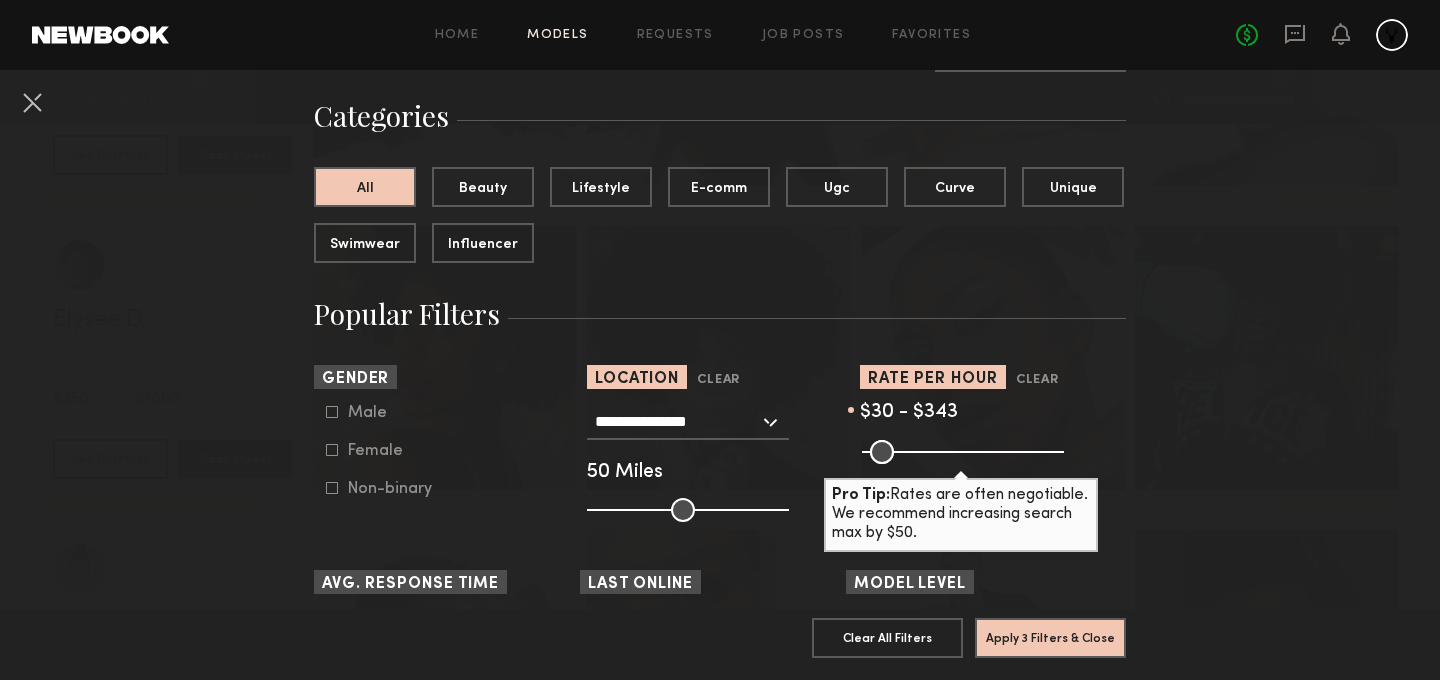 drag, startPoint x: 1050, startPoint y: 454, endPoint x: 991, endPoint y: 455, distance: 59.008472 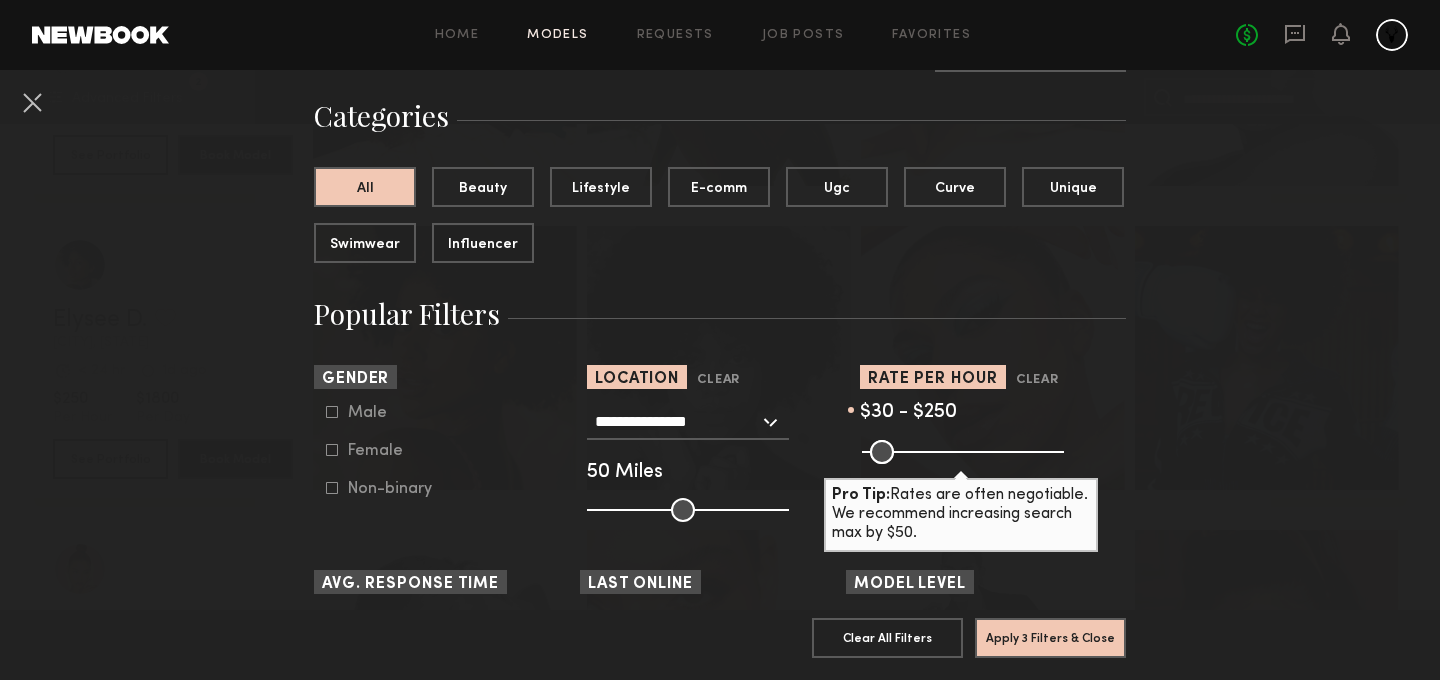 drag, startPoint x: 996, startPoint y: 455, endPoint x: 951, endPoint y: 449, distance: 45.39824 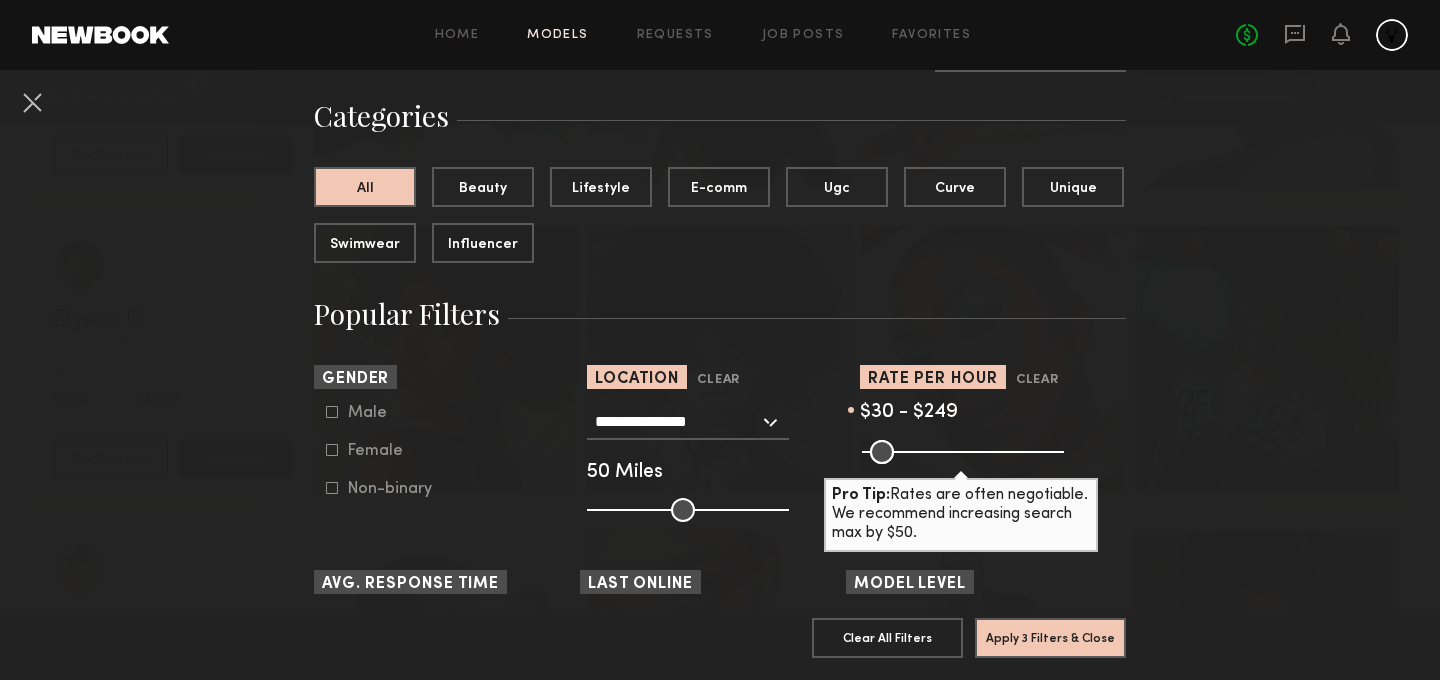 click 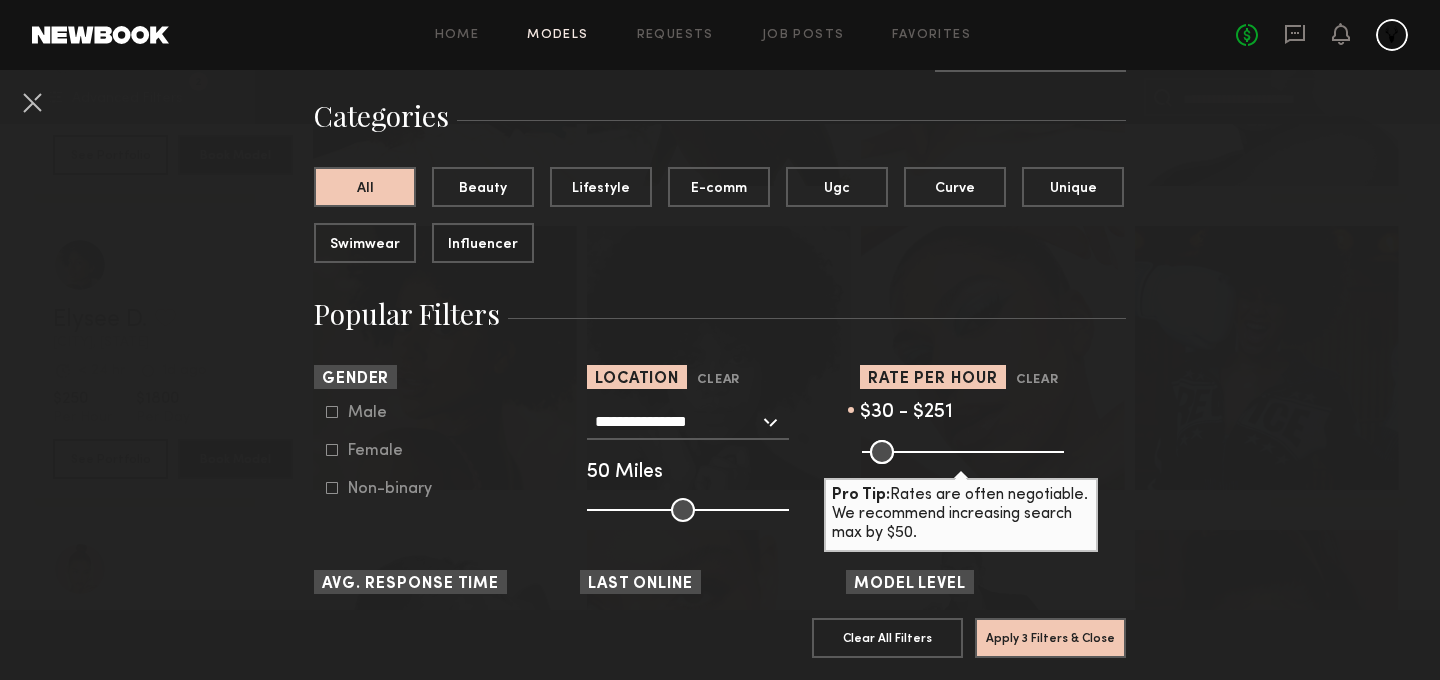 click 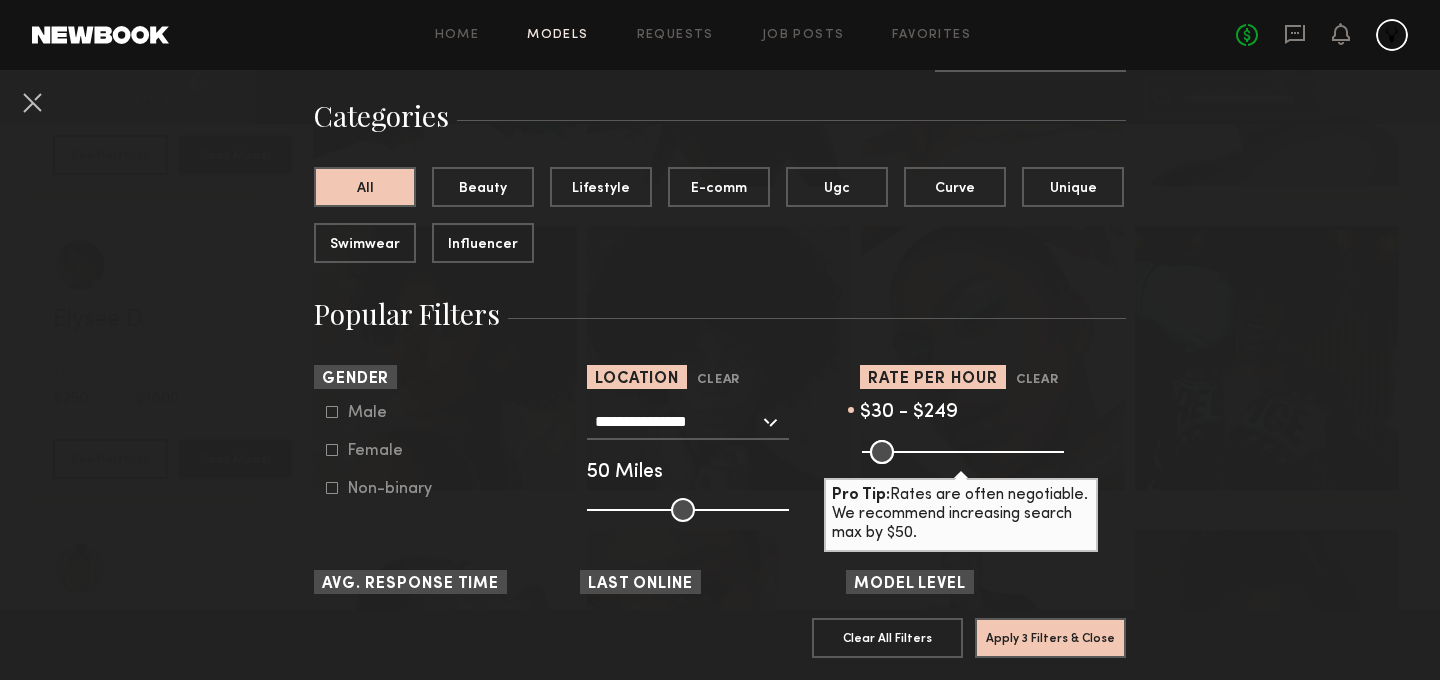 click 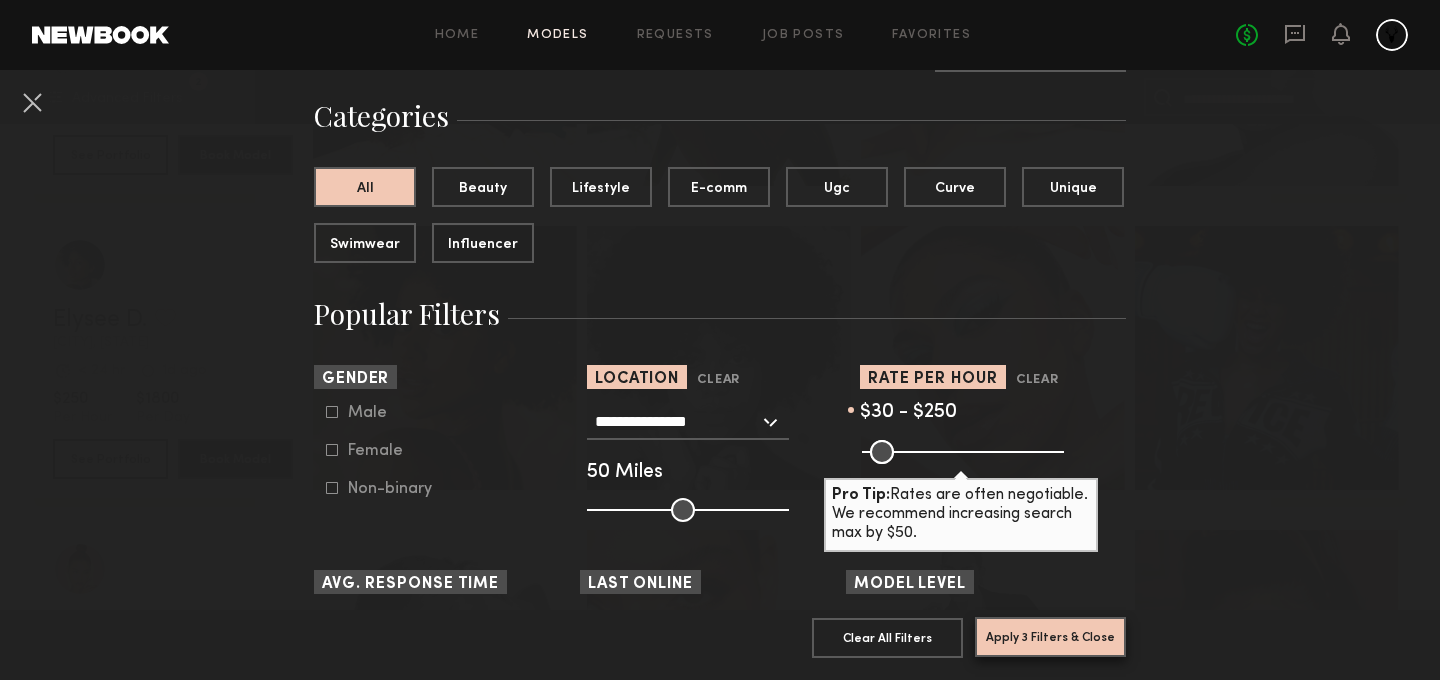 click on "Apply 3 Filters & Close" 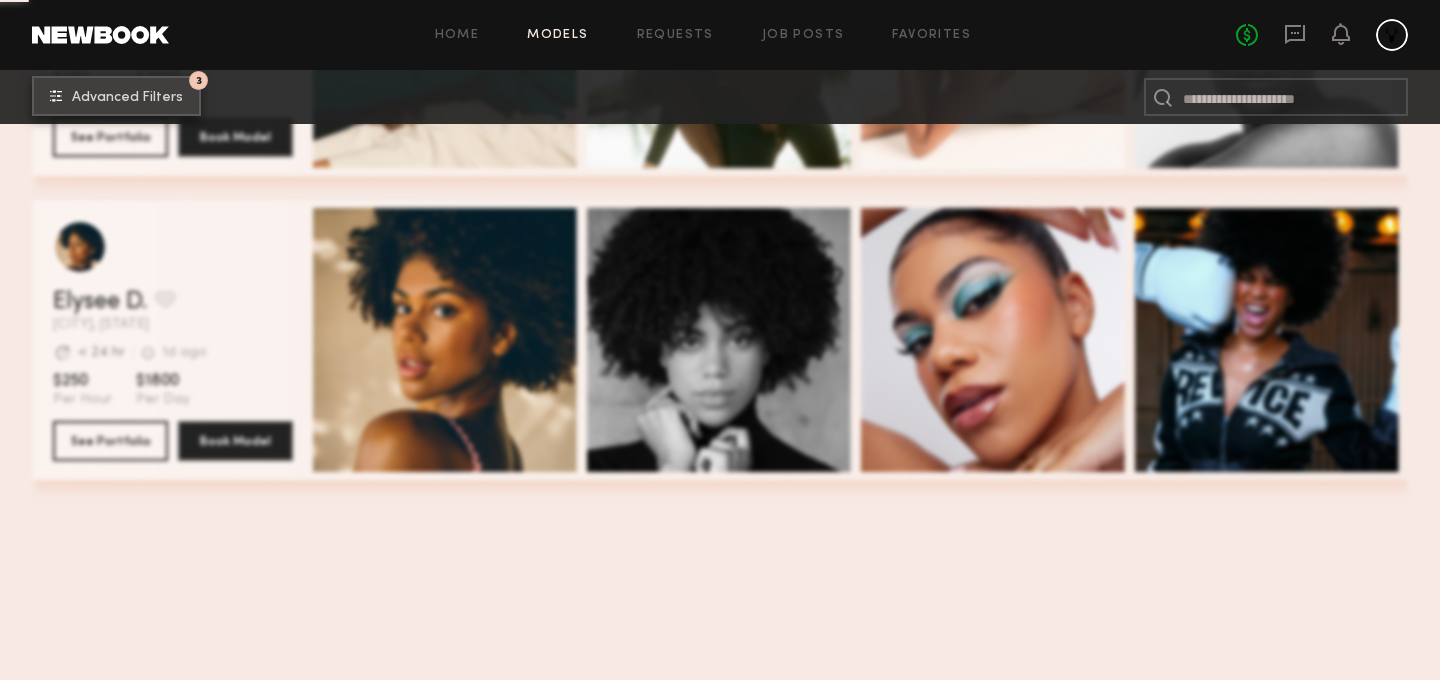 scroll, scrollTop: 0, scrollLeft: 0, axis: both 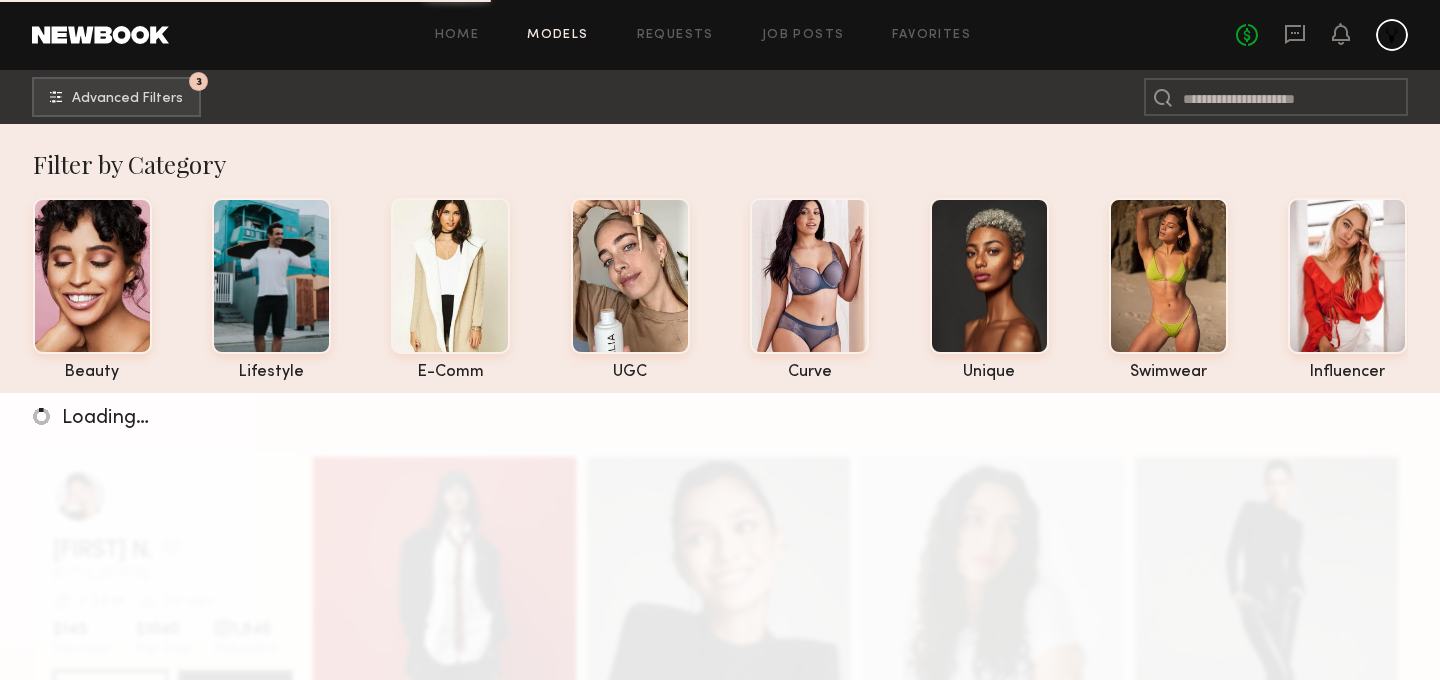 click on "Loading…" 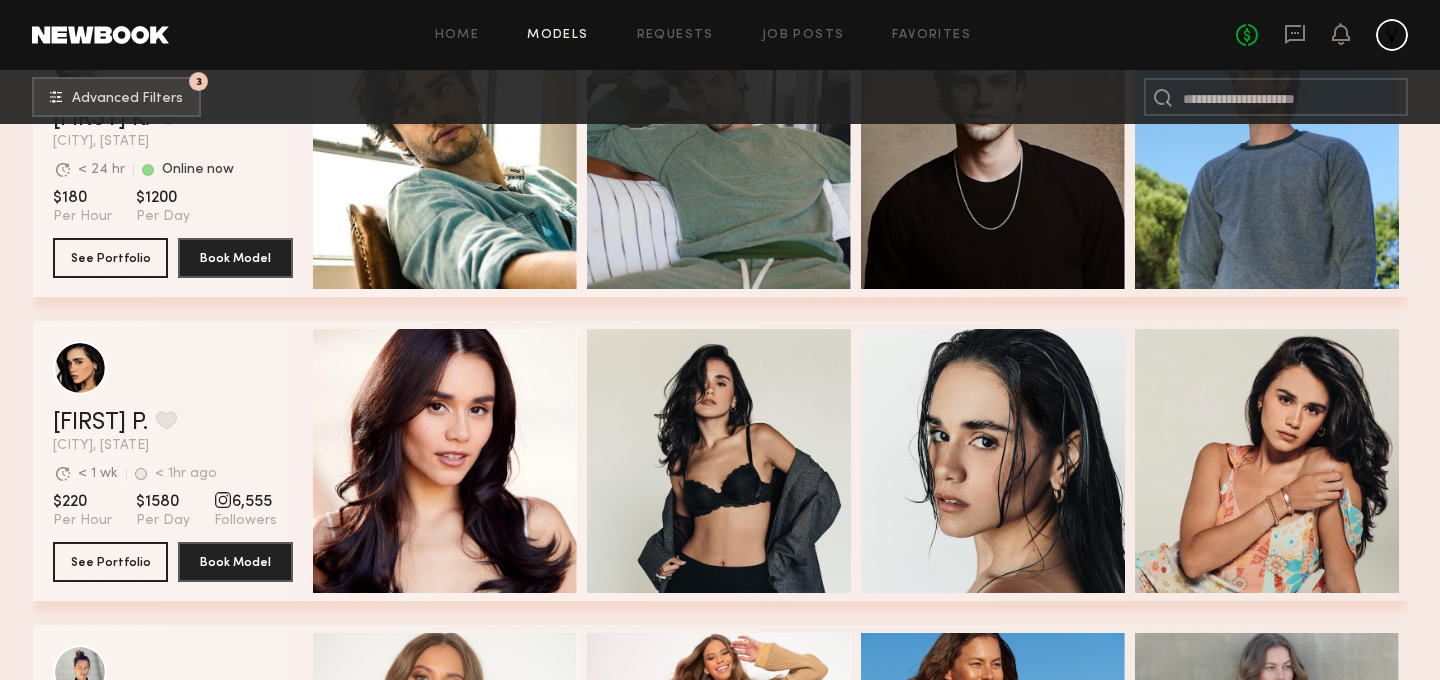 scroll, scrollTop: 10434, scrollLeft: 0, axis: vertical 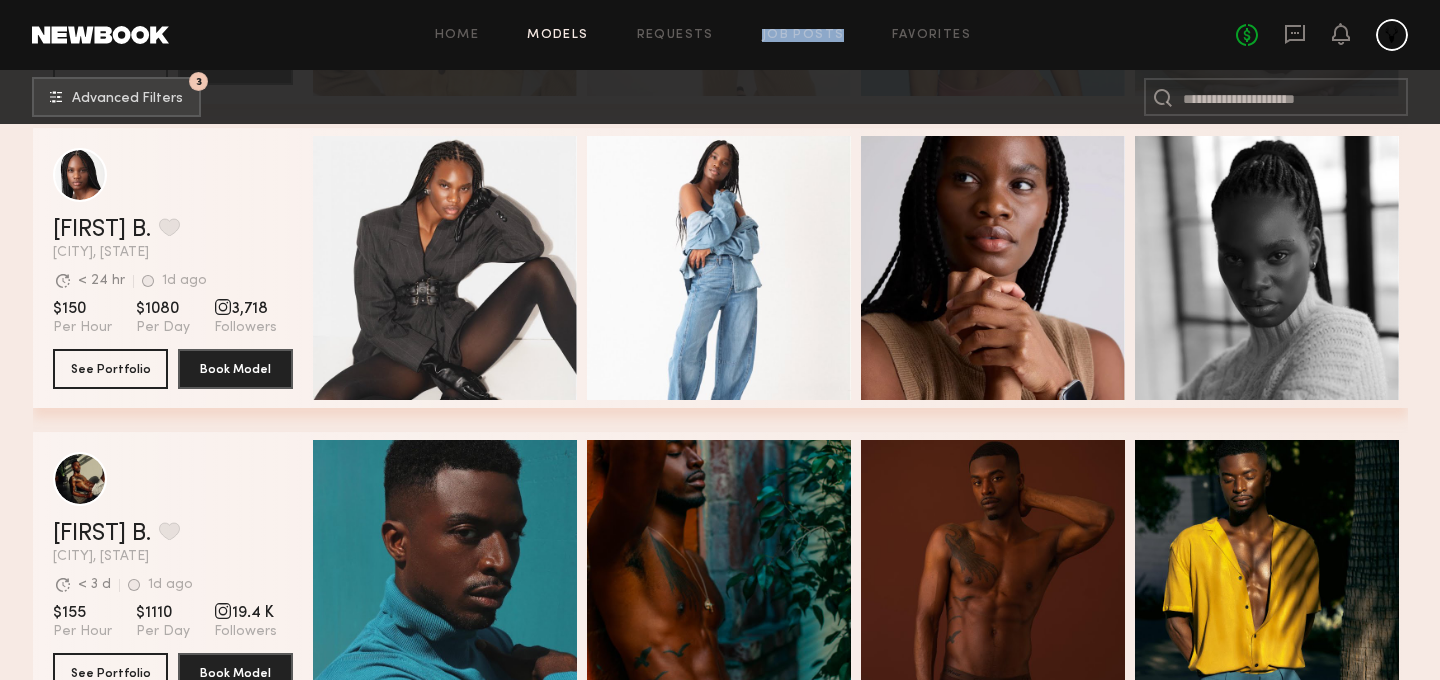 click 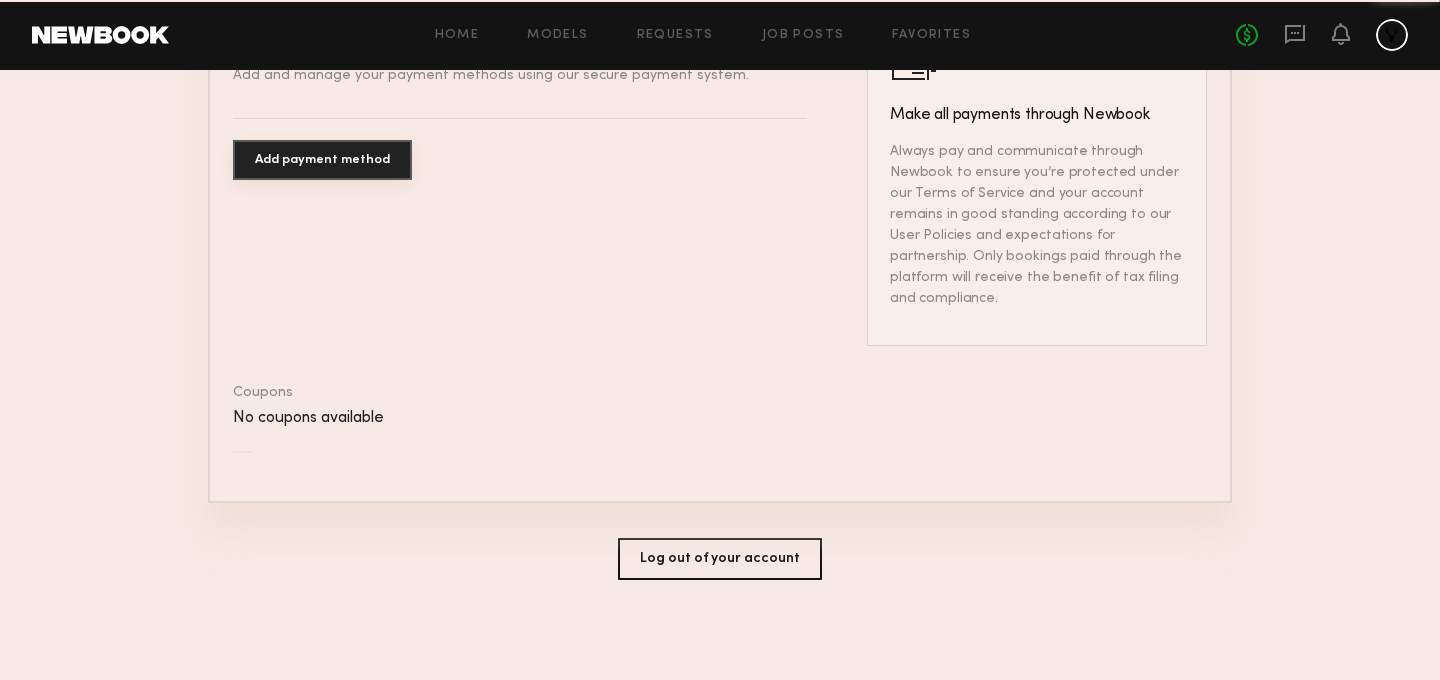 scroll, scrollTop: 0, scrollLeft: 0, axis: both 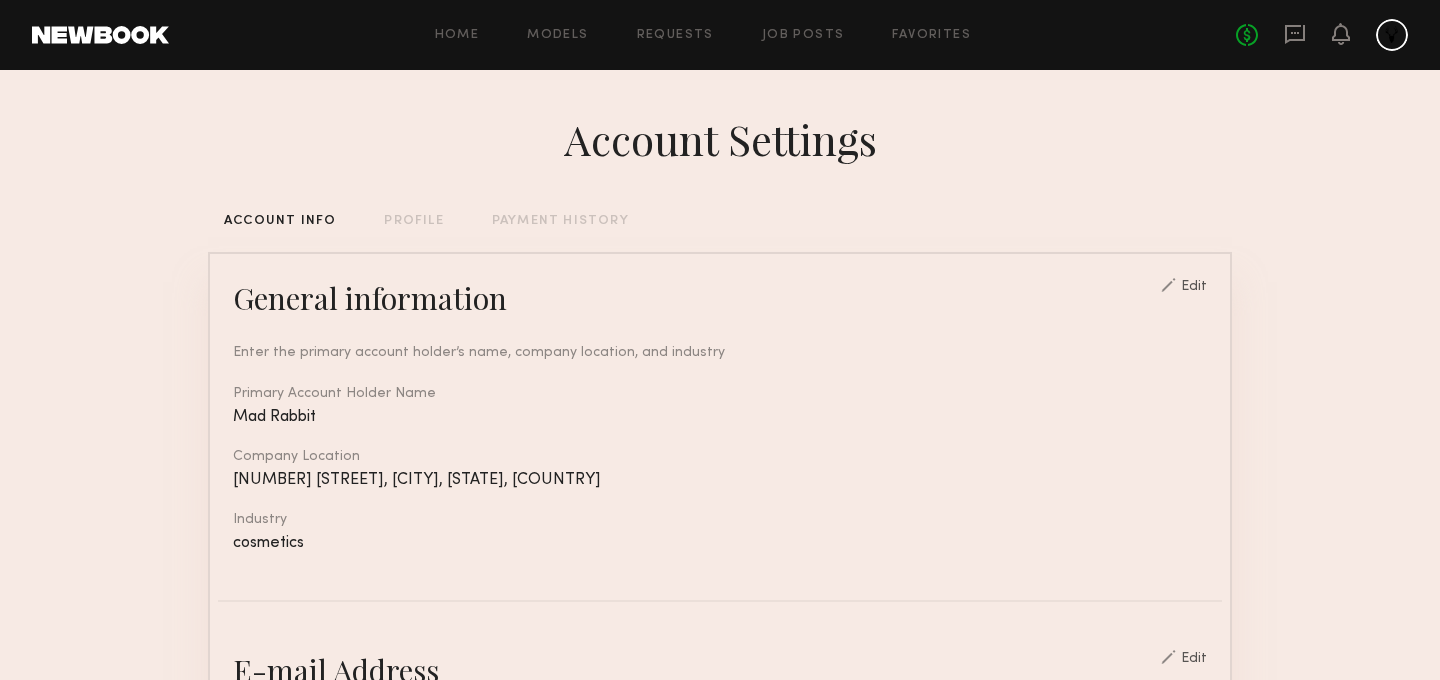 click 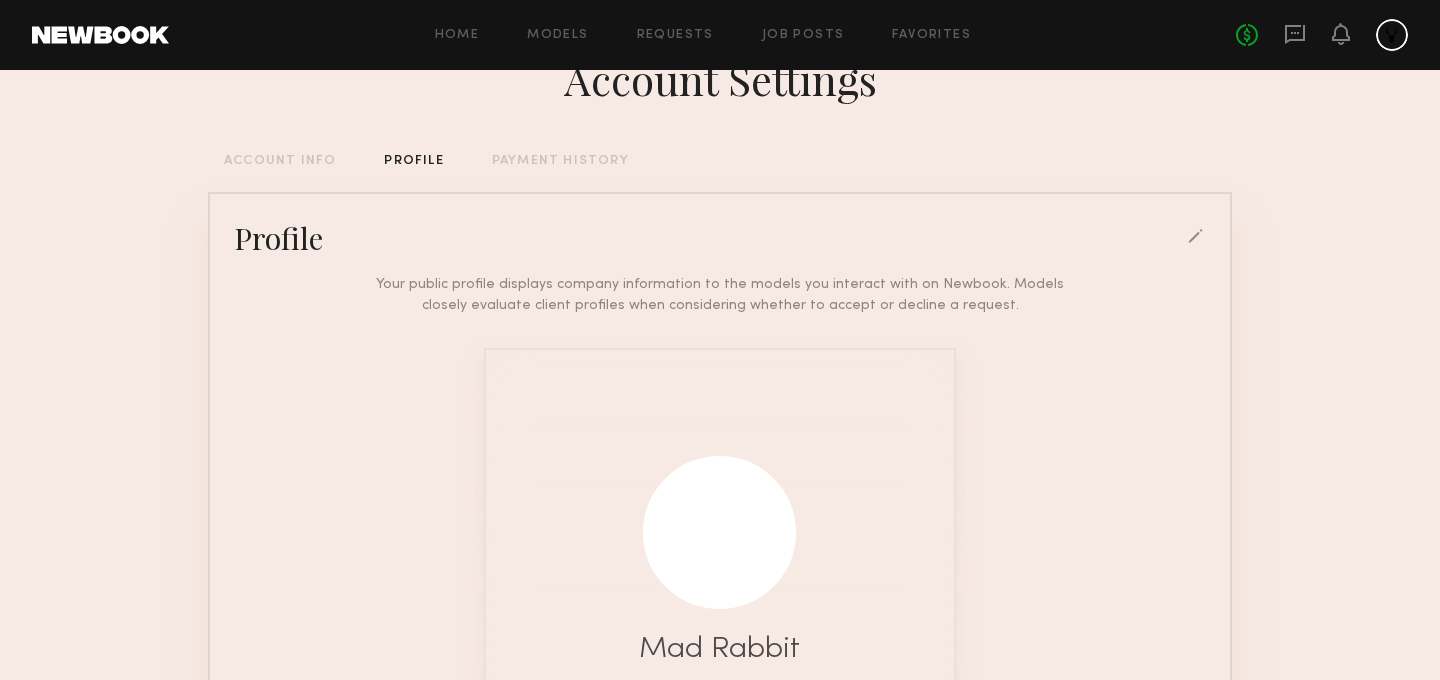 scroll, scrollTop: 50, scrollLeft: 0, axis: vertical 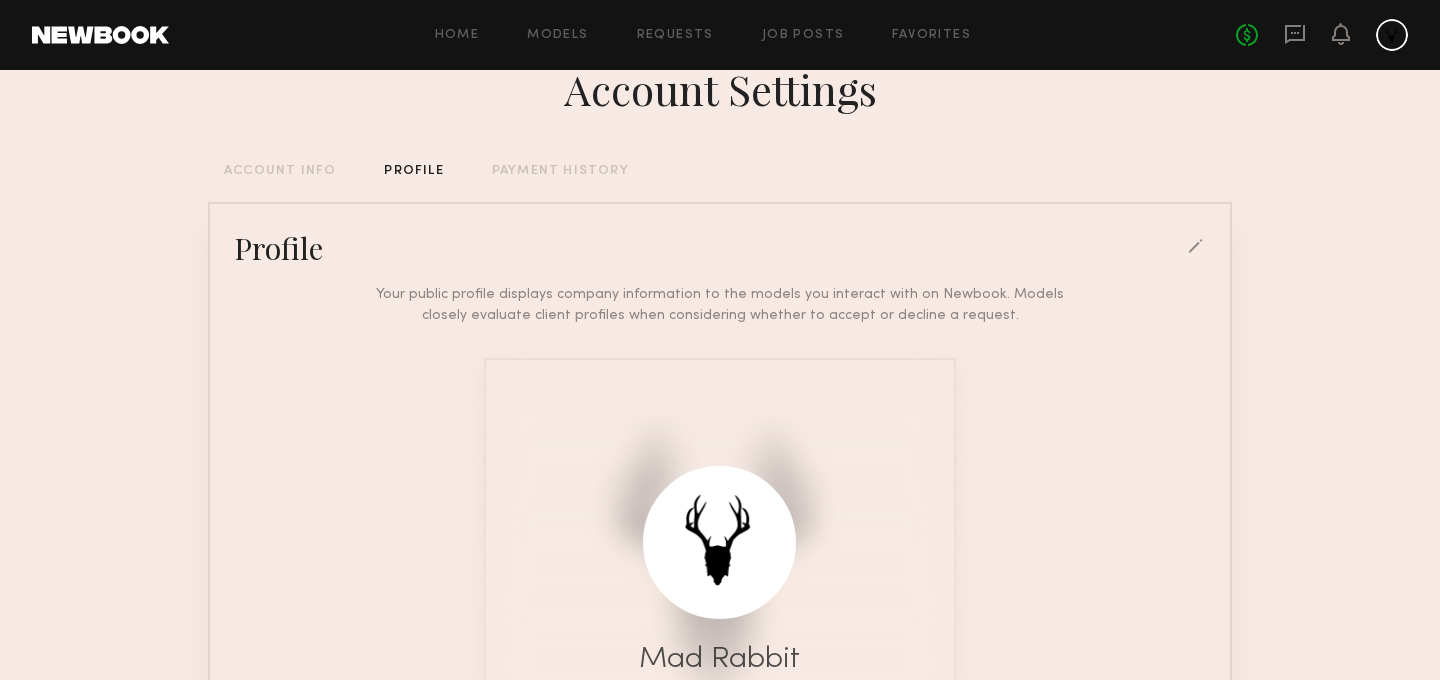 click 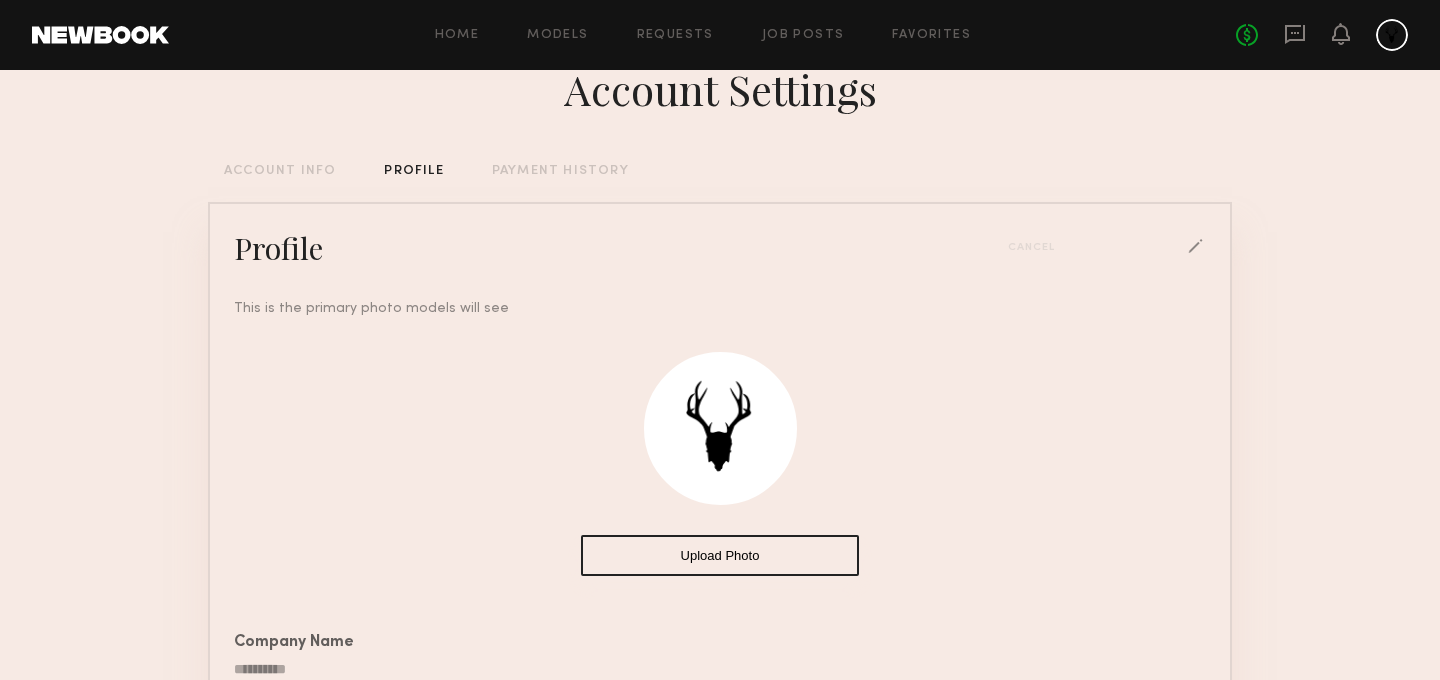click on "Upload Photo" 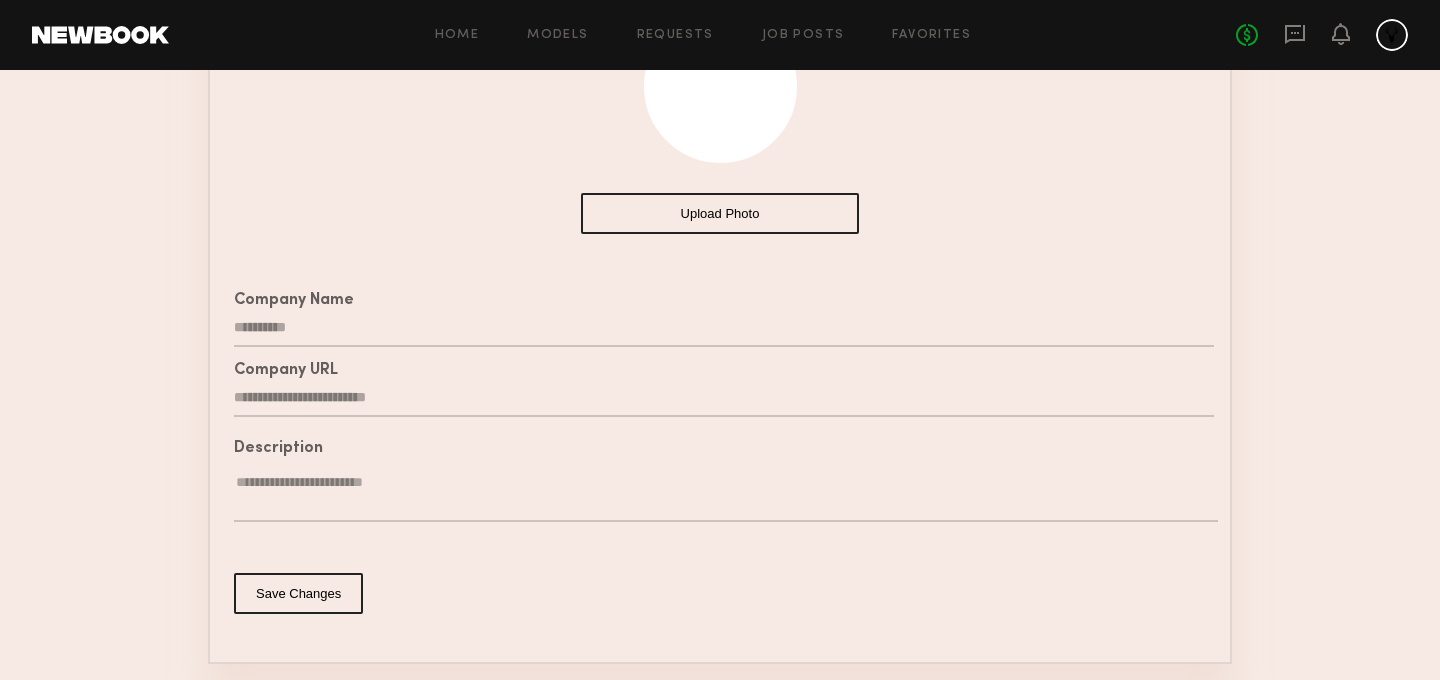 scroll, scrollTop: 476, scrollLeft: 0, axis: vertical 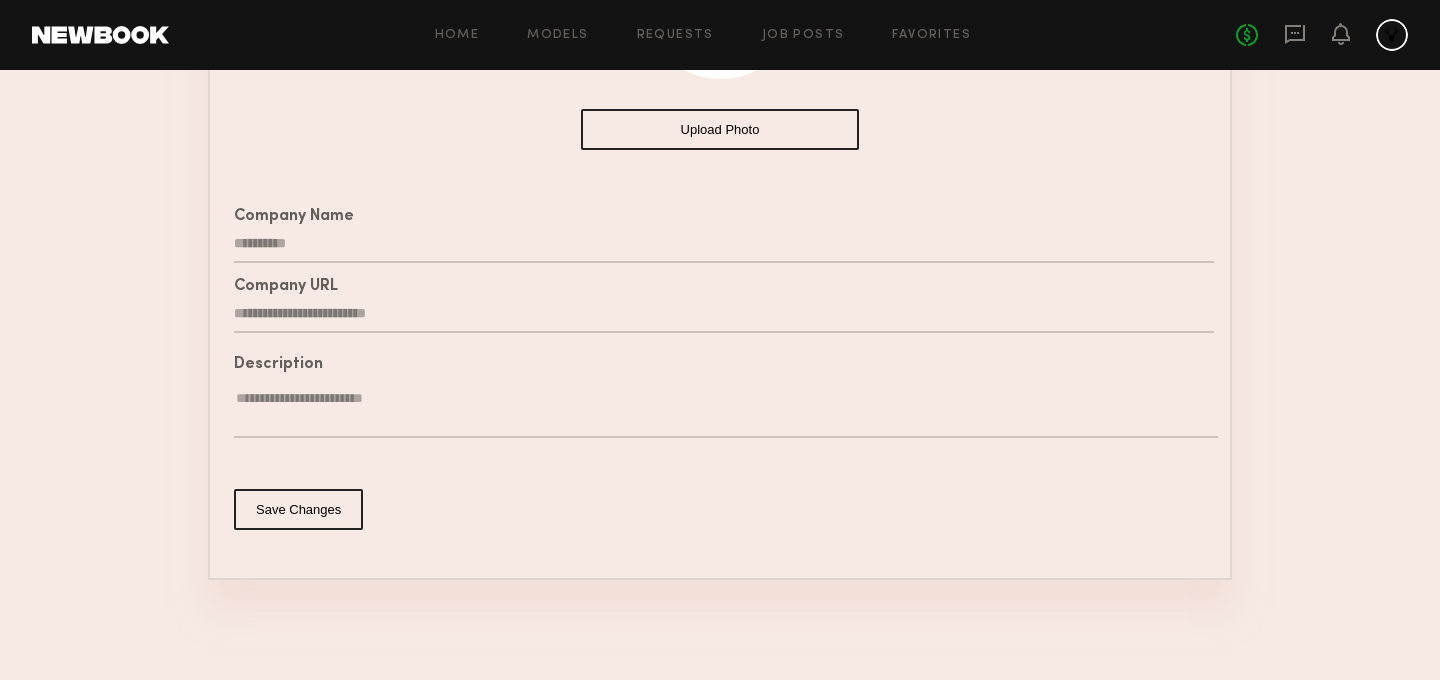 click 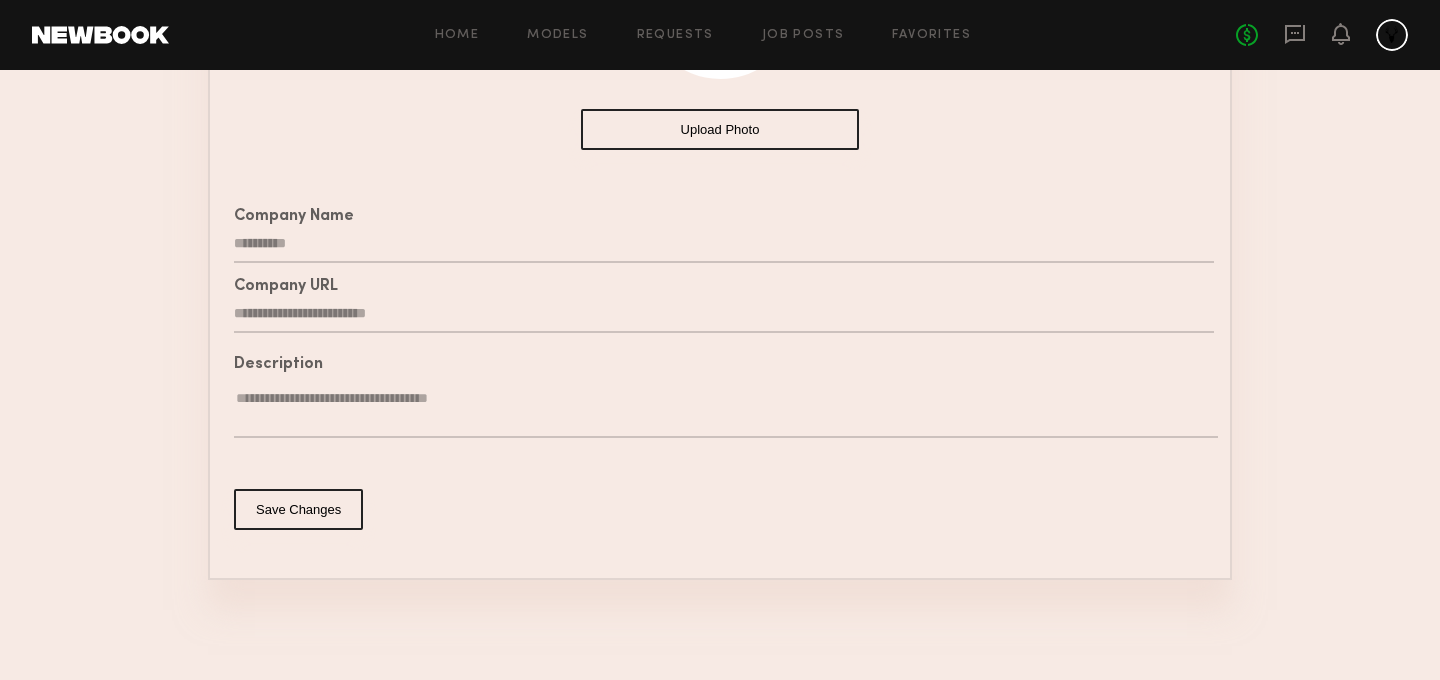 type on "**********" 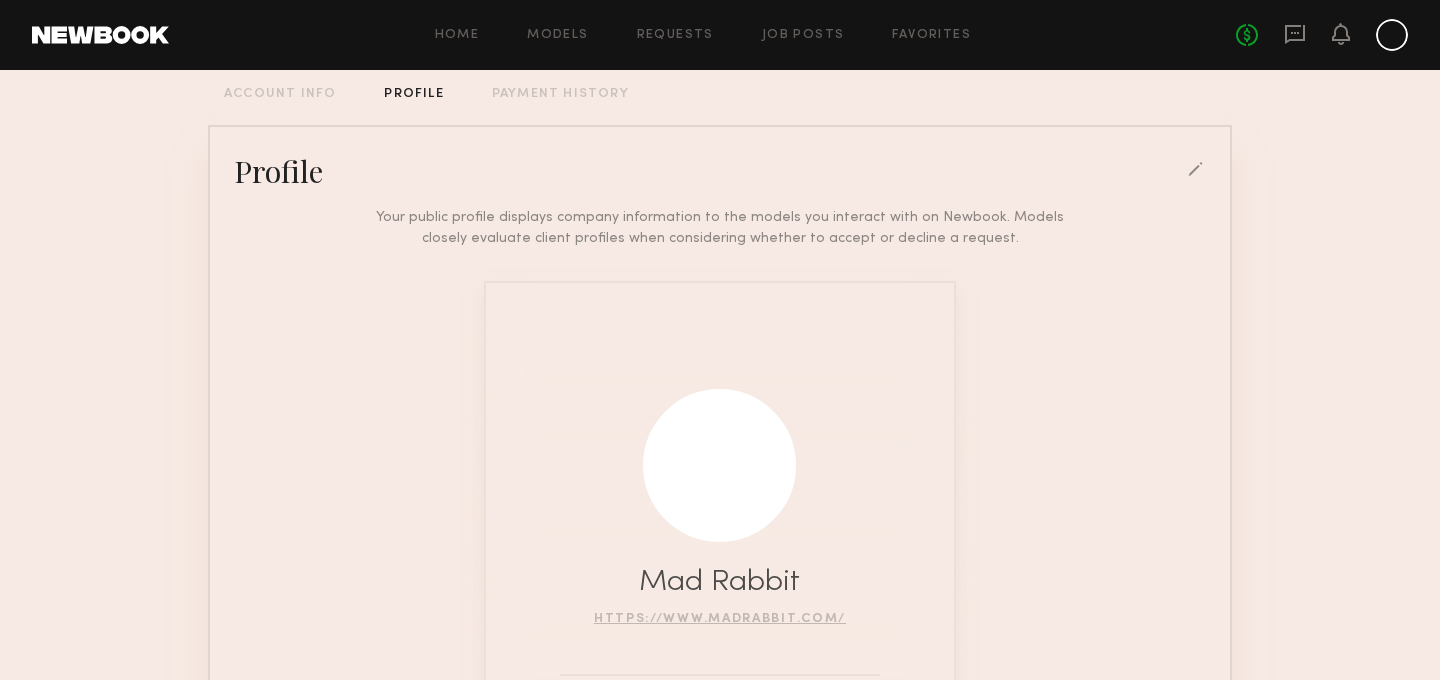 scroll, scrollTop: 0, scrollLeft: 0, axis: both 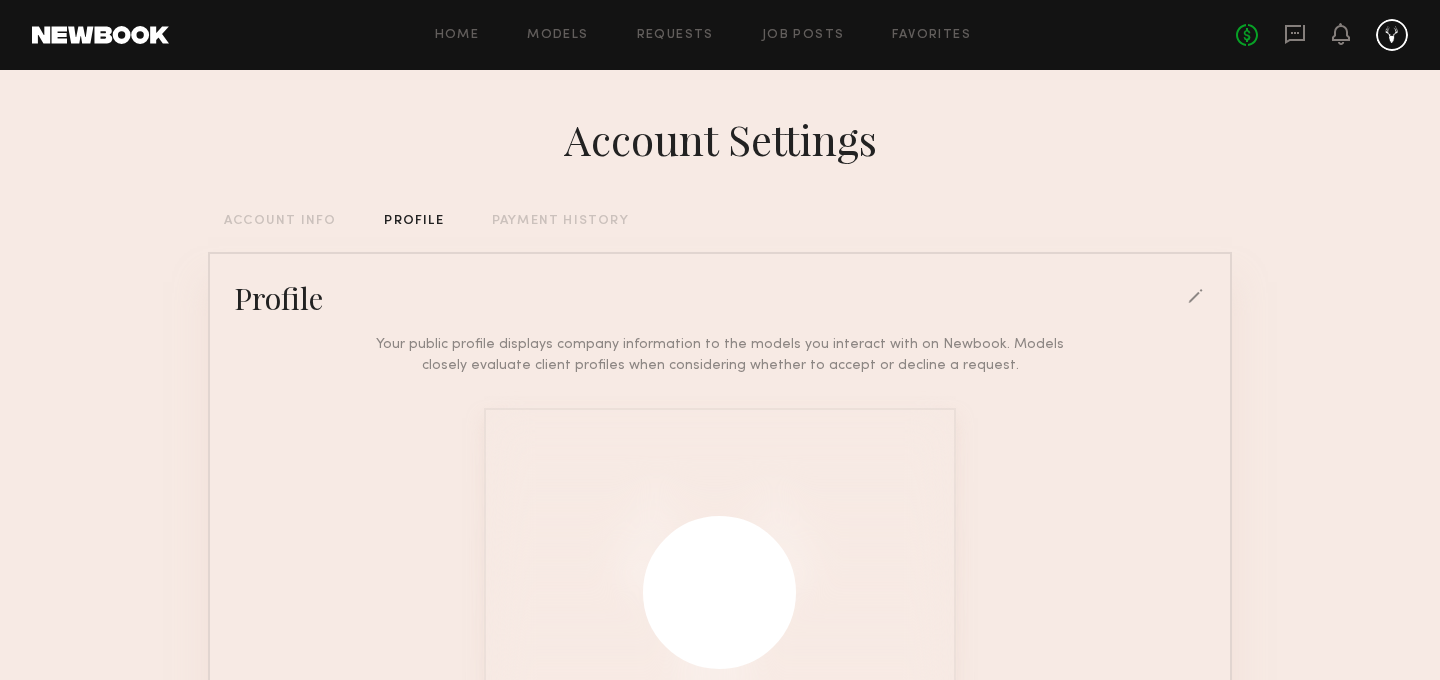 click on "ACCOUNT INFO" 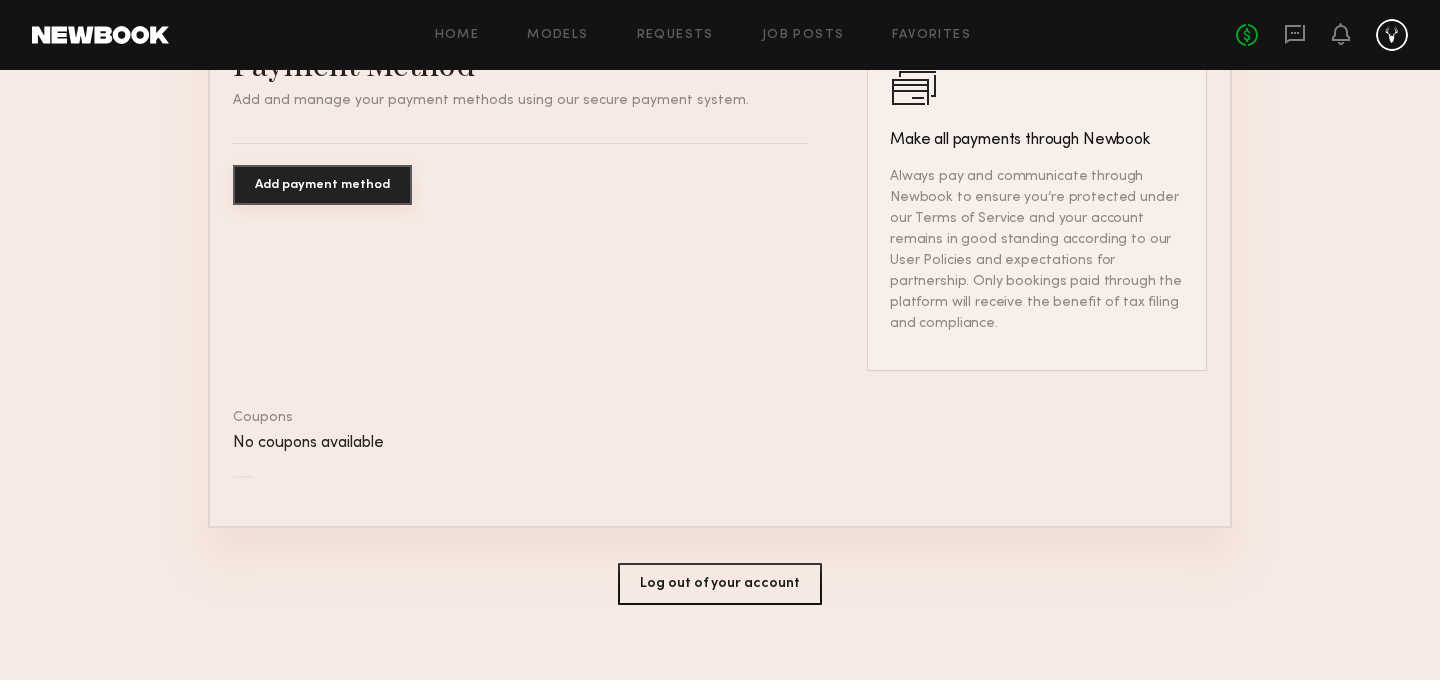 scroll, scrollTop: 0, scrollLeft: 0, axis: both 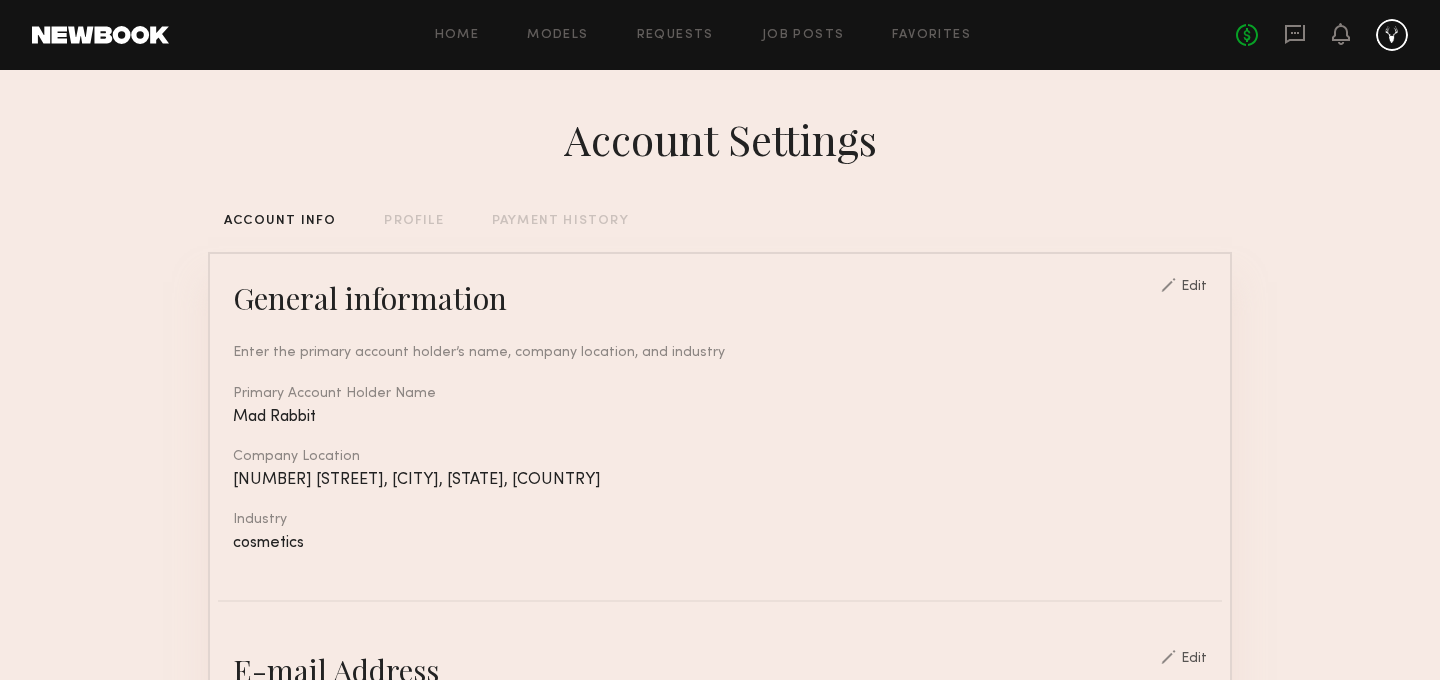 click on "Home Models Requests Job Posts Favorites Sign Out No fees up to $5,000" 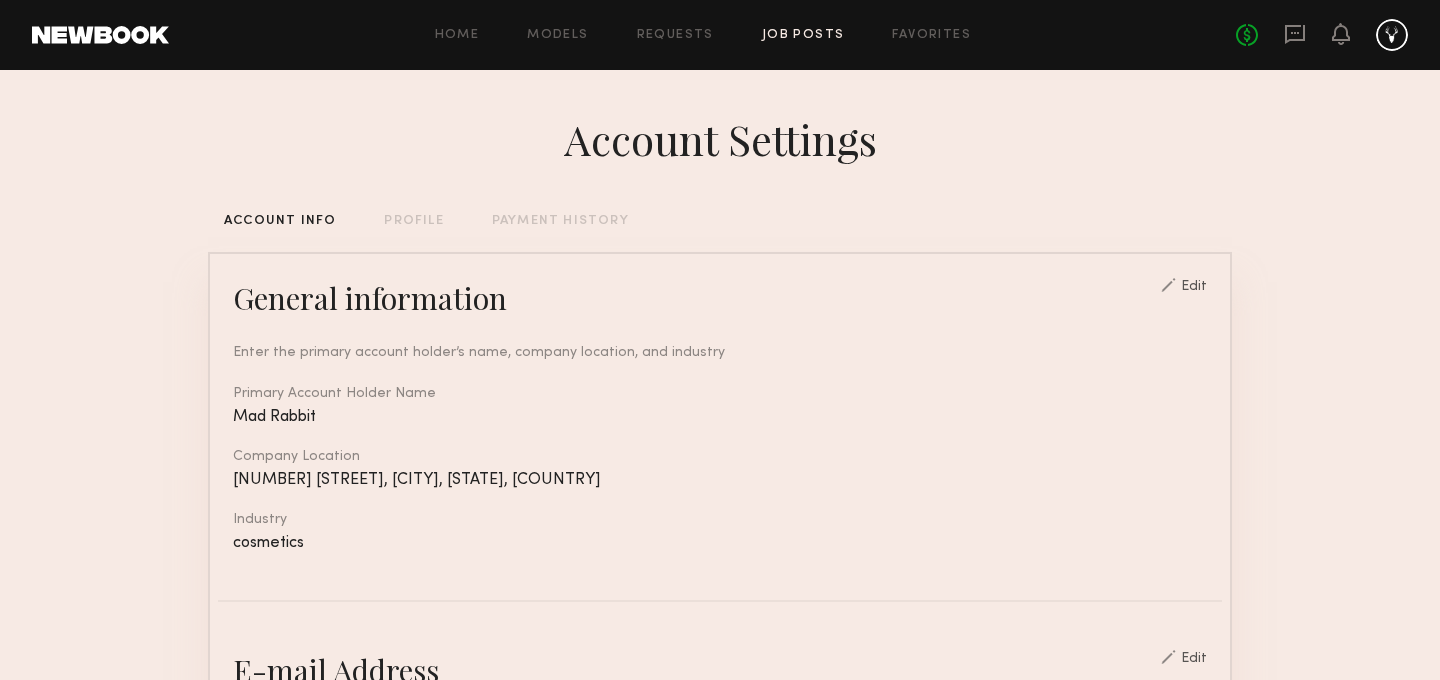 click on "Job Posts" 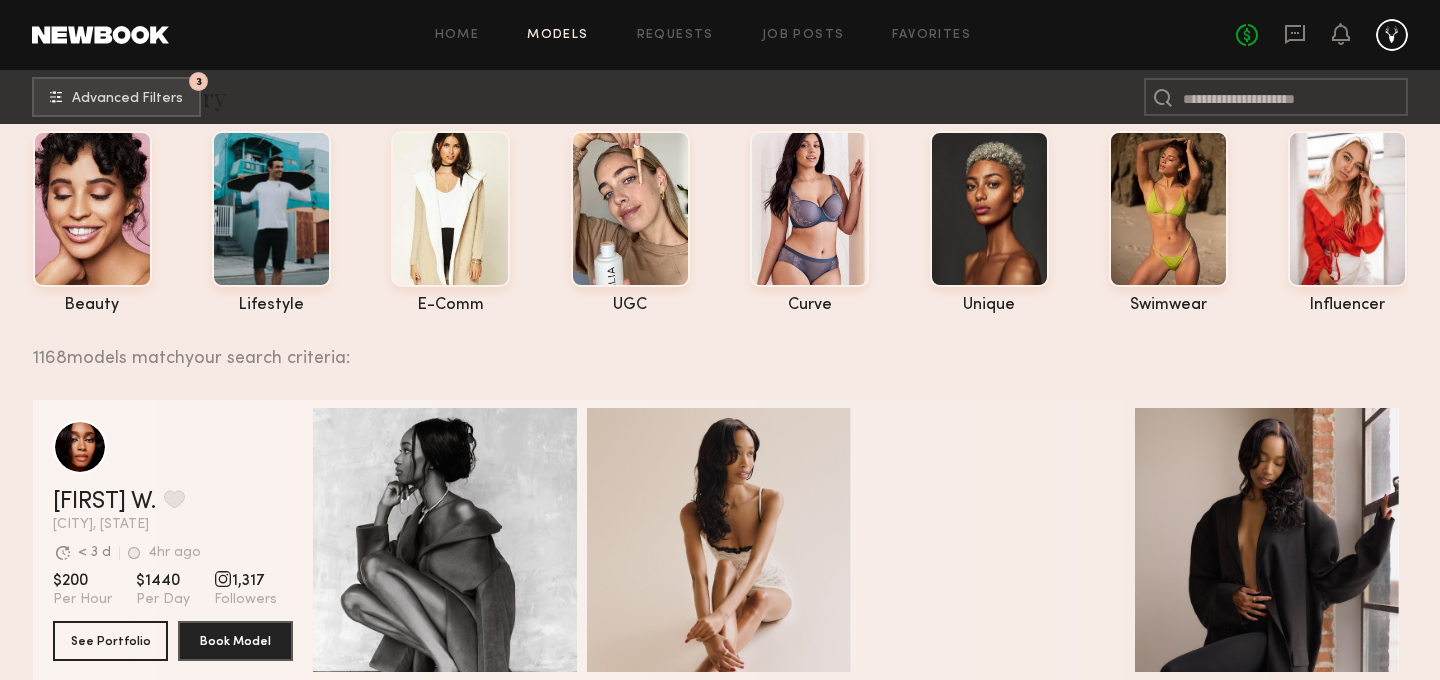 scroll, scrollTop: 0, scrollLeft: 0, axis: both 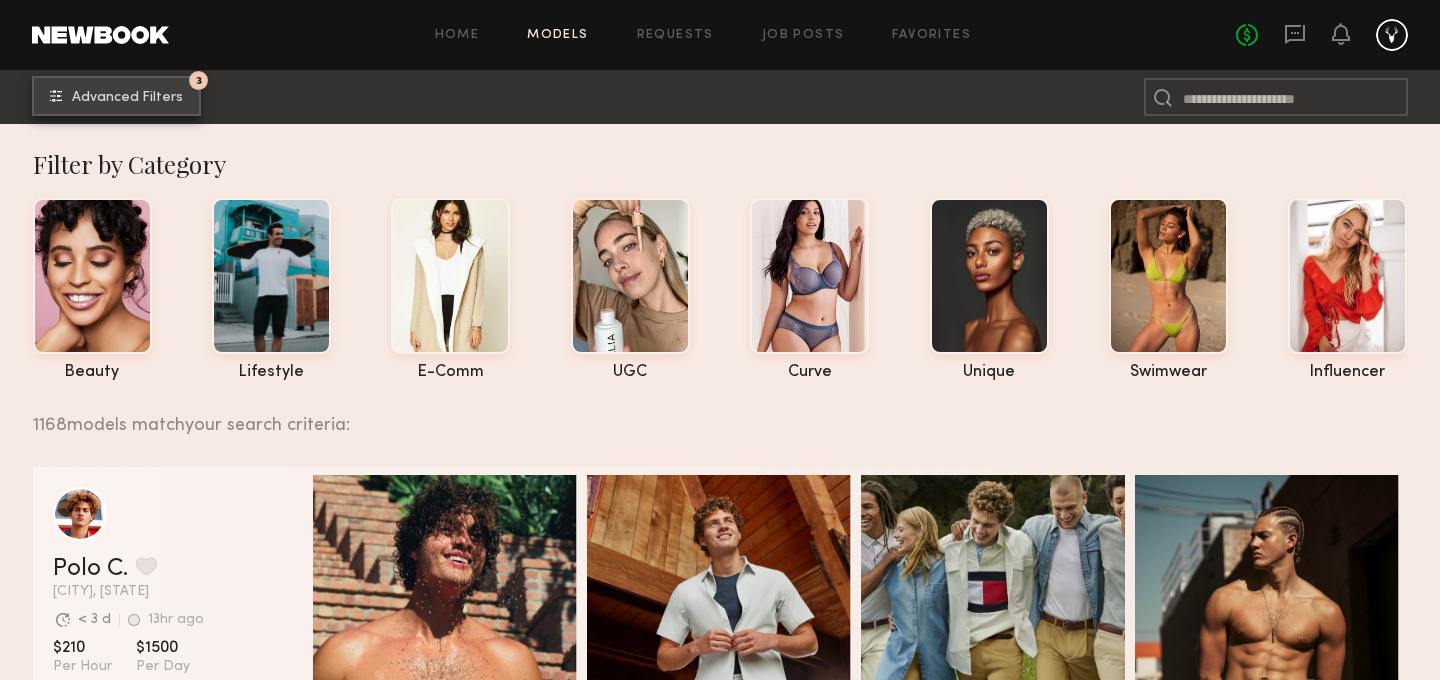 click on "Advanced Filters" 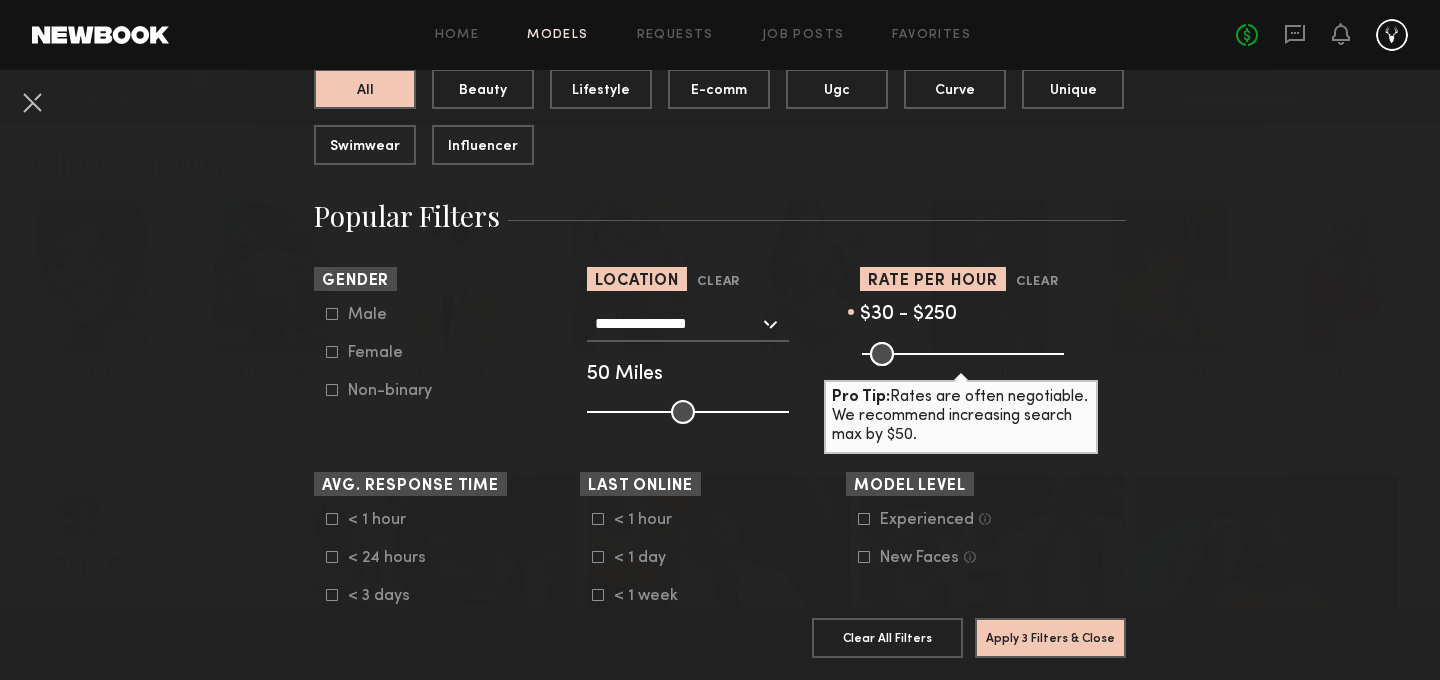 scroll, scrollTop: 227, scrollLeft: 0, axis: vertical 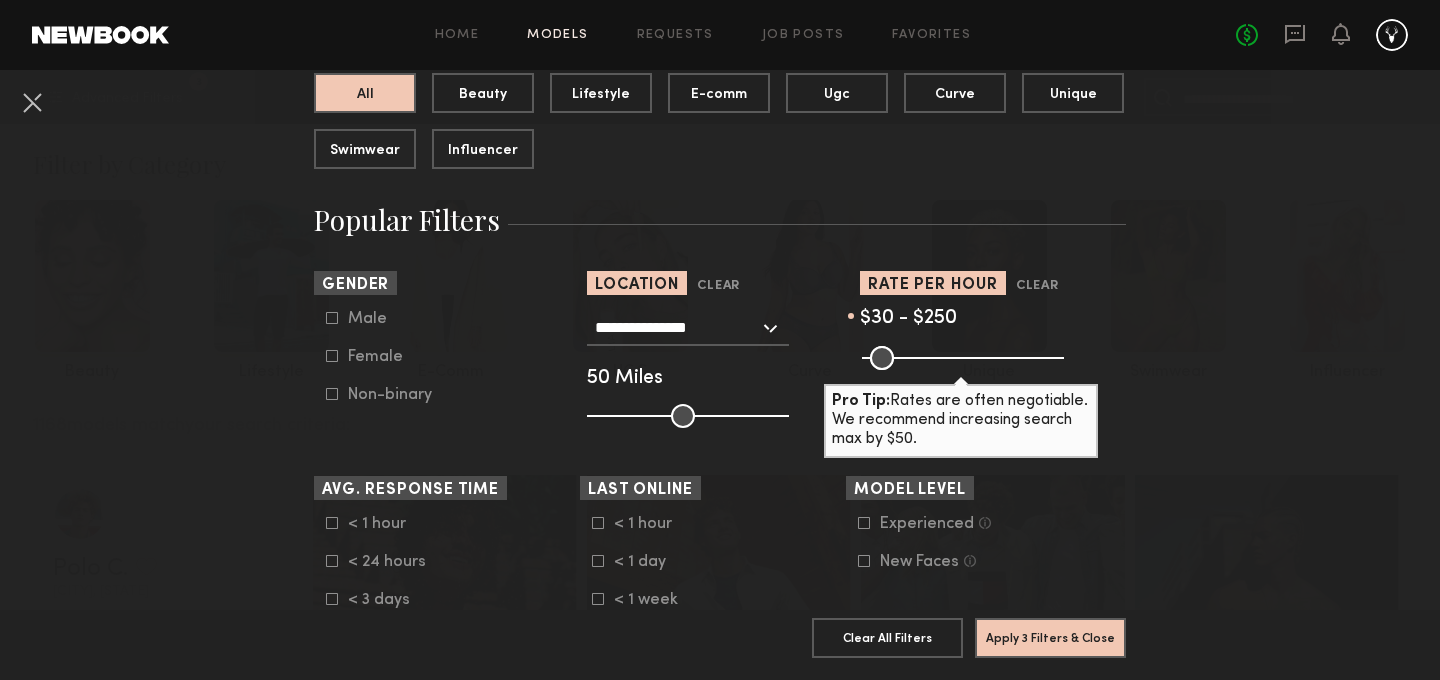 click on "Male" 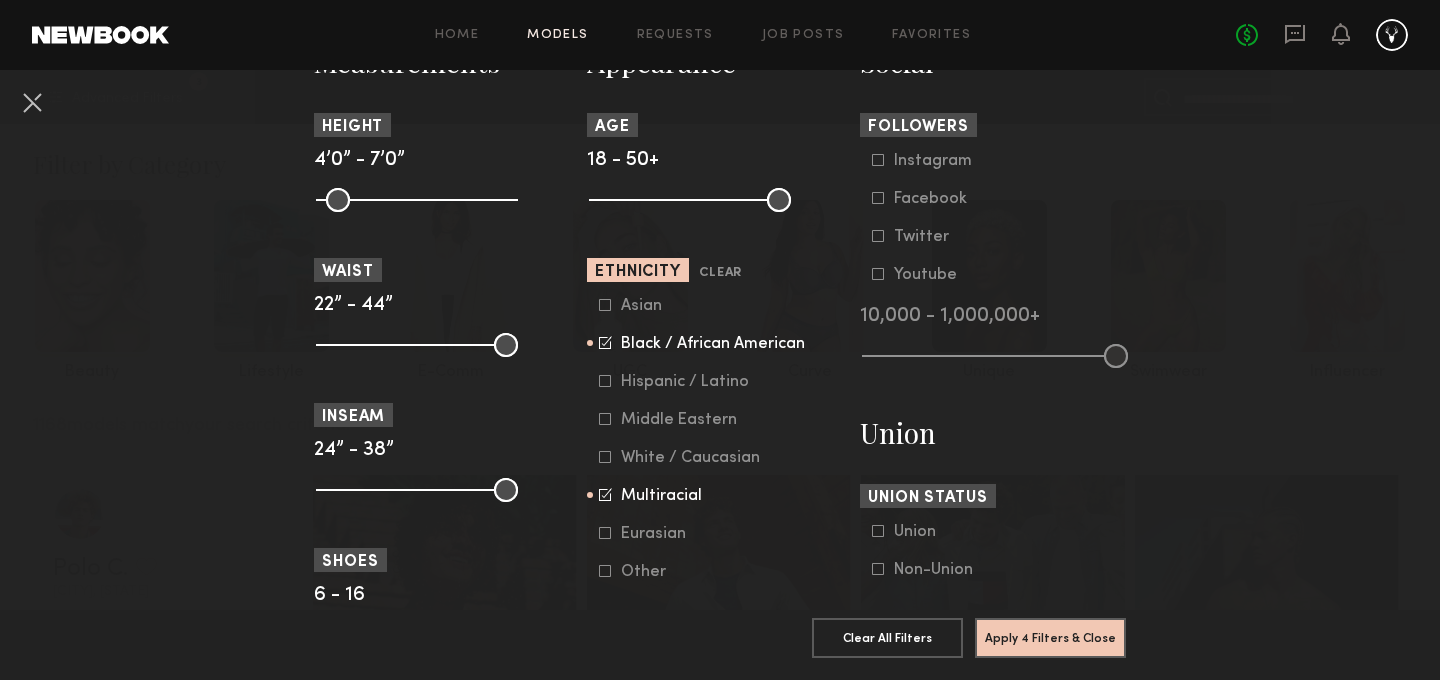scroll, scrollTop: 926, scrollLeft: 0, axis: vertical 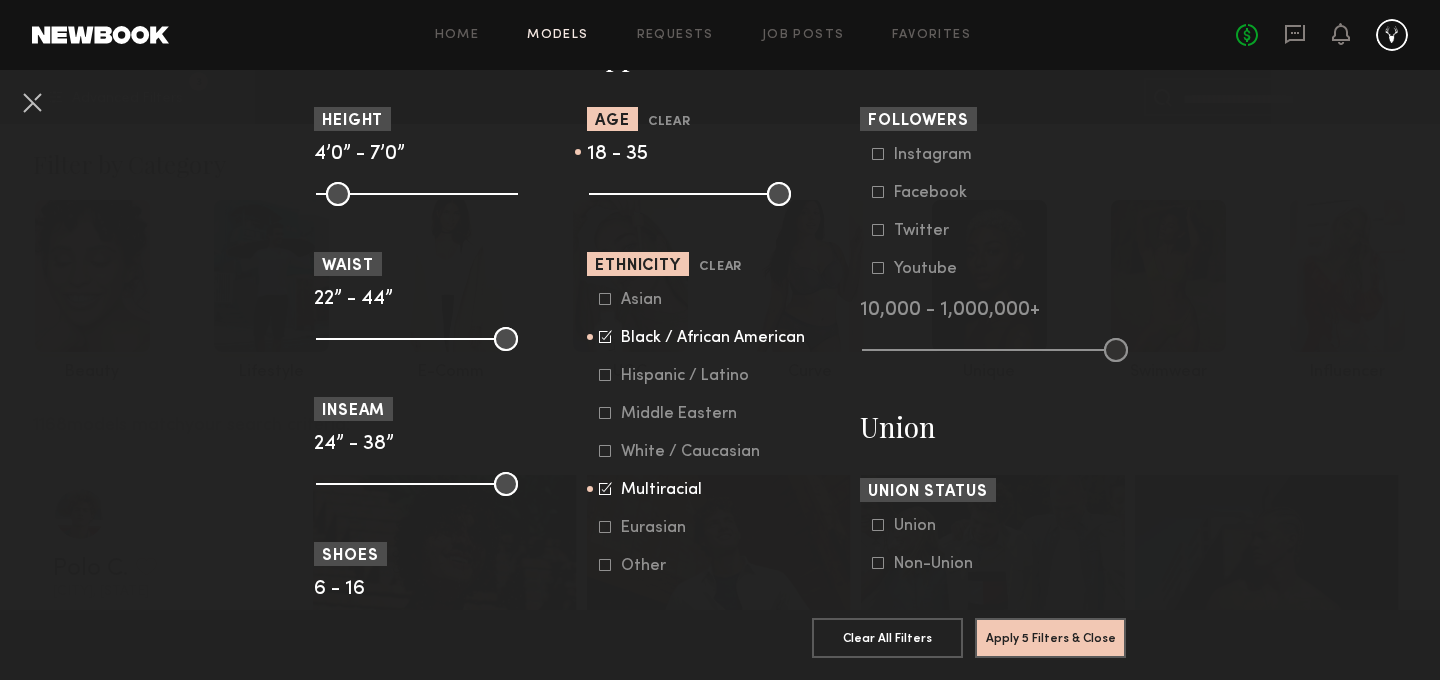 drag, startPoint x: 784, startPoint y: 197, endPoint x: 693, endPoint y: 193, distance: 91.08787 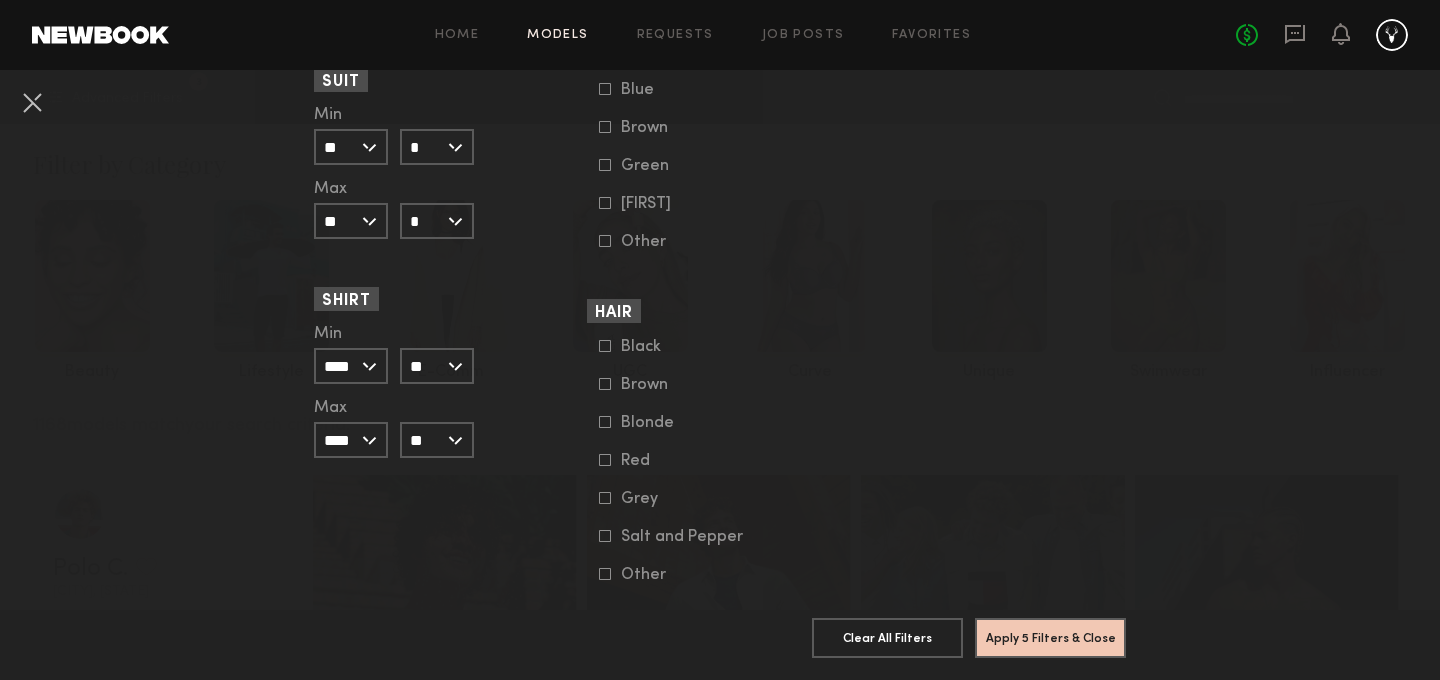 scroll, scrollTop: 1595, scrollLeft: 0, axis: vertical 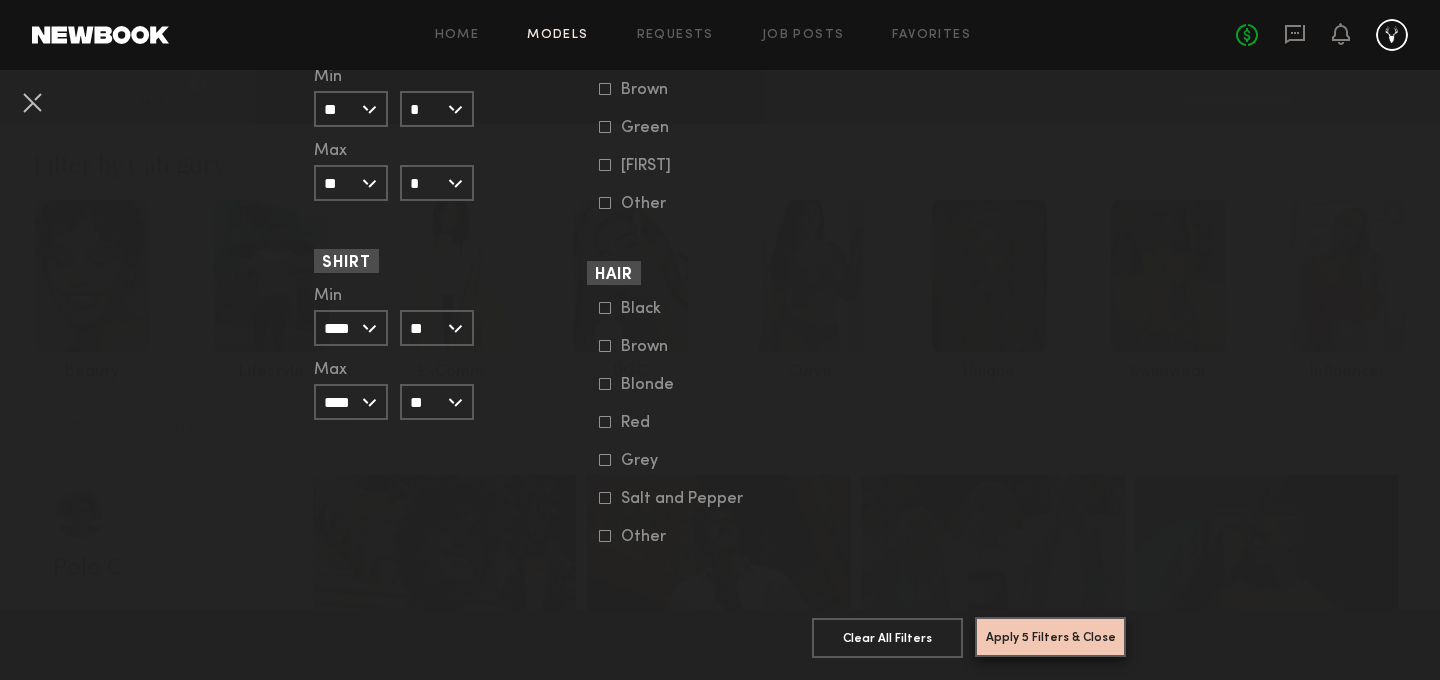 click on "Apply 5 Filters & Close" 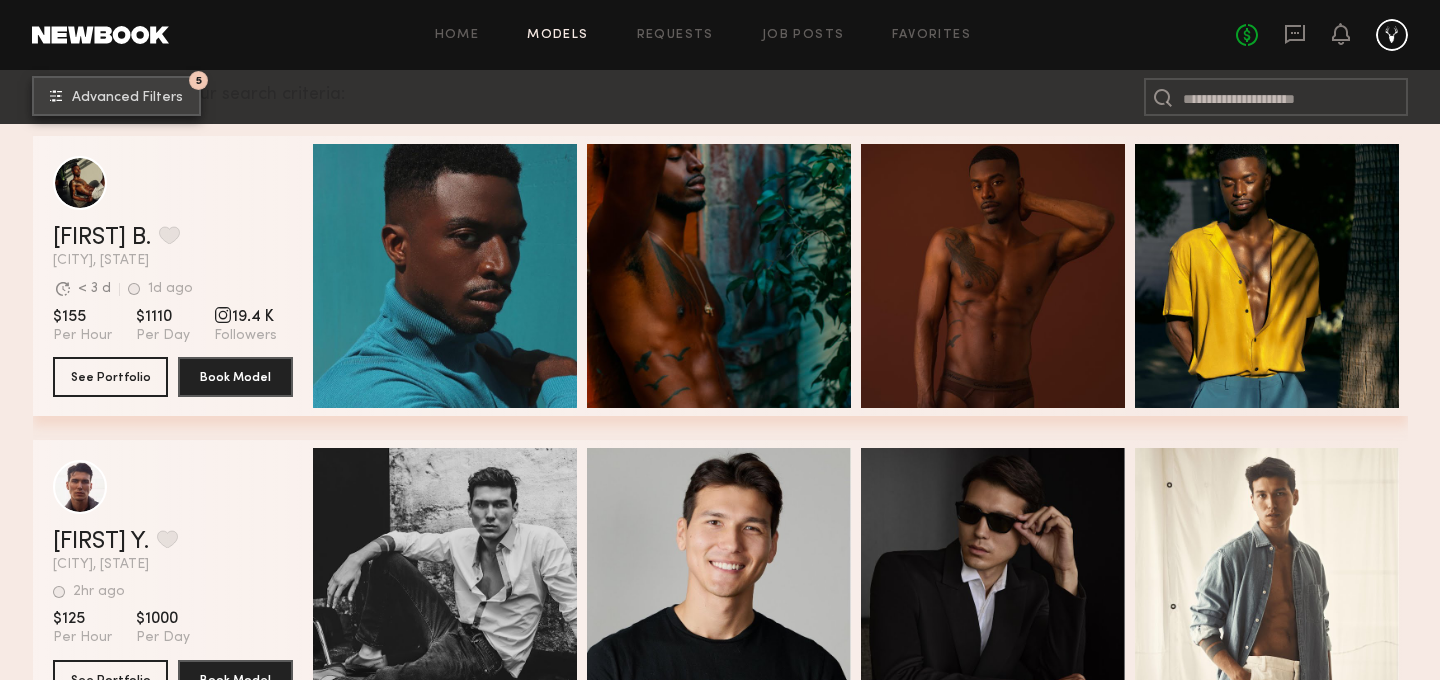 scroll, scrollTop: 335, scrollLeft: 0, axis: vertical 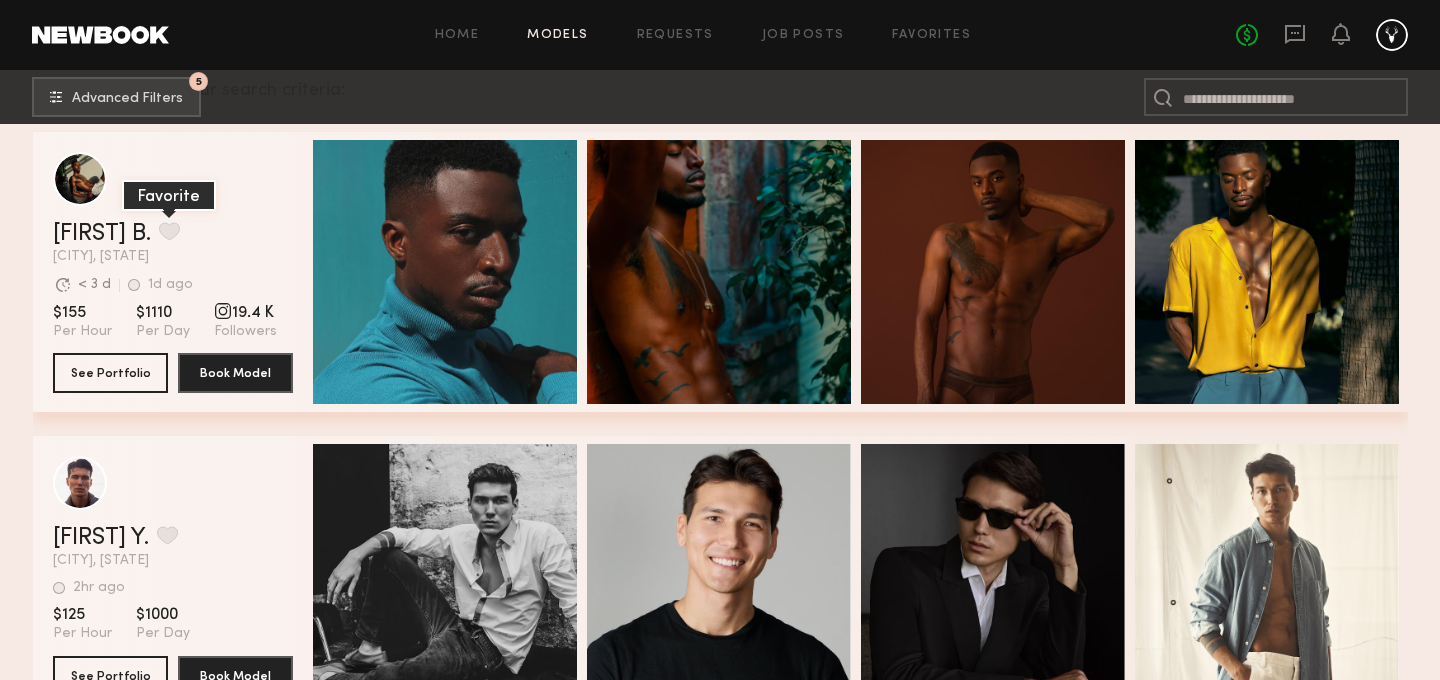 click 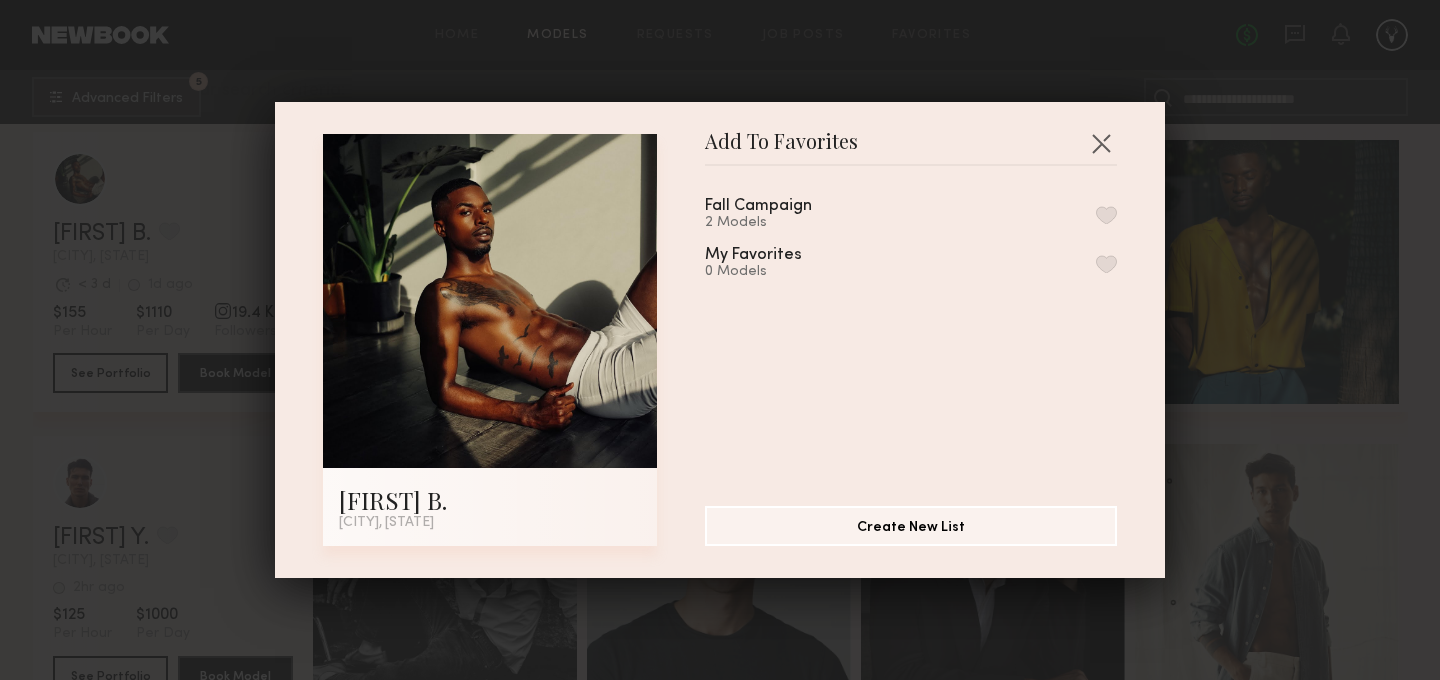 click on "Fall Campaign" at bounding box center [758, 206] 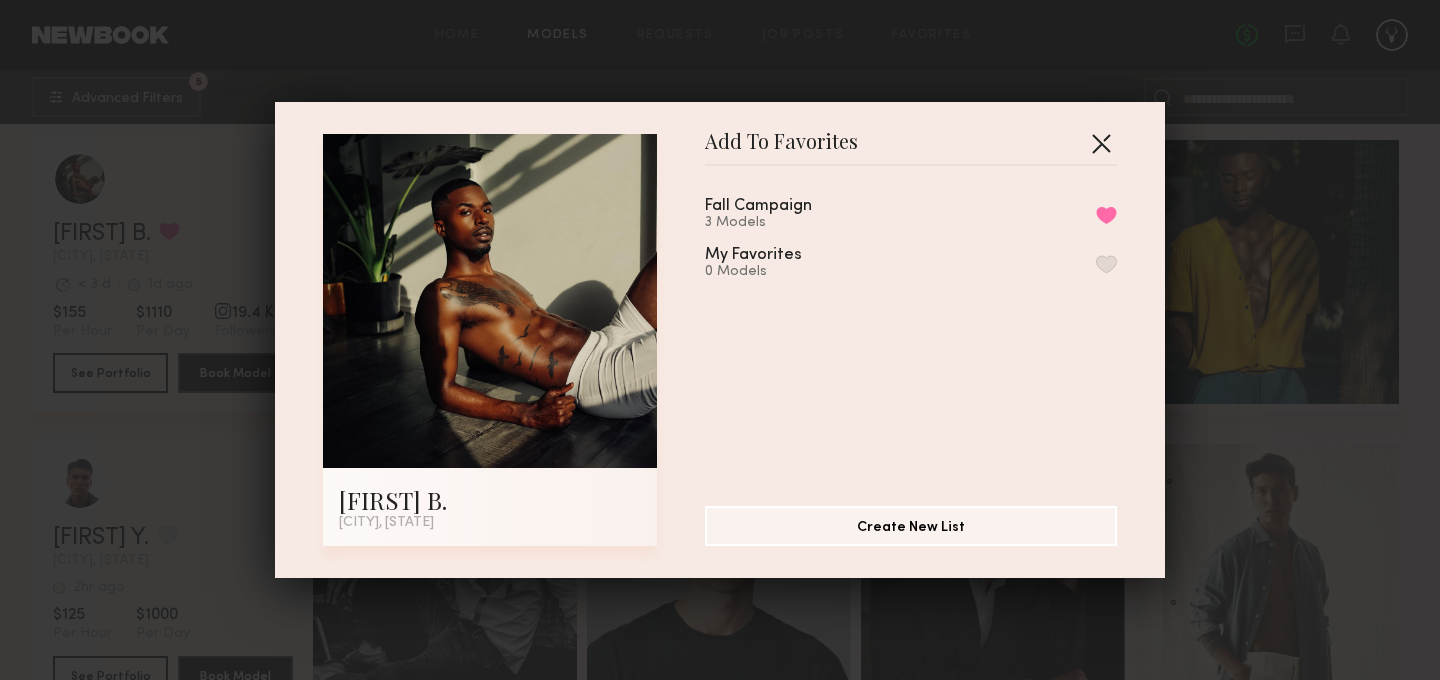 click at bounding box center (1101, 143) 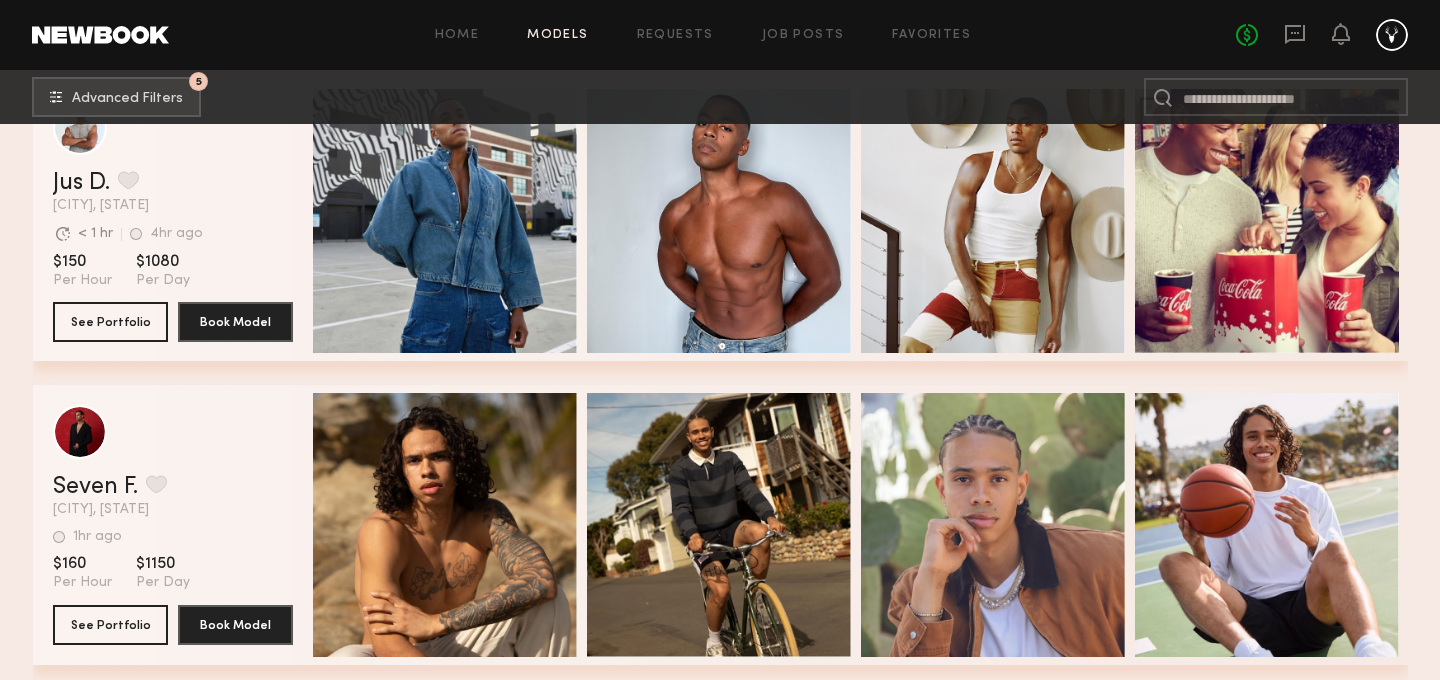 scroll, scrollTop: 4809, scrollLeft: 0, axis: vertical 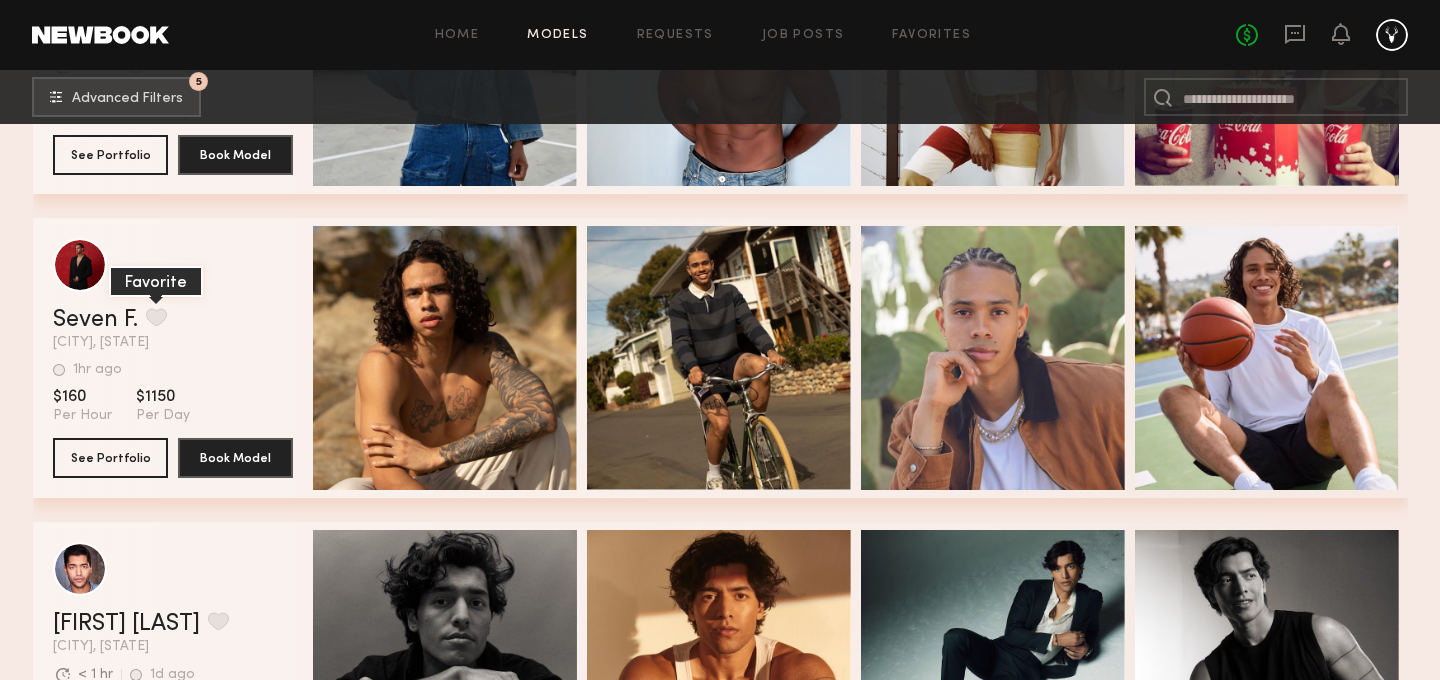click 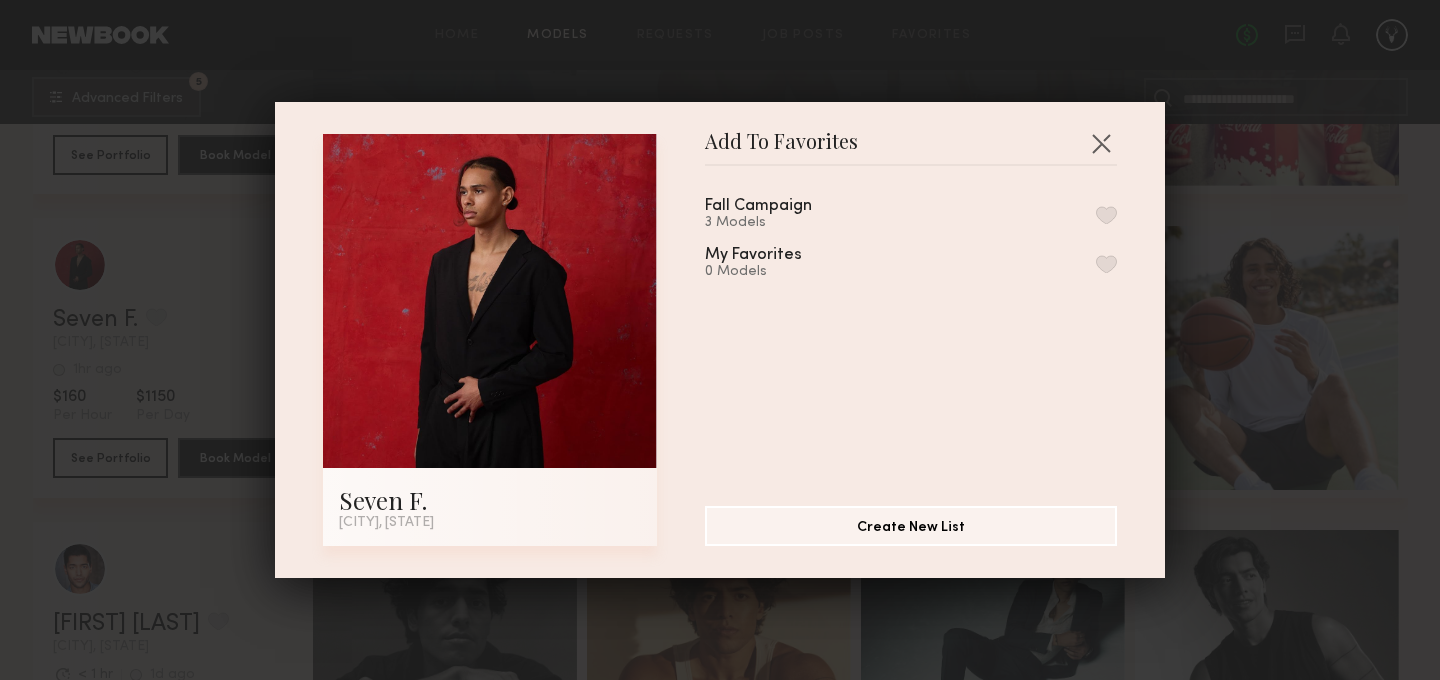 click on "Fall Campaign" at bounding box center (758, 206) 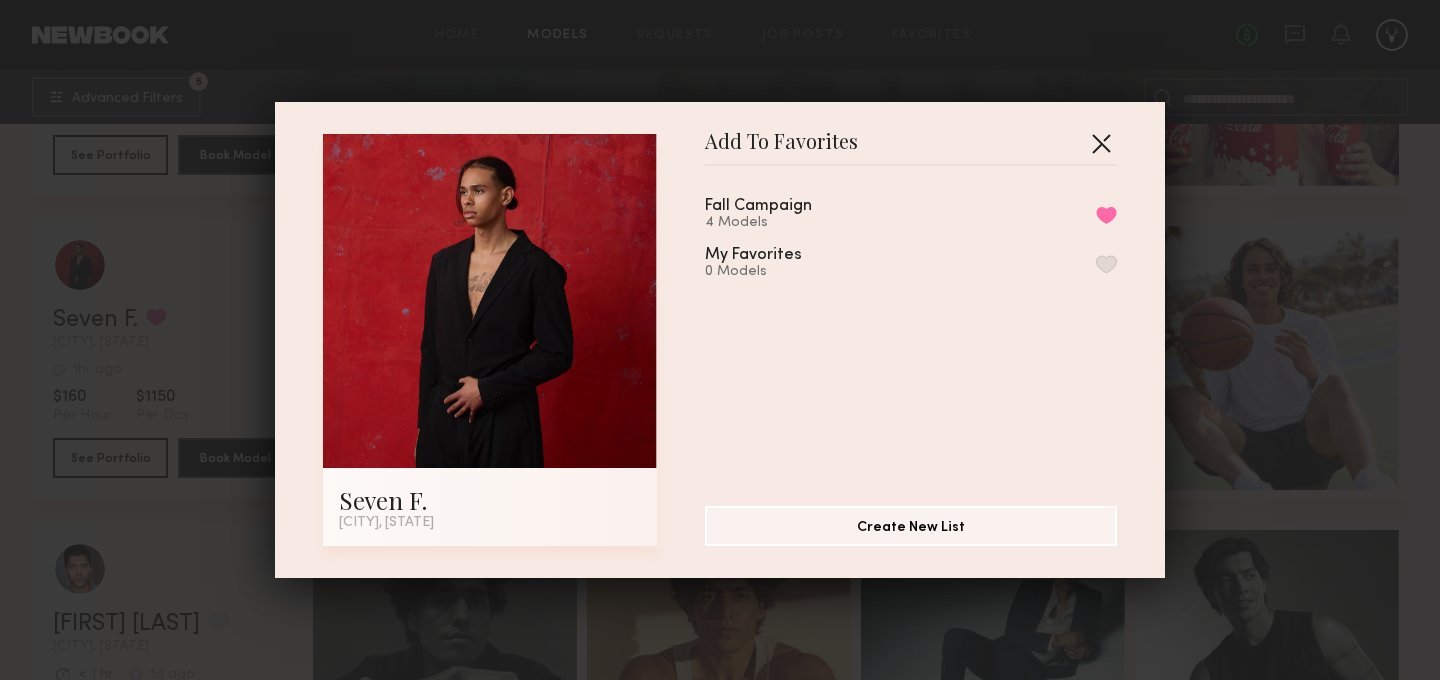 click at bounding box center (1101, 143) 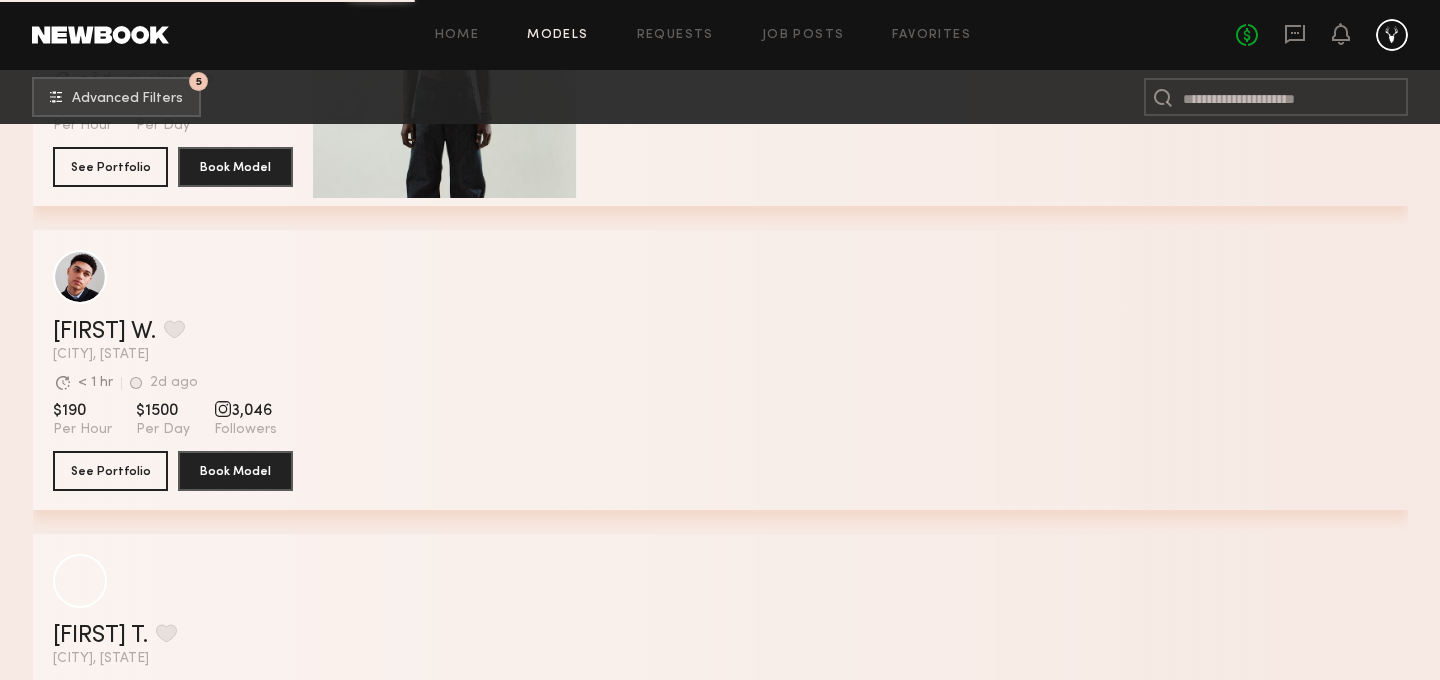 scroll, scrollTop: 17574, scrollLeft: 0, axis: vertical 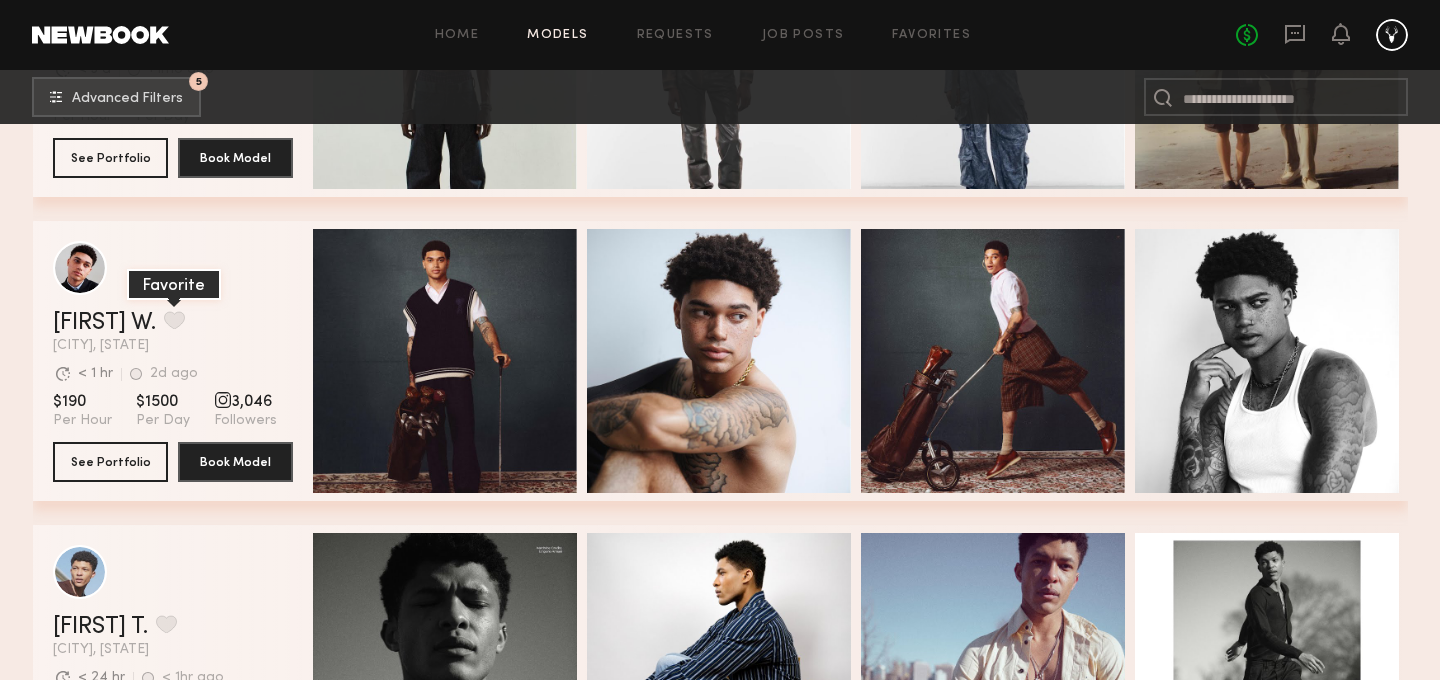click 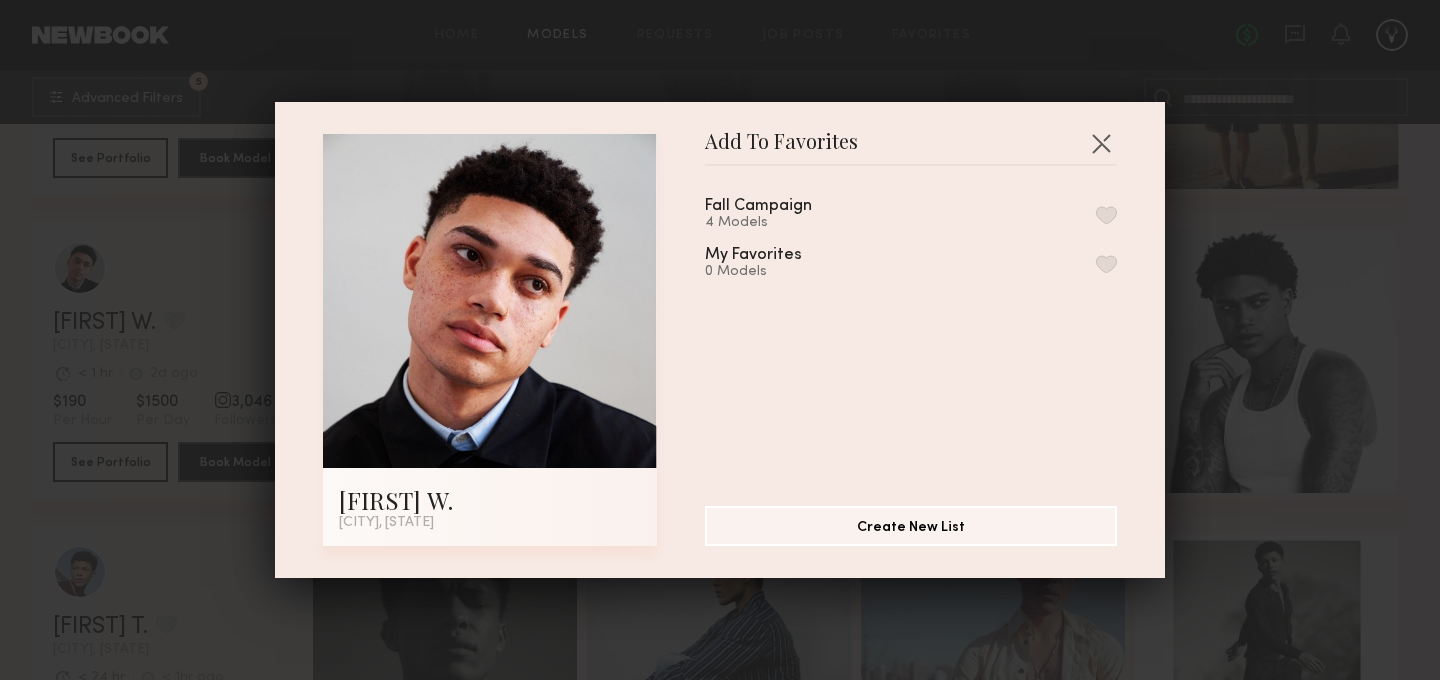 click at bounding box center [1106, 215] 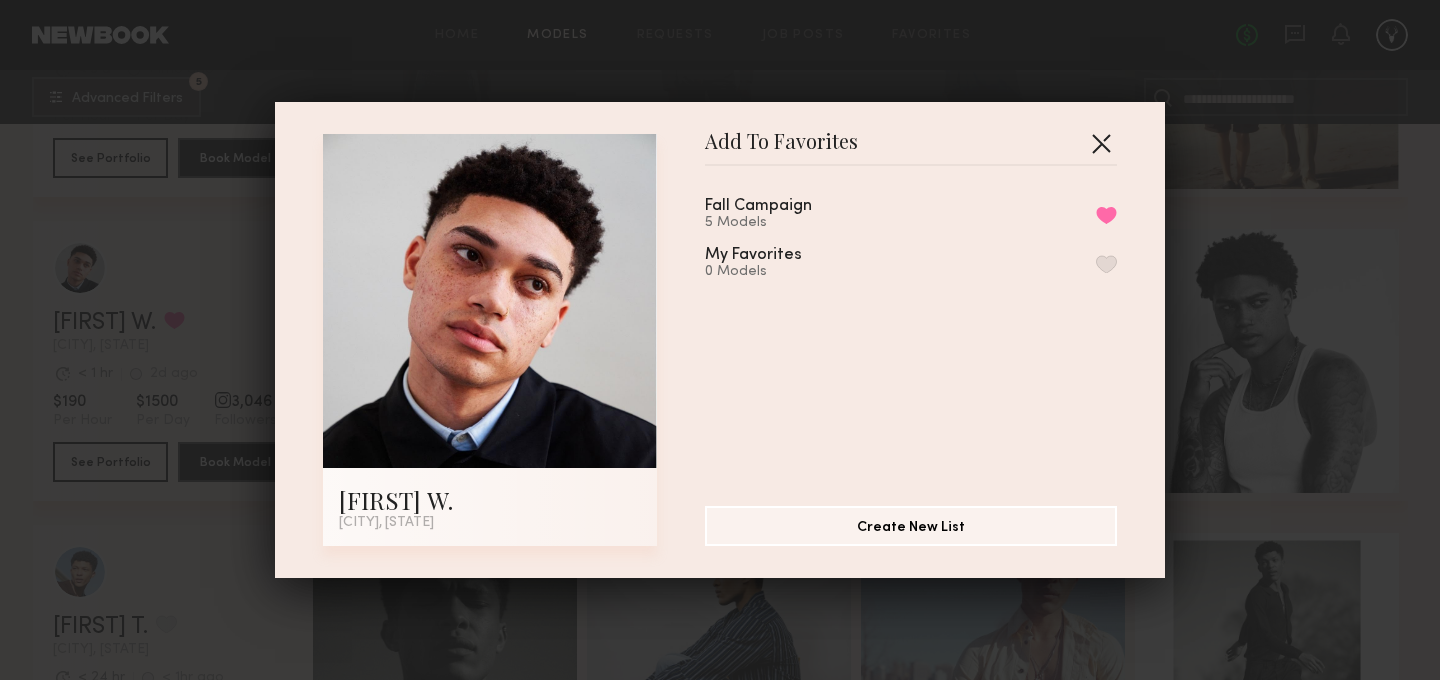 click at bounding box center (1101, 143) 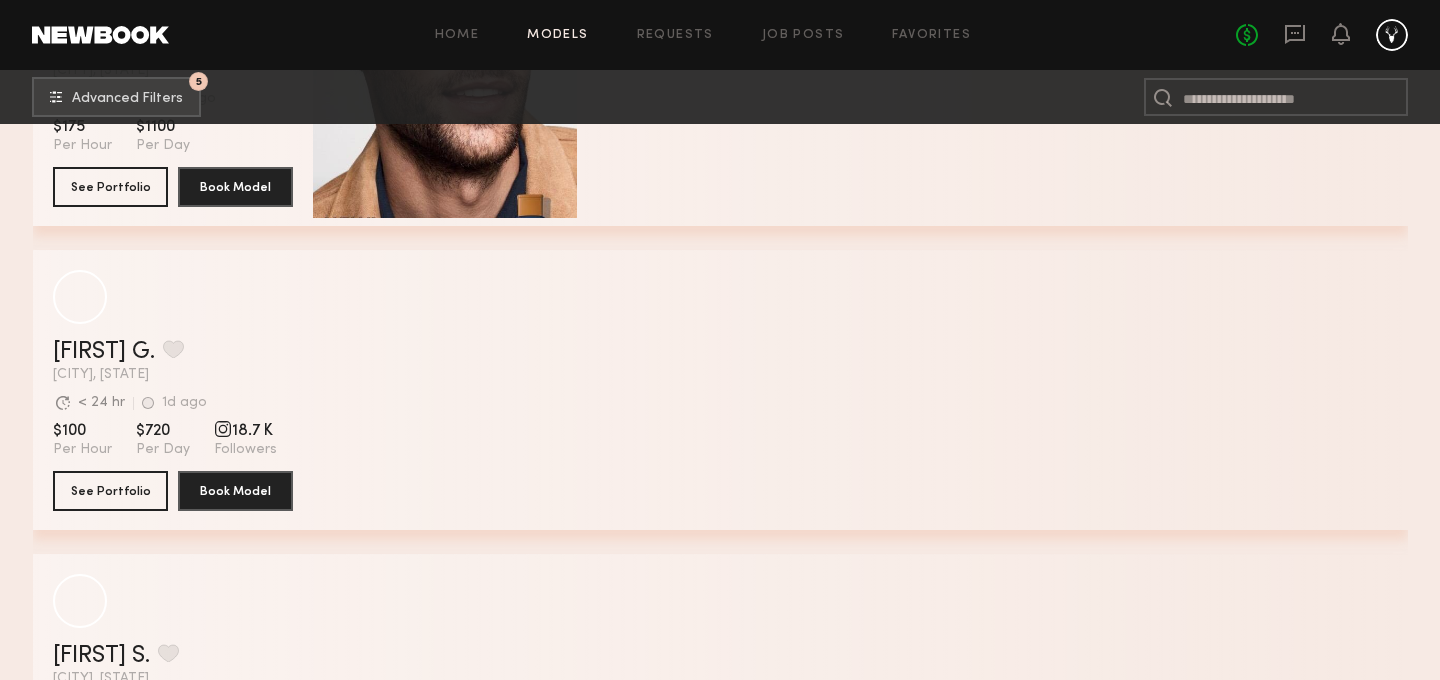 scroll, scrollTop: 22122, scrollLeft: 0, axis: vertical 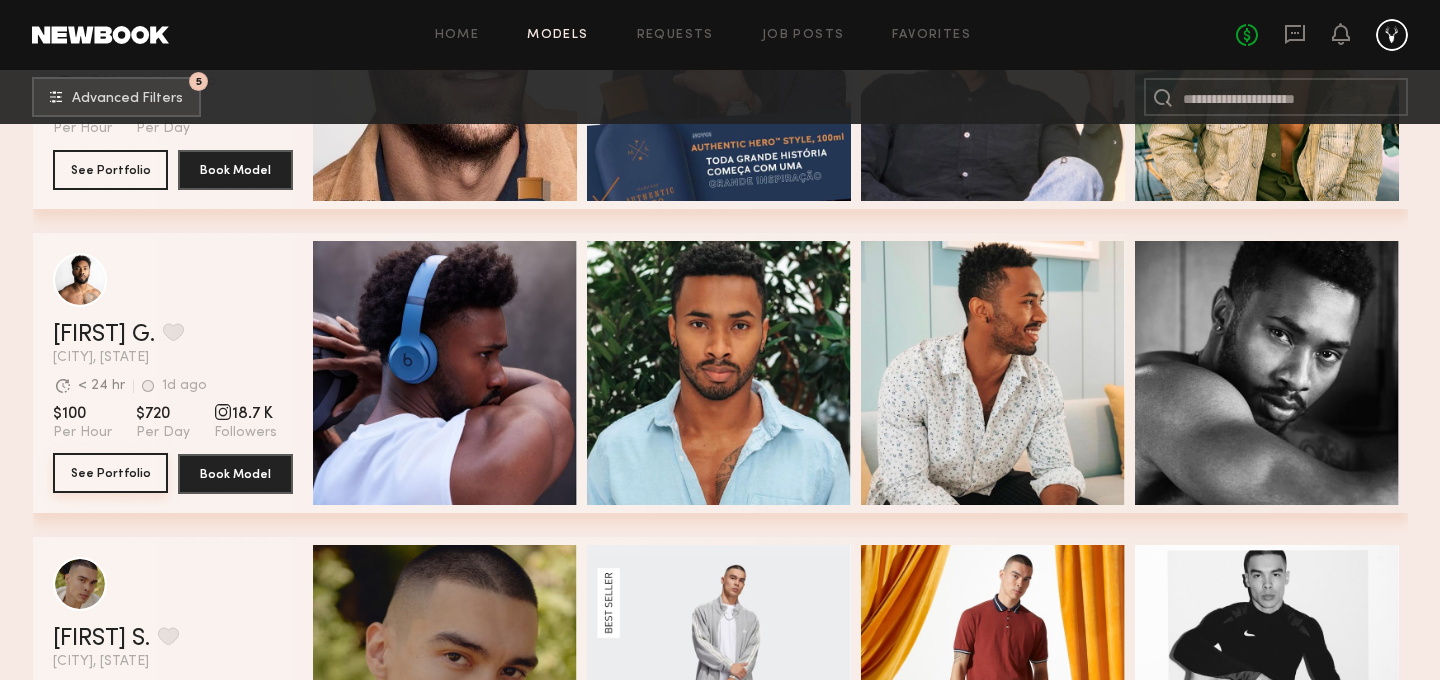 click on "See Portfolio" 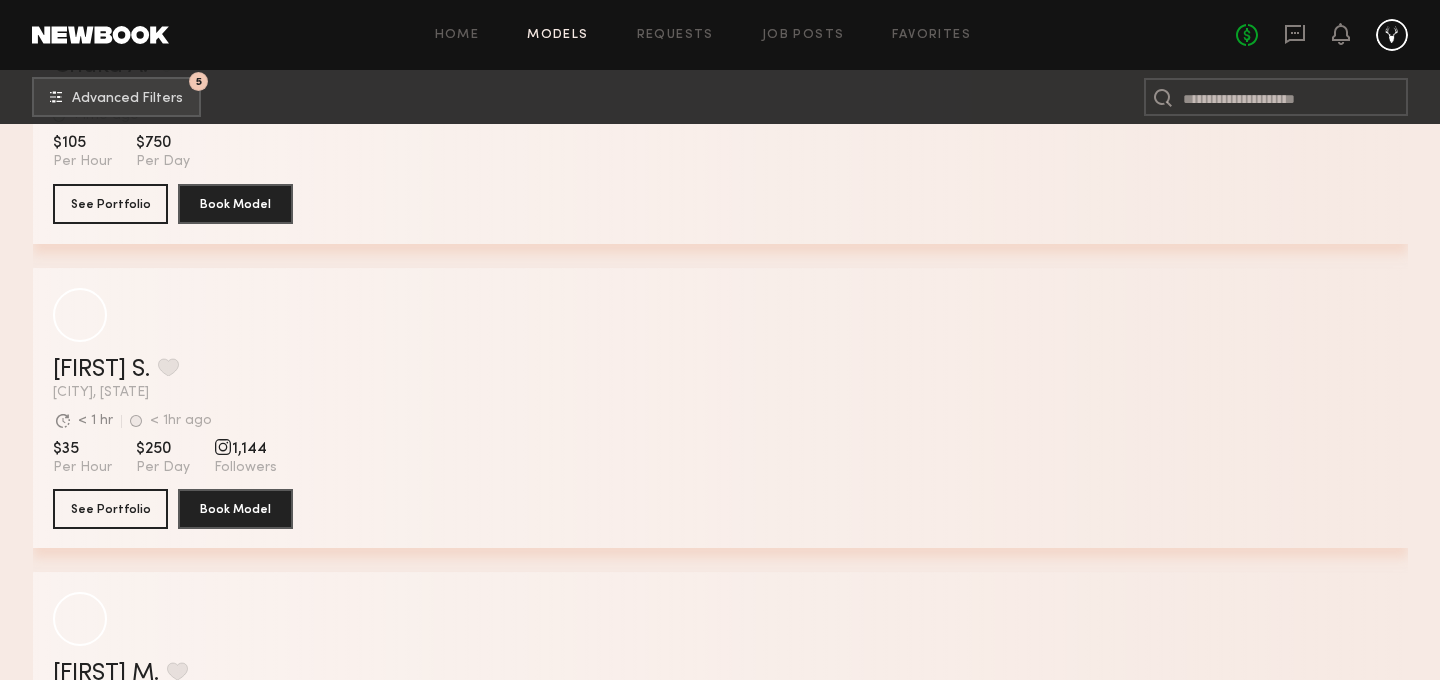 scroll, scrollTop: 39721, scrollLeft: 0, axis: vertical 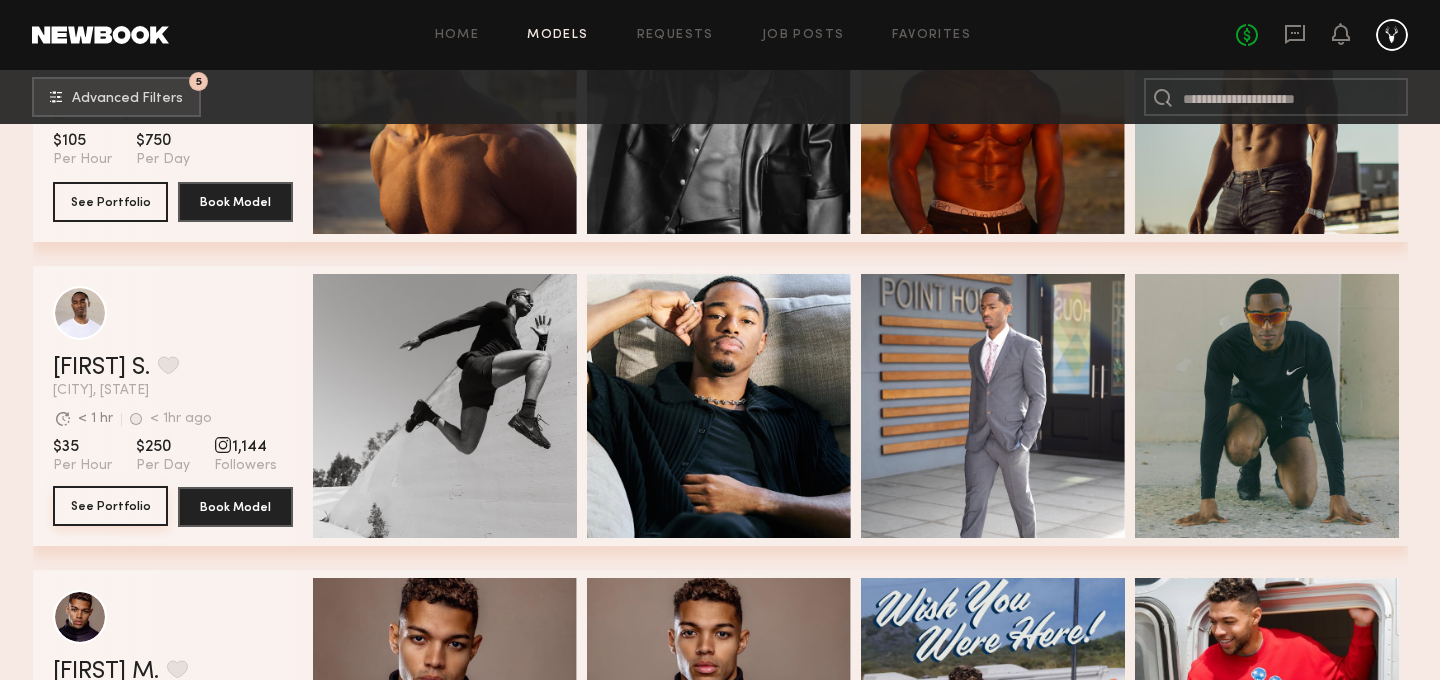 click on "See Portfolio" 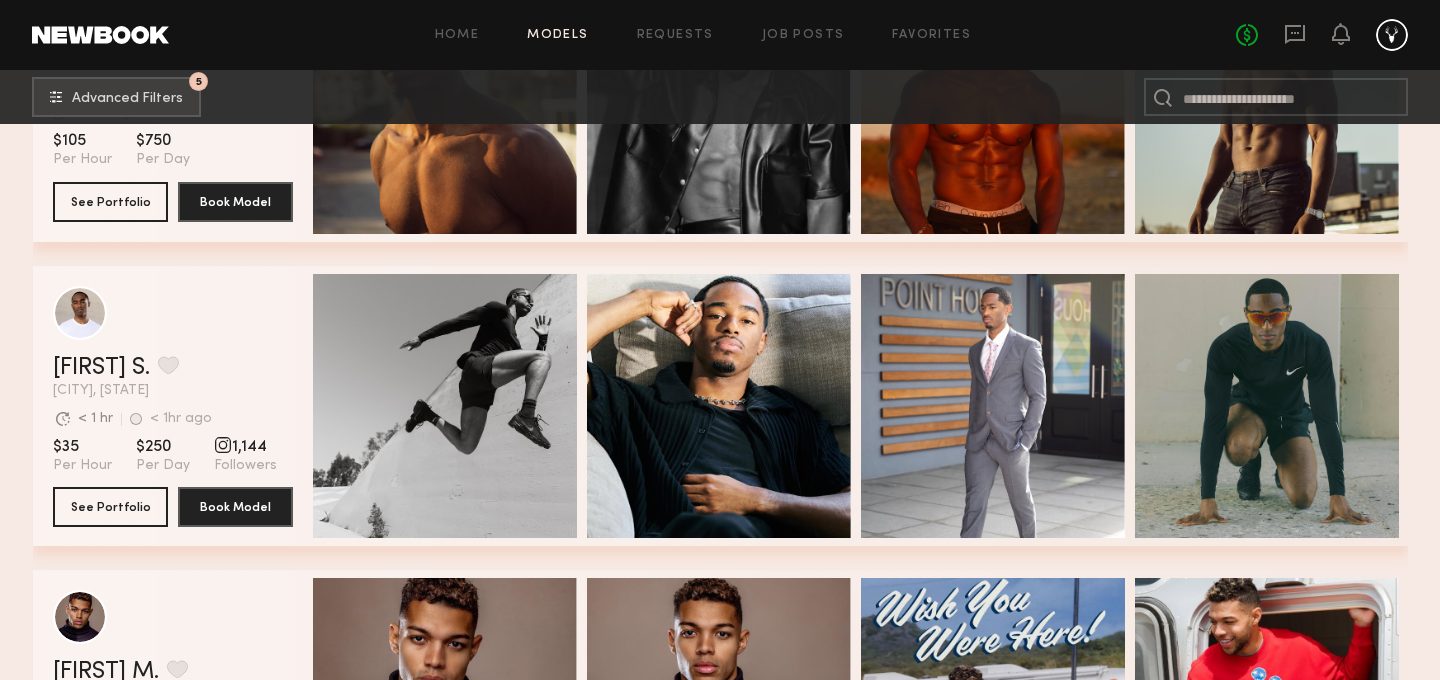 click 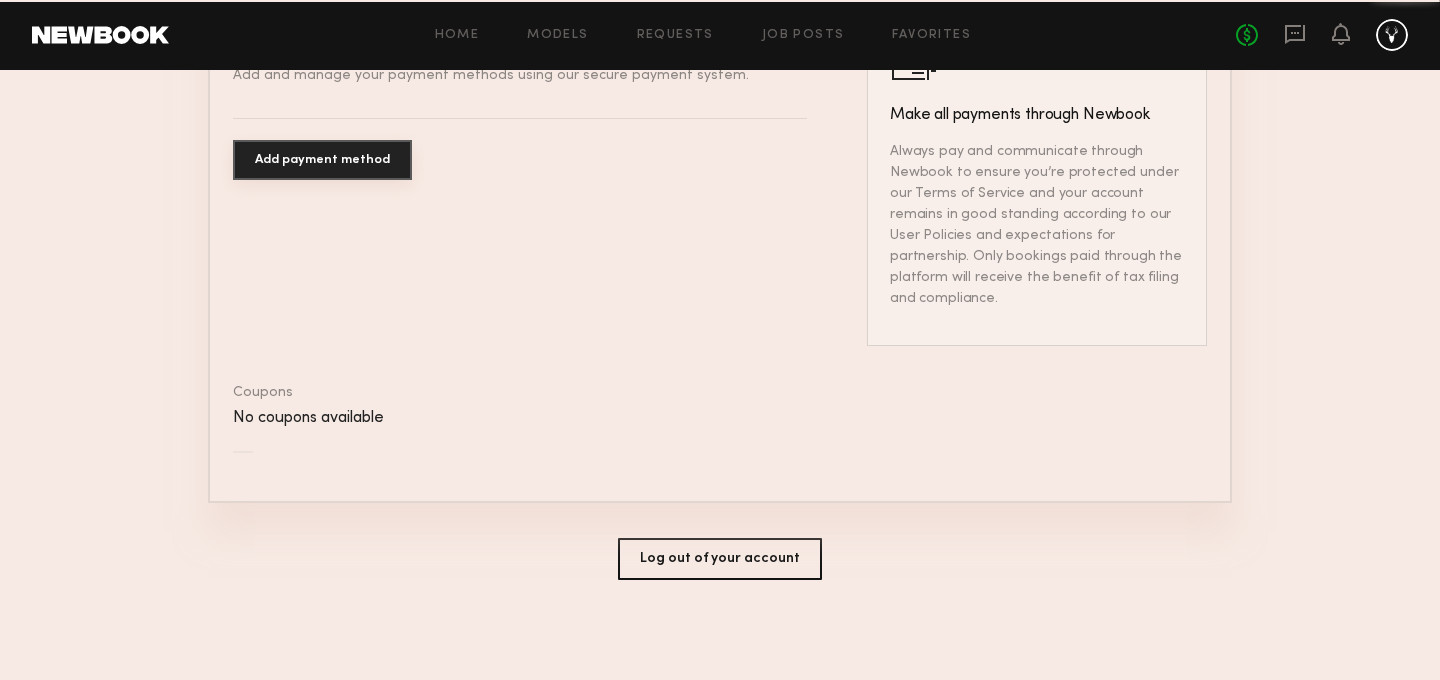 scroll, scrollTop: 0, scrollLeft: 0, axis: both 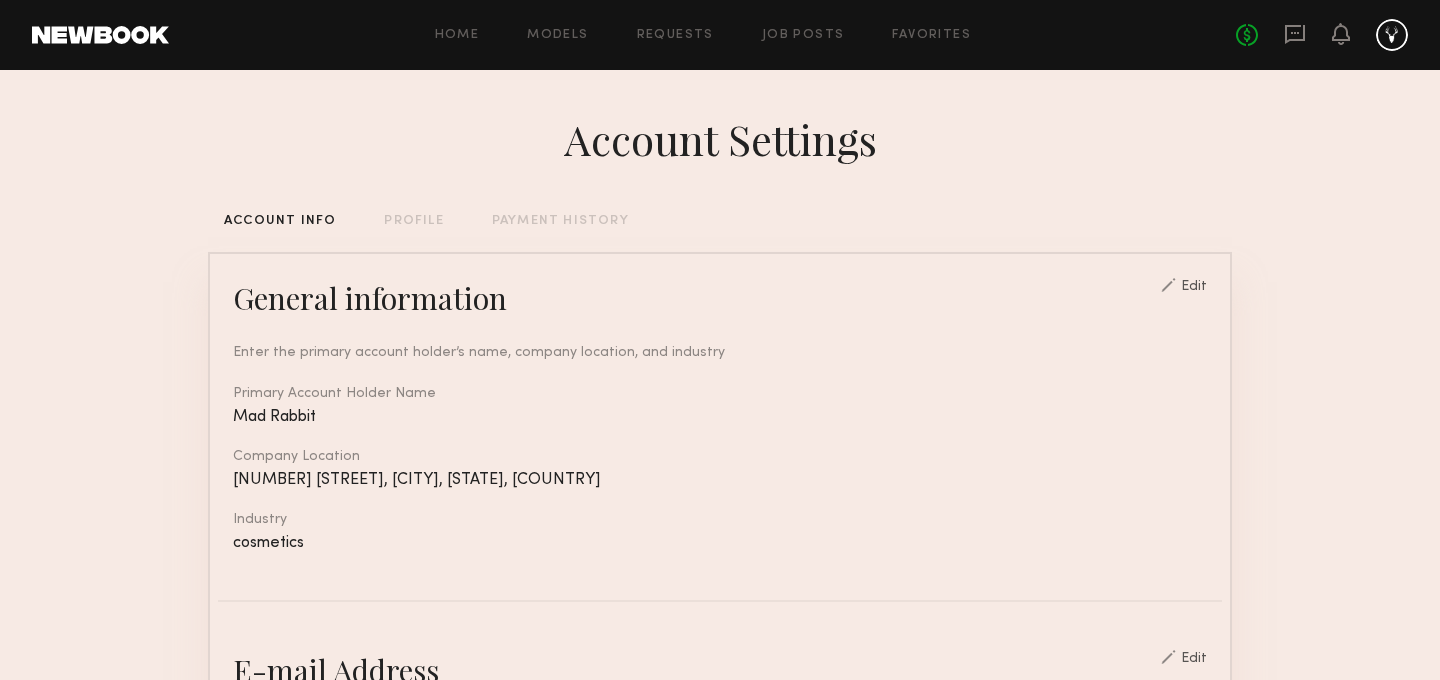 click on "PROFILE" 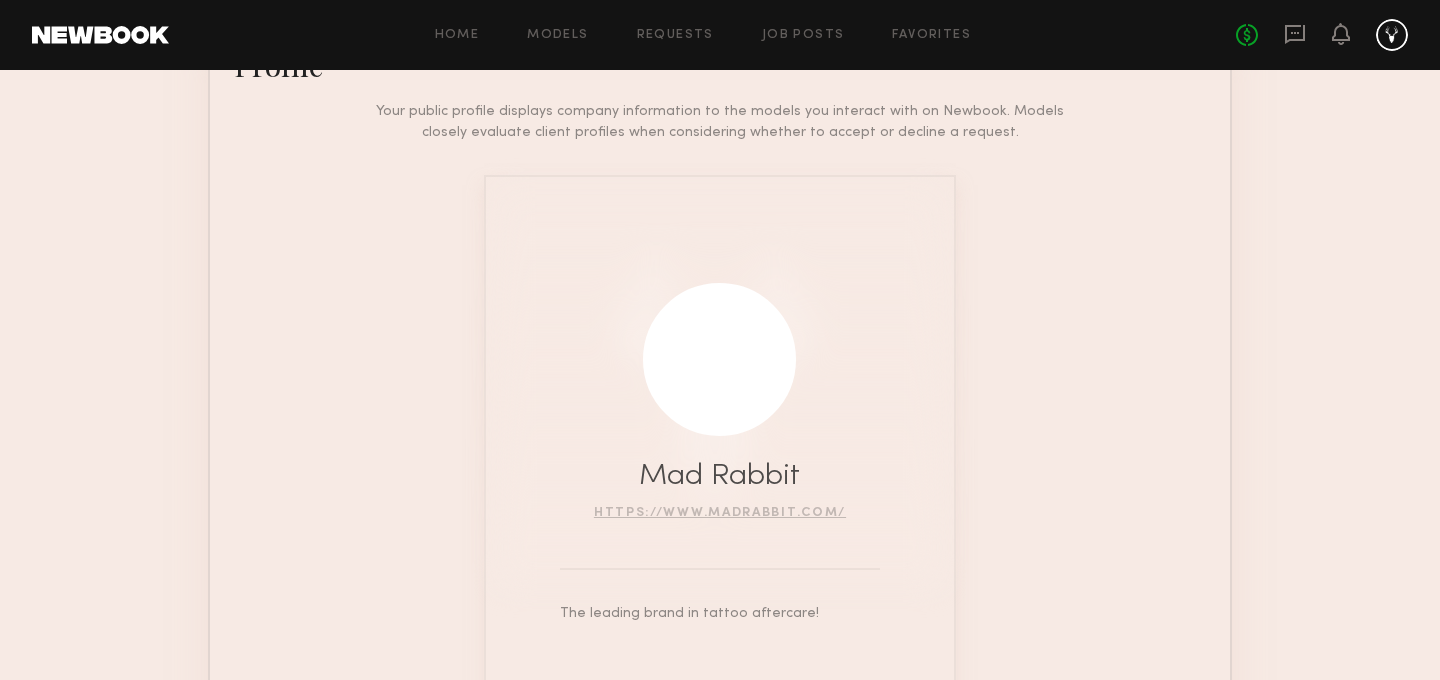 scroll, scrollTop: 0, scrollLeft: 0, axis: both 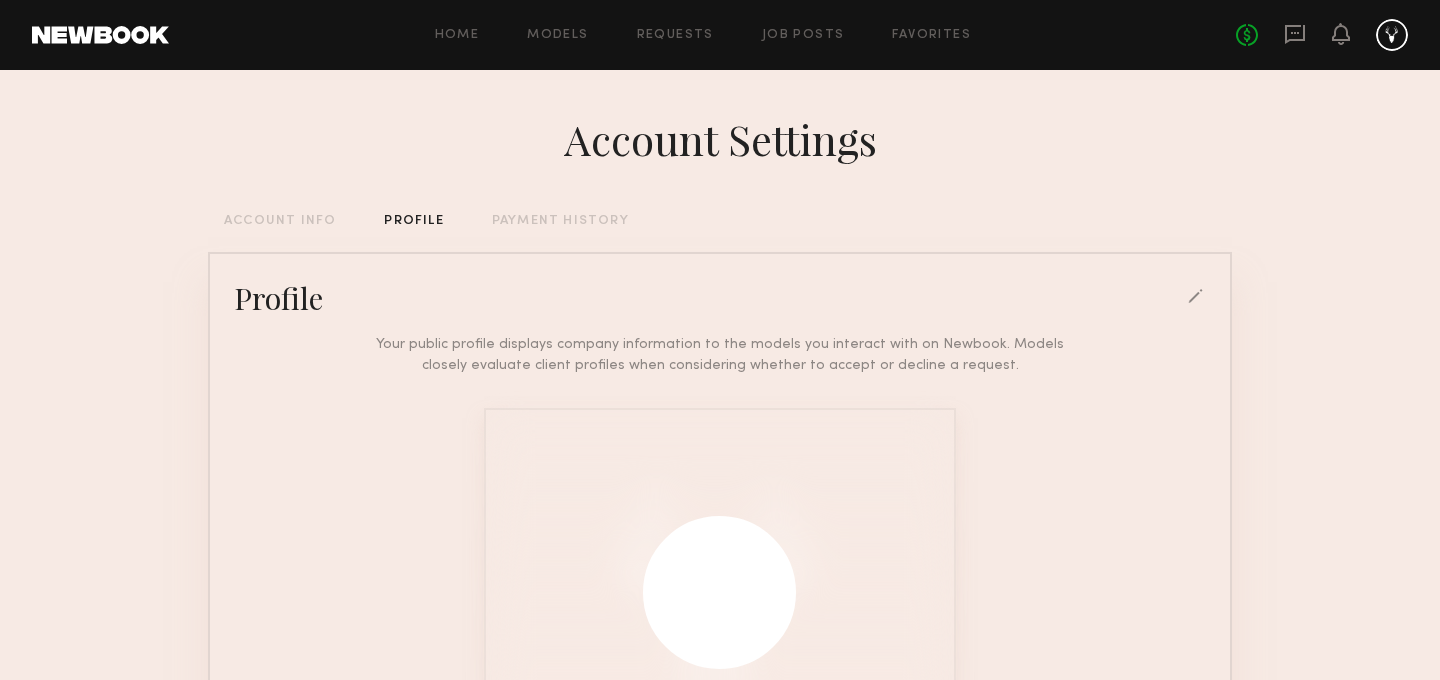 click on "ACCOUNT INFO" 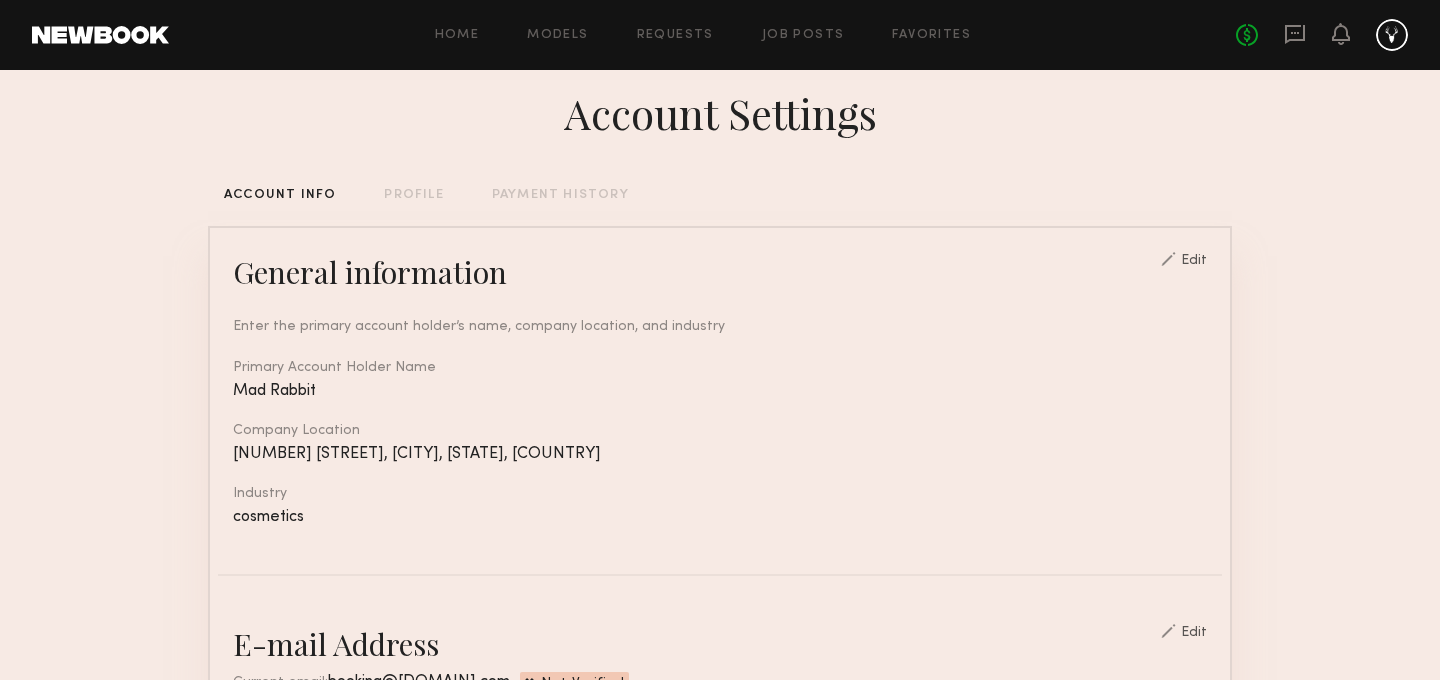 scroll, scrollTop: 0, scrollLeft: 0, axis: both 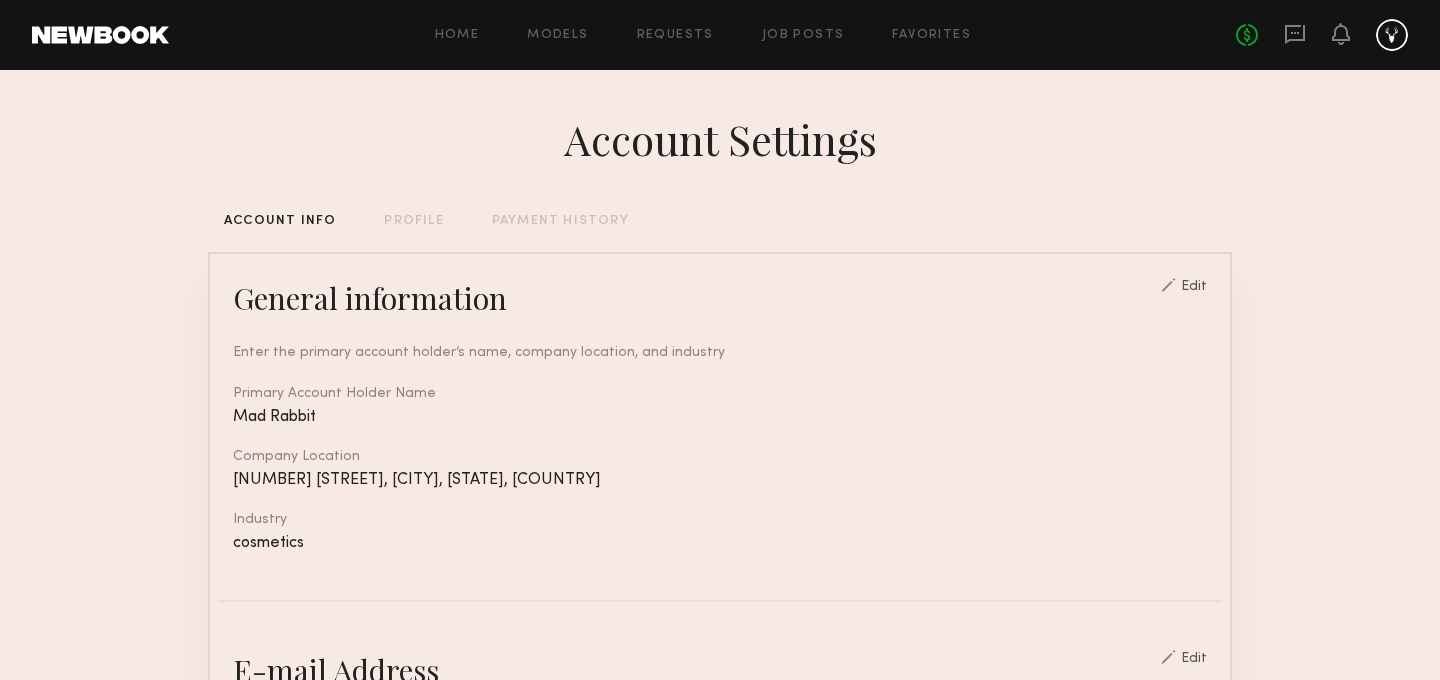 click on "Account Settings  ACCOUNT INFO   PROFILE   PAYMENT HISTORY  General information Edit  Enter the primary account holder’s name, company location, and industry   Primary Account Holder Name   Mad Rabbit   Company Location   683 Imperial Street, Los Angeles, CA, USA   Industry   cosmetics  E-mail Address Edit  Current email:  booking@madrabbit.com Not Verified  Resend Email  Password Edit Phone Number Edit  Your phone number helps us keep you up to date with job updates by sending SMS notifications.   Associated Number  909.293.8308 Payment Method Add and manage your payment methods using our secure payment system. Add payment method Make all payments through Newbook  Always pay and communicate through Newbook to ensure you’re protected under our Terms of Service and your account remains in good standing according to our User Policies and expectations for partnership. Only bookings paid through the platform will receive the benefit of tax filing and compliance.  Coupons  No coupons available" 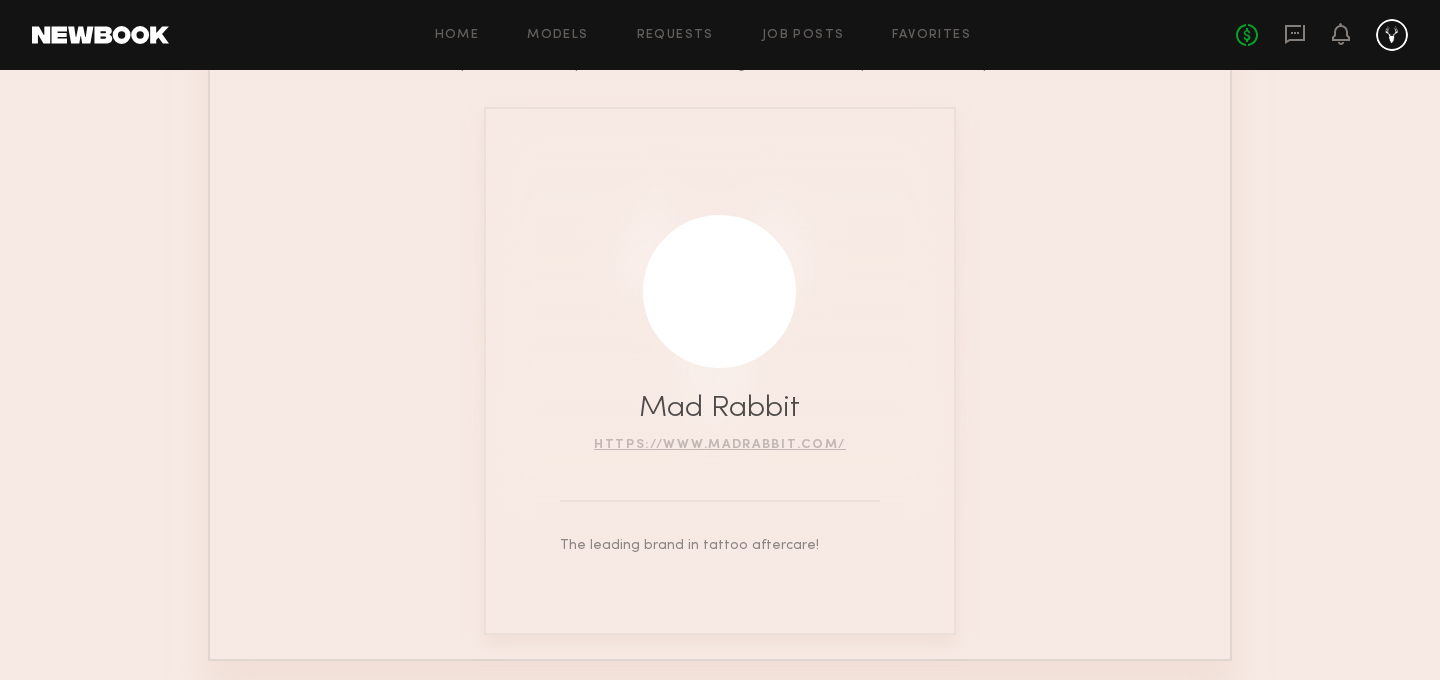 scroll, scrollTop: 0, scrollLeft: 0, axis: both 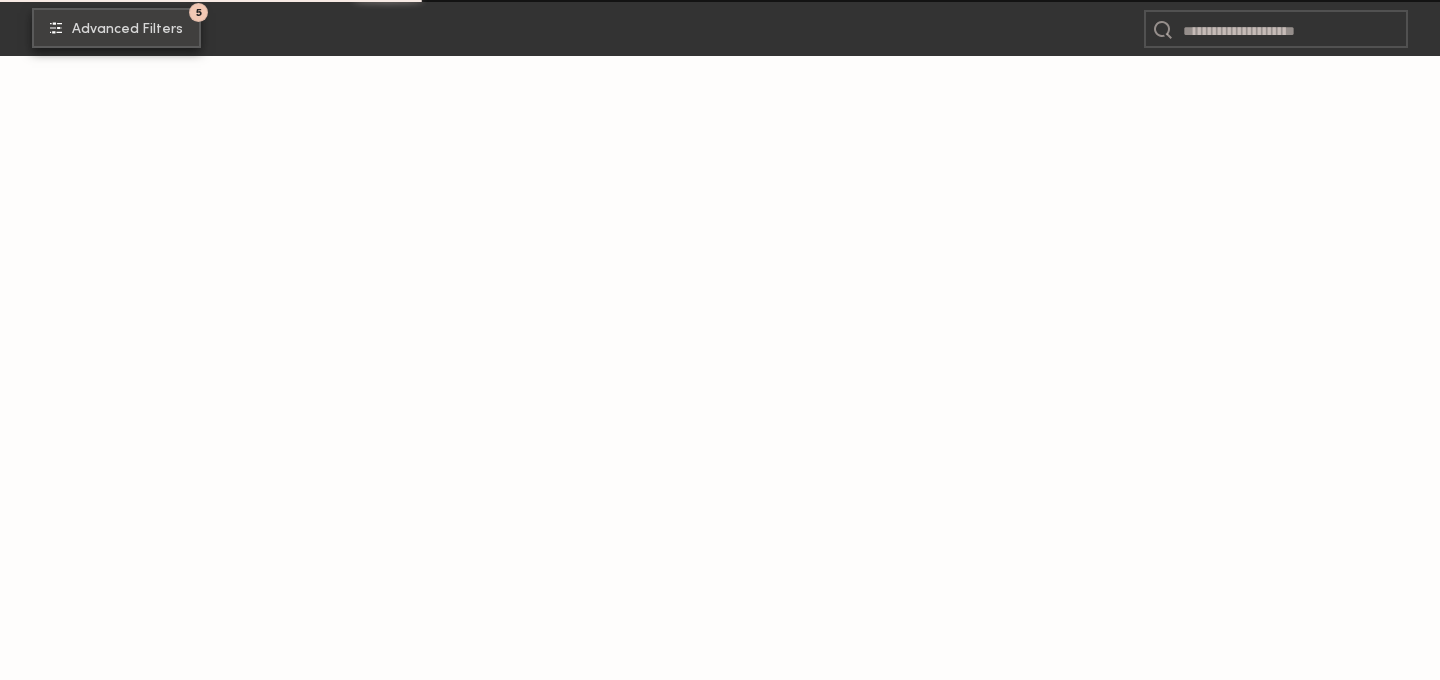 click on "Advanced Filters" 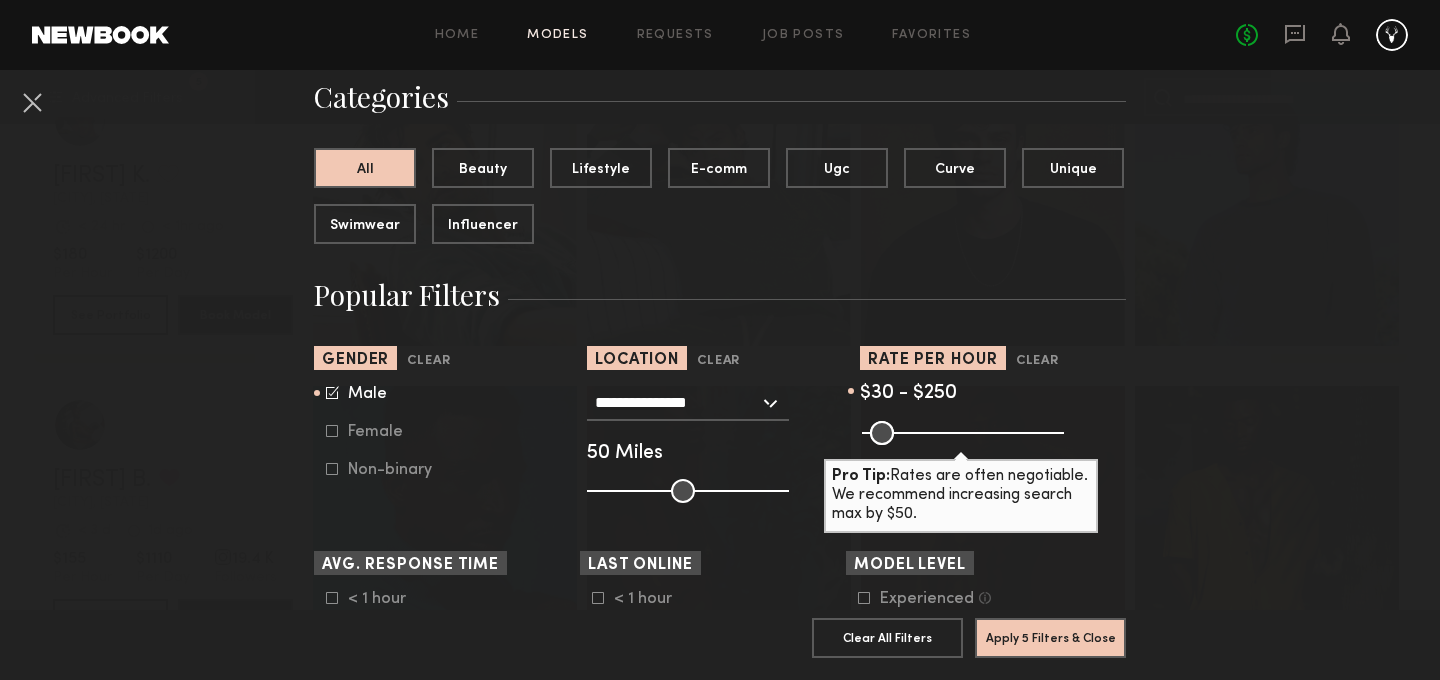 scroll, scrollTop: 197, scrollLeft: 0, axis: vertical 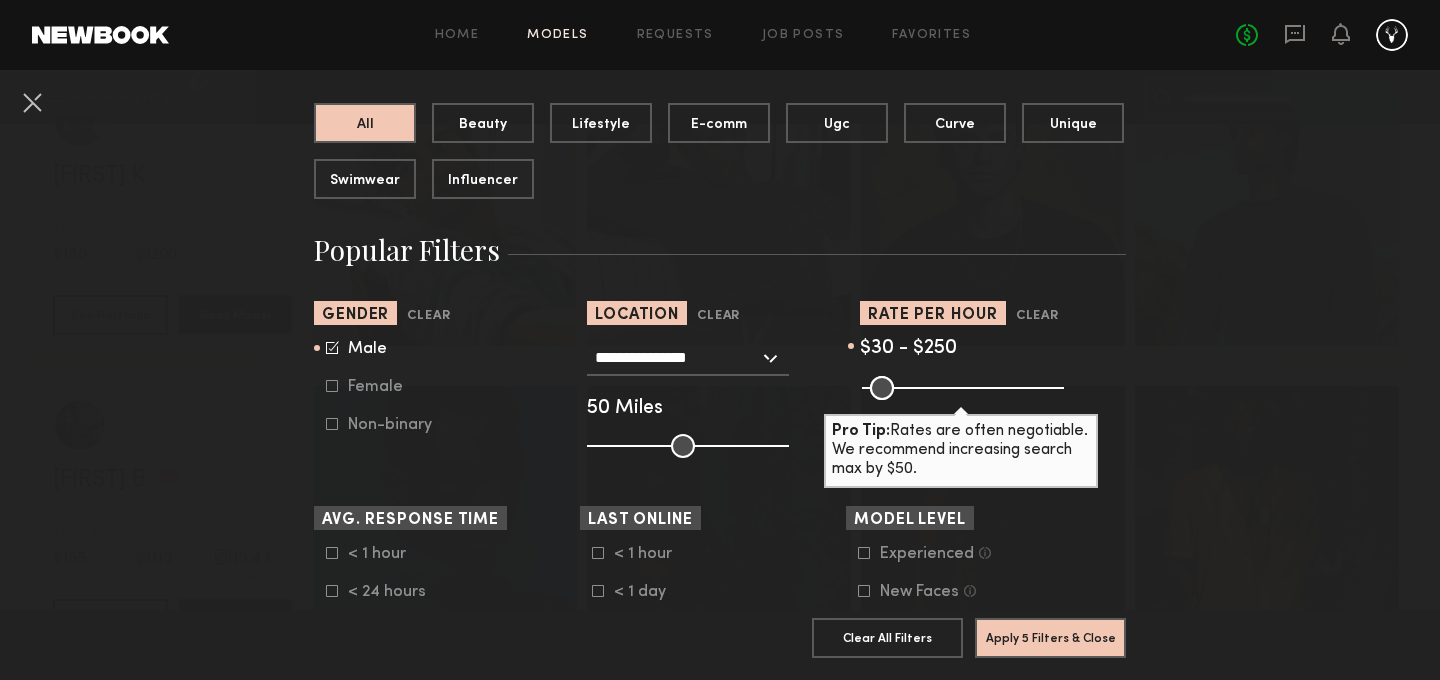 click on "Female" 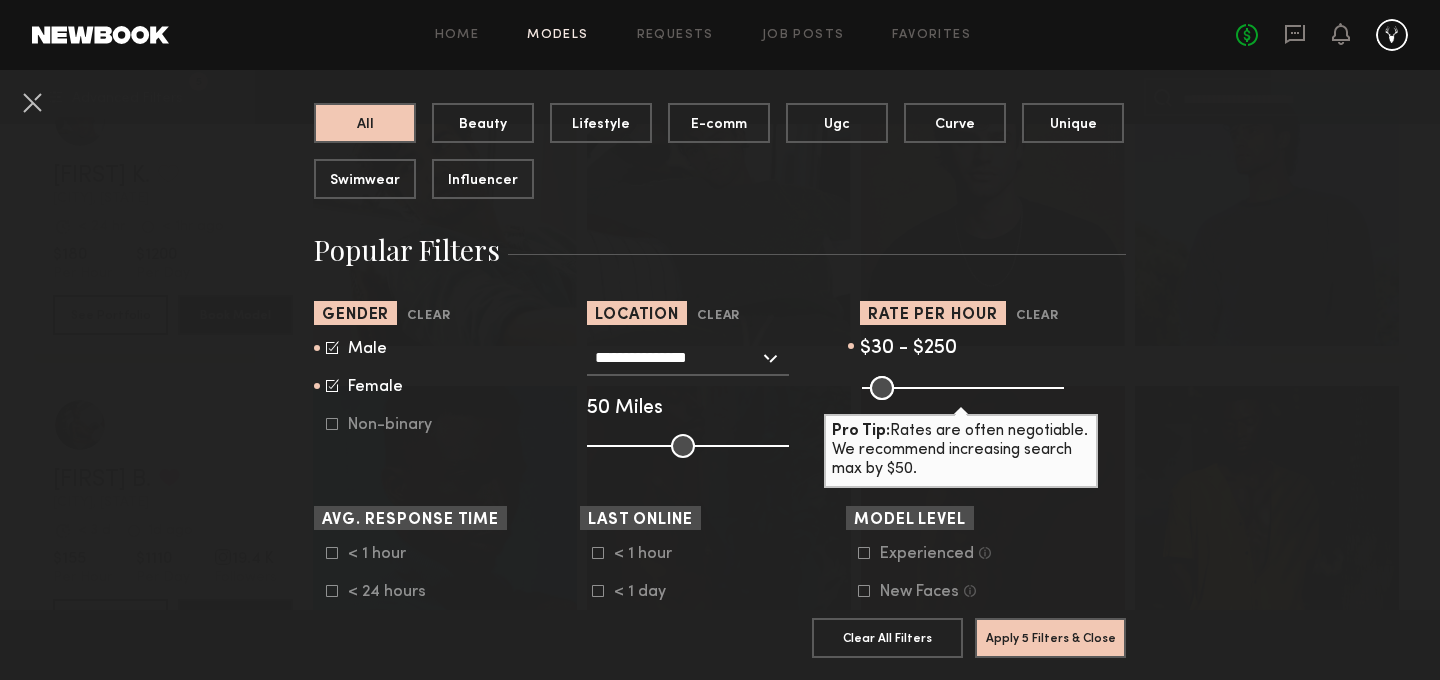 click 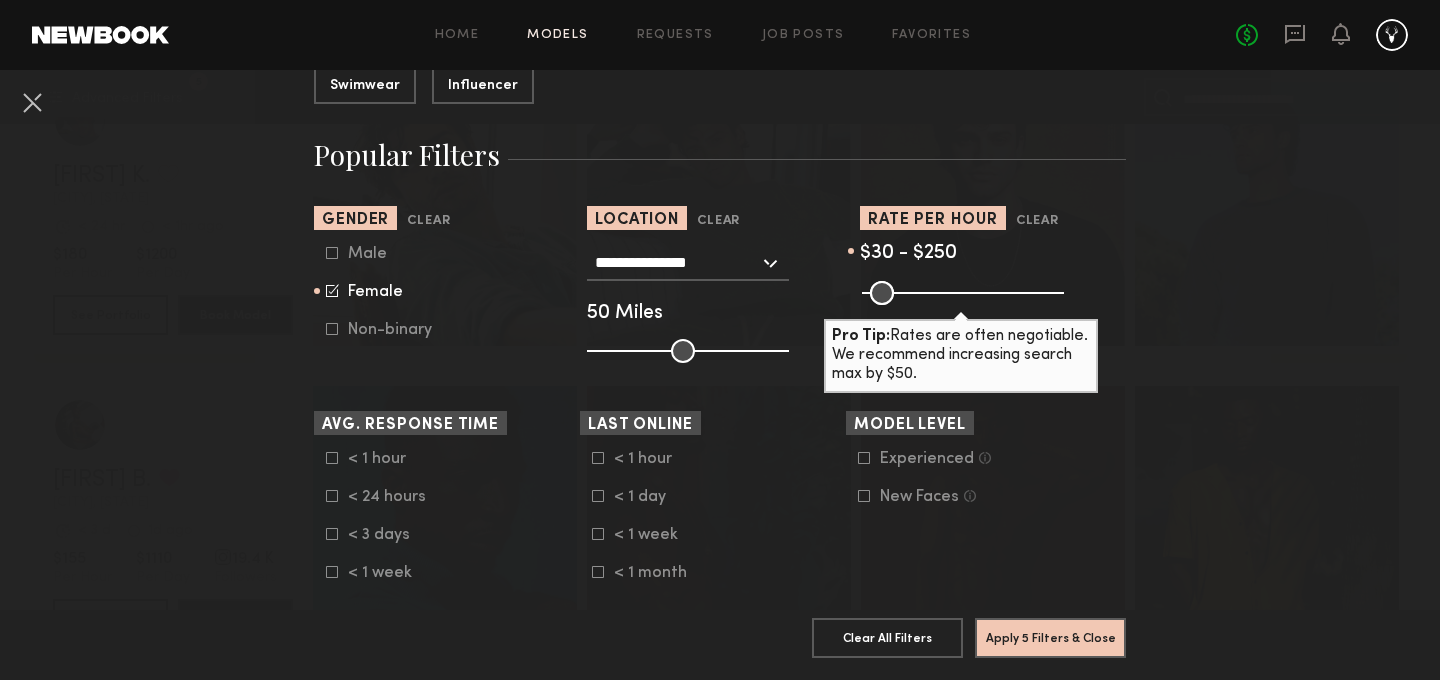 scroll, scrollTop: 299, scrollLeft: 0, axis: vertical 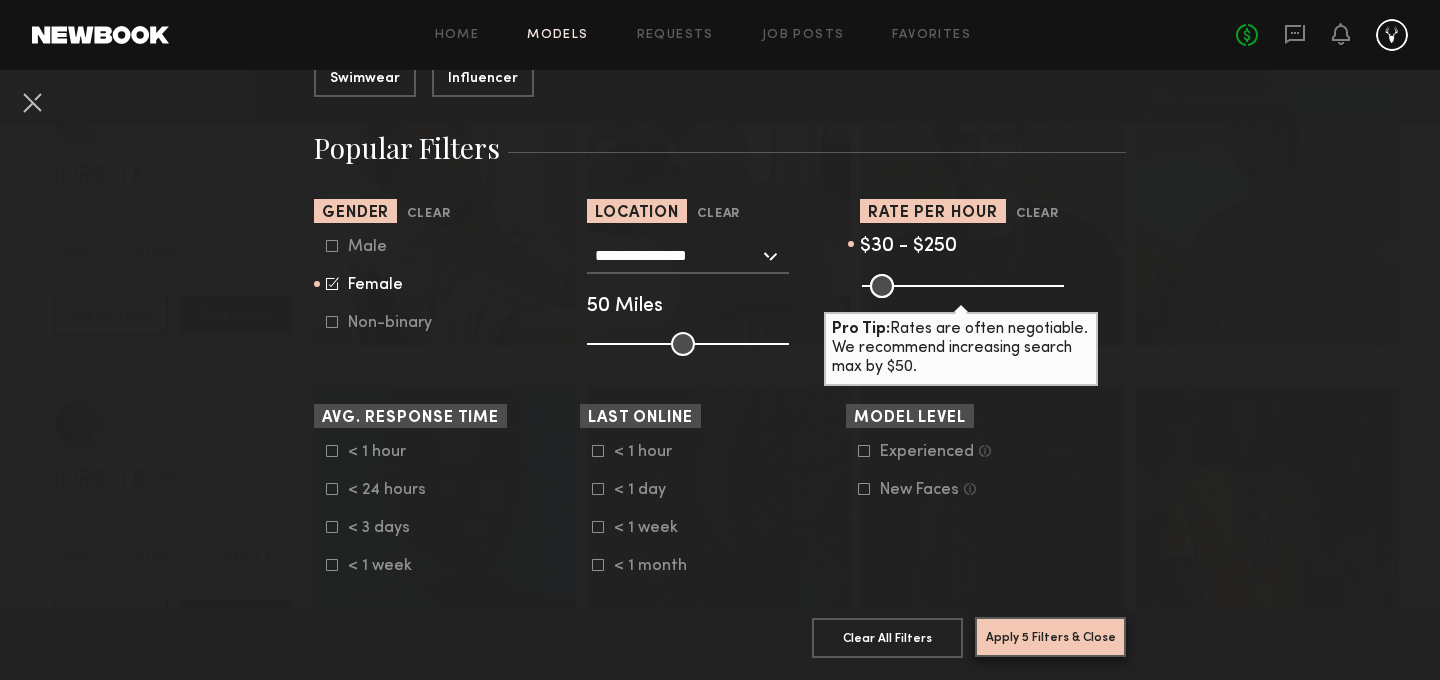 click on "Apply 5 Filters & Close" 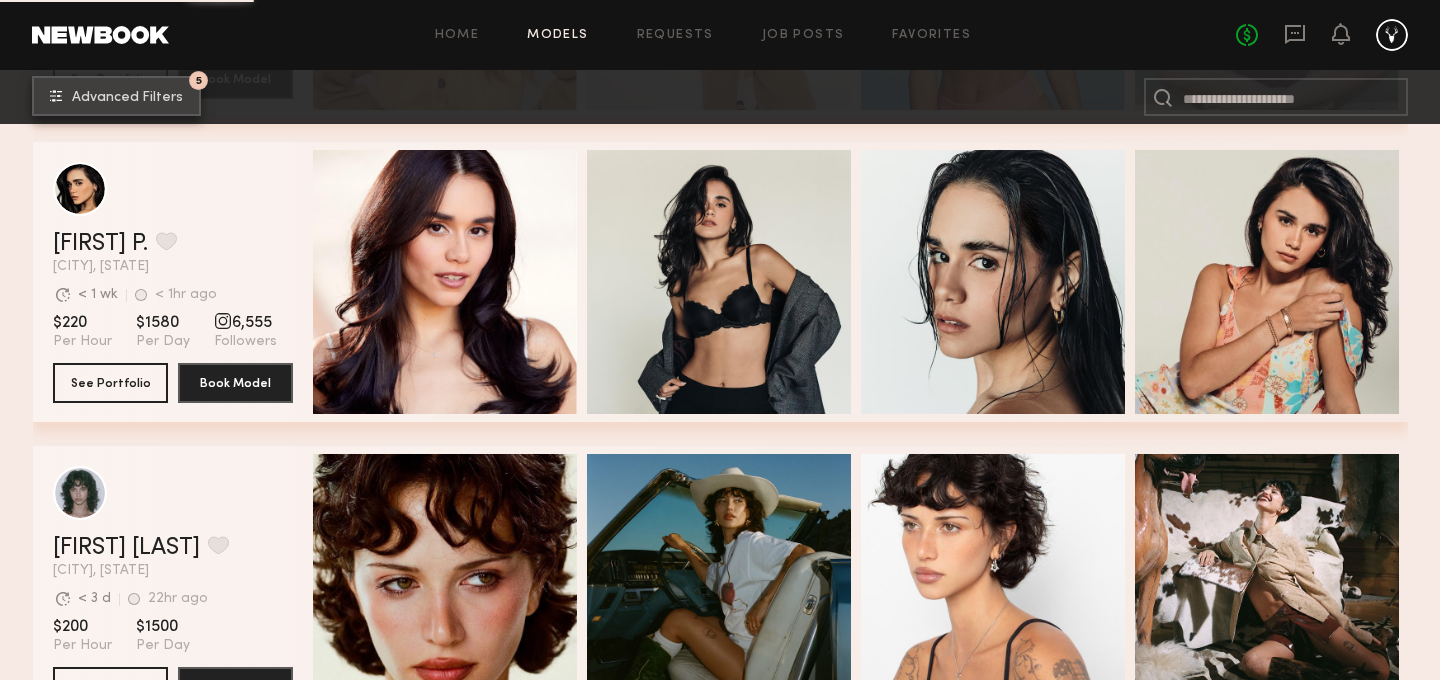 scroll, scrollTop: 10454, scrollLeft: 0, axis: vertical 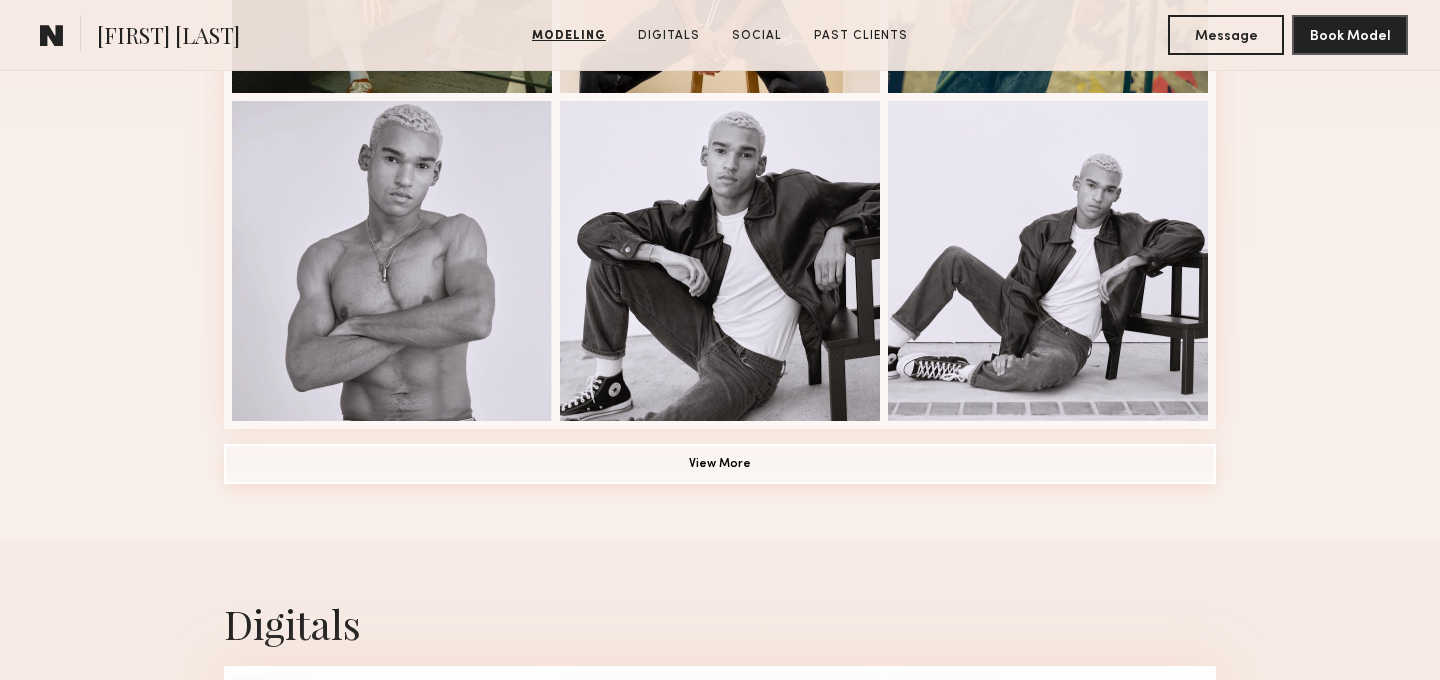 click on "View More" 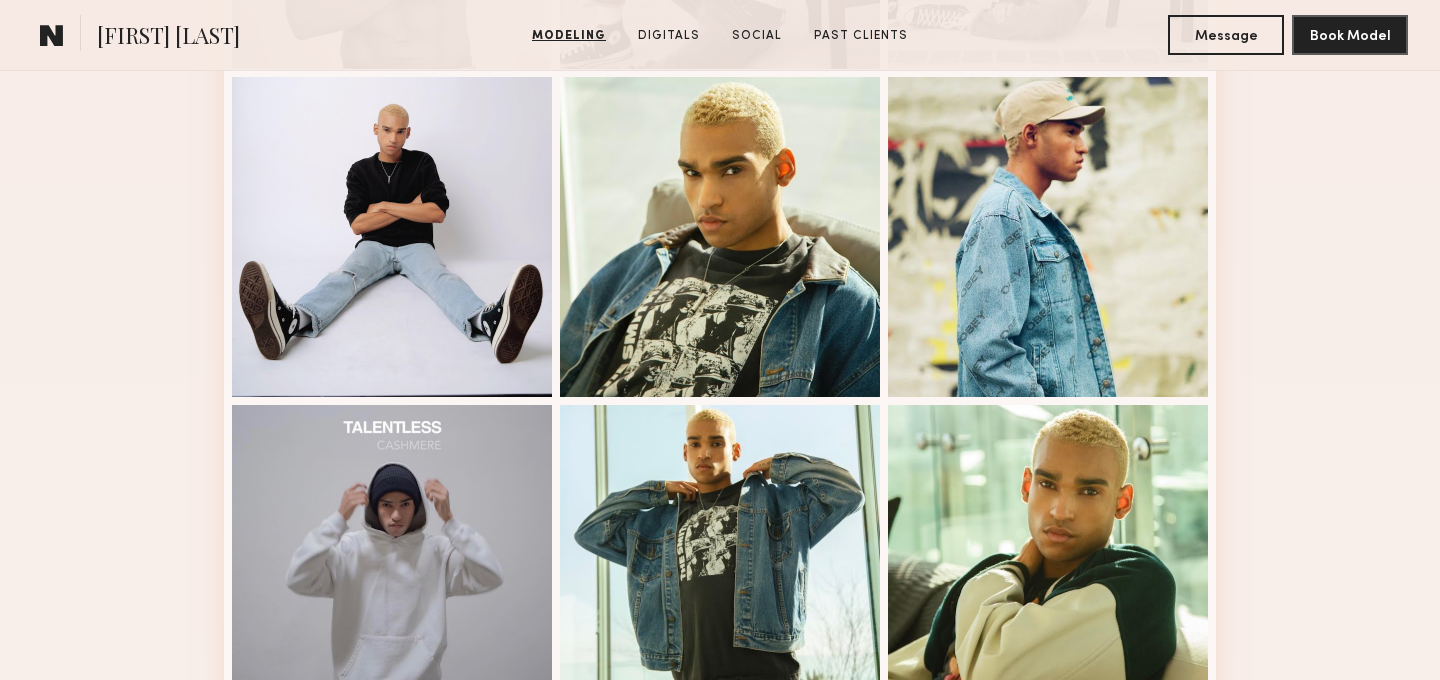 scroll, scrollTop: 1867, scrollLeft: 0, axis: vertical 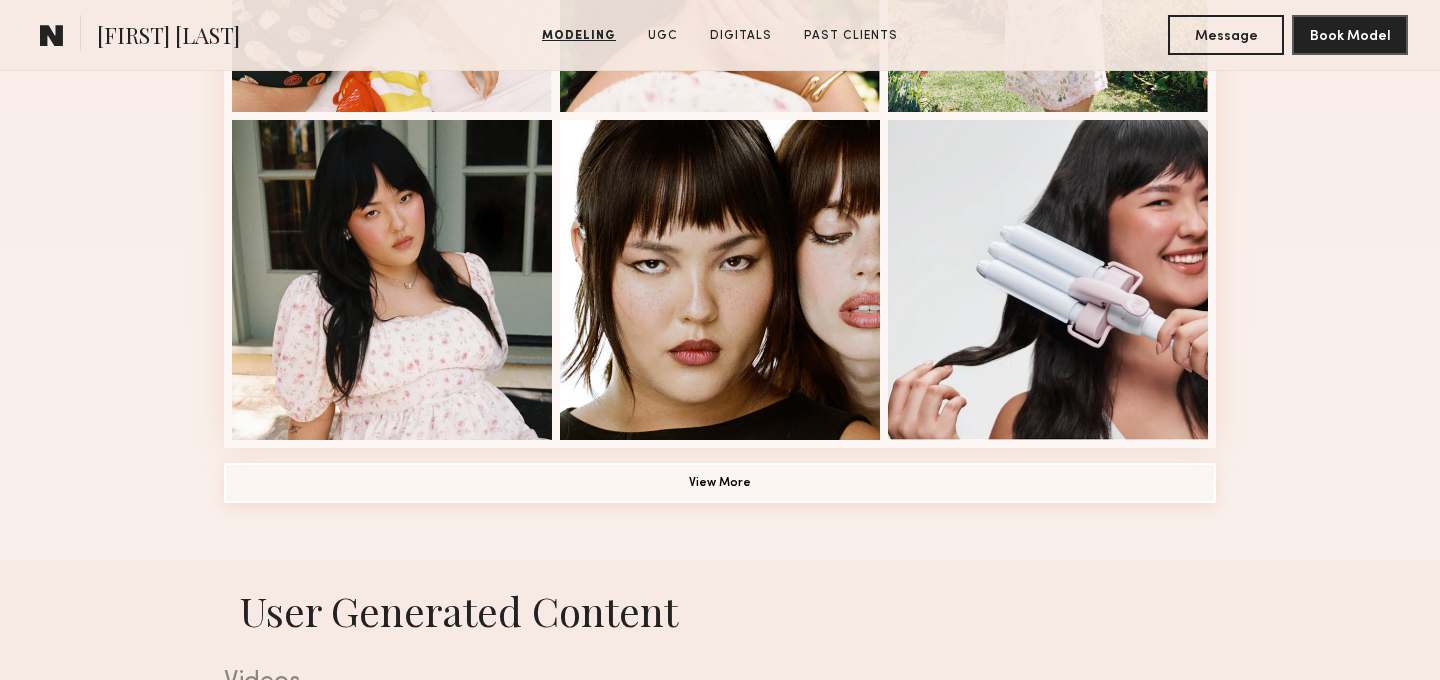 click on "View More" 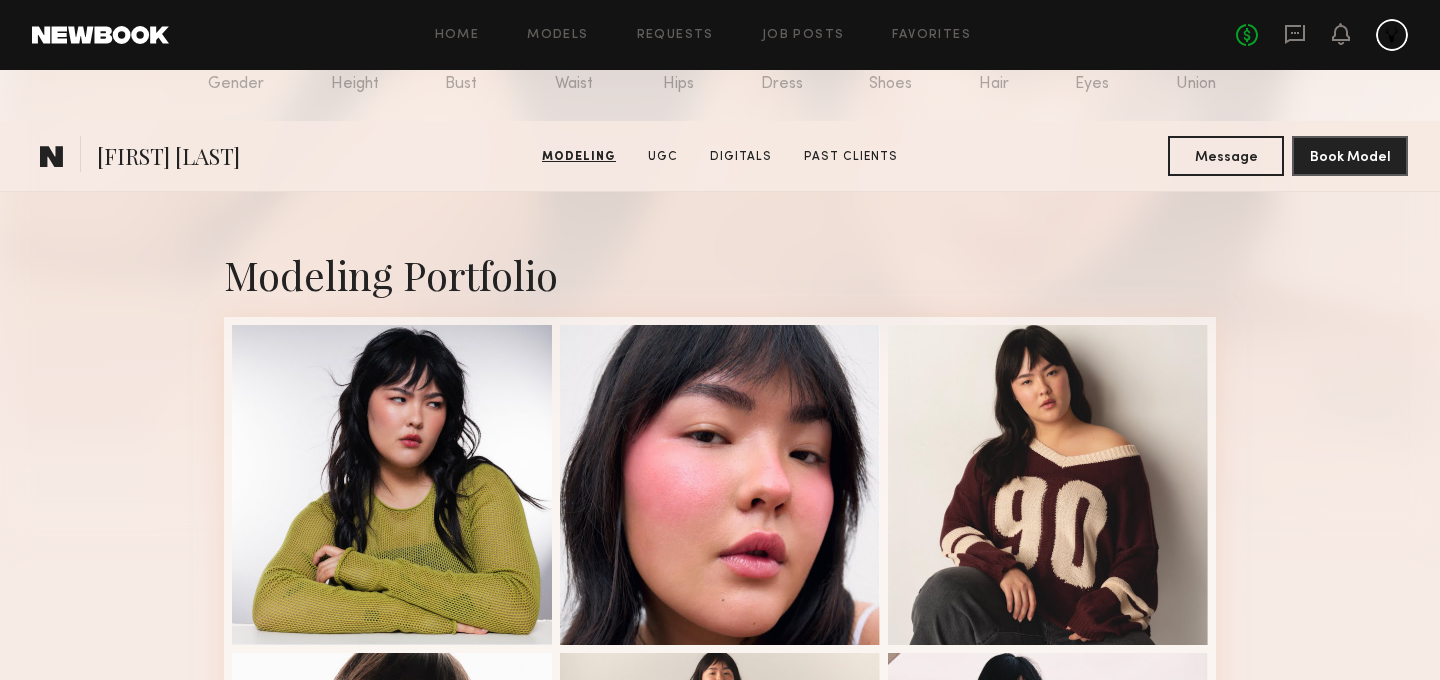 scroll, scrollTop: 0, scrollLeft: 0, axis: both 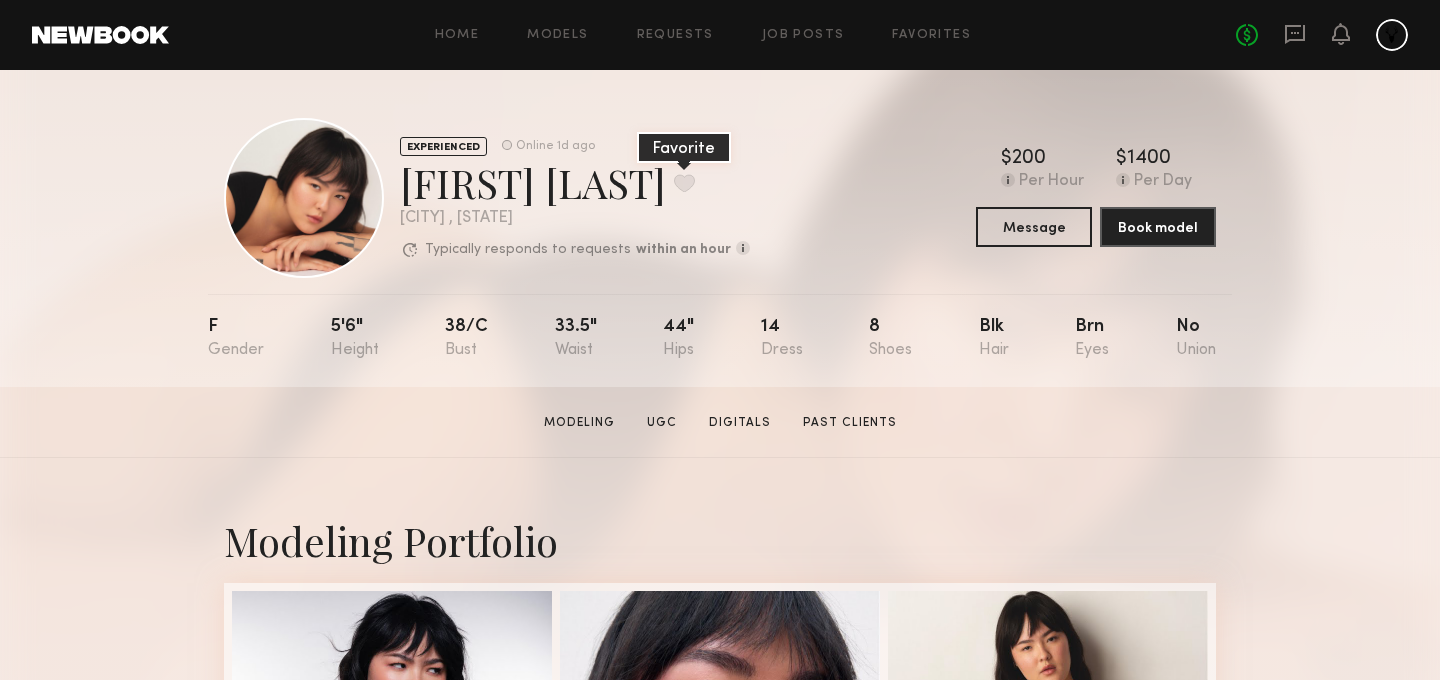 click 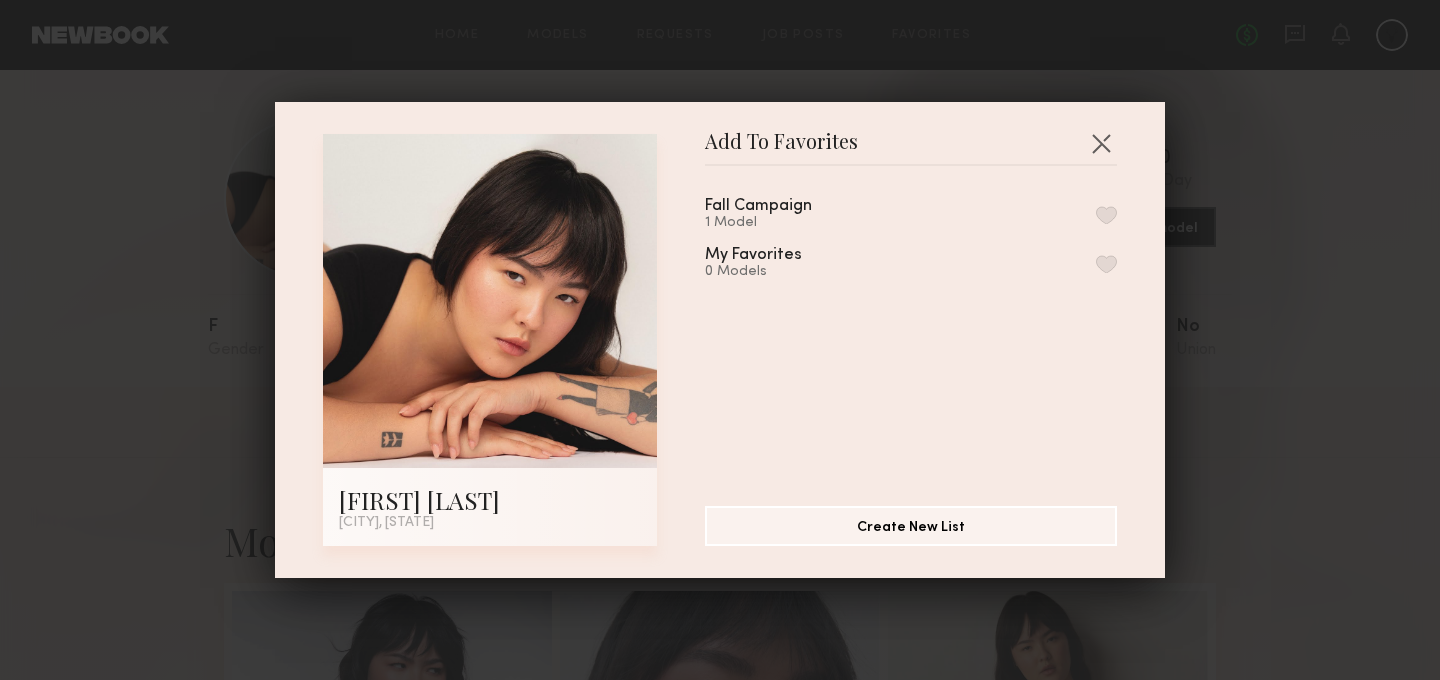 click on "Fall Campaign 1   Model" at bounding box center (782, 214) 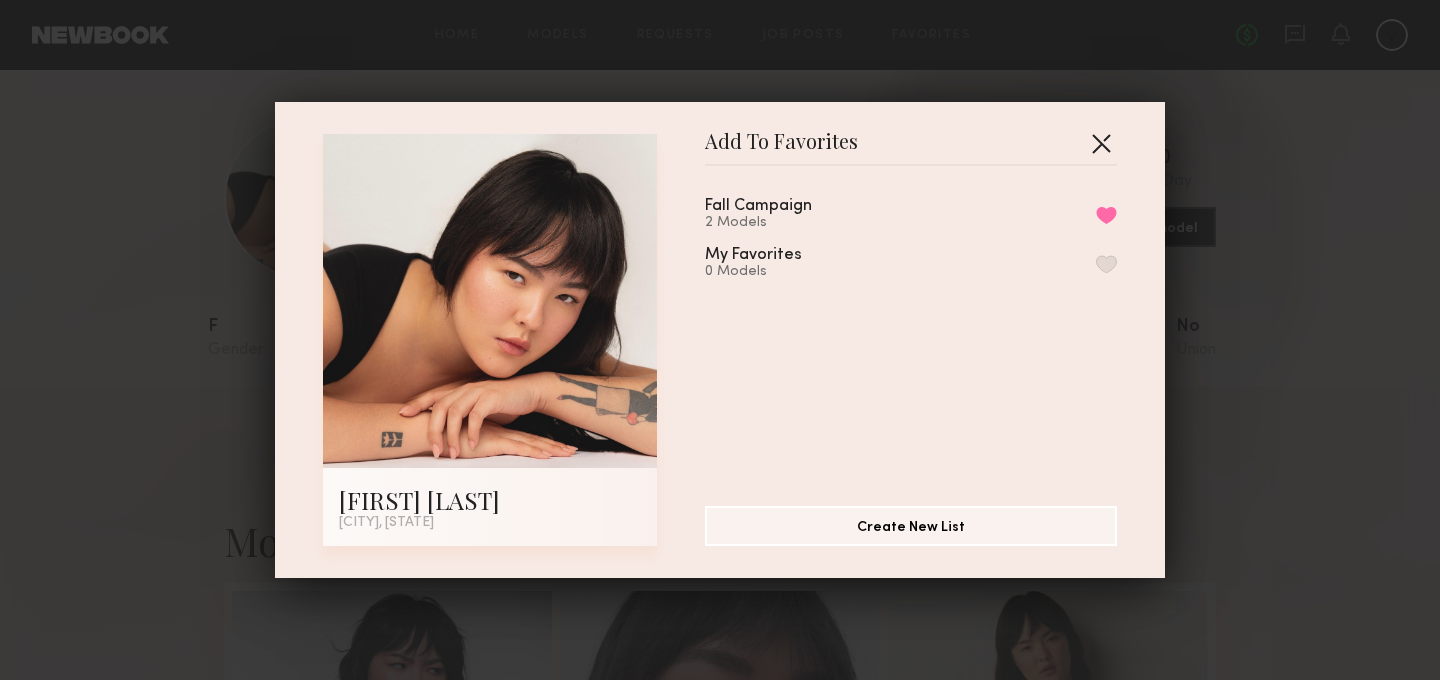 click at bounding box center (1101, 143) 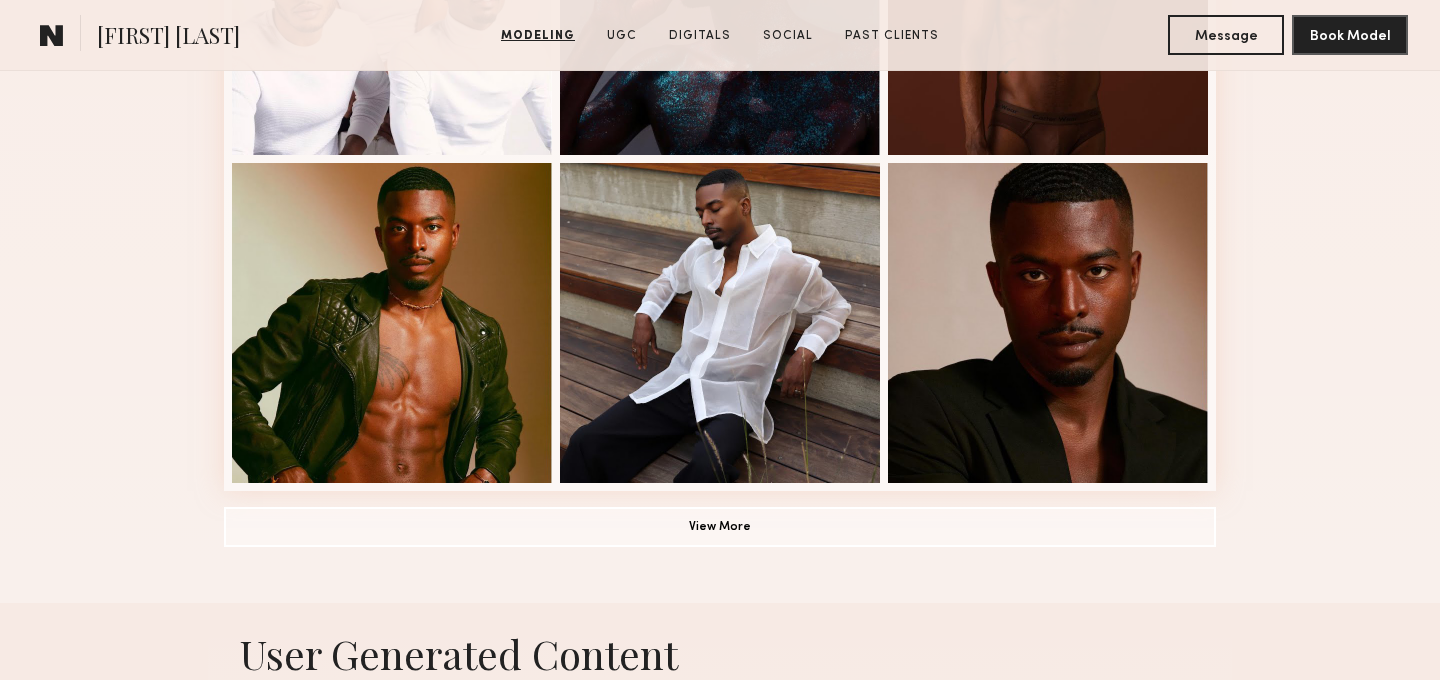 scroll, scrollTop: 1413, scrollLeft: 0, axis: vertical 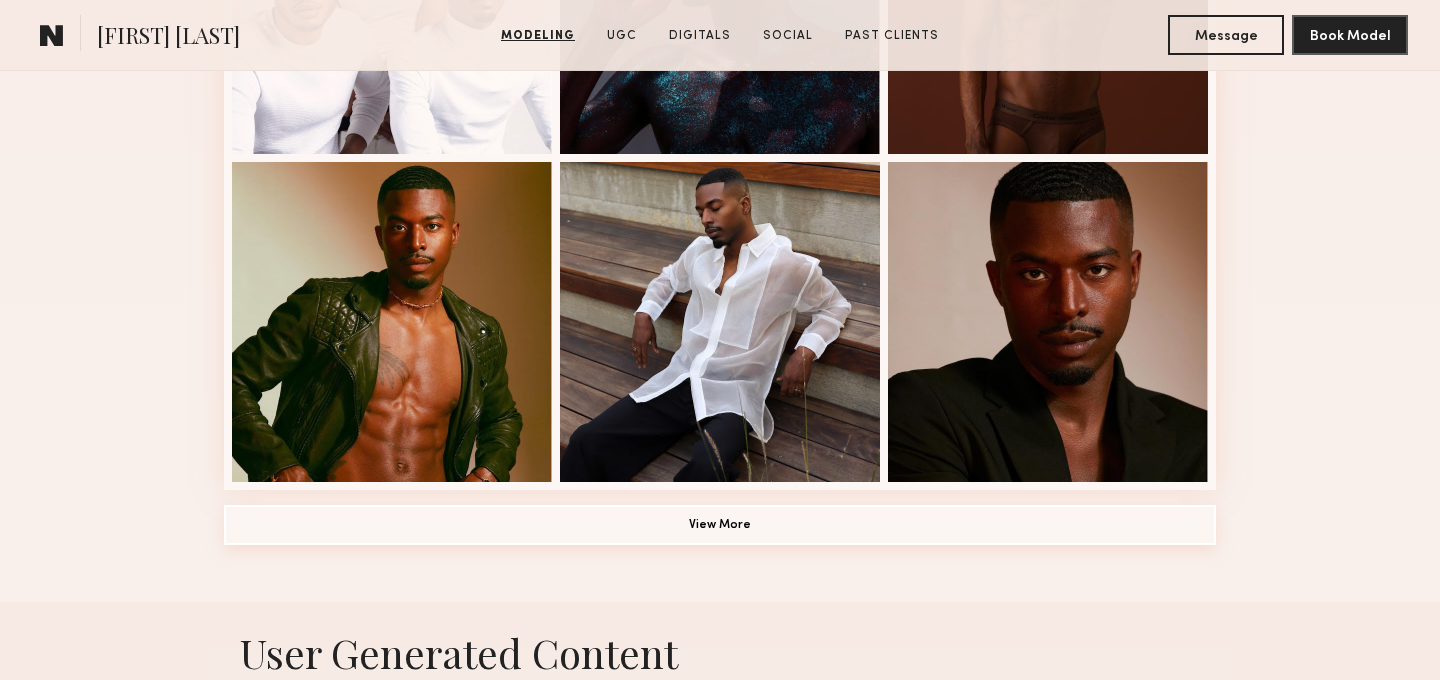 click on "View More" 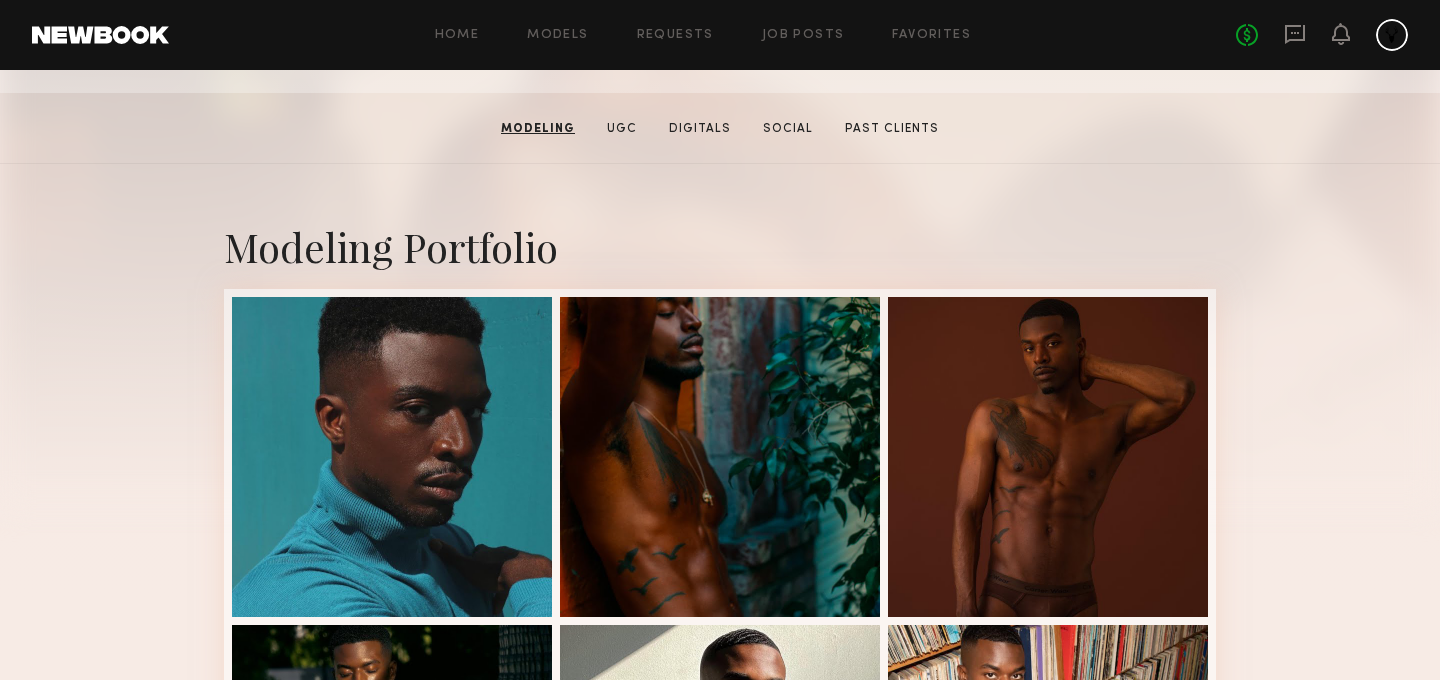 scroll, scrollTop: 236, scrollLeft: 0, axis: vertical 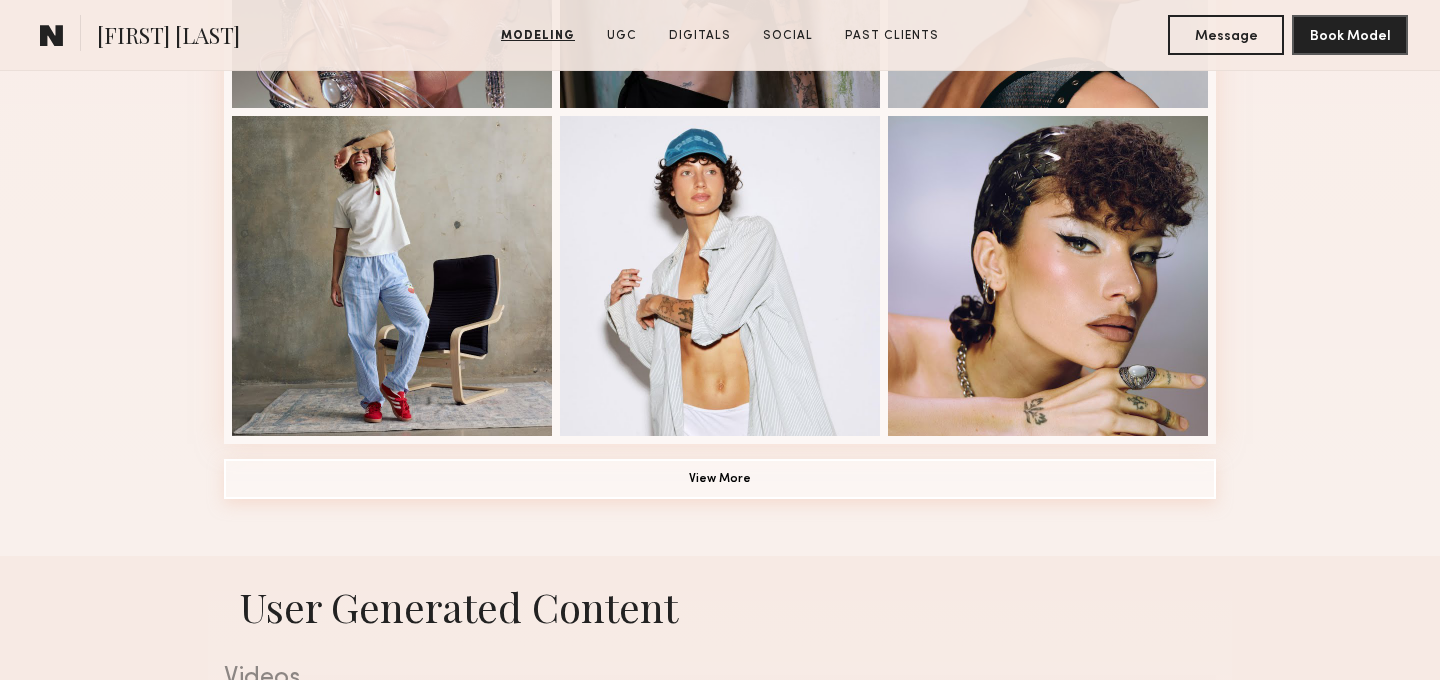 click on "View More" 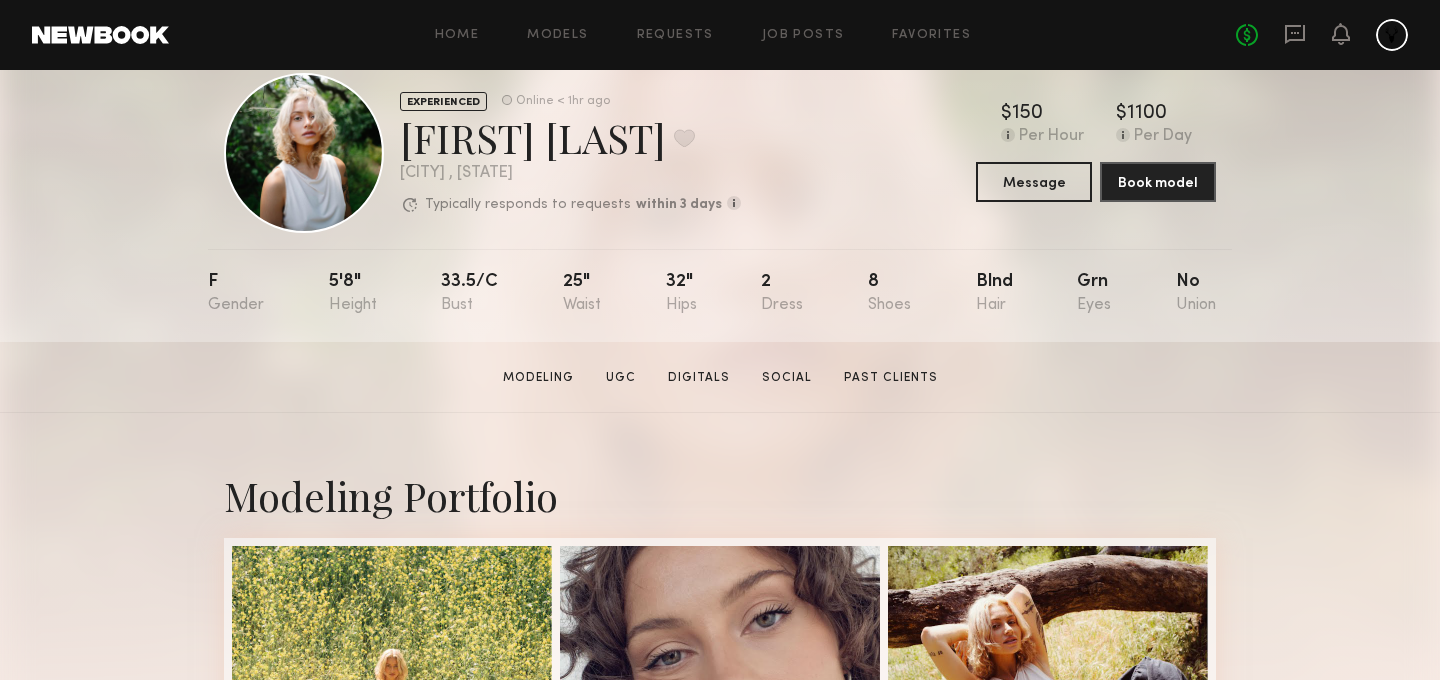 scroll, scrollTop: 47, scrollLeft: 0, axis: vertical 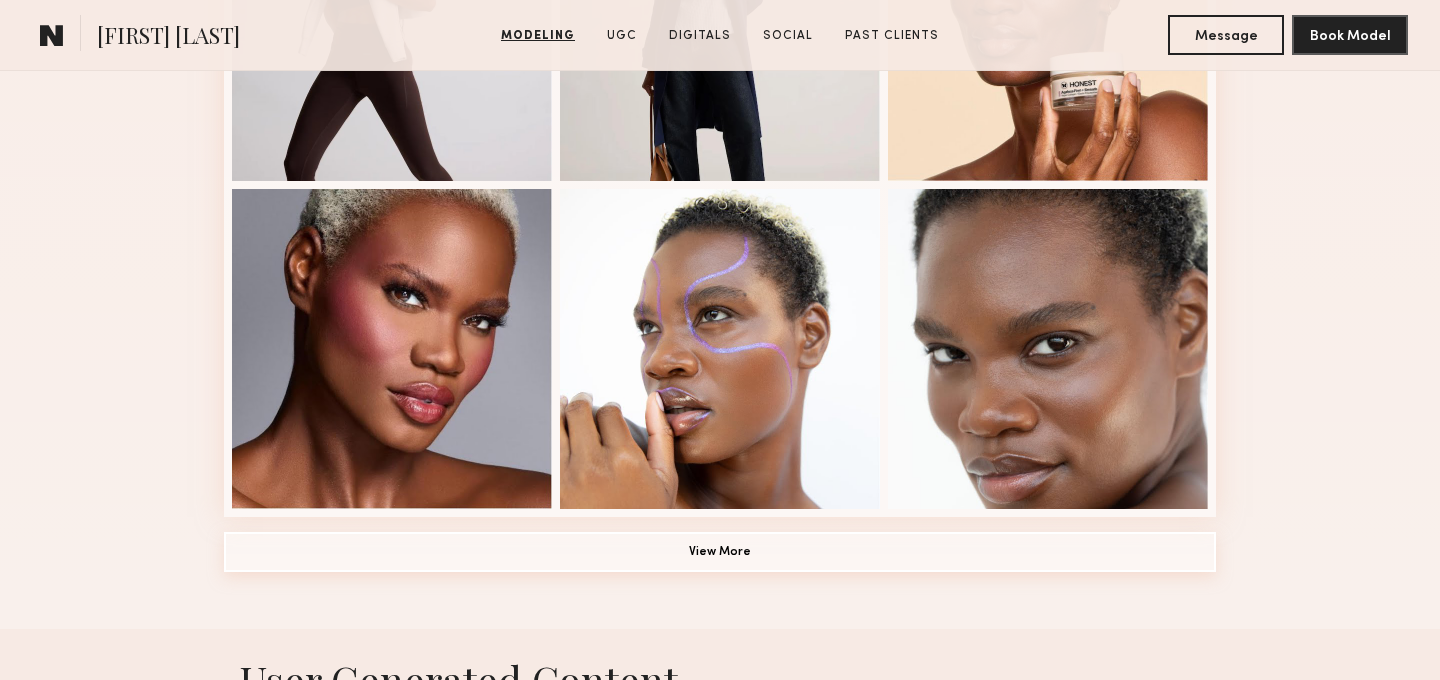click on "View More" 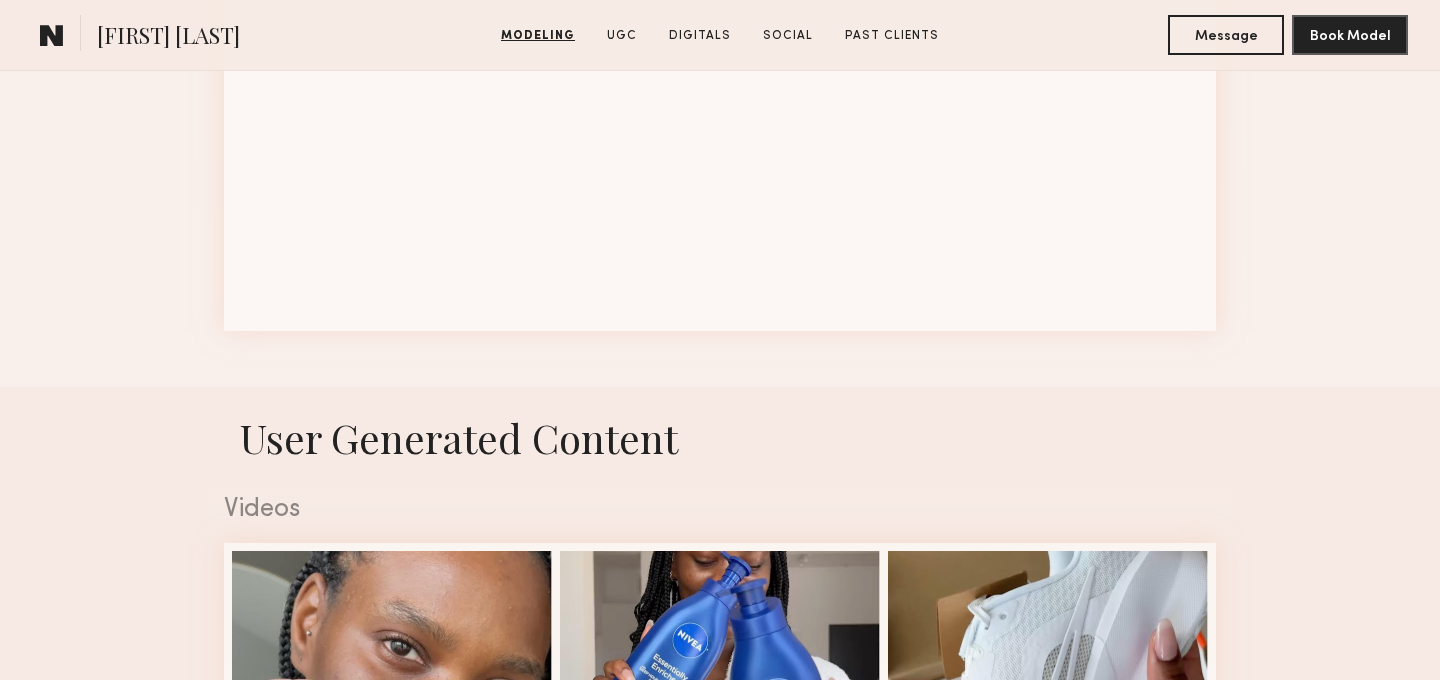 scroll, scrollTop: 2885, scrollLeft: 0, axis: vertical 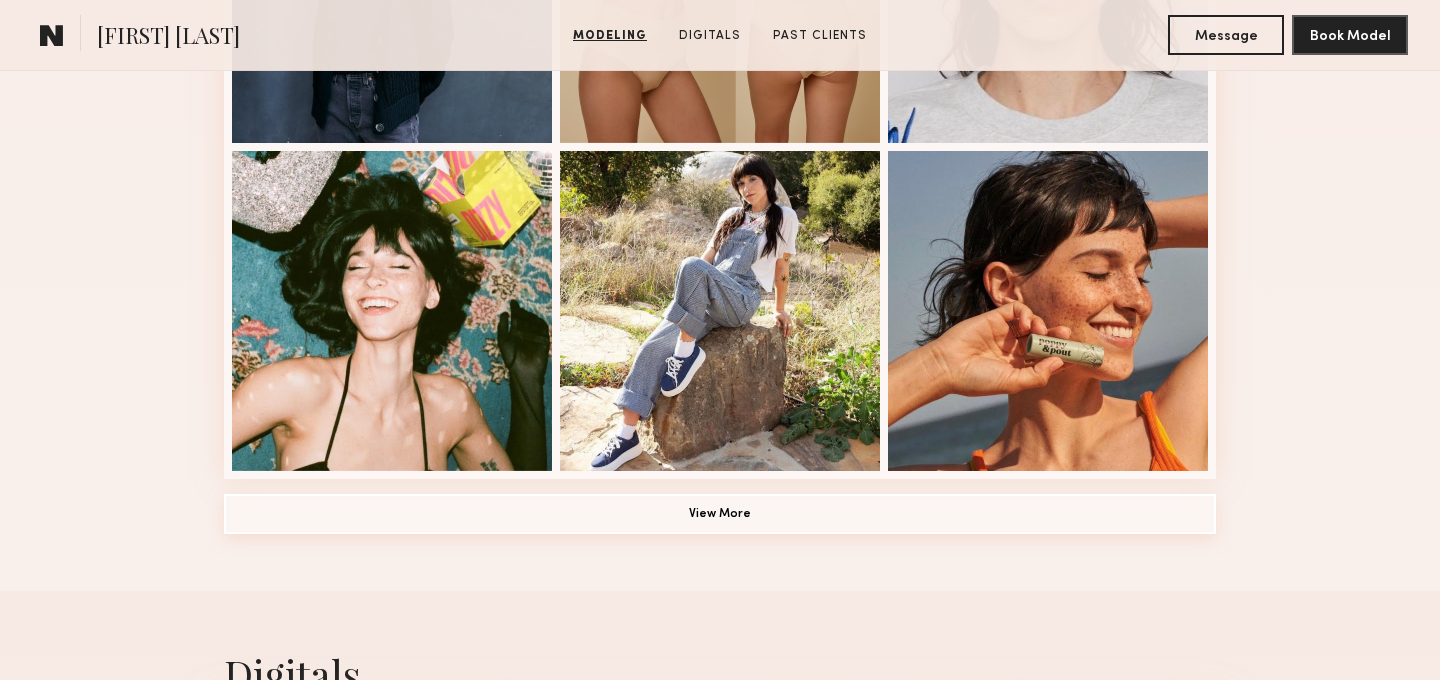 click on "View More" 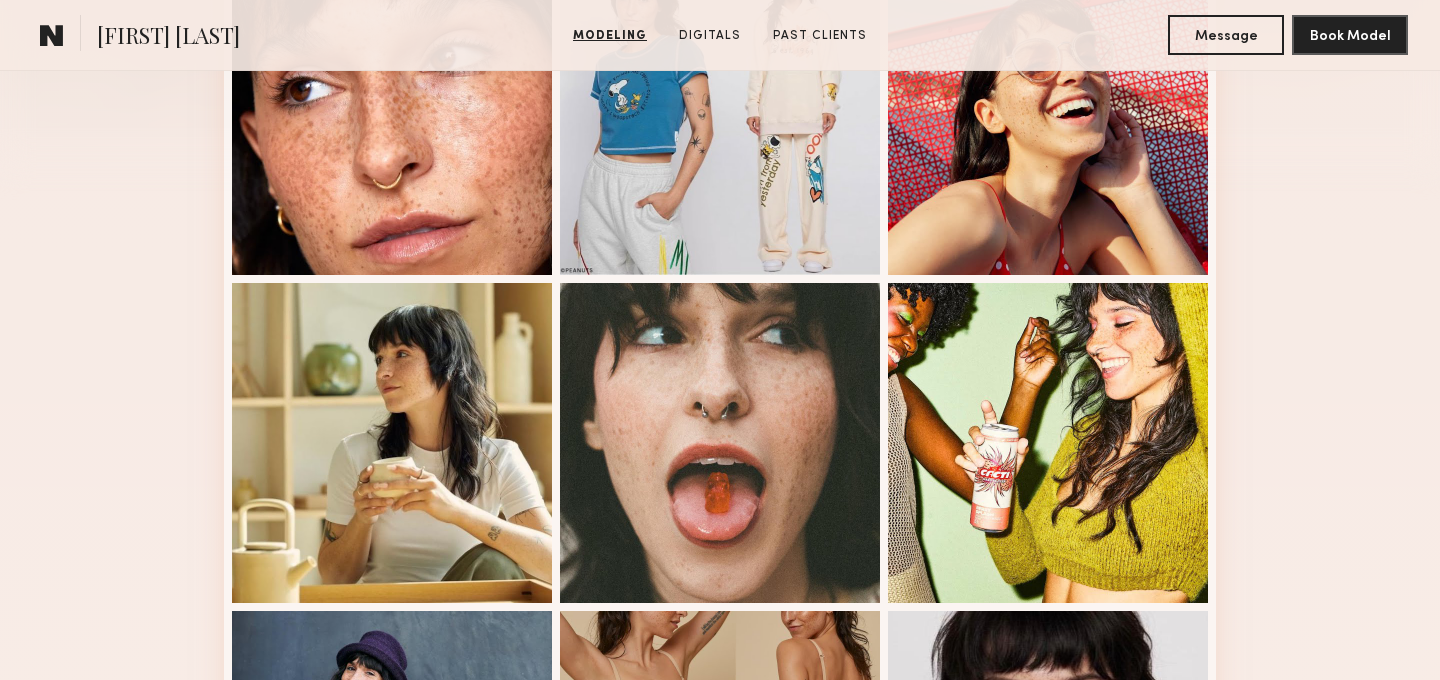 scroll, scrollTop: 433, scrollLeft: 0, axis: vertical 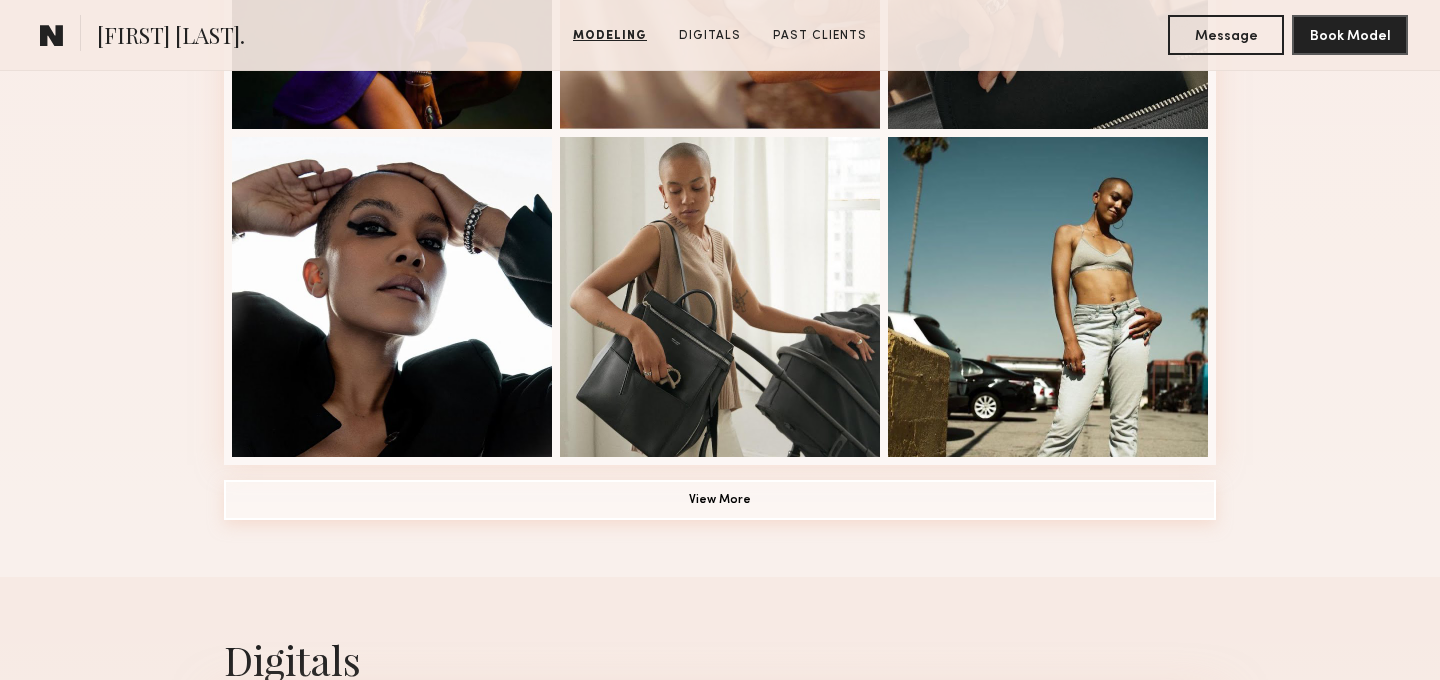 click on "View More" 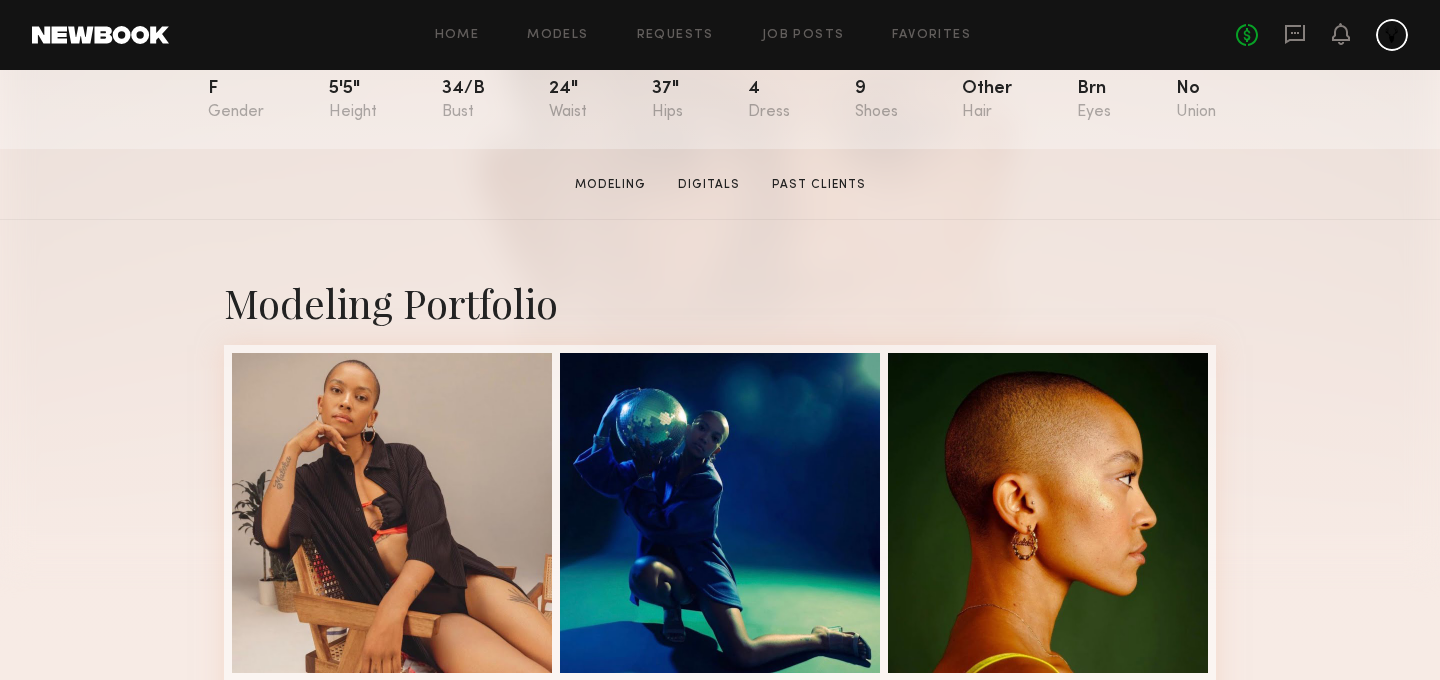scroll, scrollTop: 237, scrollLeft: 0, axis: vertical 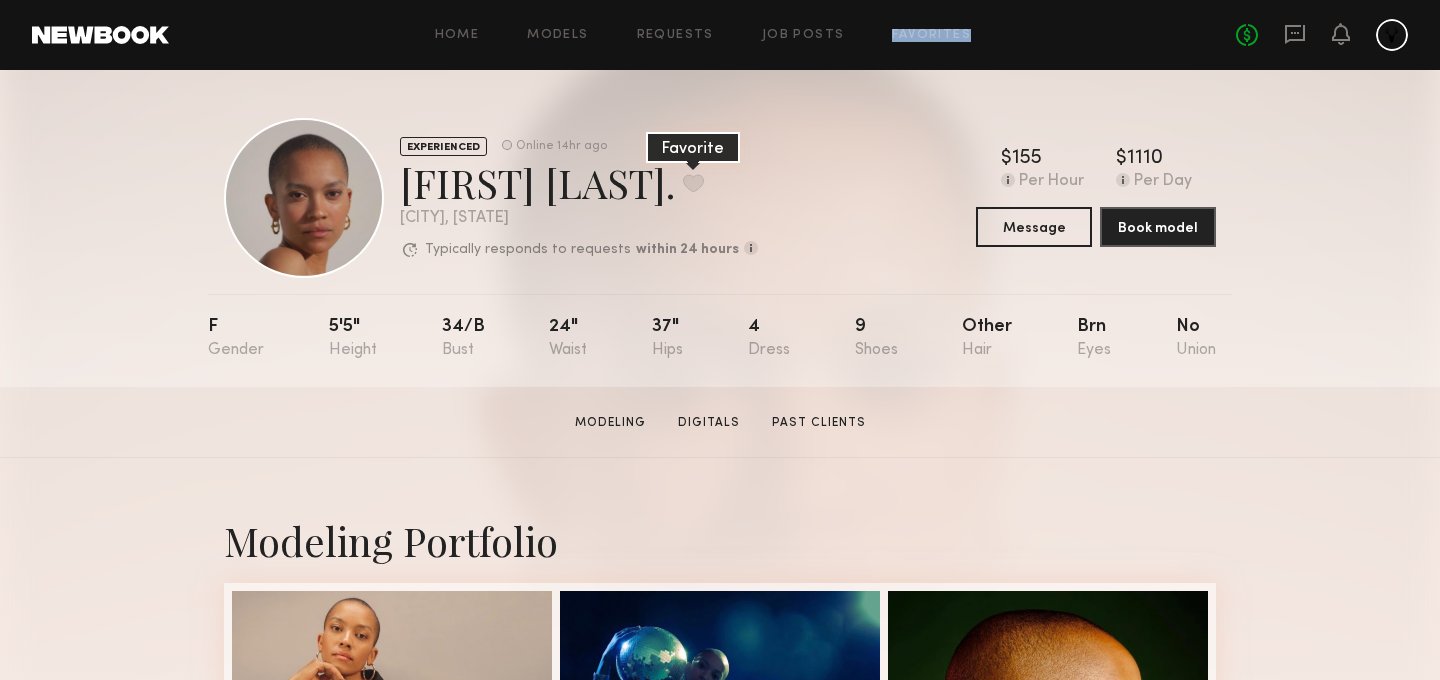 click 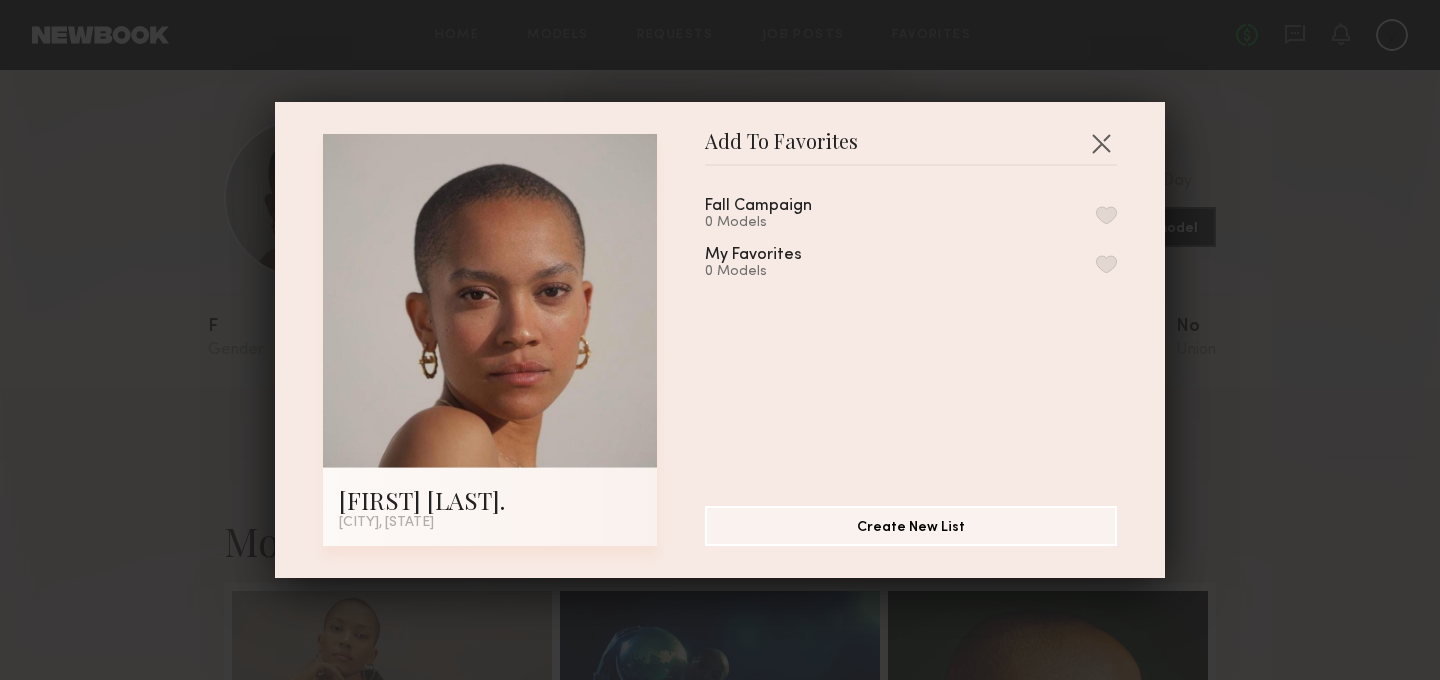 click on "Fall Campaign 0   Models" at bounding box center (782, 214) 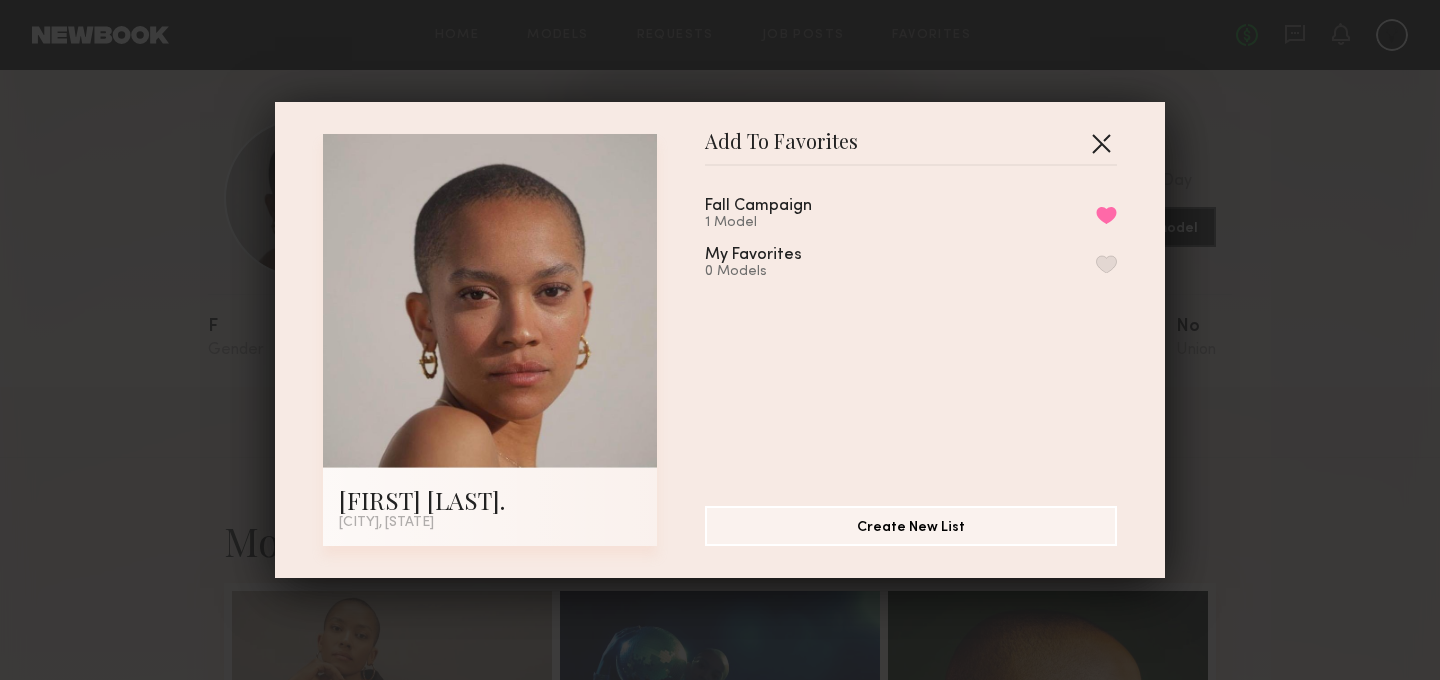 click at bounding box center [1101, 143] 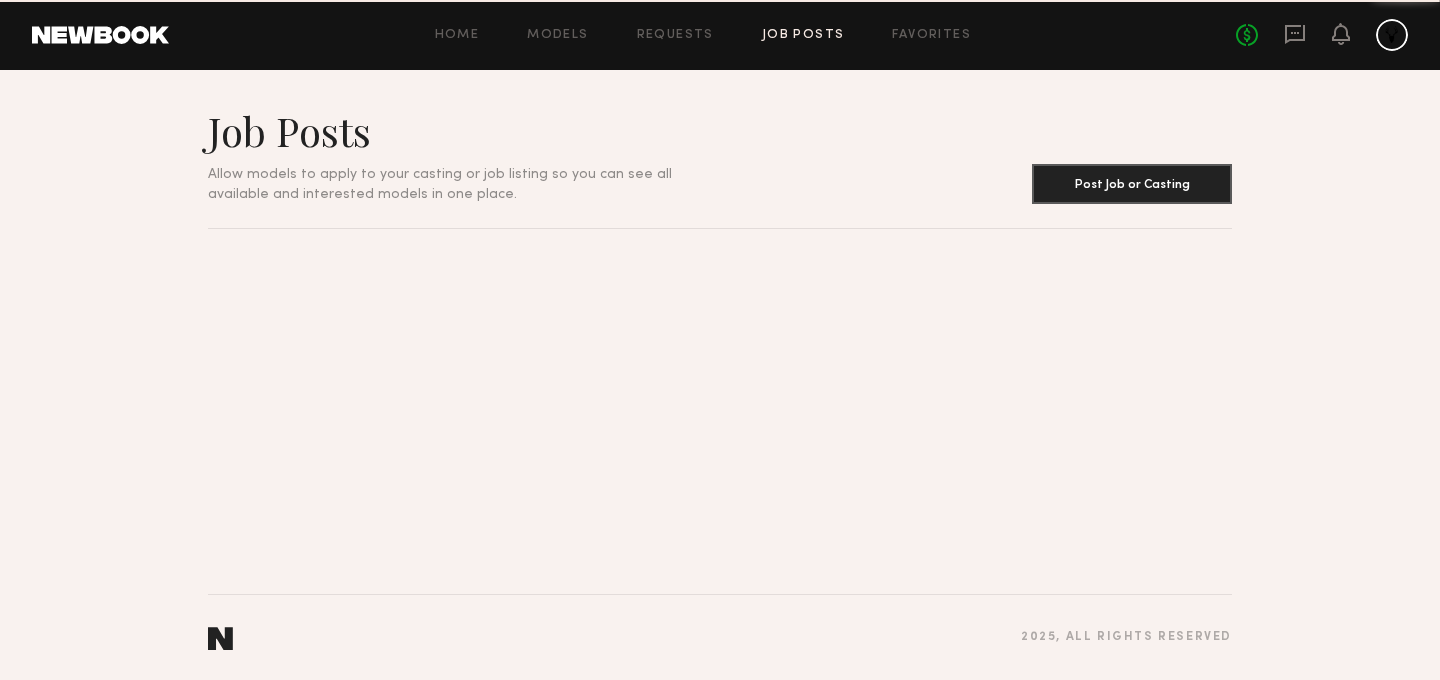scroll, scrollTop: 0, scrollLeft: 0, axis: both 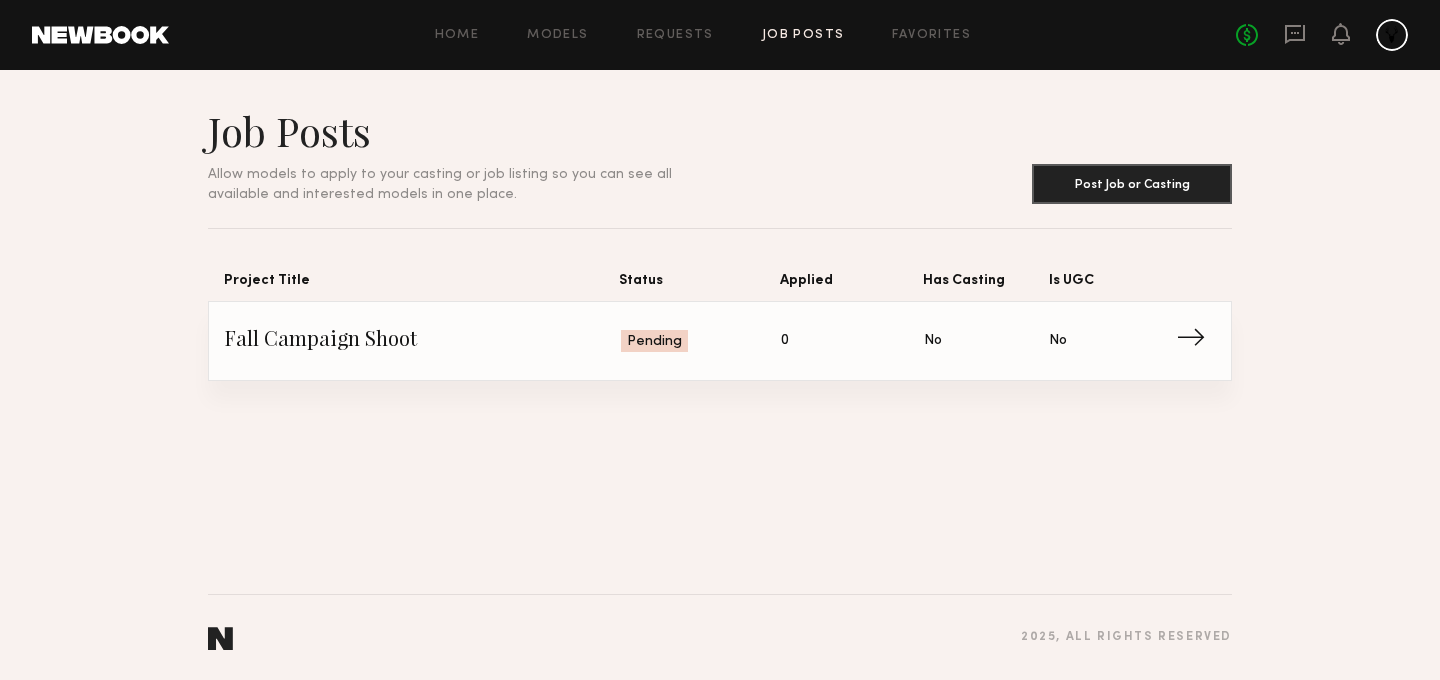 click on "→" 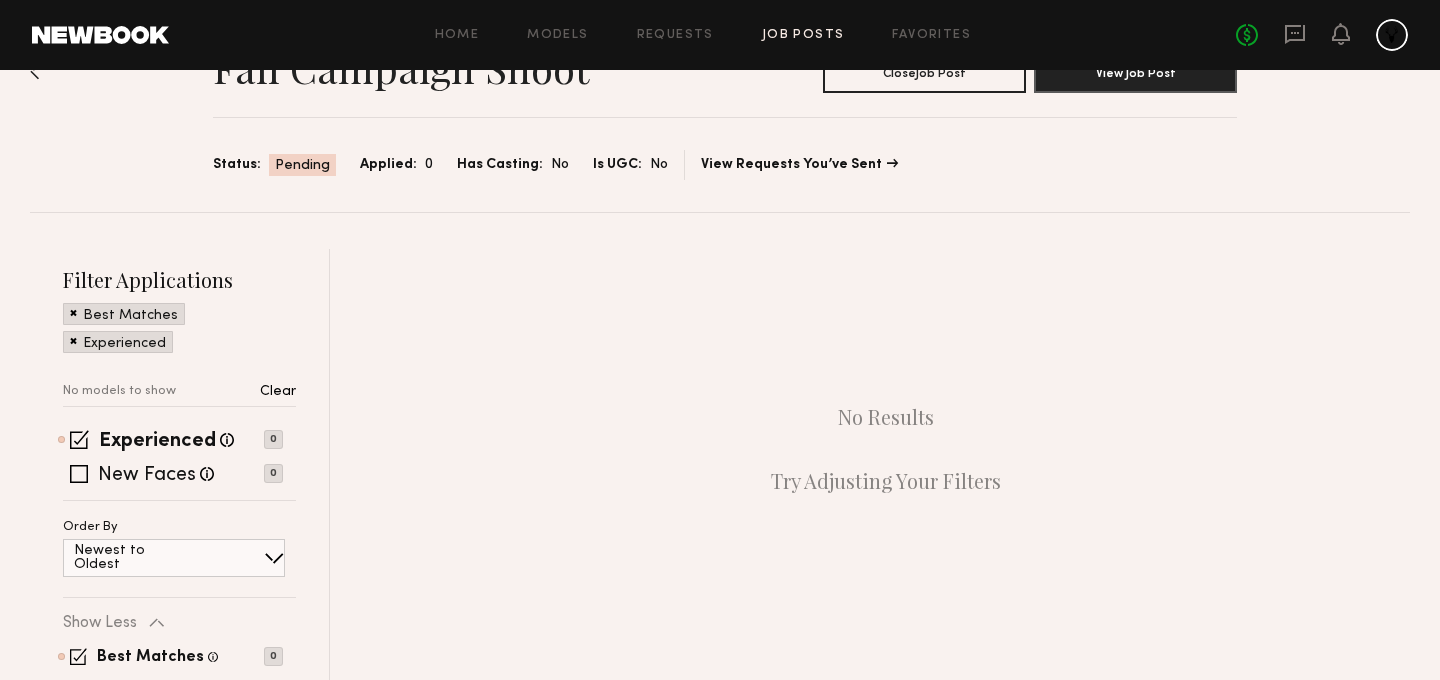 scroll, scrollTop: 0, scrollLeft: 0, axis: both 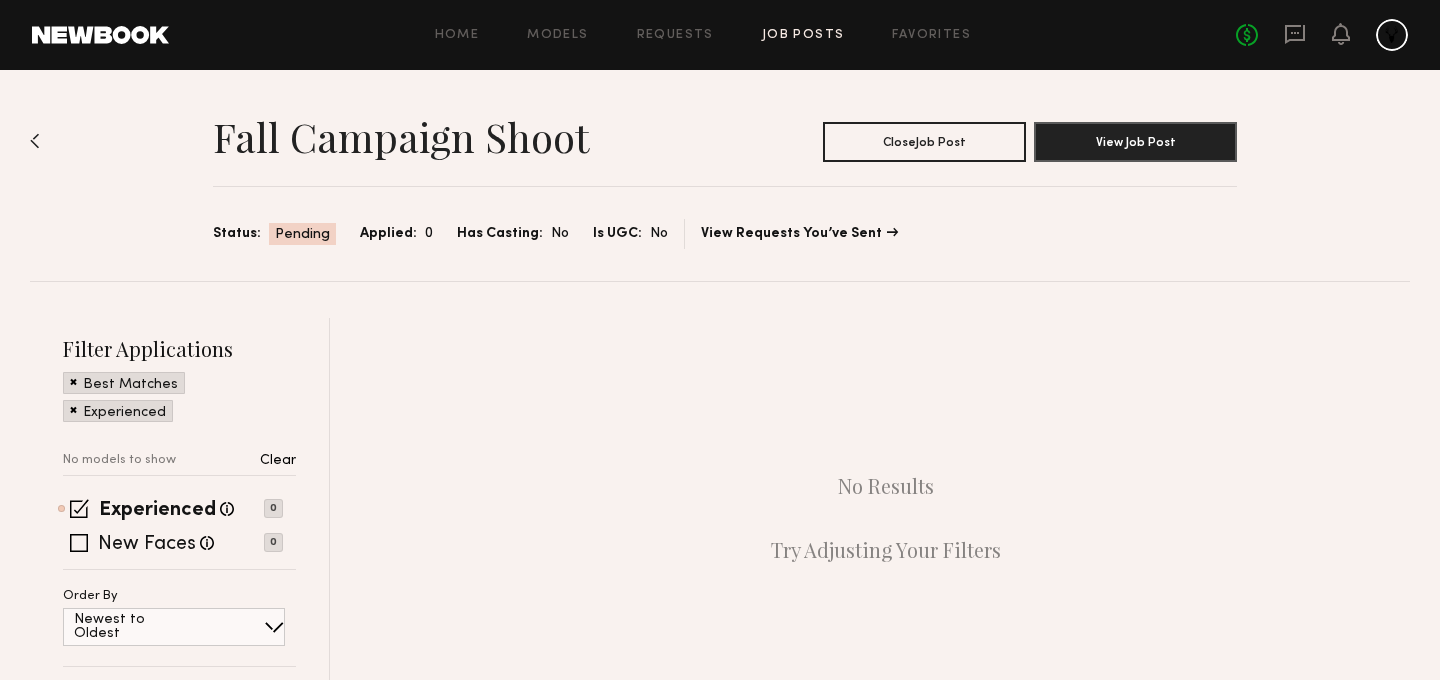 click on "Pending" 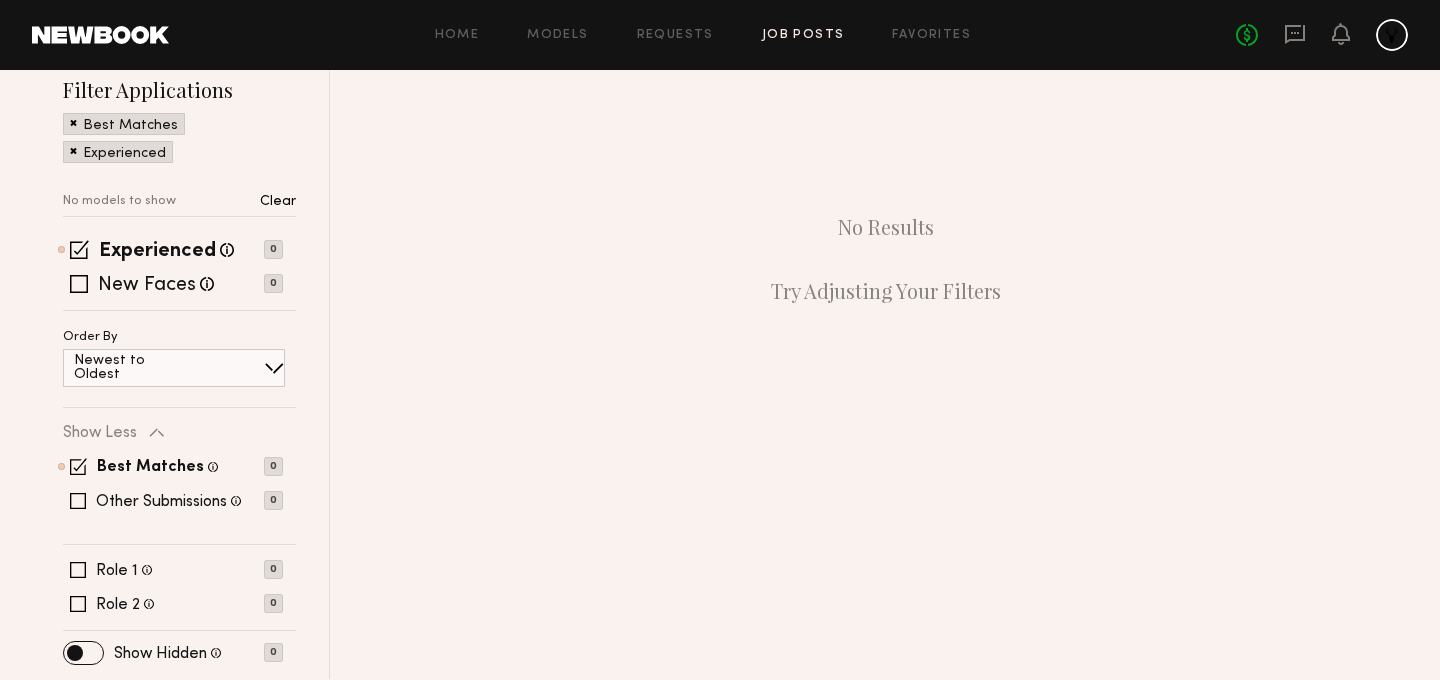 scroll, scrollTop: 0, scrollLeft: 0, axis: both 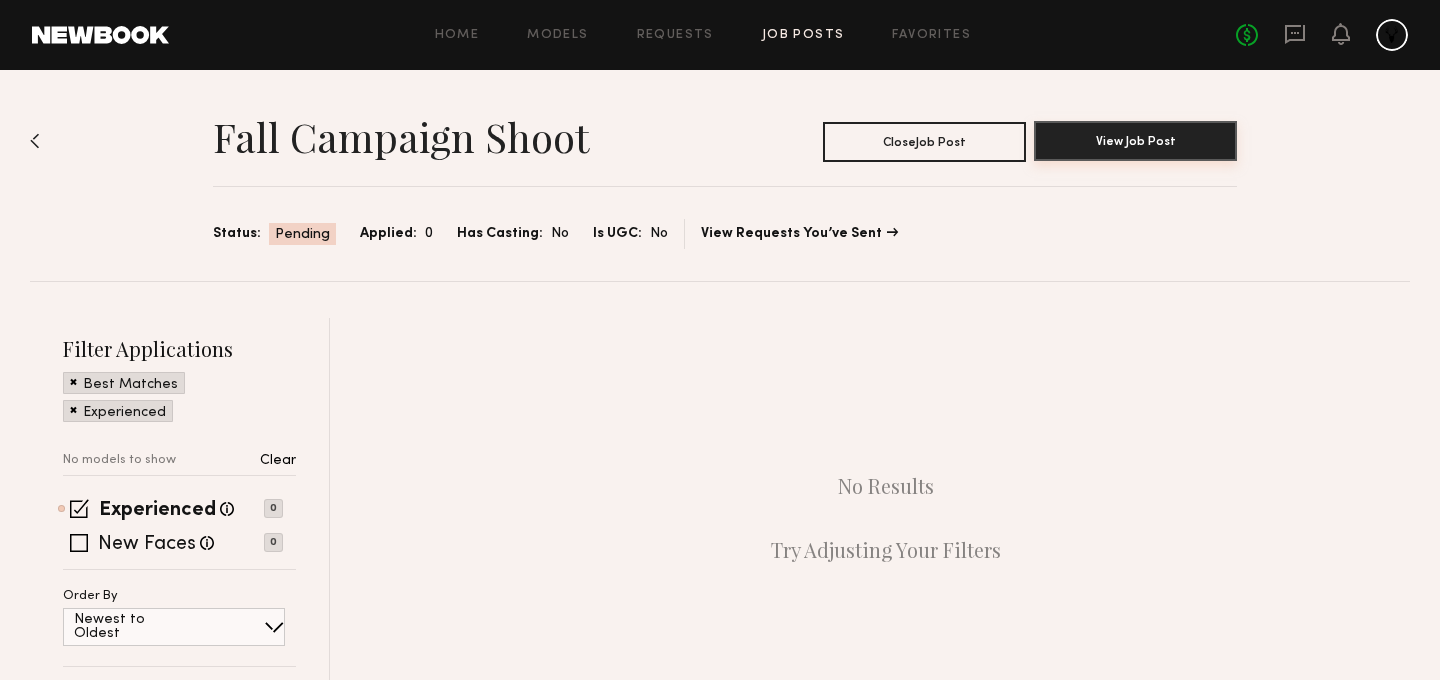 click on "View Job Post" 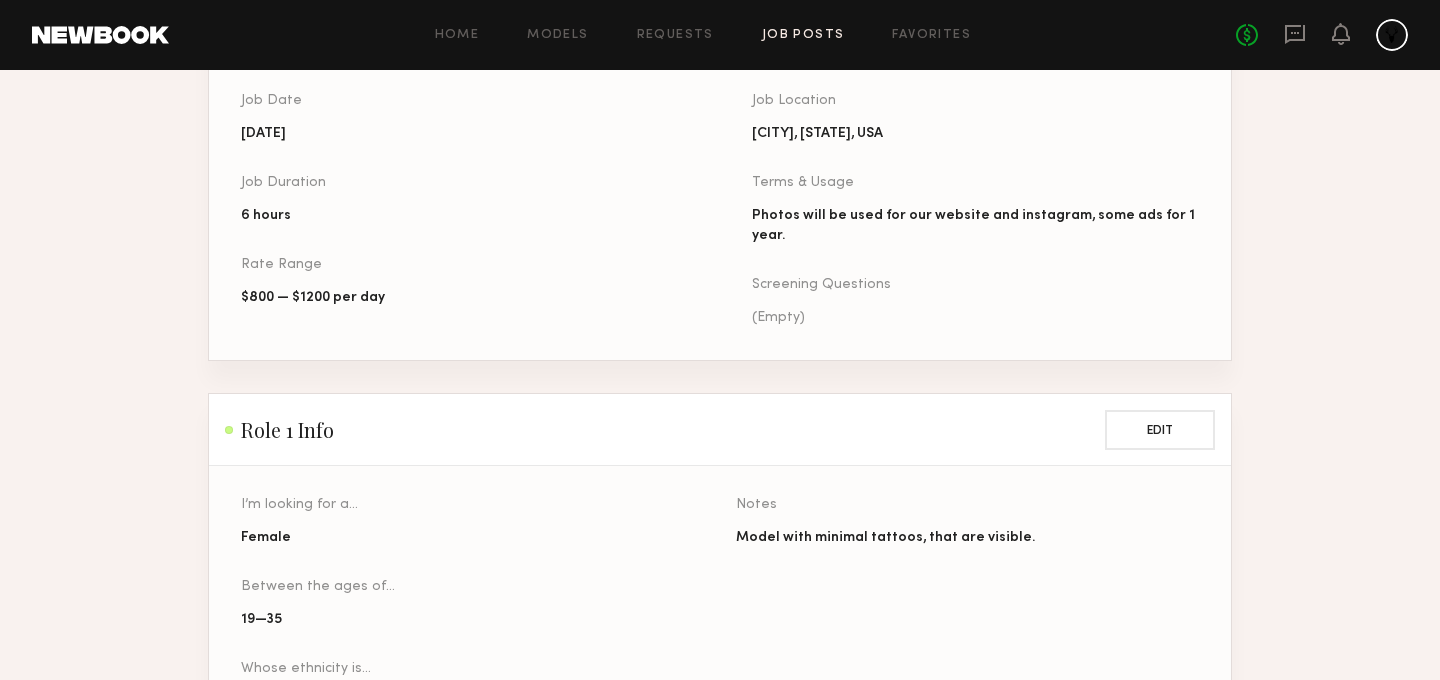 scroll, scrollTop: 723, scrollLeft: 0, axis: vertical 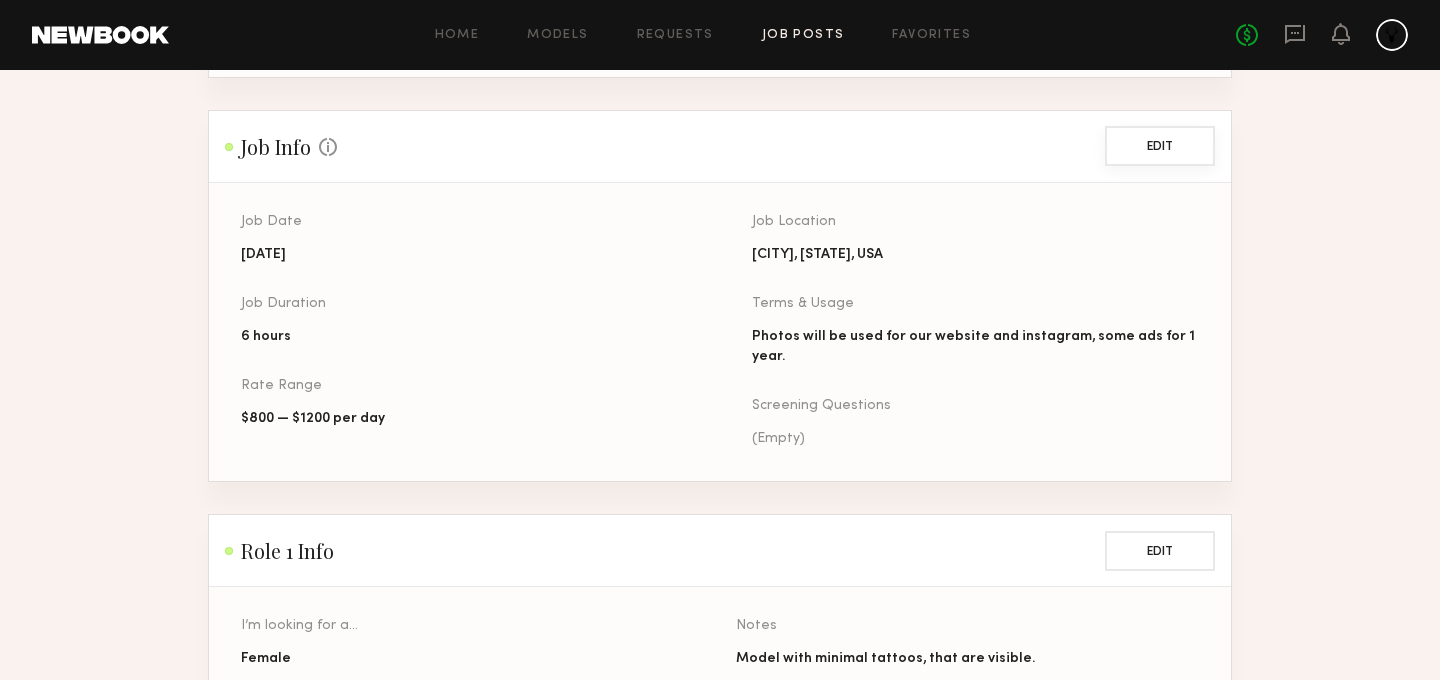 click on "Edit" 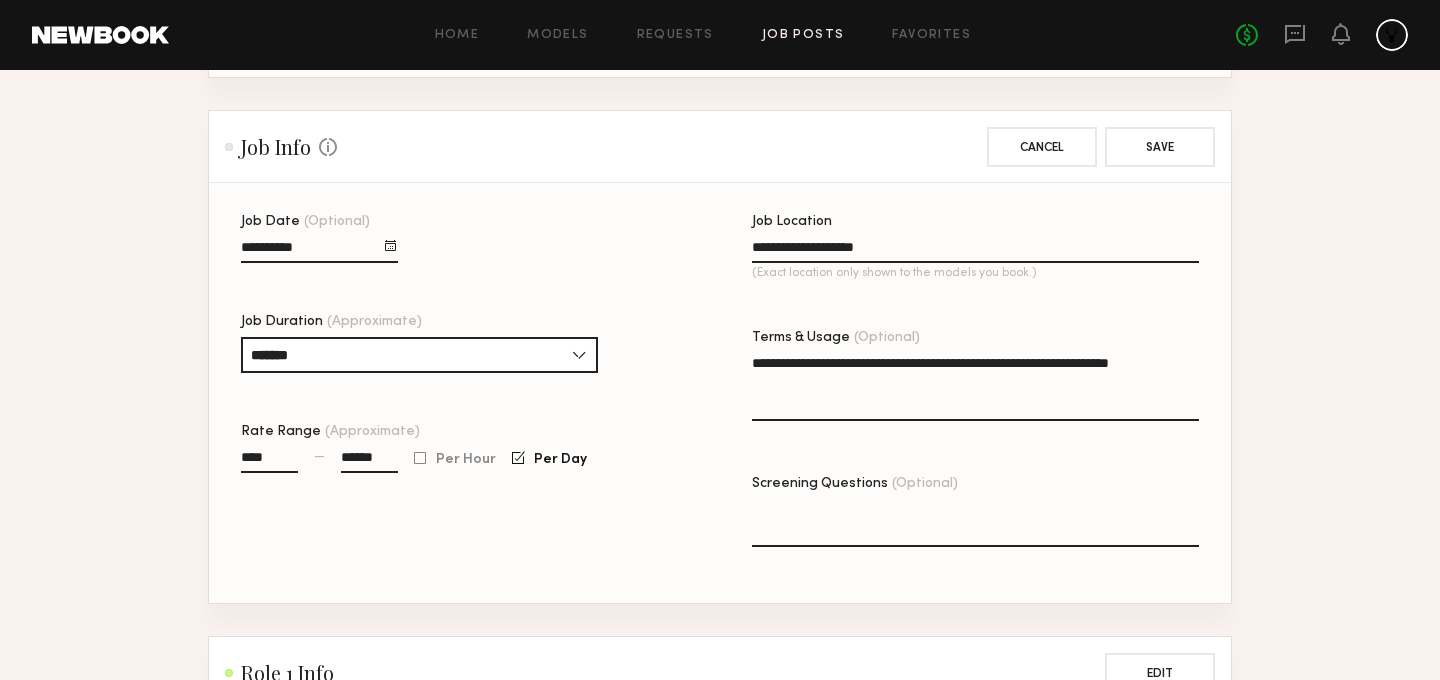 click on "**********" 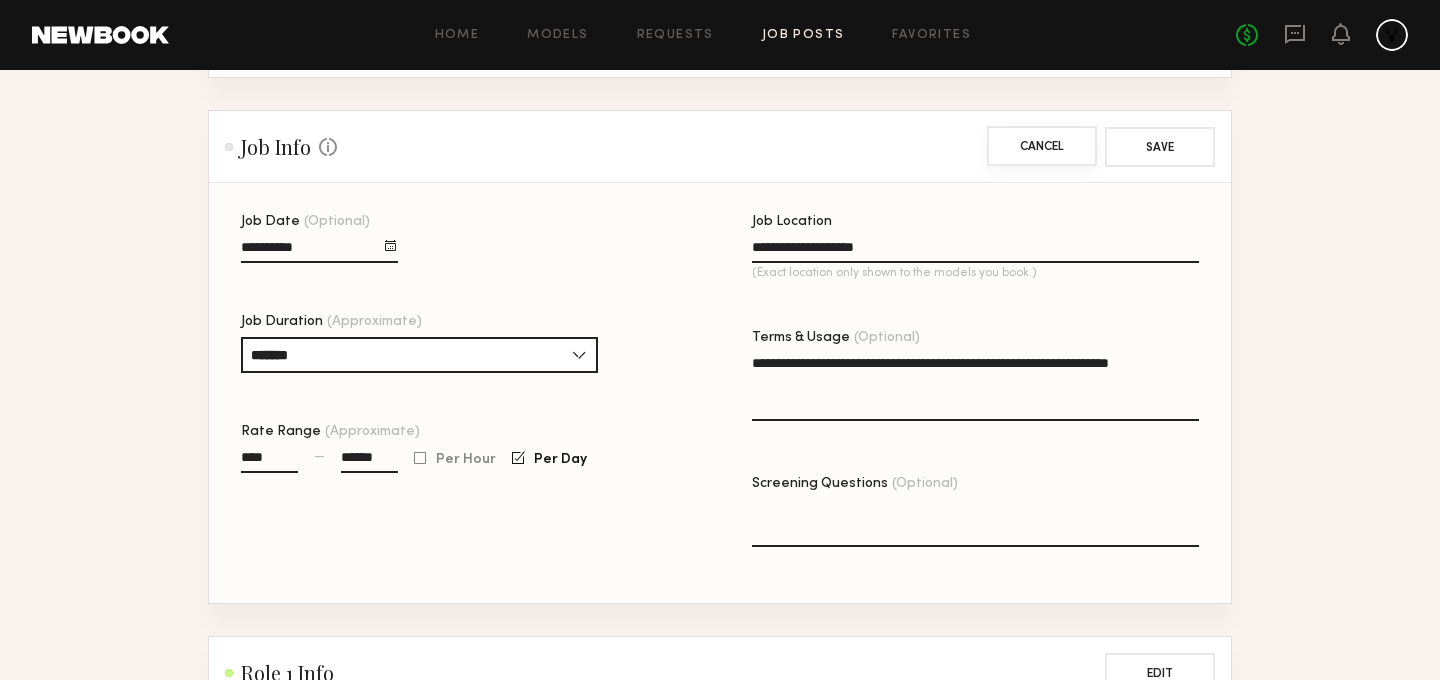 click on "Cancel" 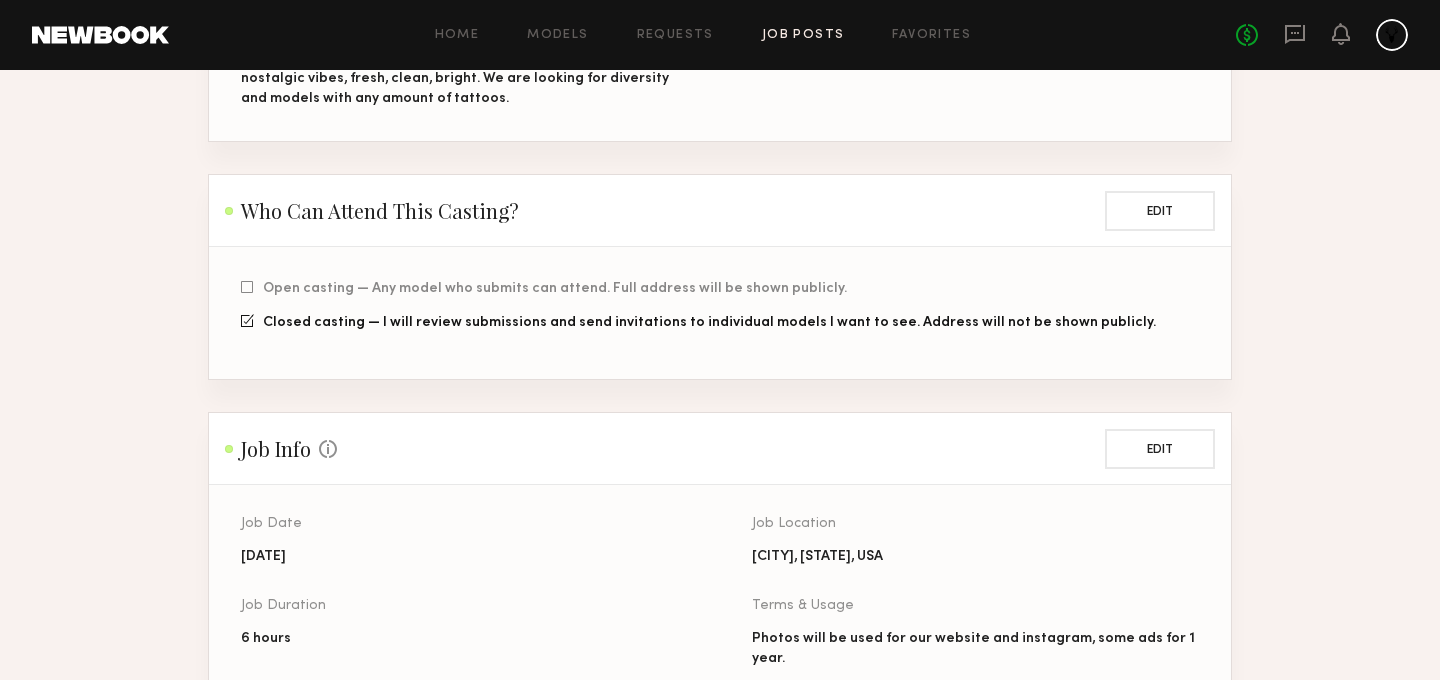 scroll, scrollTop: 0, scrollLeft: 0, axis: both 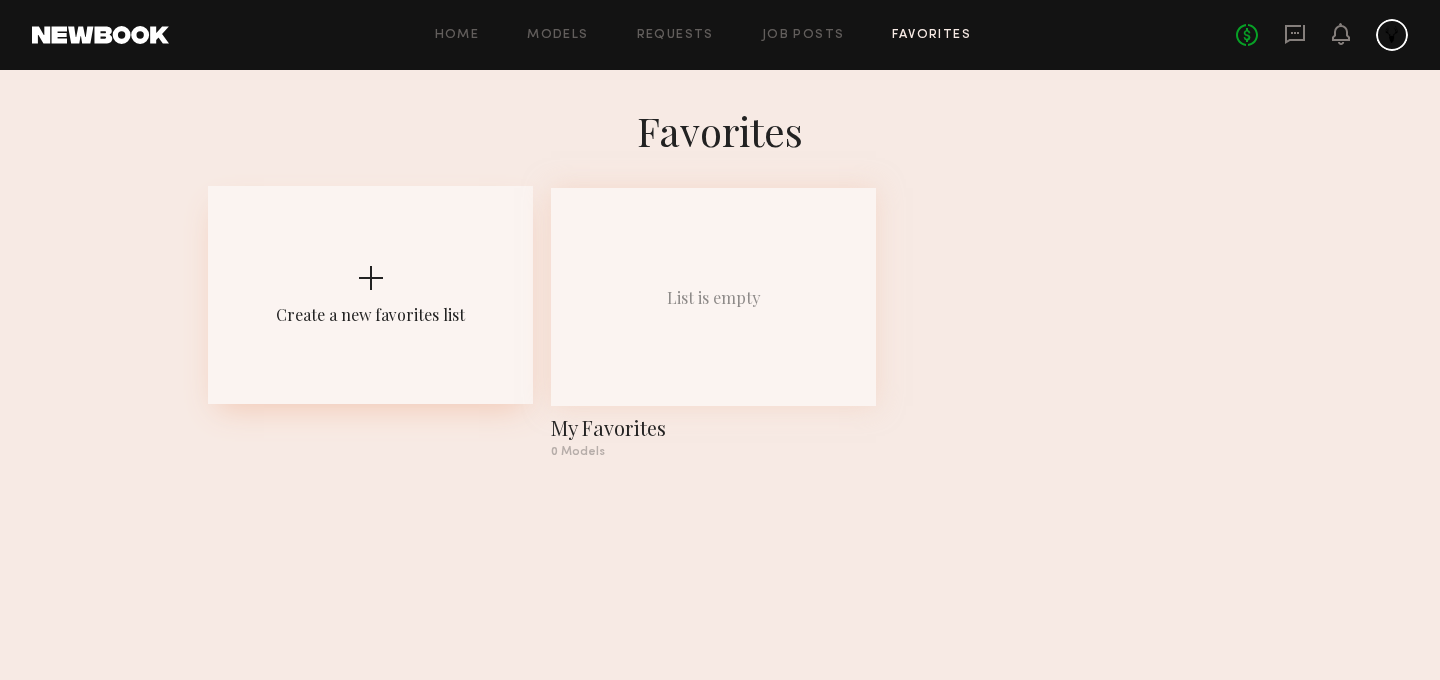 click on "Create a new favorites list" 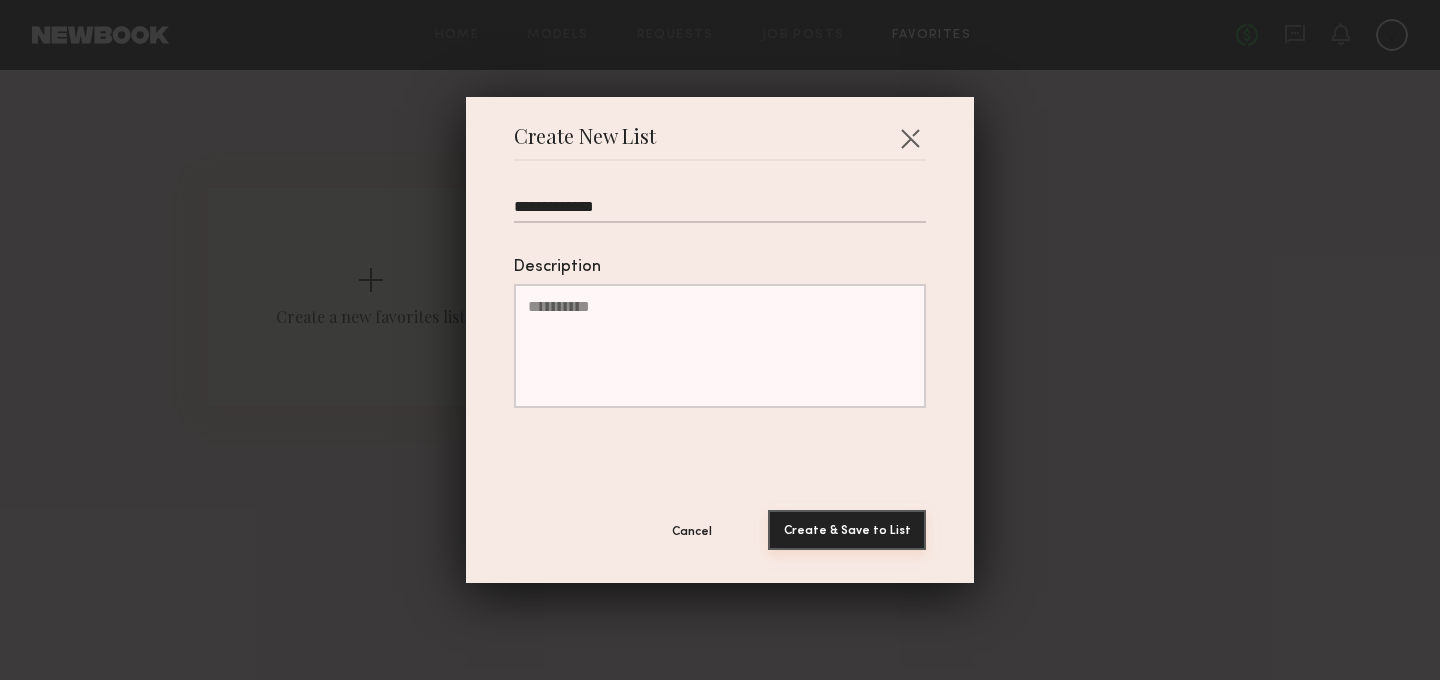 type on "**********" 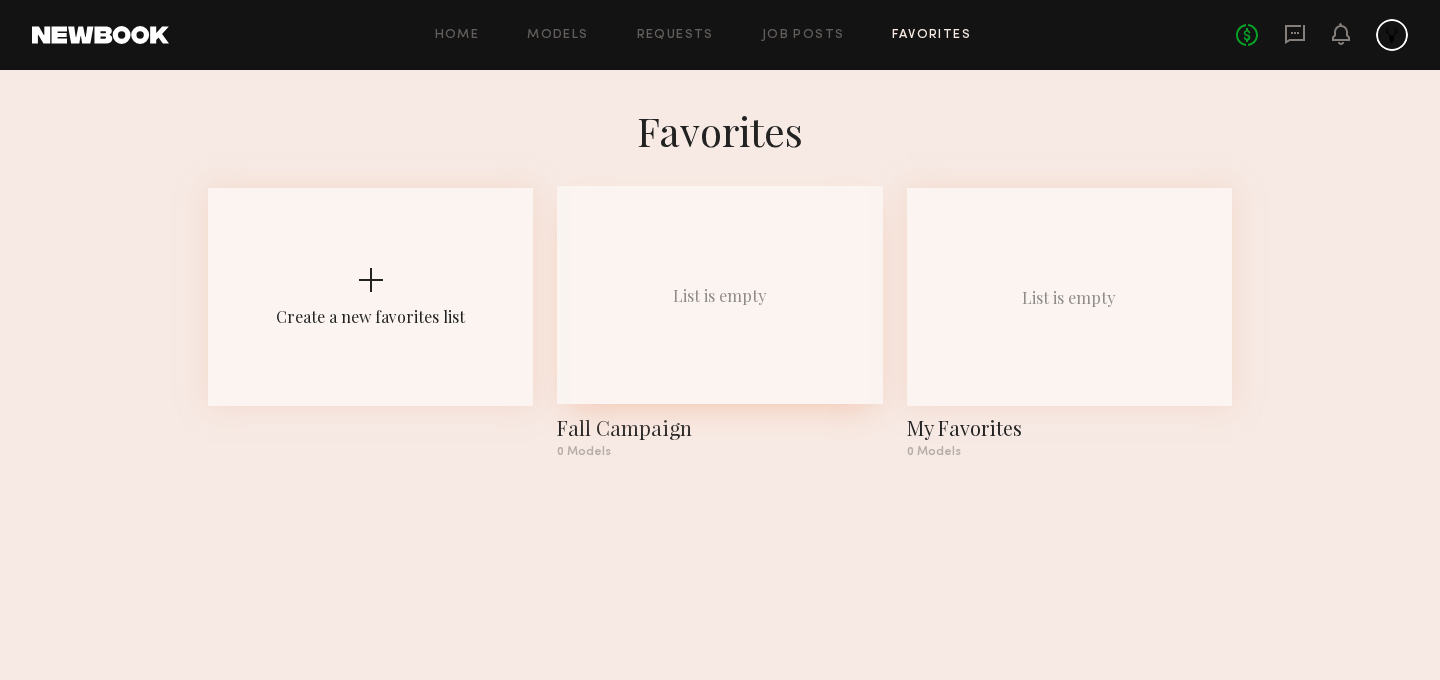 click on "List is empty" 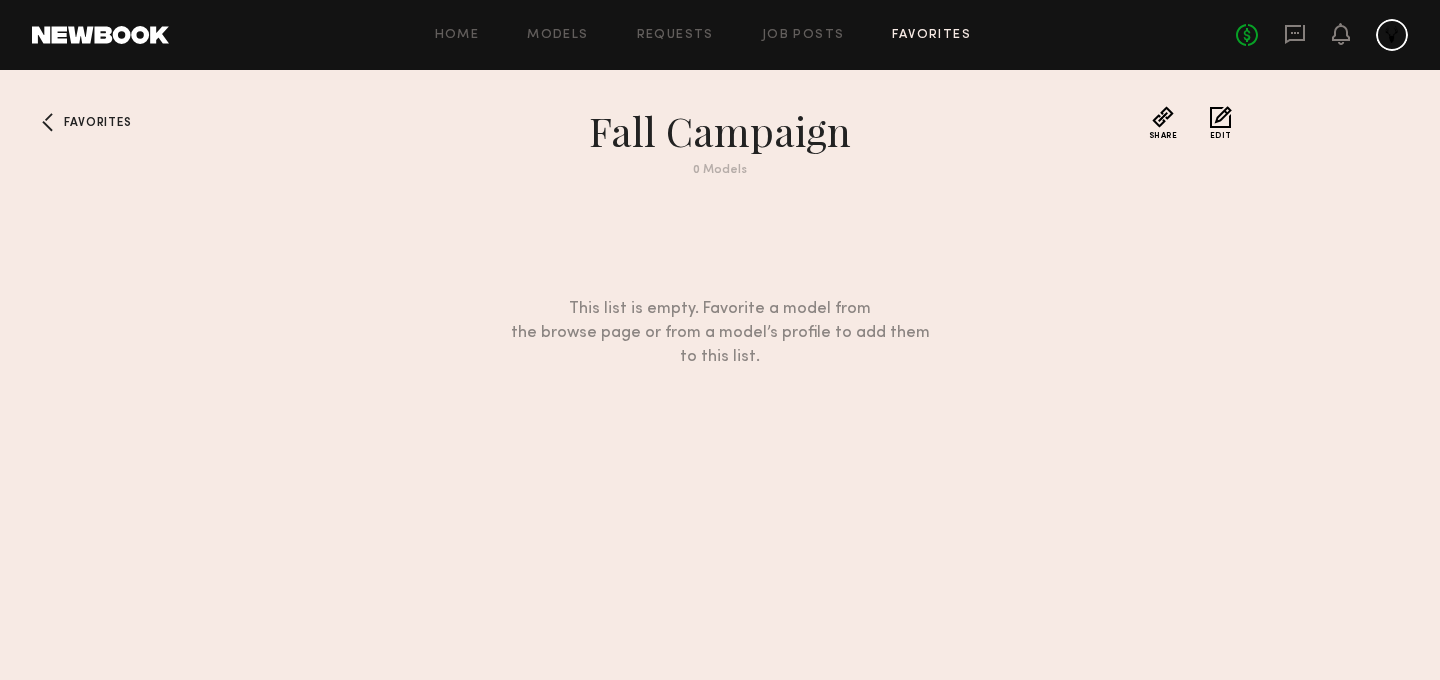 click on "Edit" 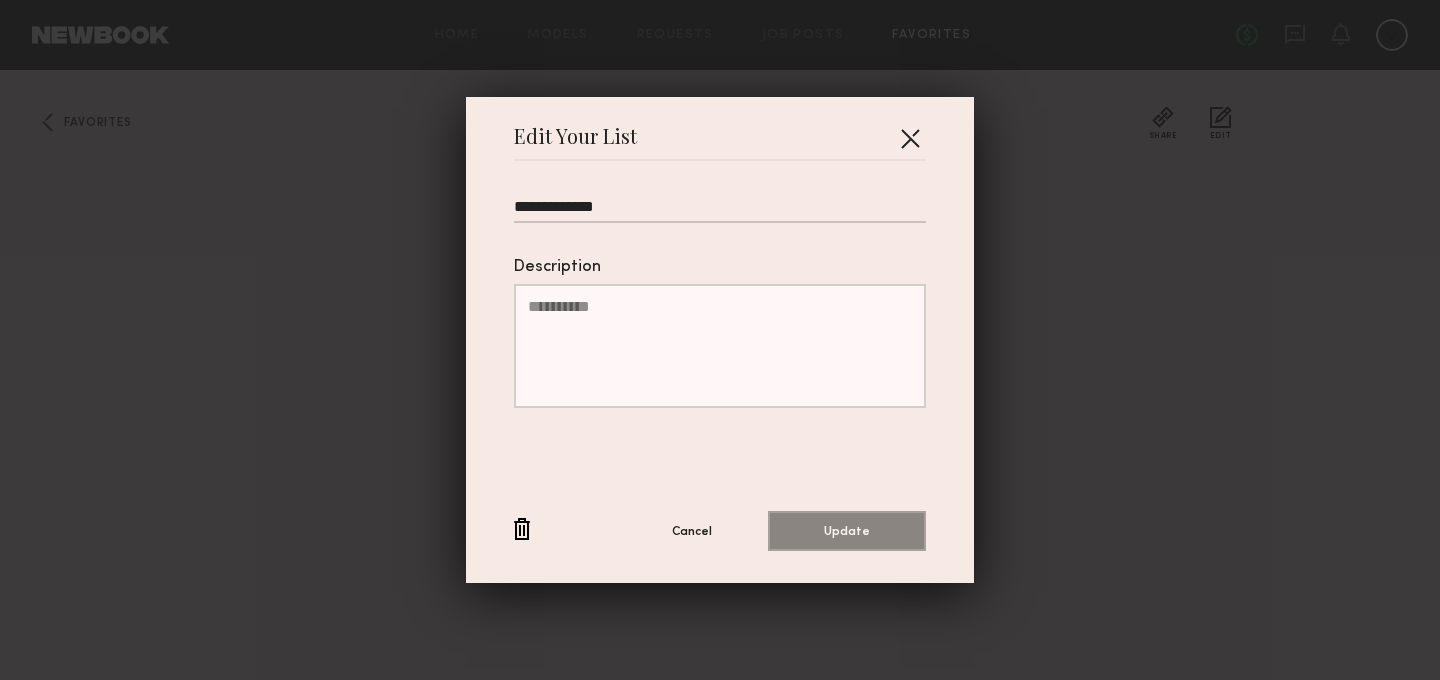 click at bounding box center [910, 138] 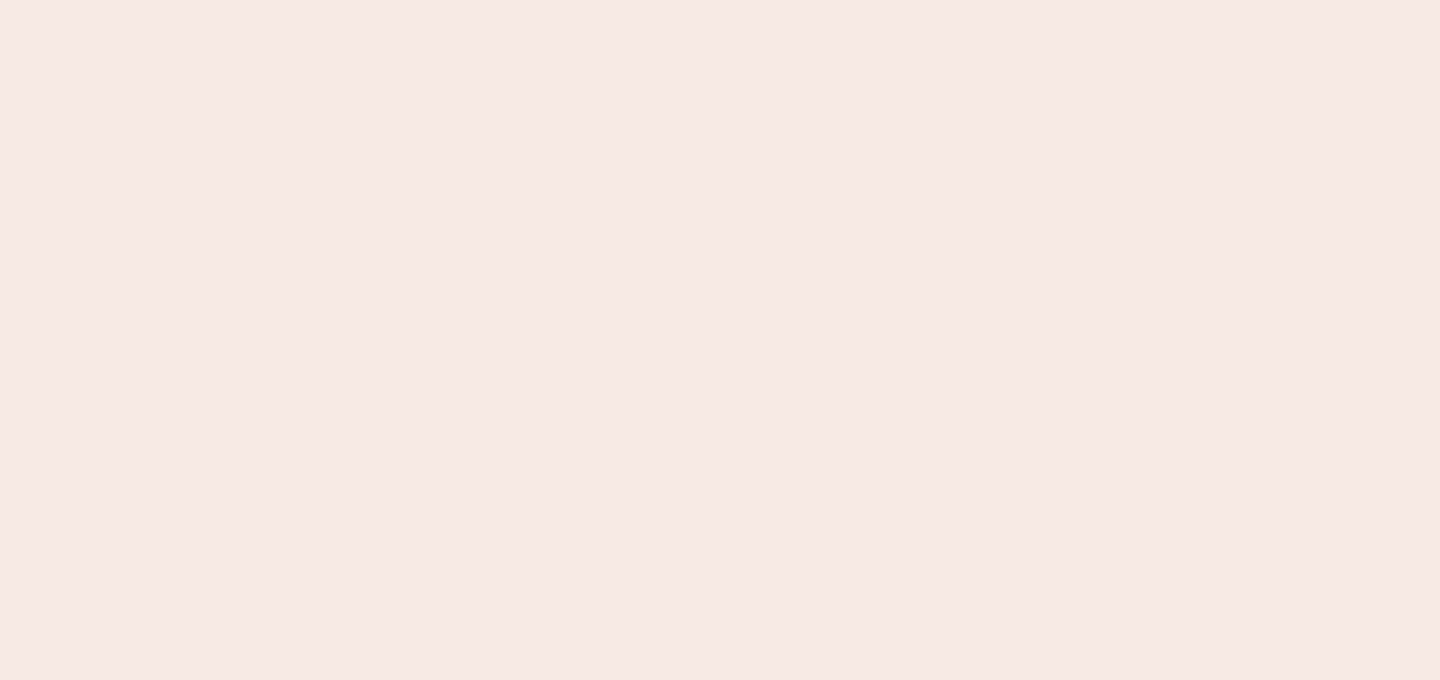 scroll, scrollTop: 0, scrollLeft: 0, axis: both 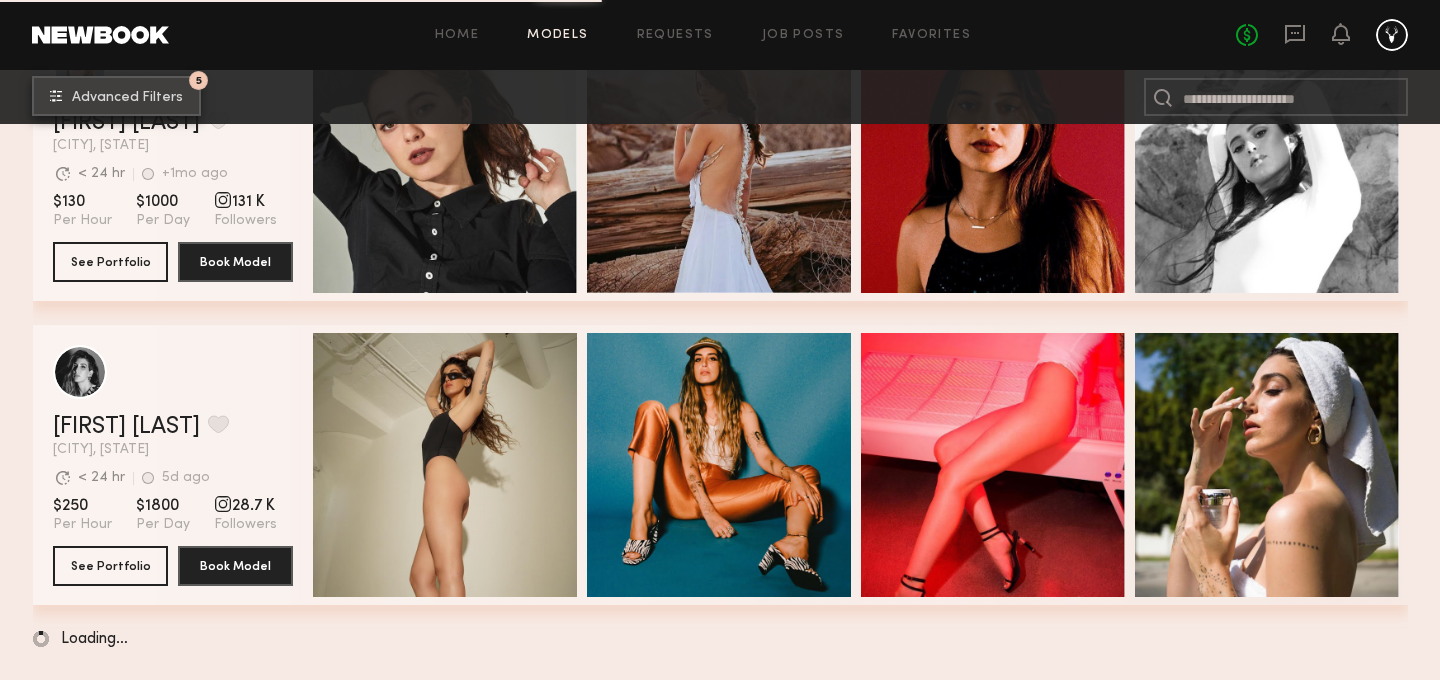 click on "5 Advanced Filters" 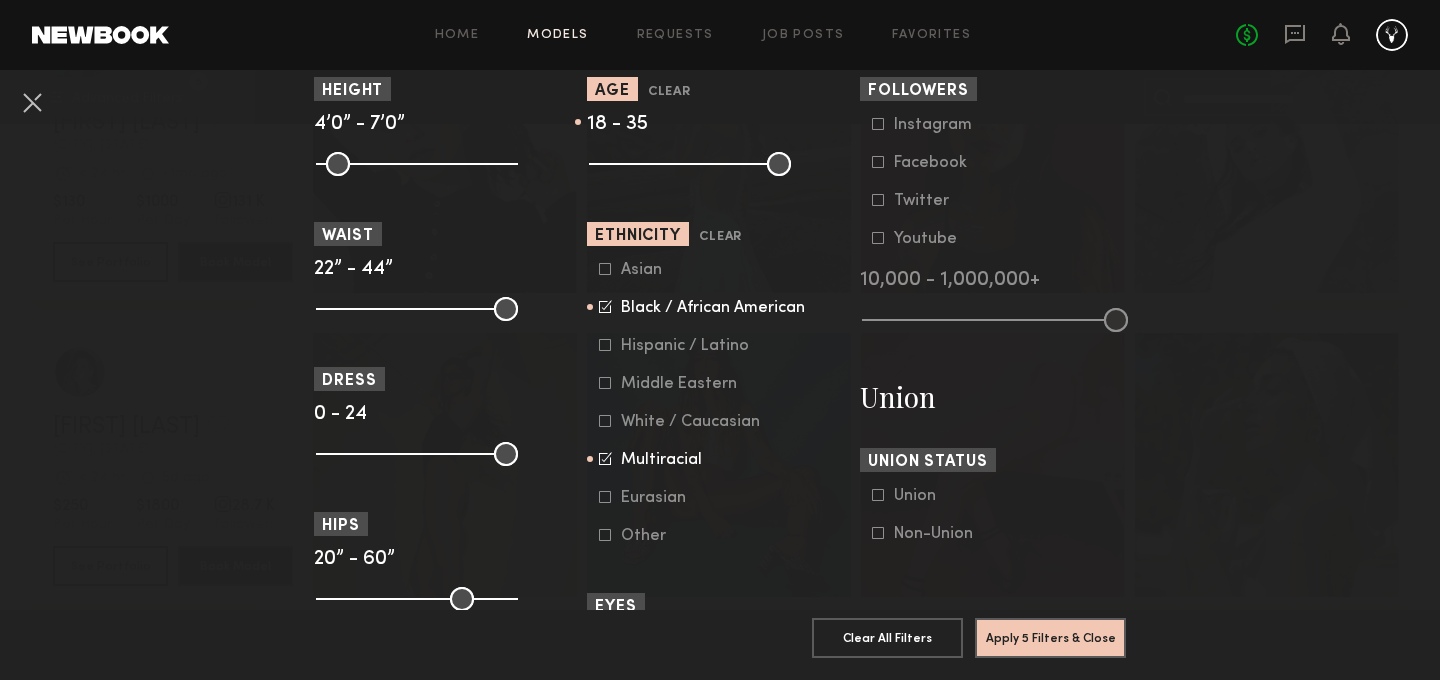 scroll, scrollTop: 1008, scrollLeft: 0, axis: vertical 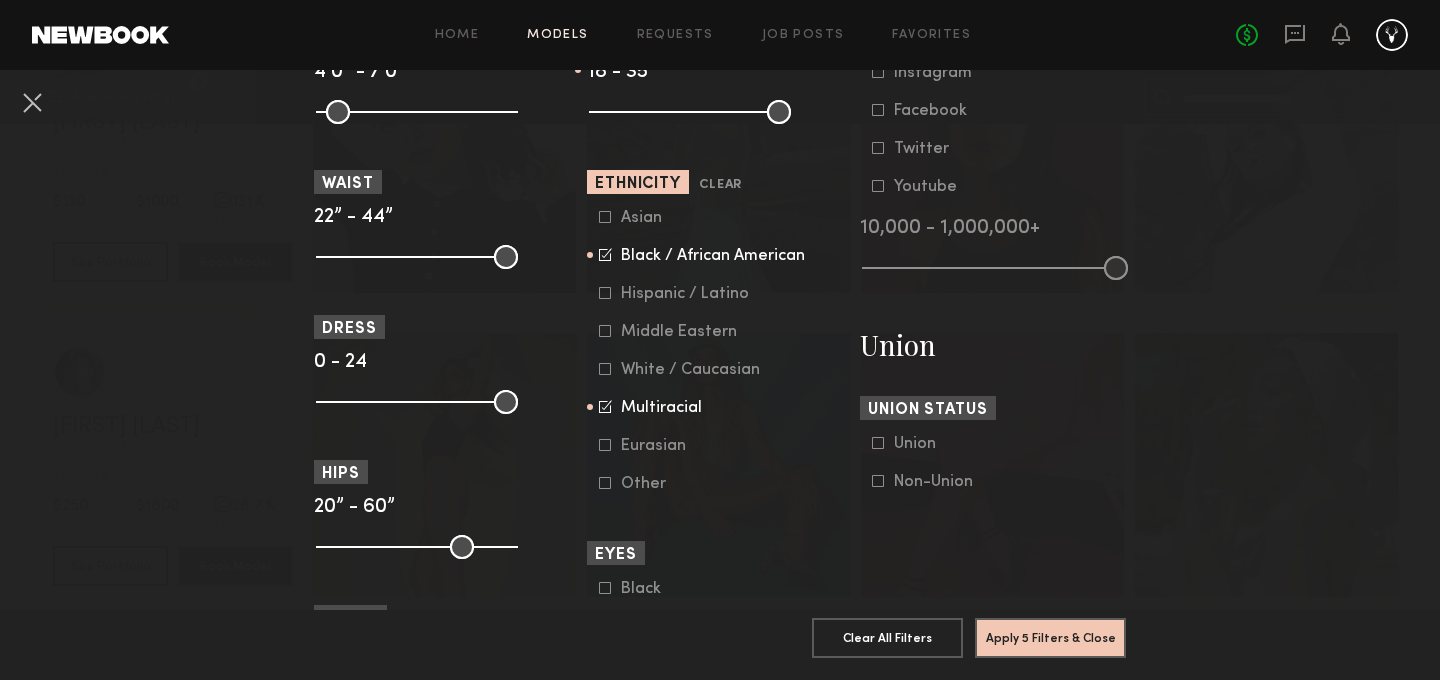 click 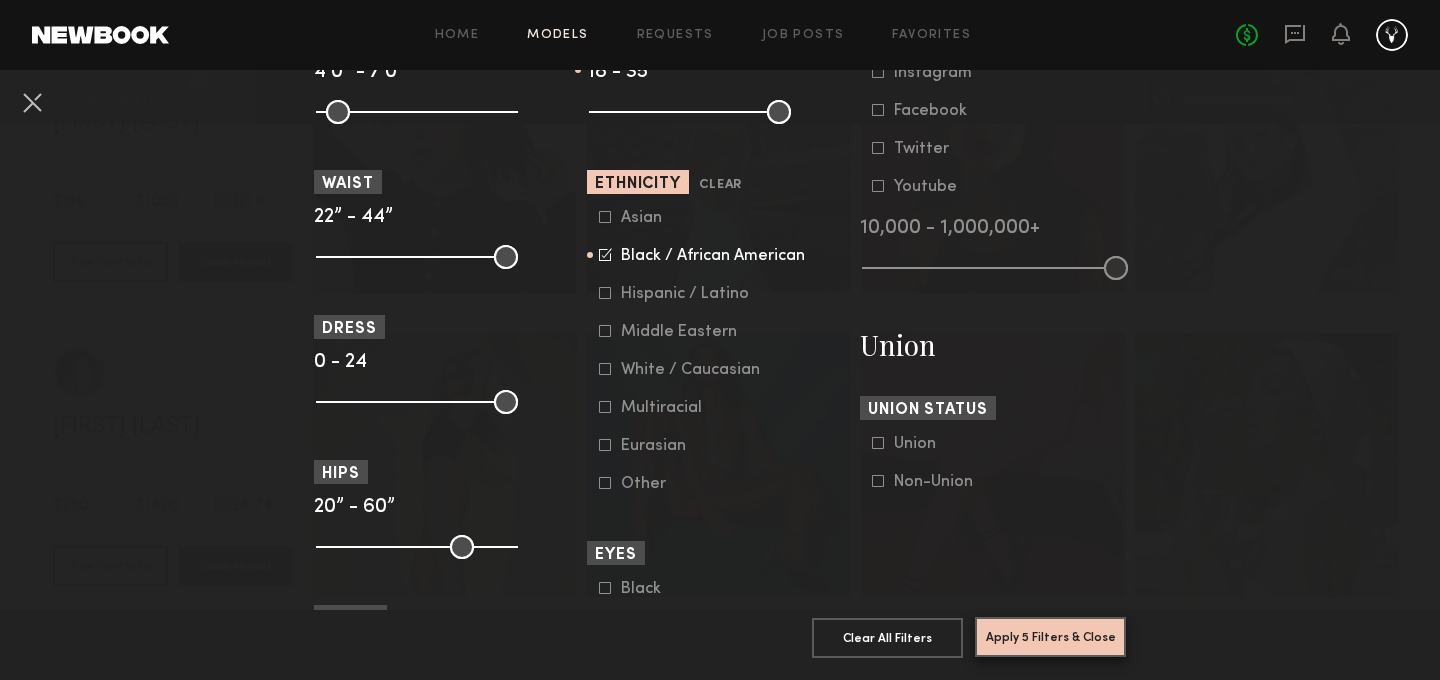 click on "Apply 5 Filters & Close" 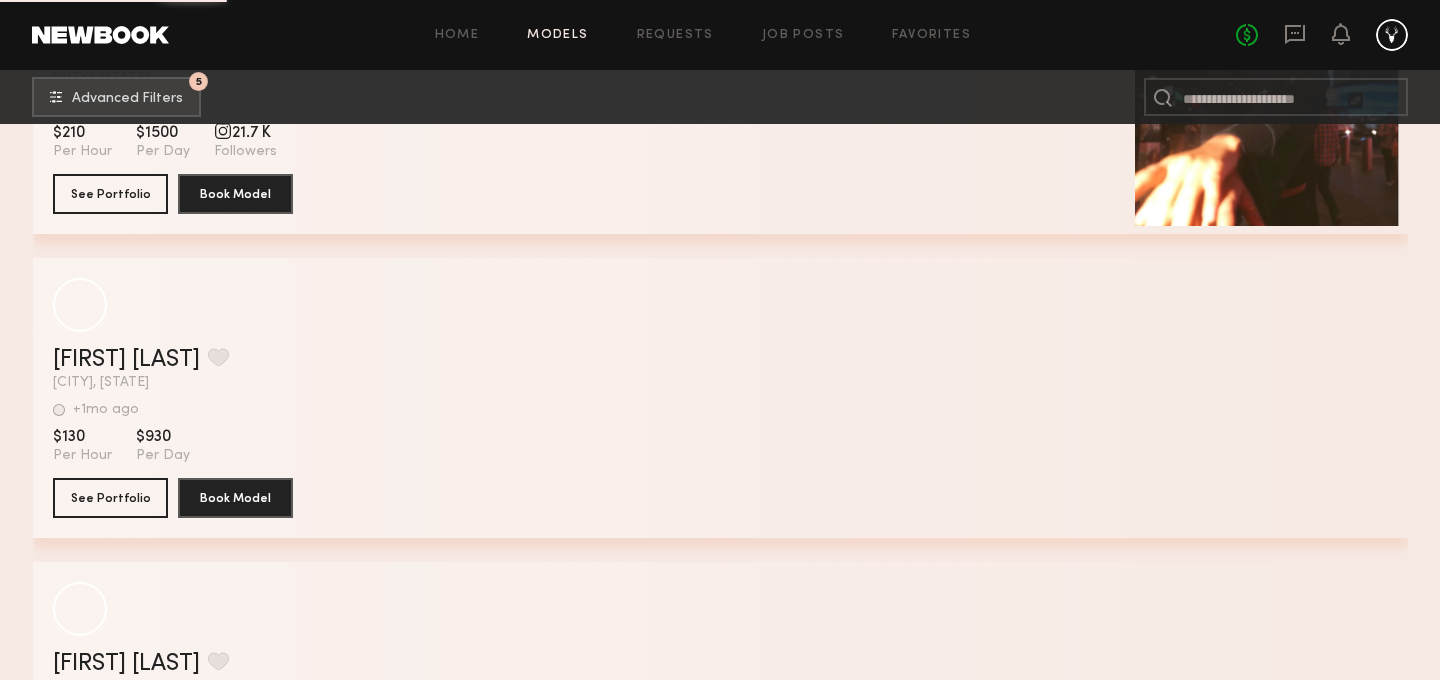 scroll, scrollTop: 39472, scrollLeft: 0, axis: vertical 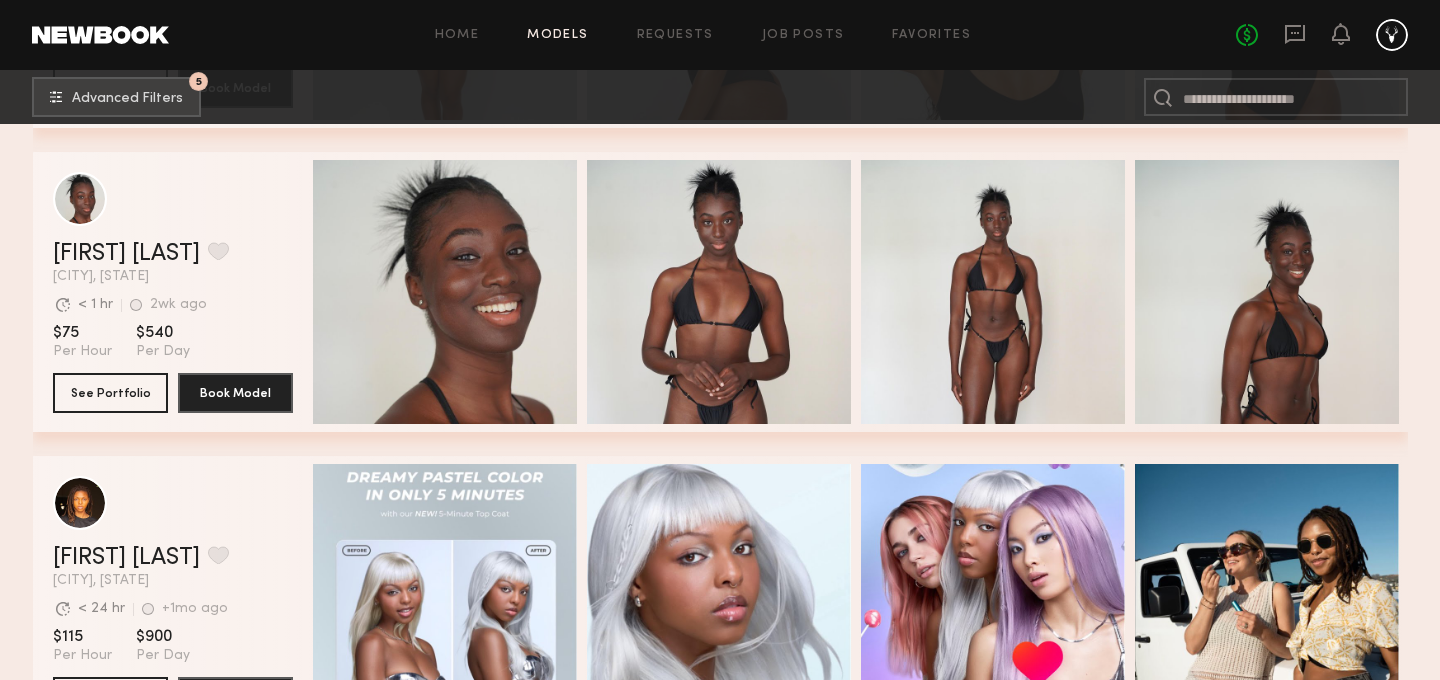 drag, startPoint x: 850, startPoint y: 558, endPoint x: 855, endPoint y: 567, distance: 10.29563 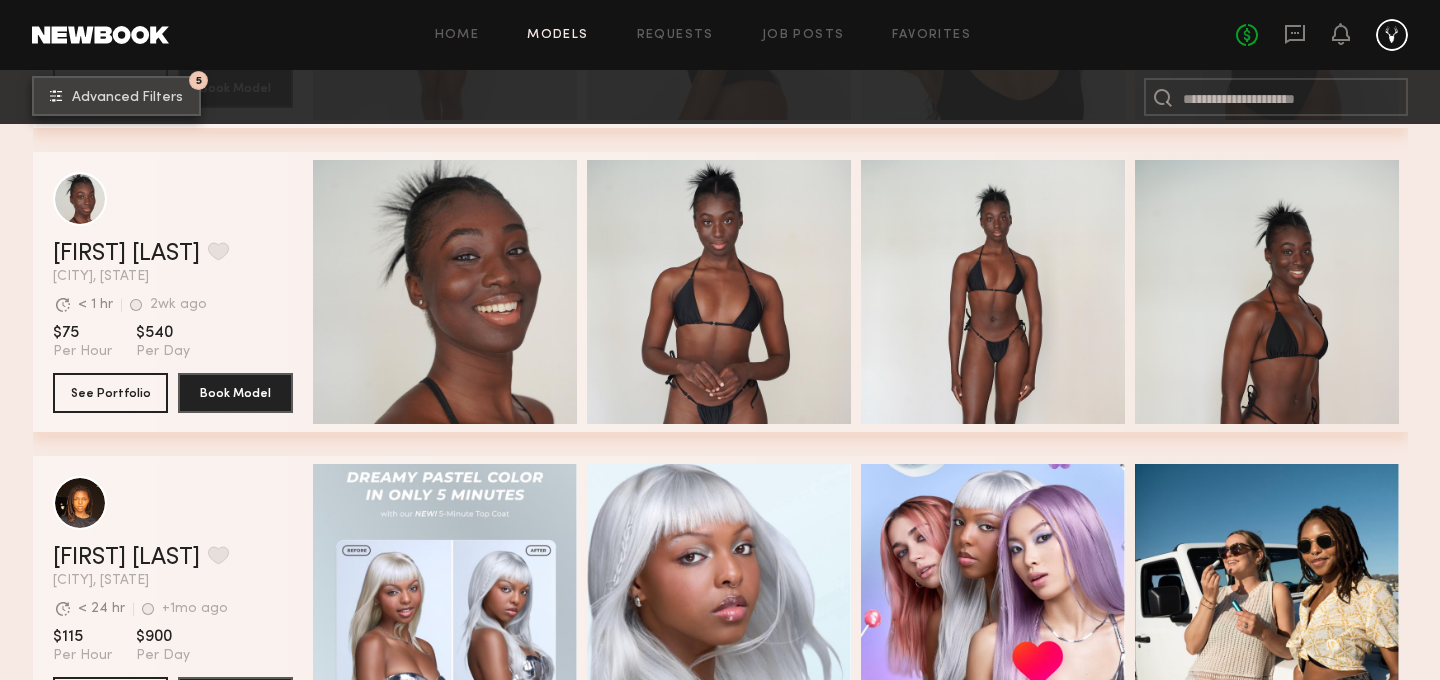 click on "Advanced Filters" 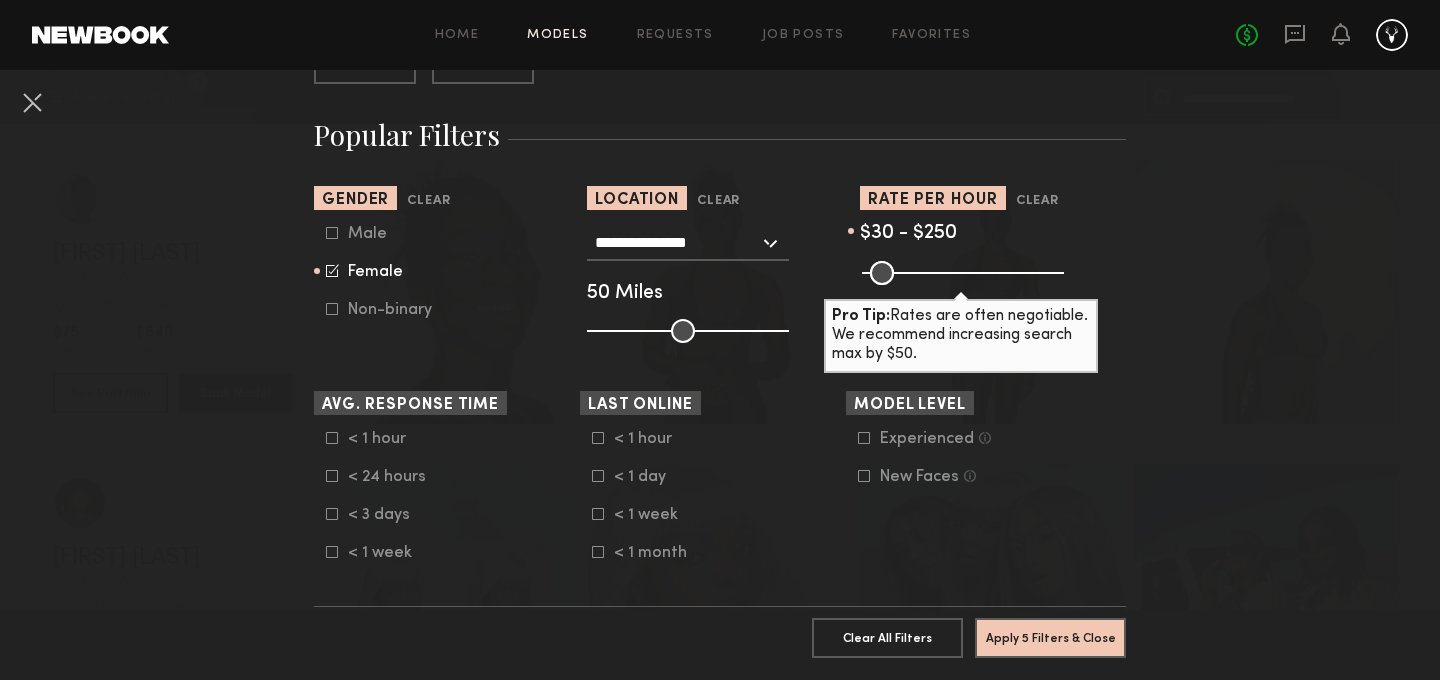 scroll, scrollTop: 316, scrollLeft: 0, axis: vertical 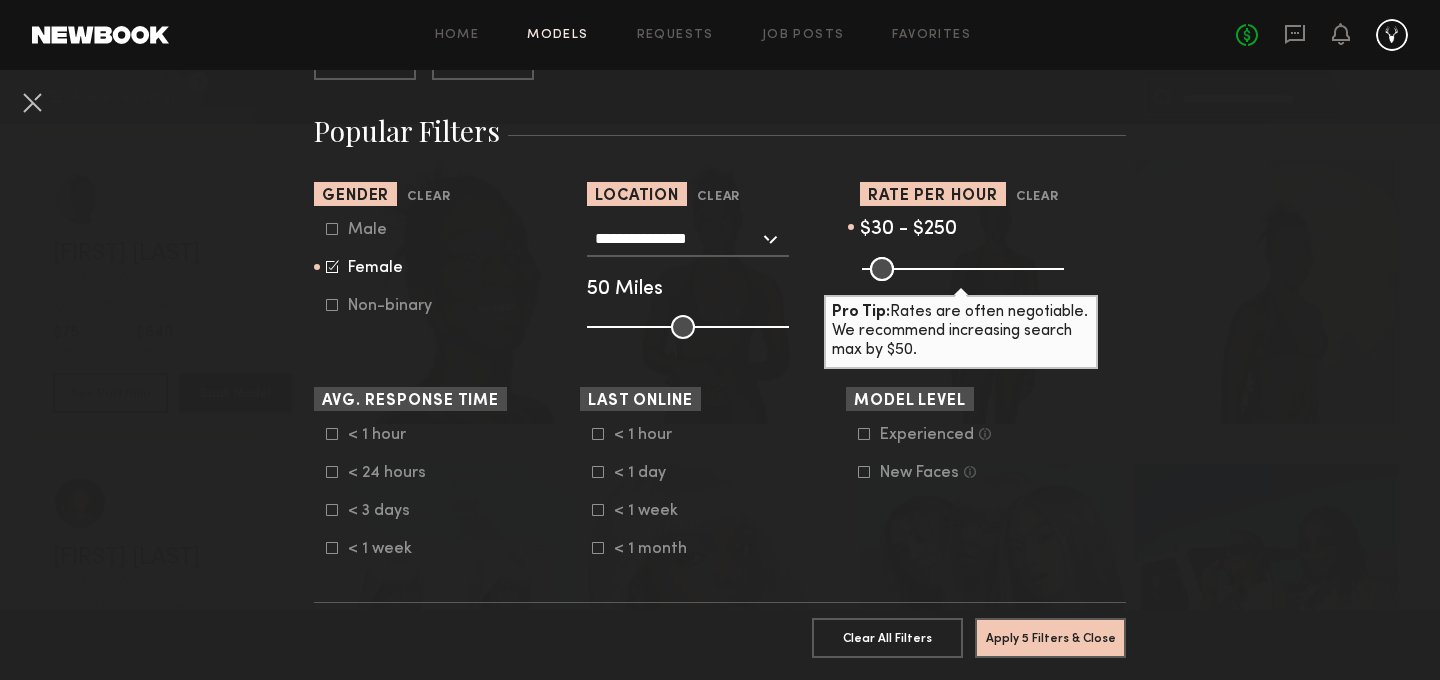 click 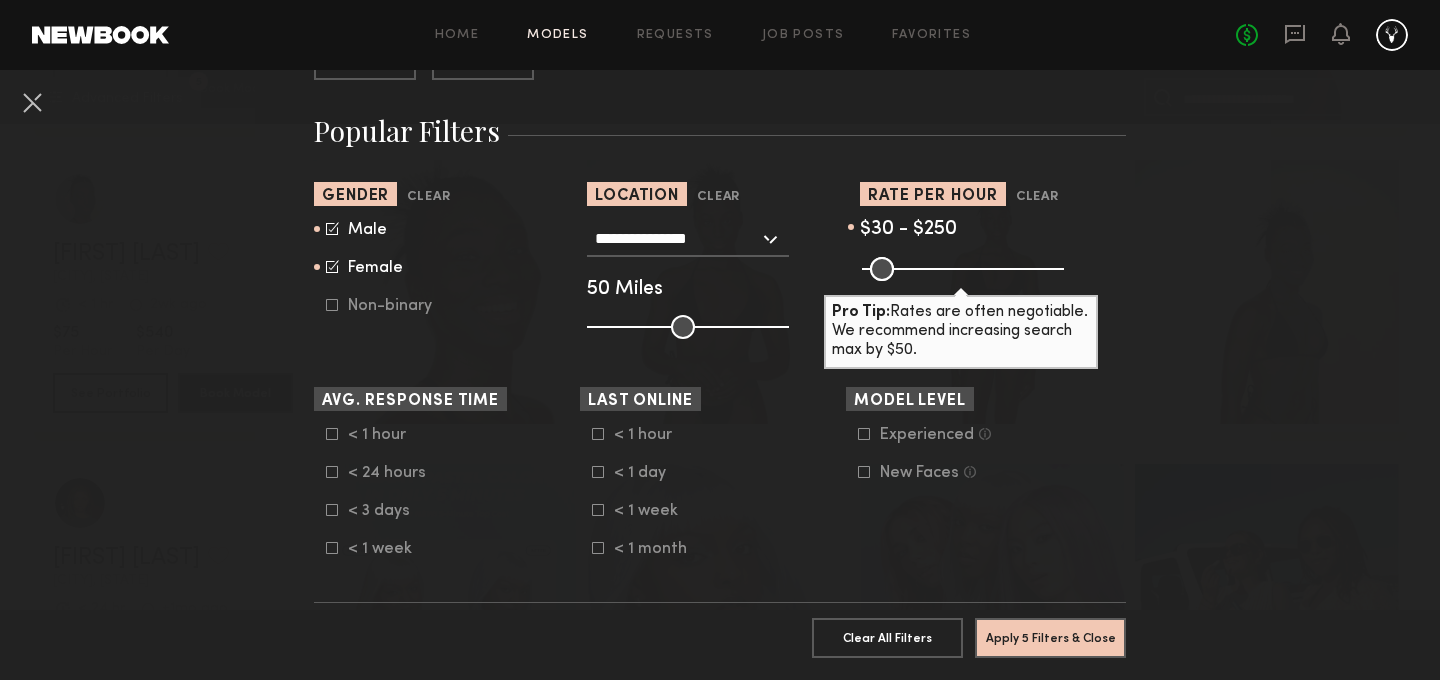click 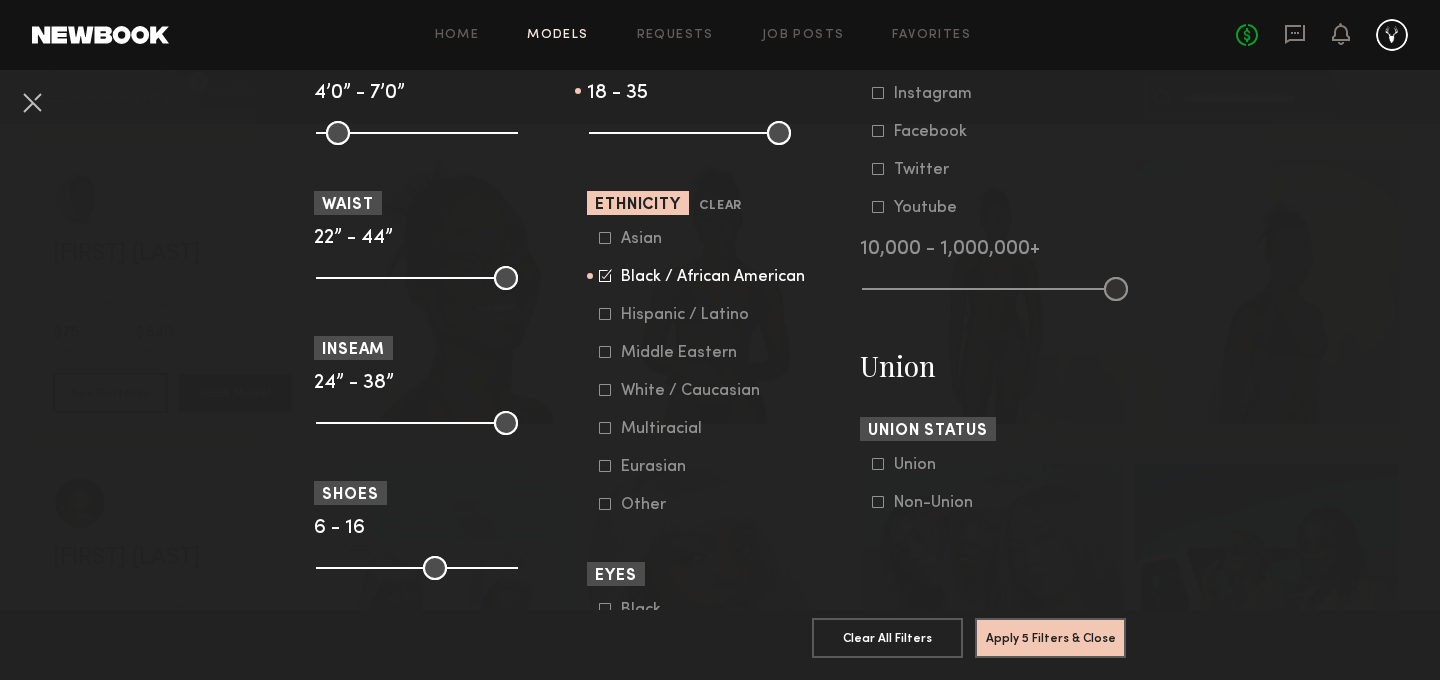 scroll, scrollTop: 989, scrollLeft: 0, axis: vertical 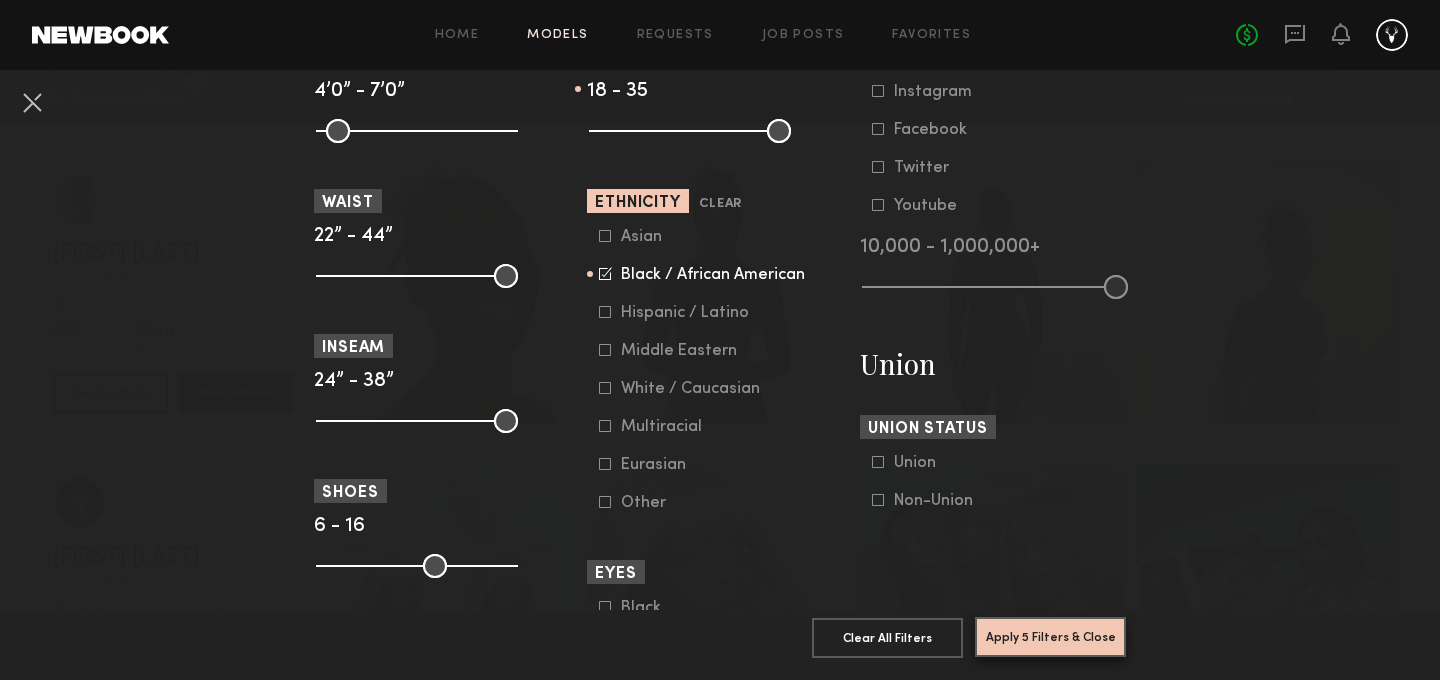 click on "Apply 5 Filters & Close" 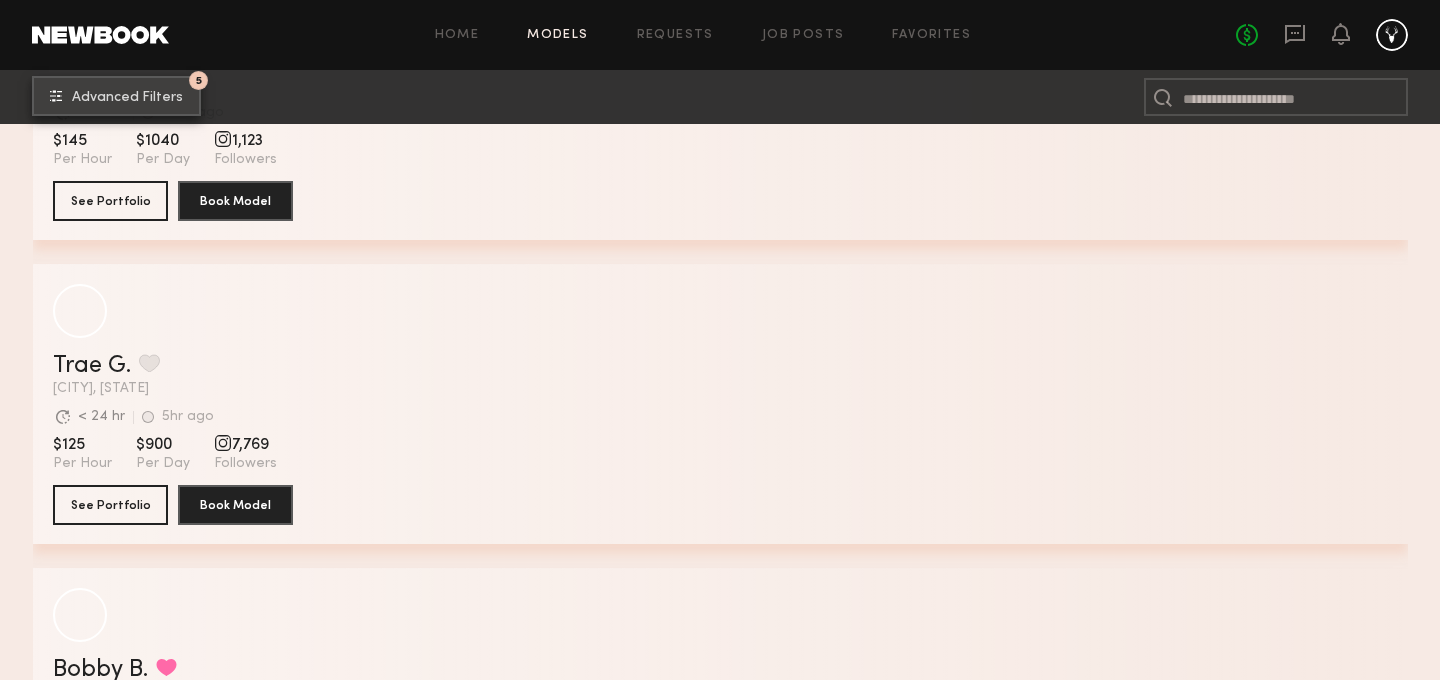 scroll, scrollTop: 1132, scrollLeft: 0, axis: vertical 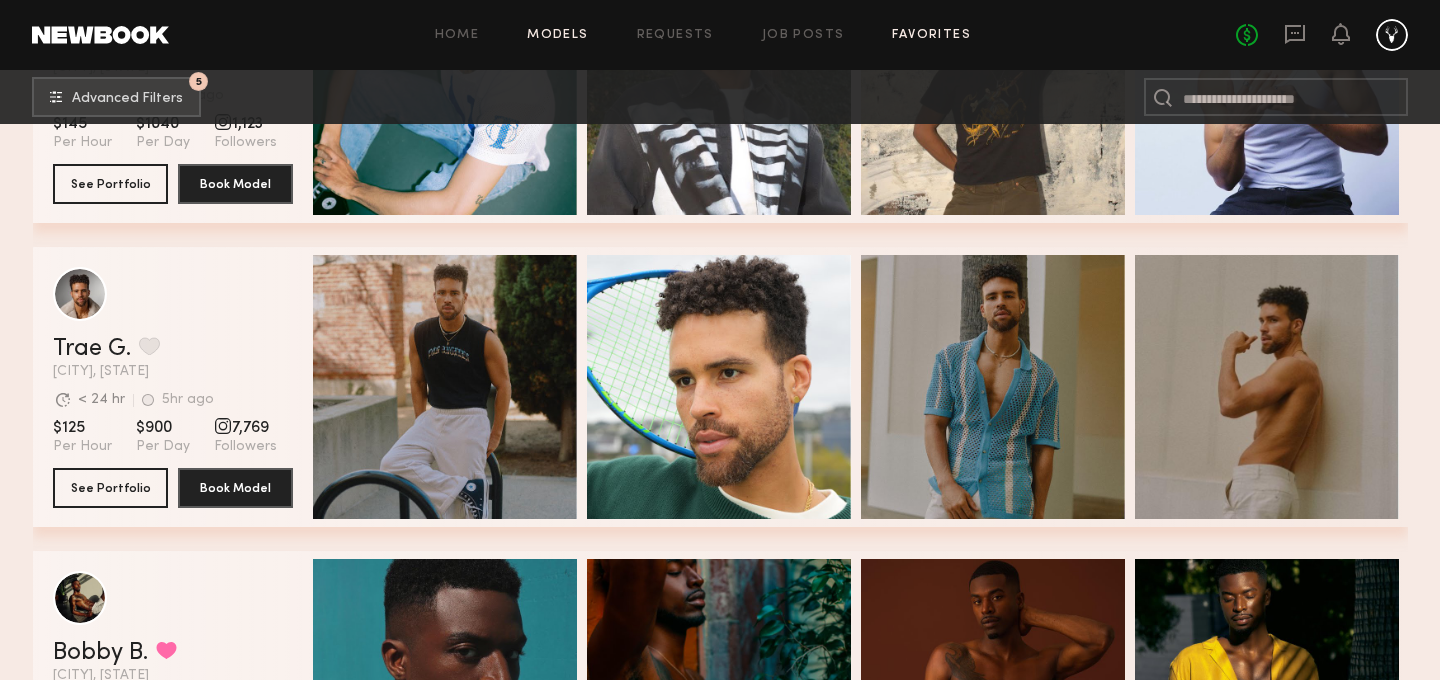 click on "Favorites" 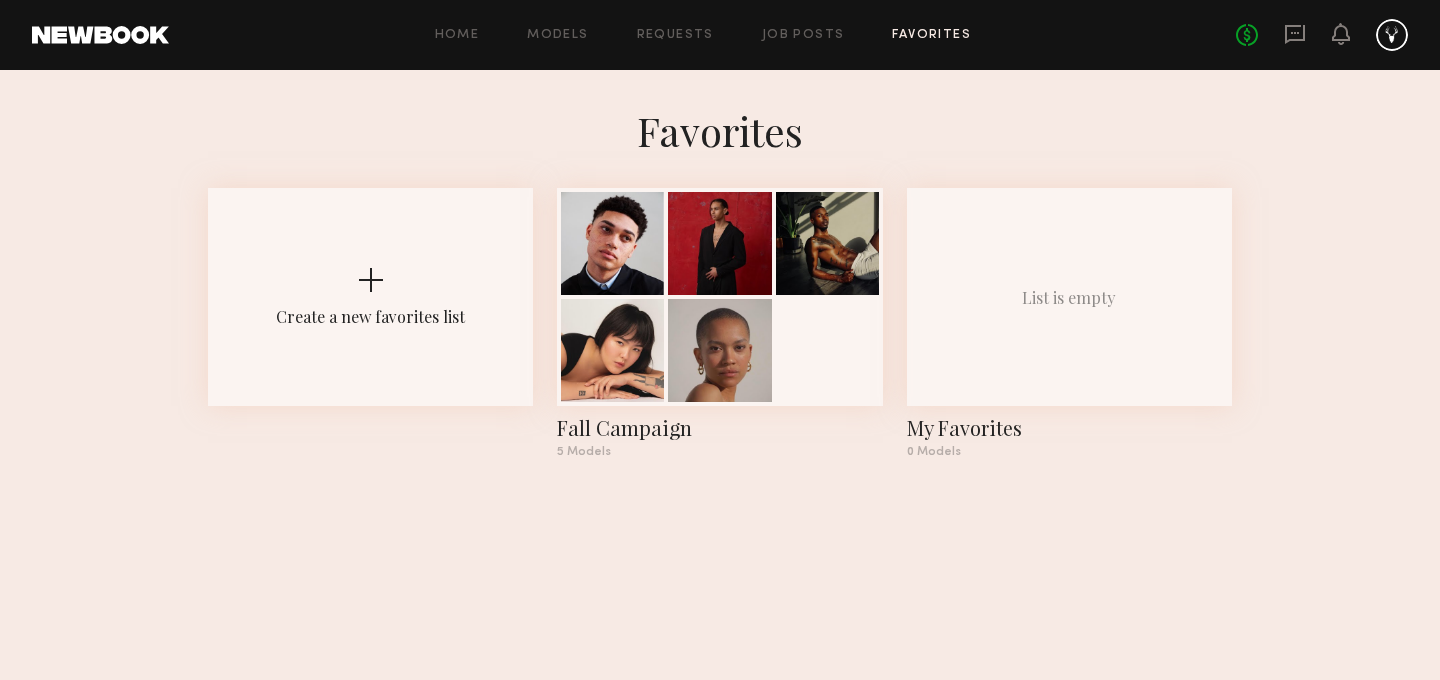 click on "Favorites Create a new favorites list Fall Campaign 5  Models List is empty My Favorites 0  Models" 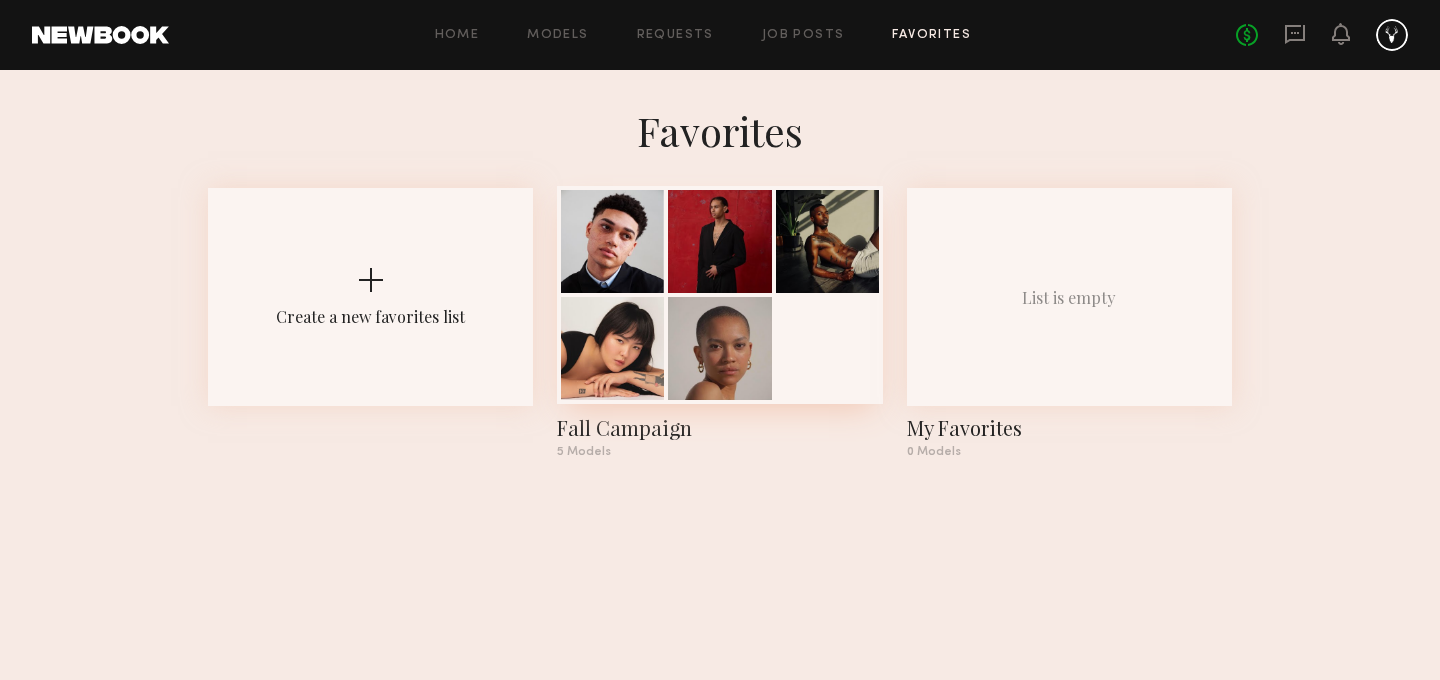 click 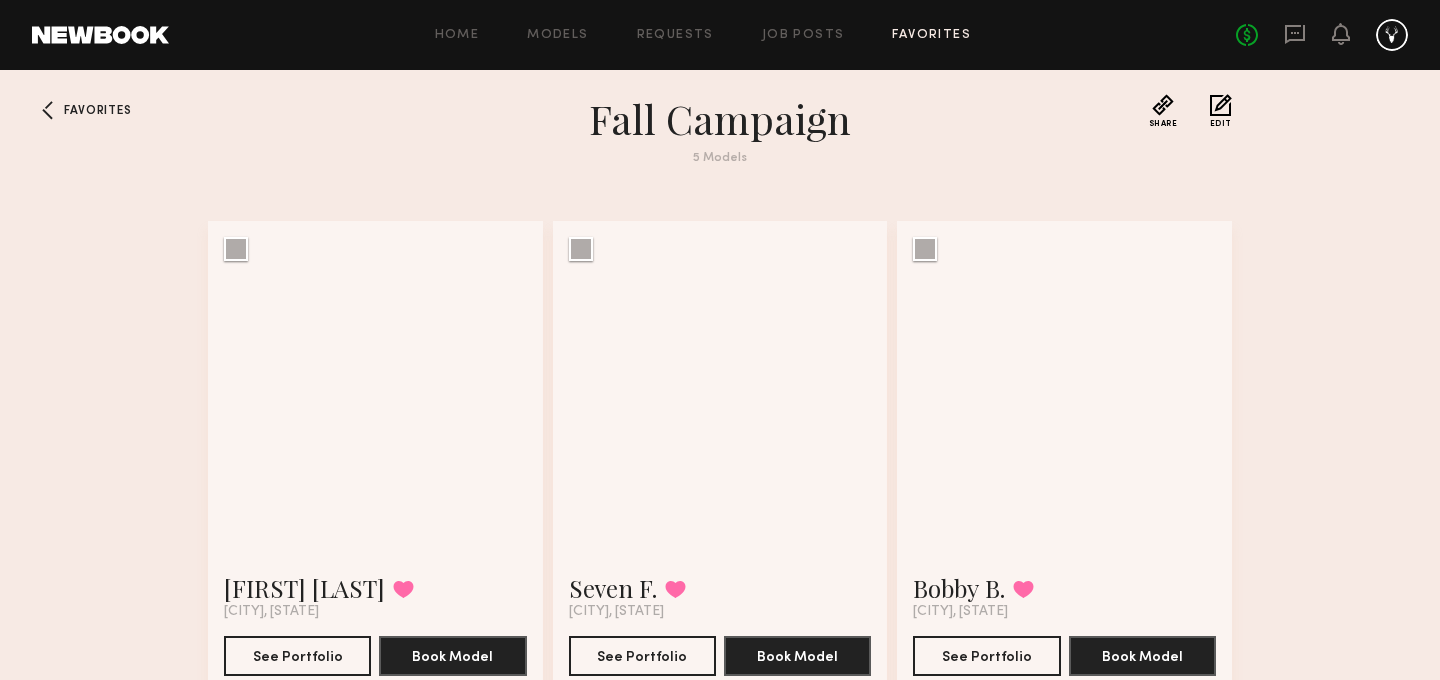 scroll, scrollTop: 0, scrollLeft: 0, axis: both 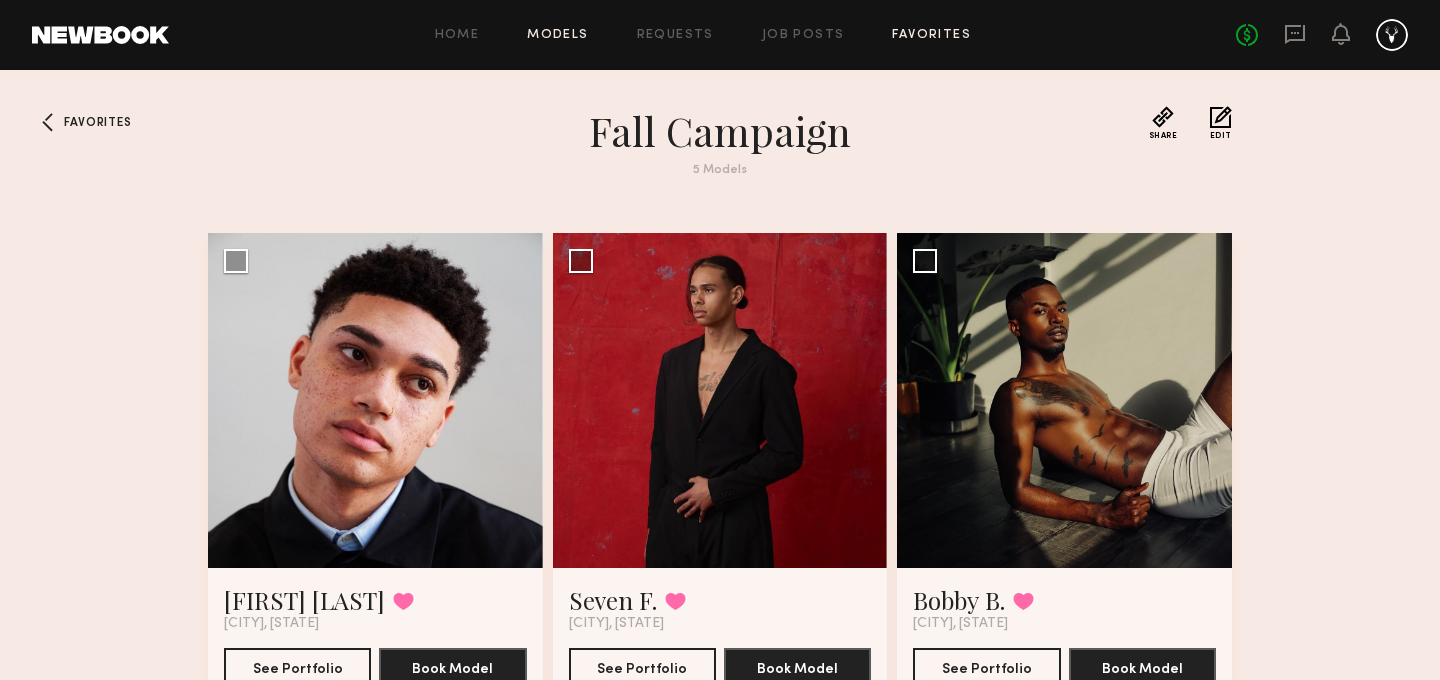 click on "Models" 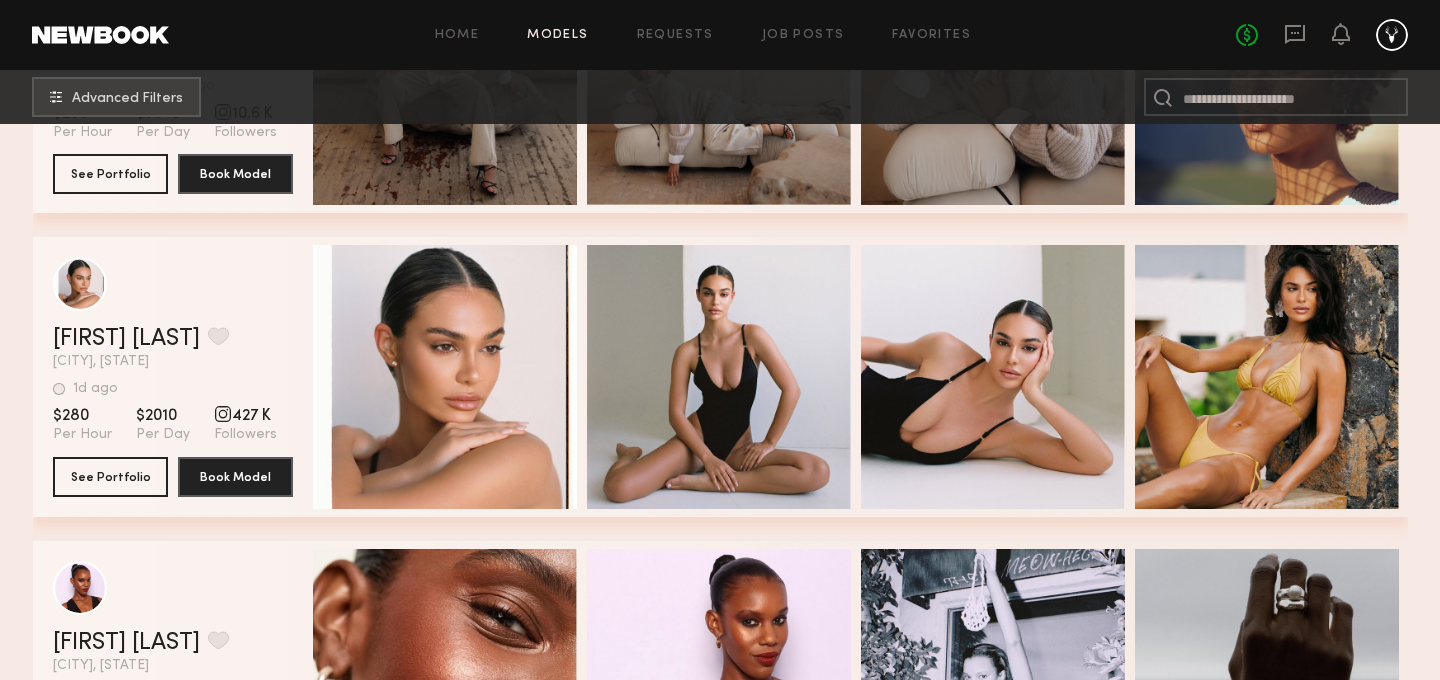 scroll, scrollTop: 0, scrollLeft: 0, axis: both 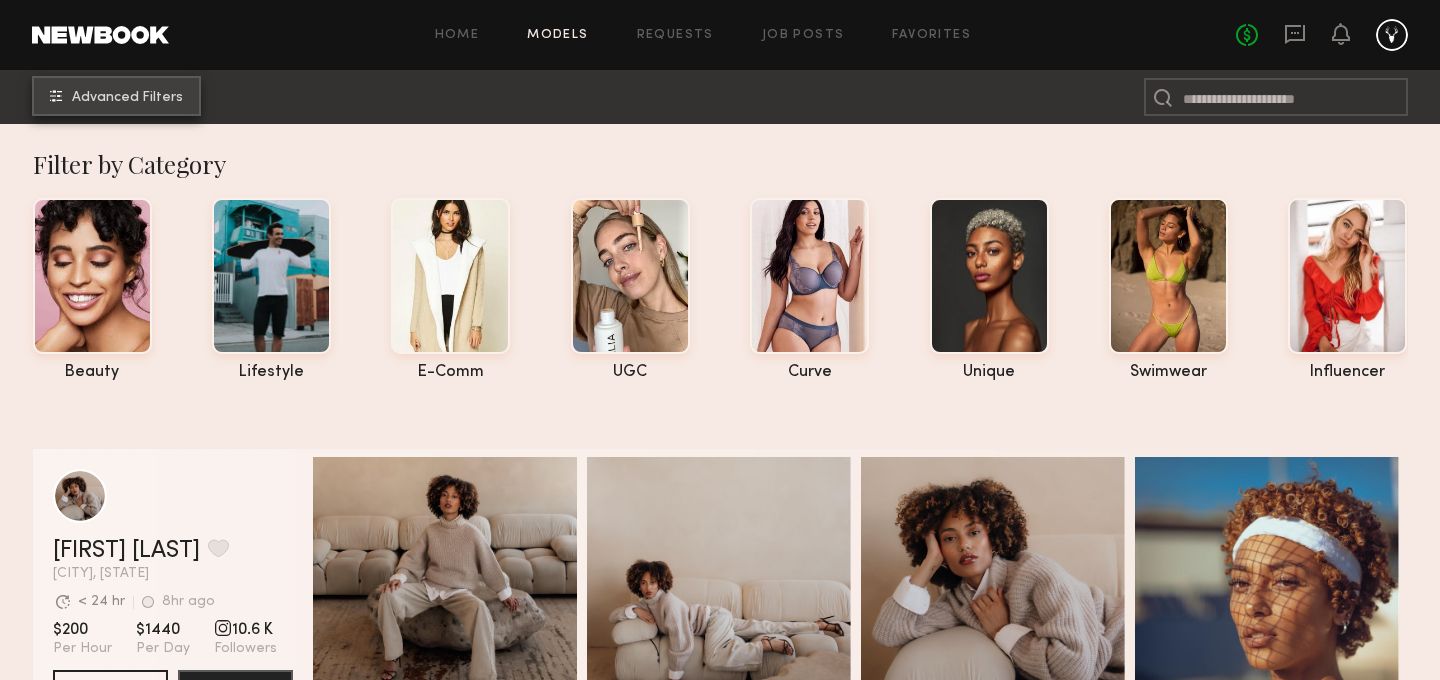 click on "Advanced Filters" 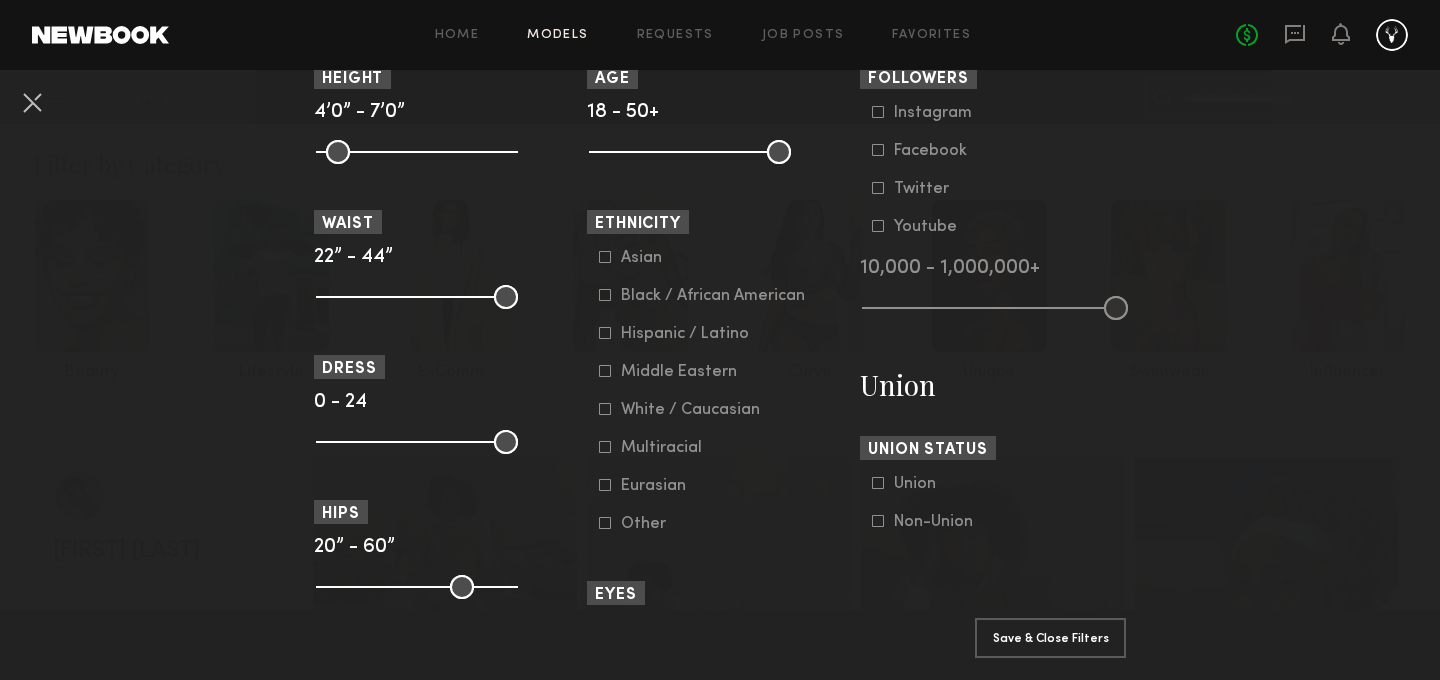 scroll, scrollTop: 982, scrollLeft: 0, axis: vertical 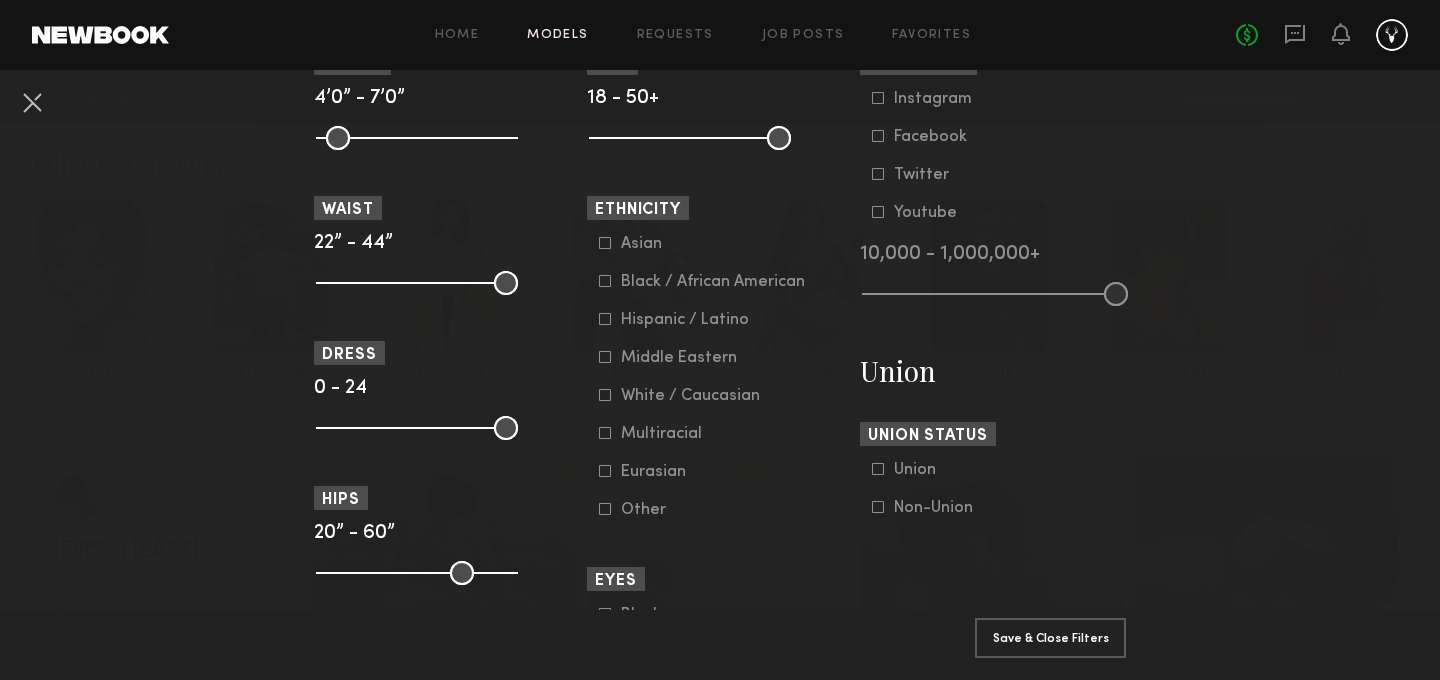 click on "Black / African American" 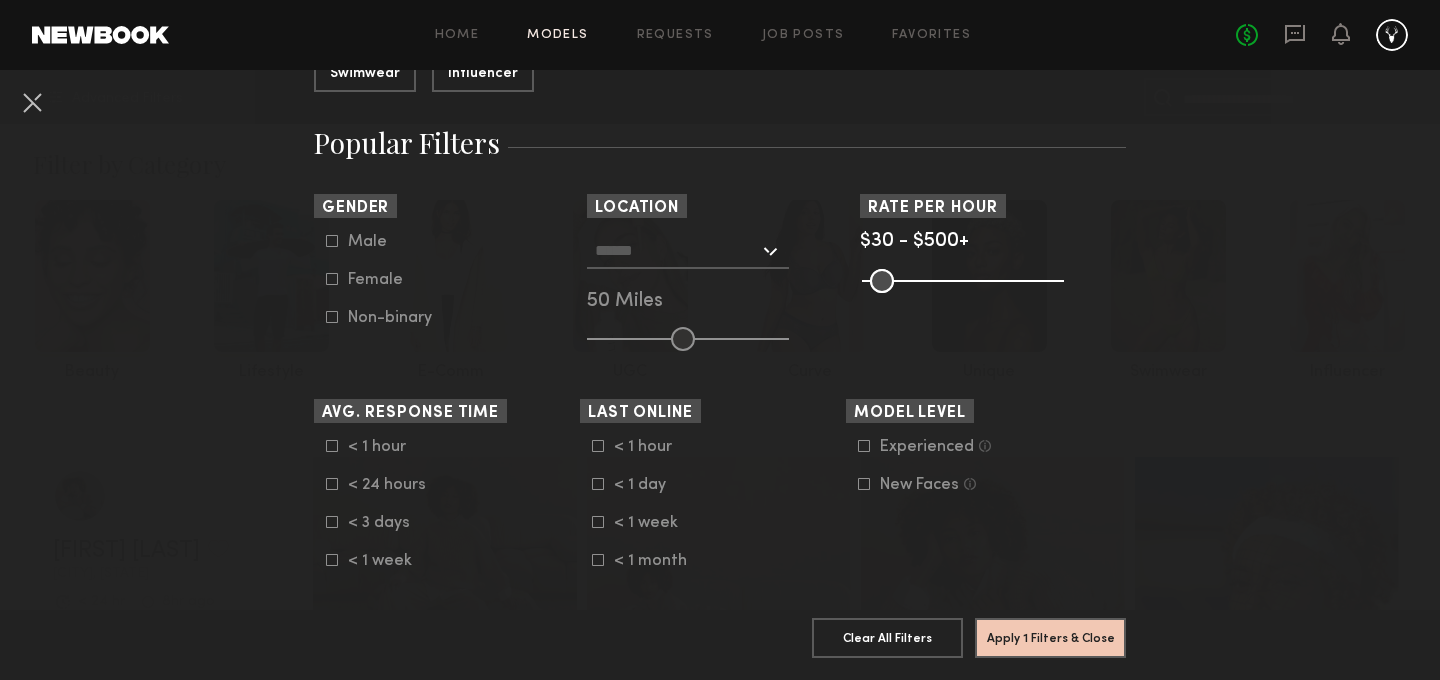 scroll, scrollTop: 303, scrollLeft: 0, axis: vertical 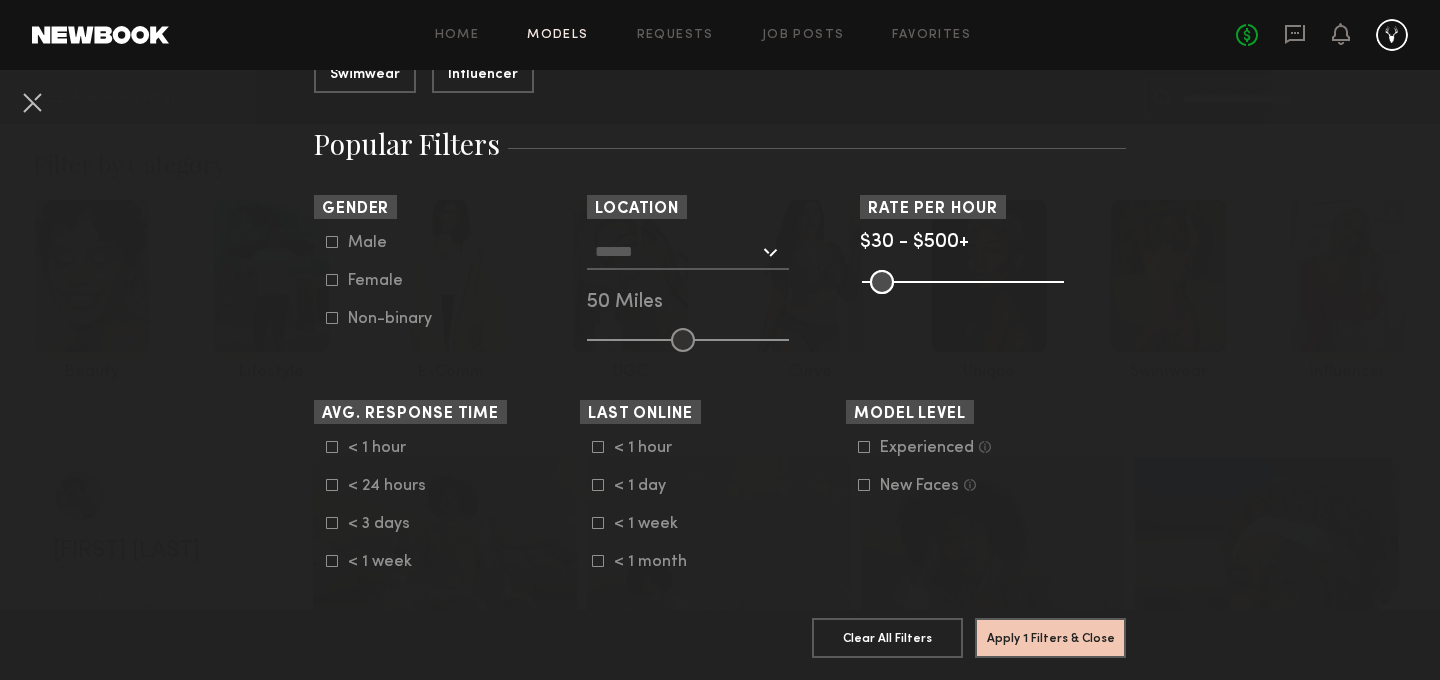 click on "Male   Female   Non-binary" 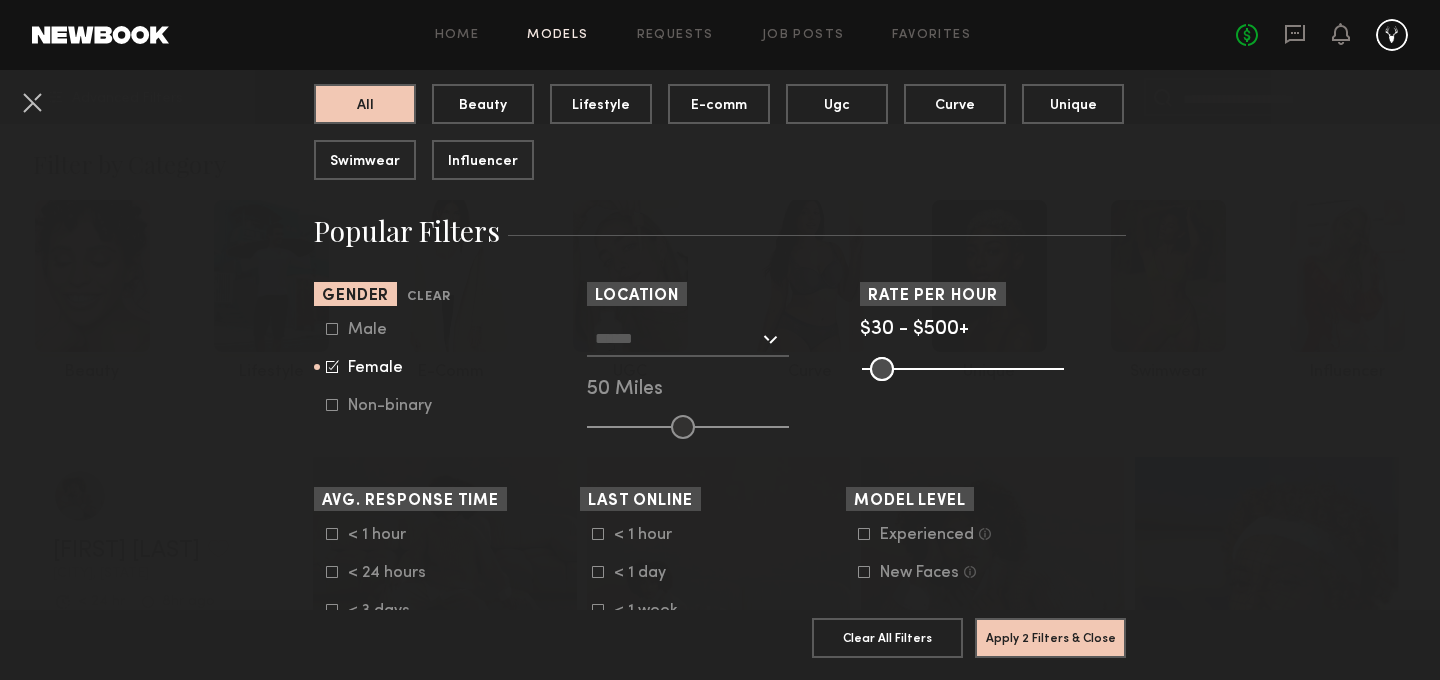 scroll, scrollTop: 200, scrollLeft: 0, axis: vertical 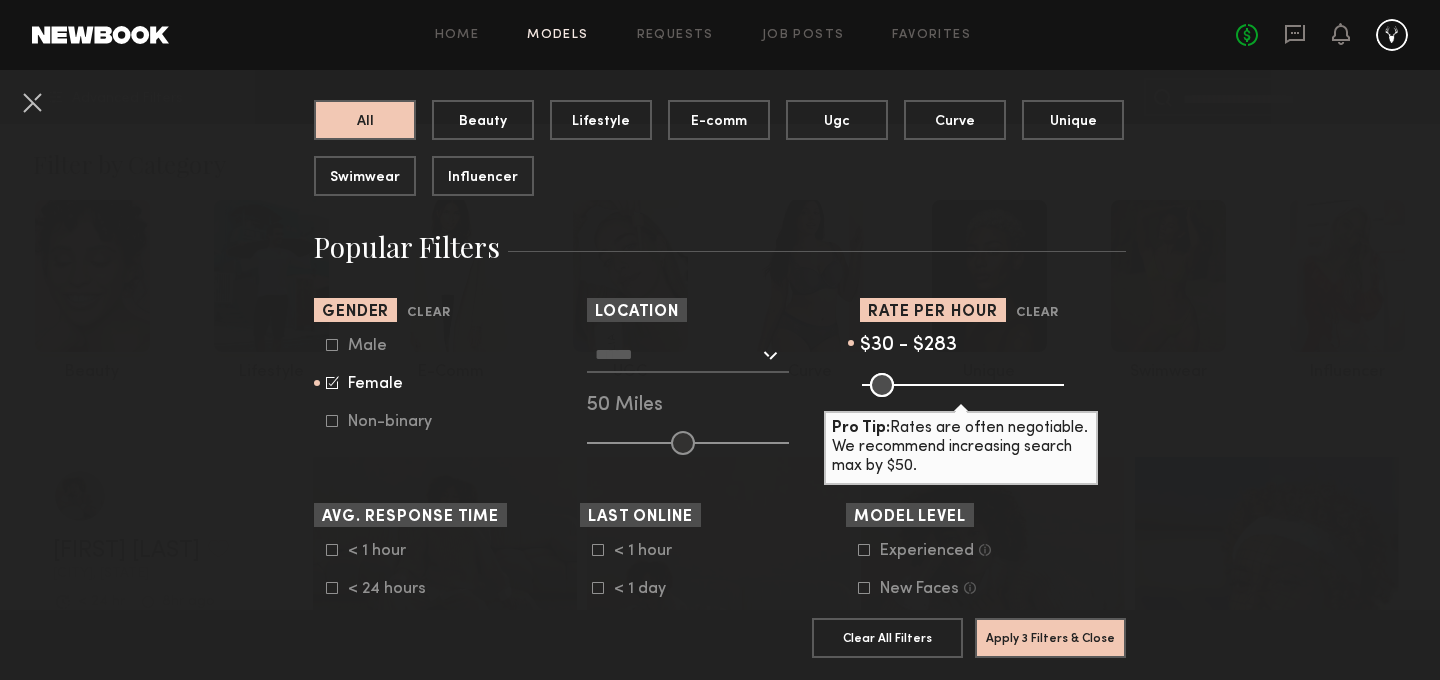 drag, startPoint x: 1053, startPoint y: 388, endPoint x: 969, endPoint y: 387, distance: 84.00595 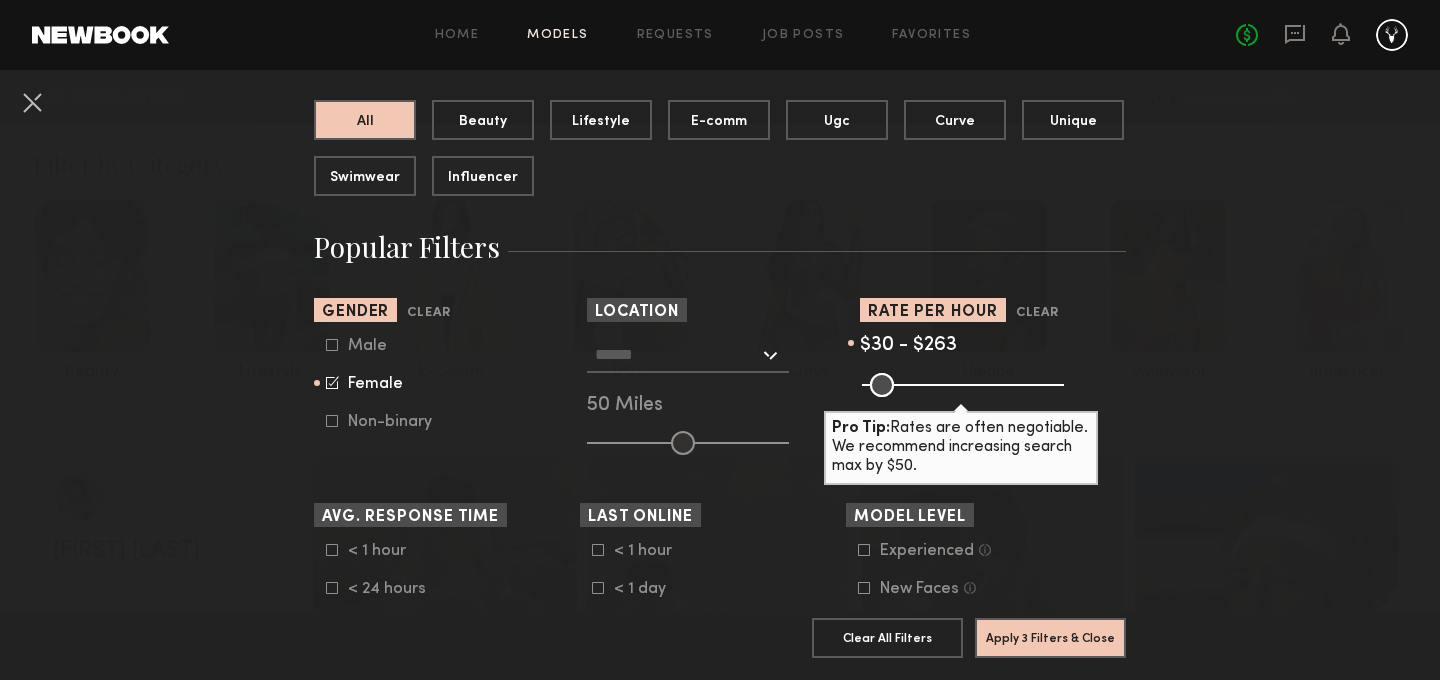 type on "***" 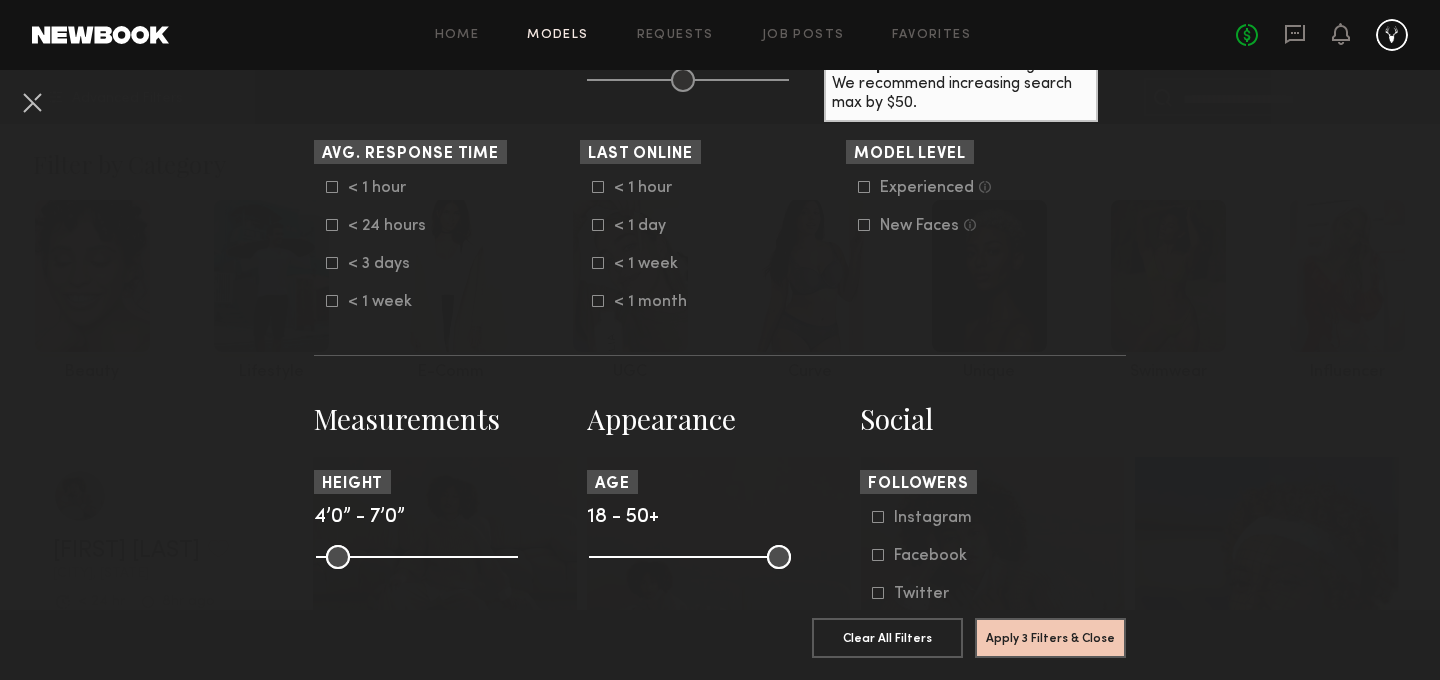 scroll, scrollTop: 565, scrollLeft: 0, axis: vertical 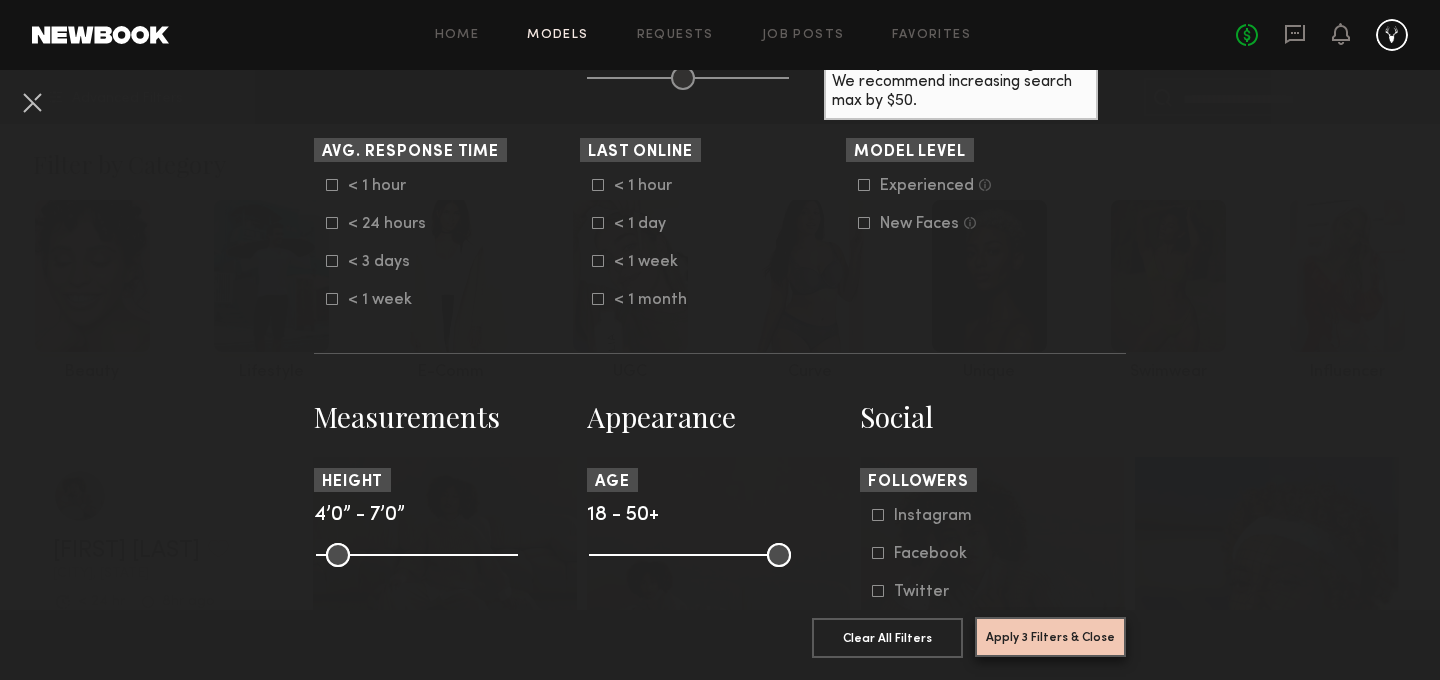 click on "Apply 3 Filters & Close" 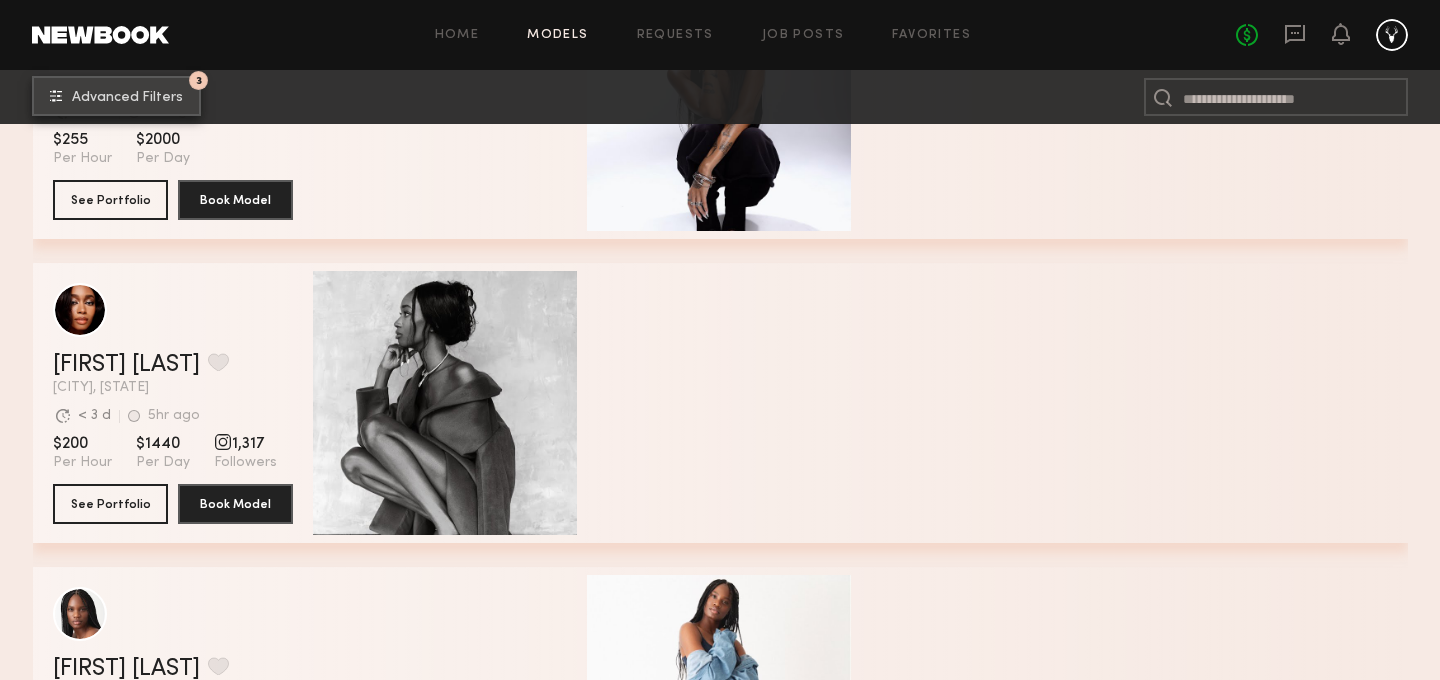 scroll, scrollTop: 5097, scrollLeft: 0, axis: vertical 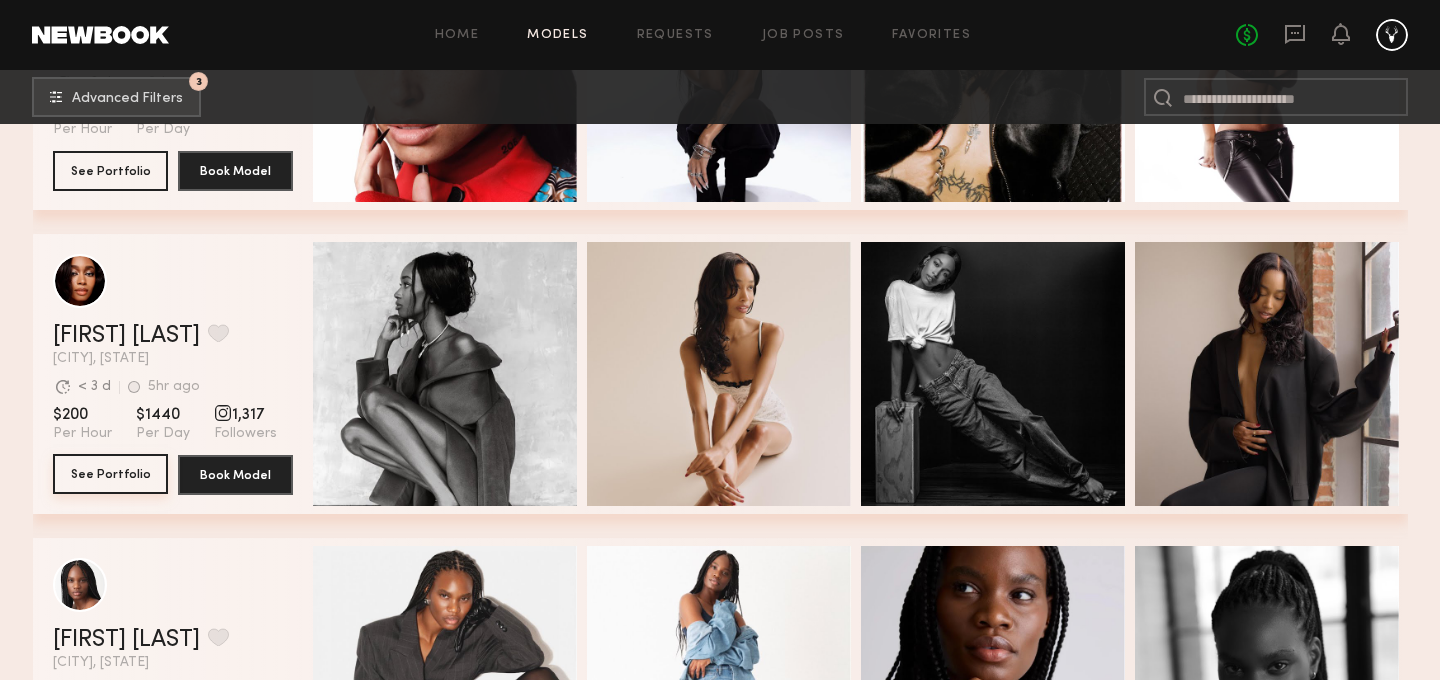 click on "See Portfolio" 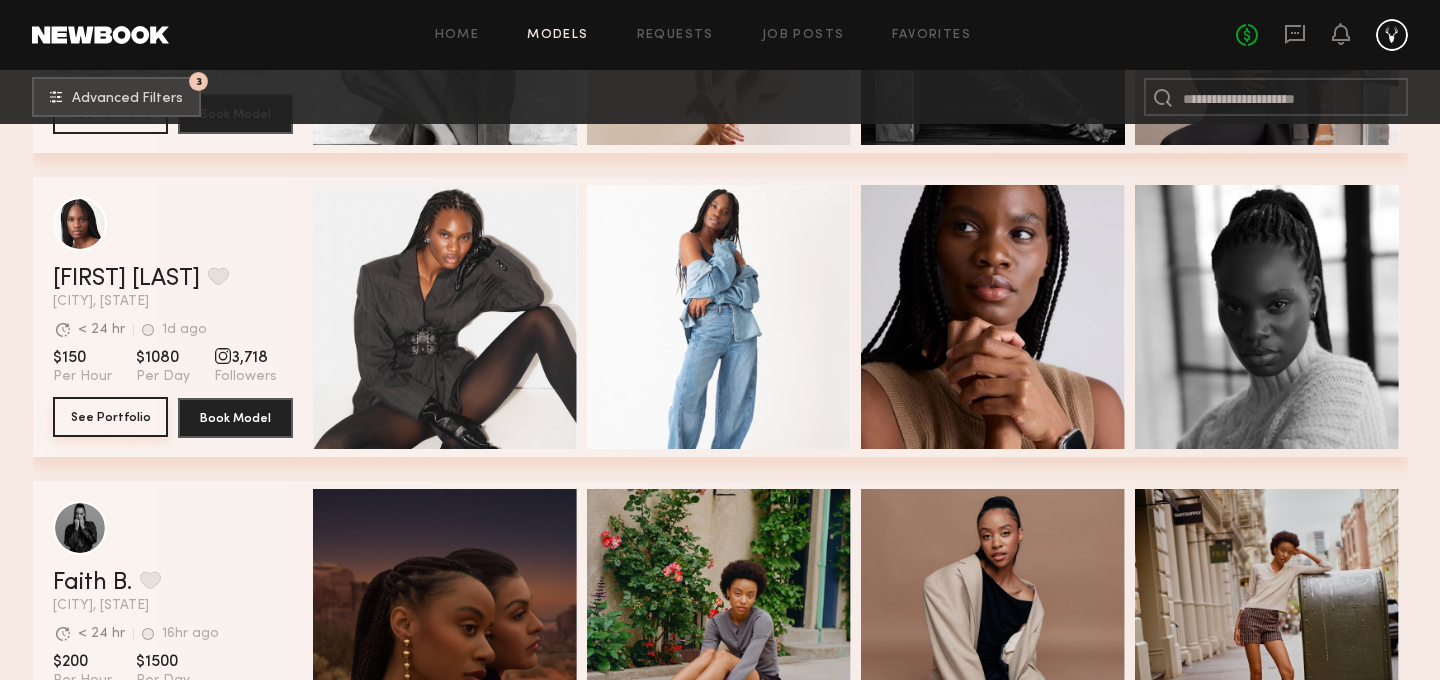 click on "See Portfolio" 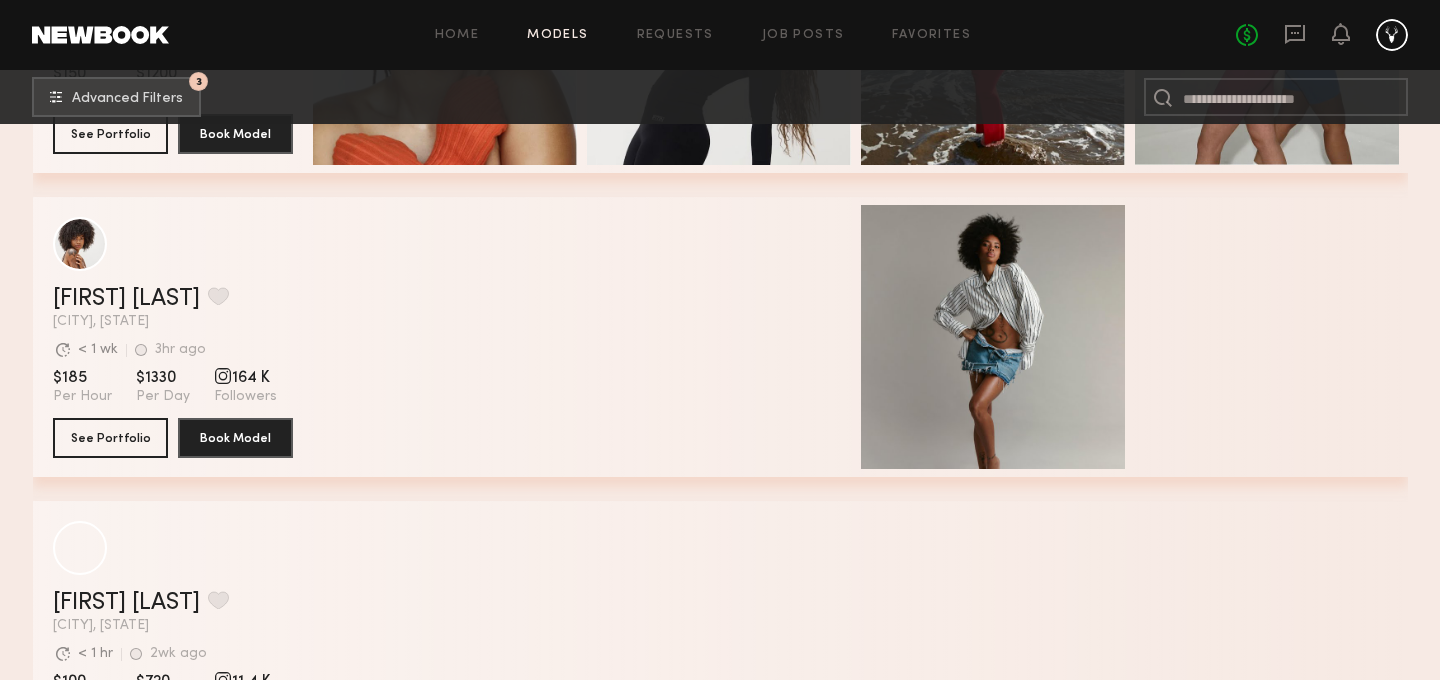scroll, scrollTop: 7574, scrollLeft: 0, axis: vertical 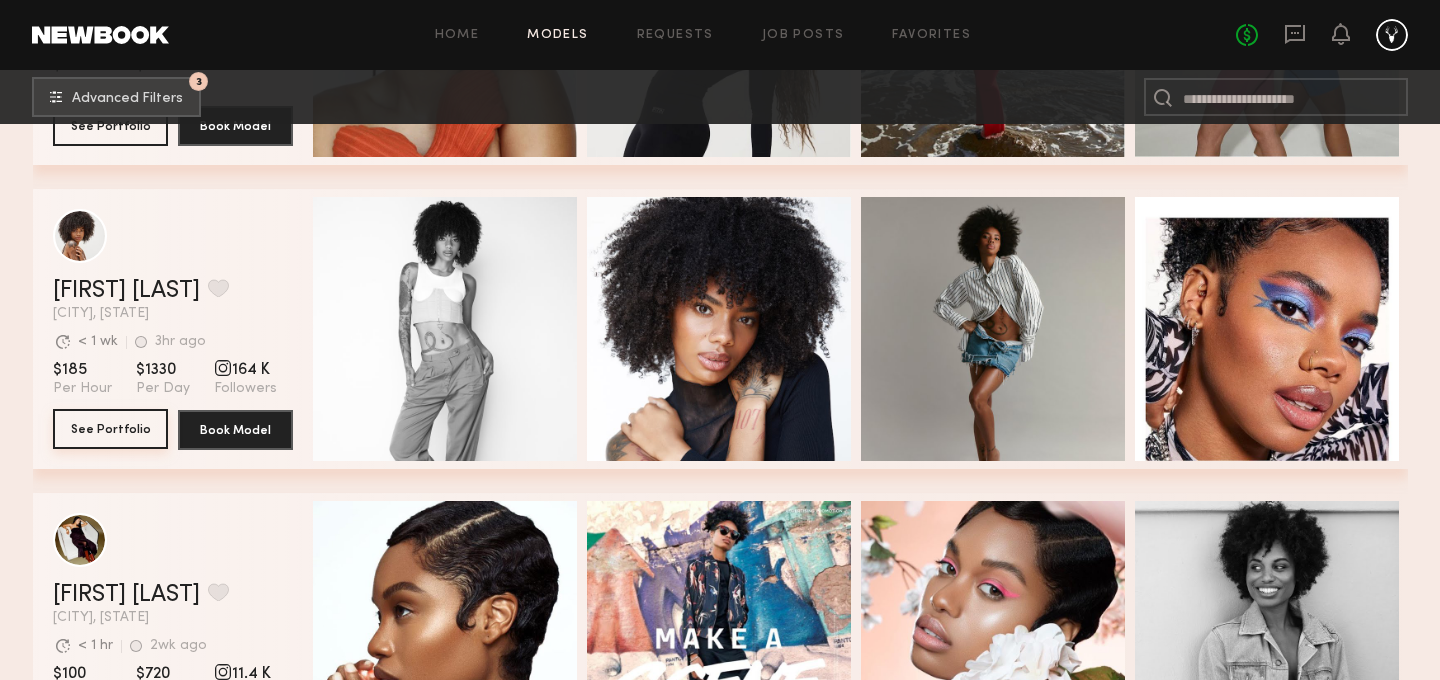 click on "See Portfolio" 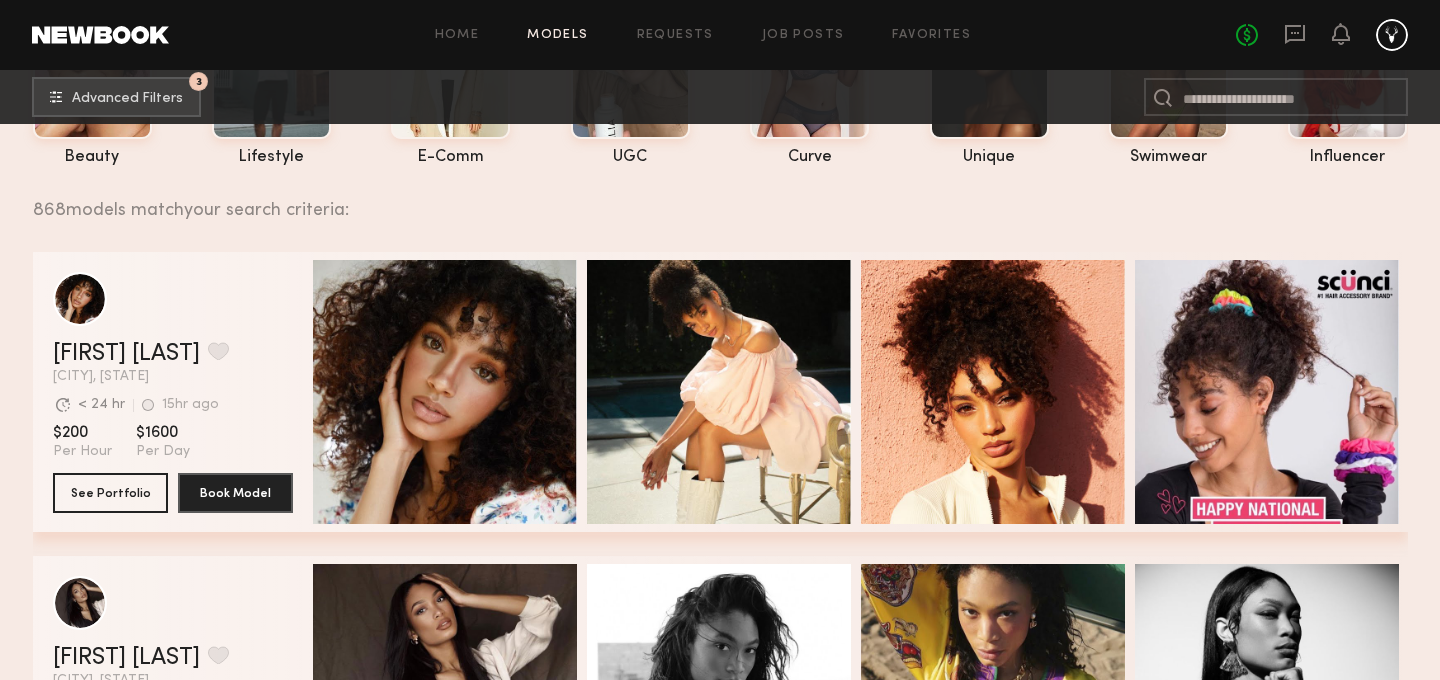scroll, scrollTop: 0, scrollLeft: 0, axis: both 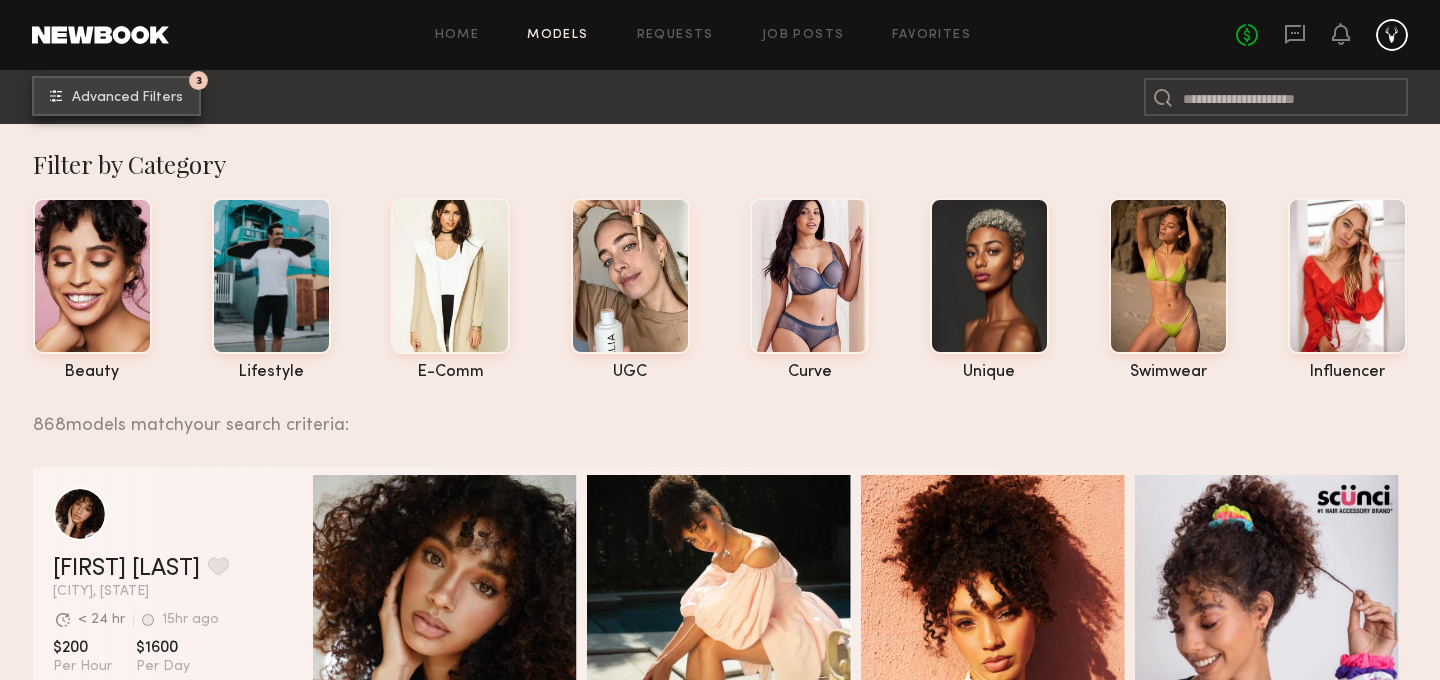 click on "Advanced Filters" 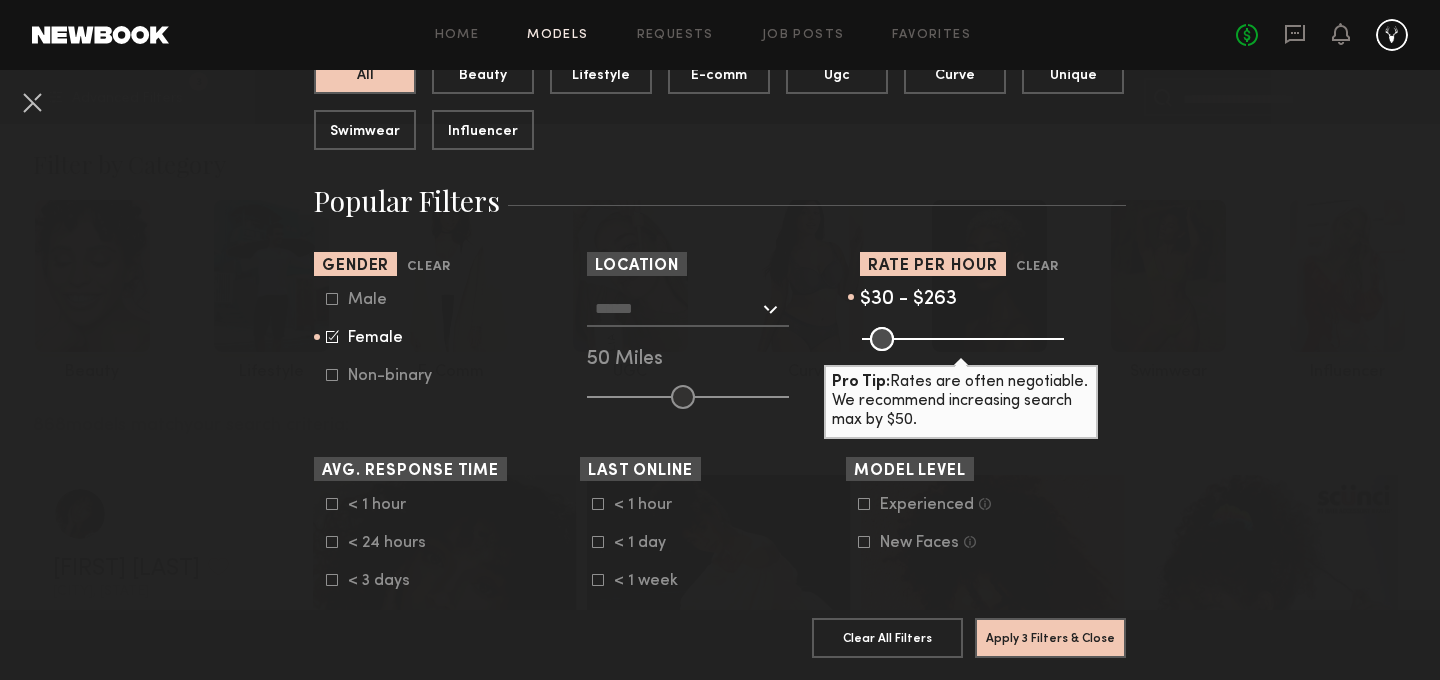 scroll, scrollTop: 252, scrollLeft: 0, axis: vertical 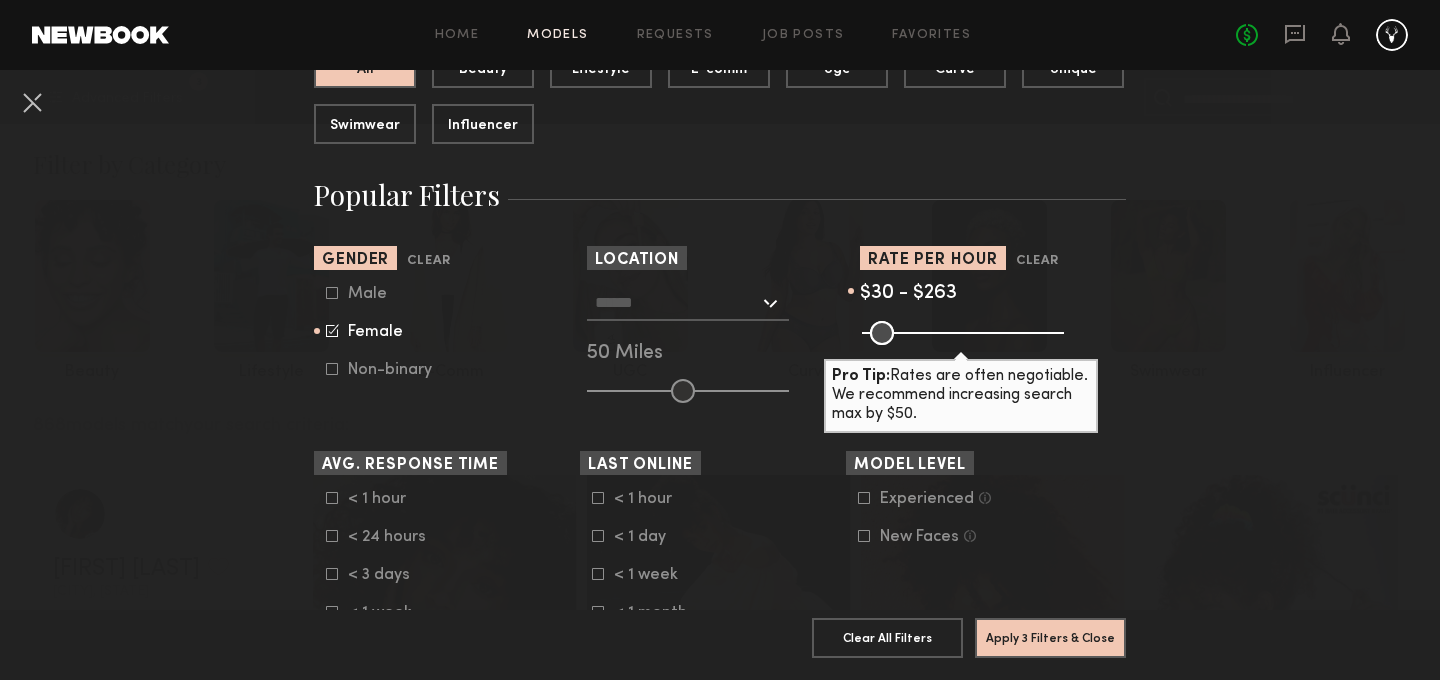click 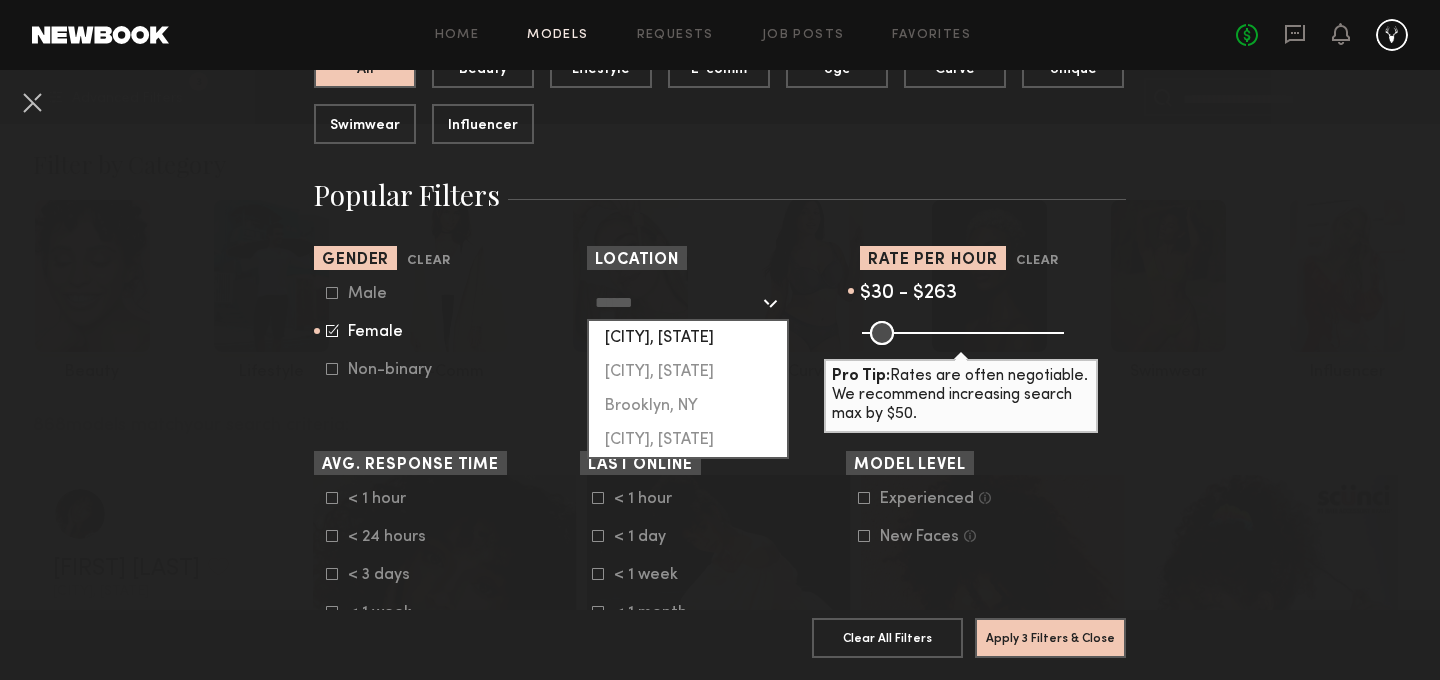 click on "Los Angeles, CA" 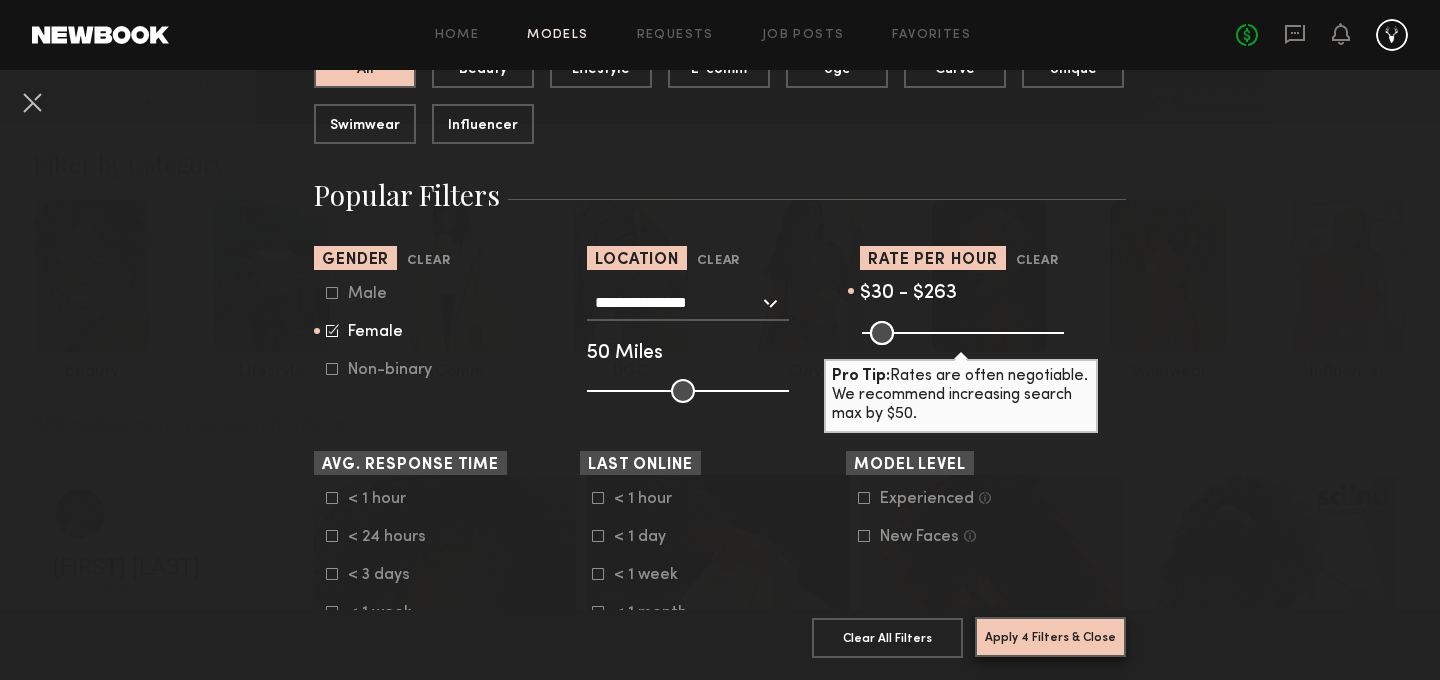 click on "Apply 4 Filters & Close" 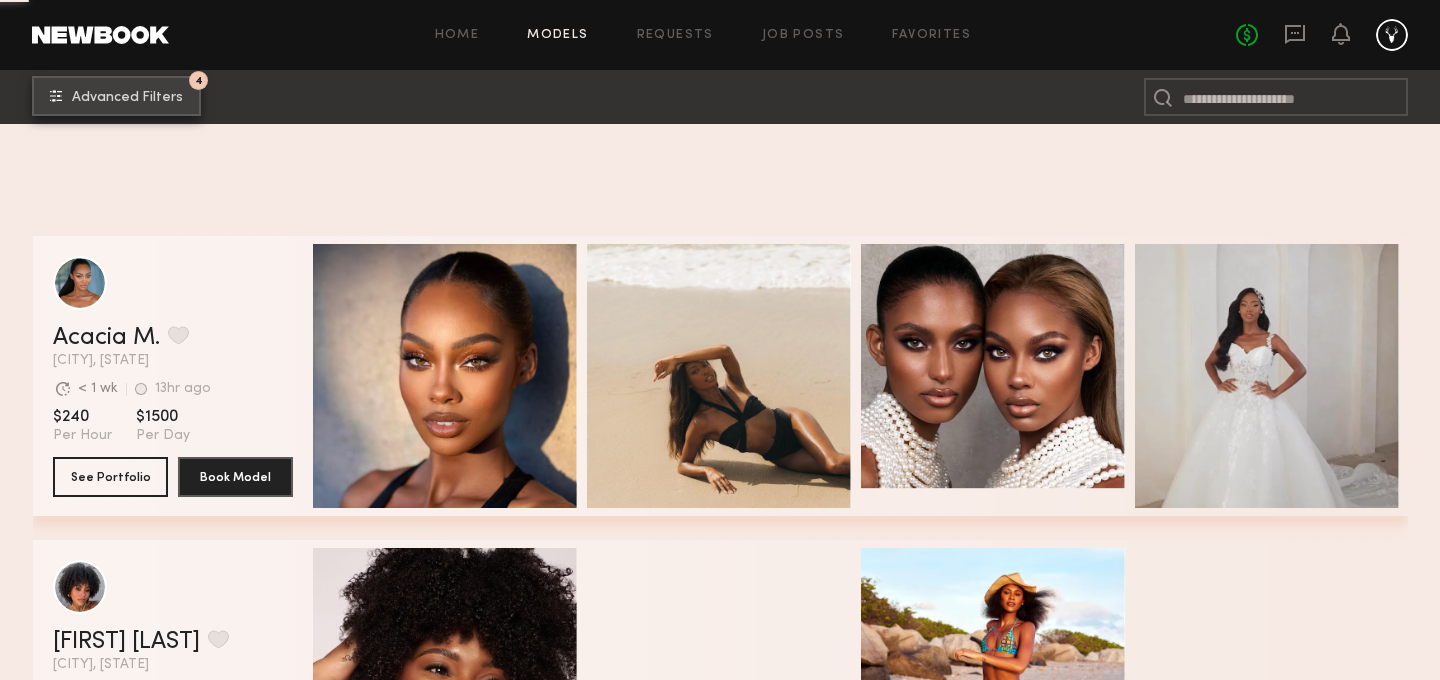 scroll, scrollTop: 3486, scrollLeft: 0, axis: vertical 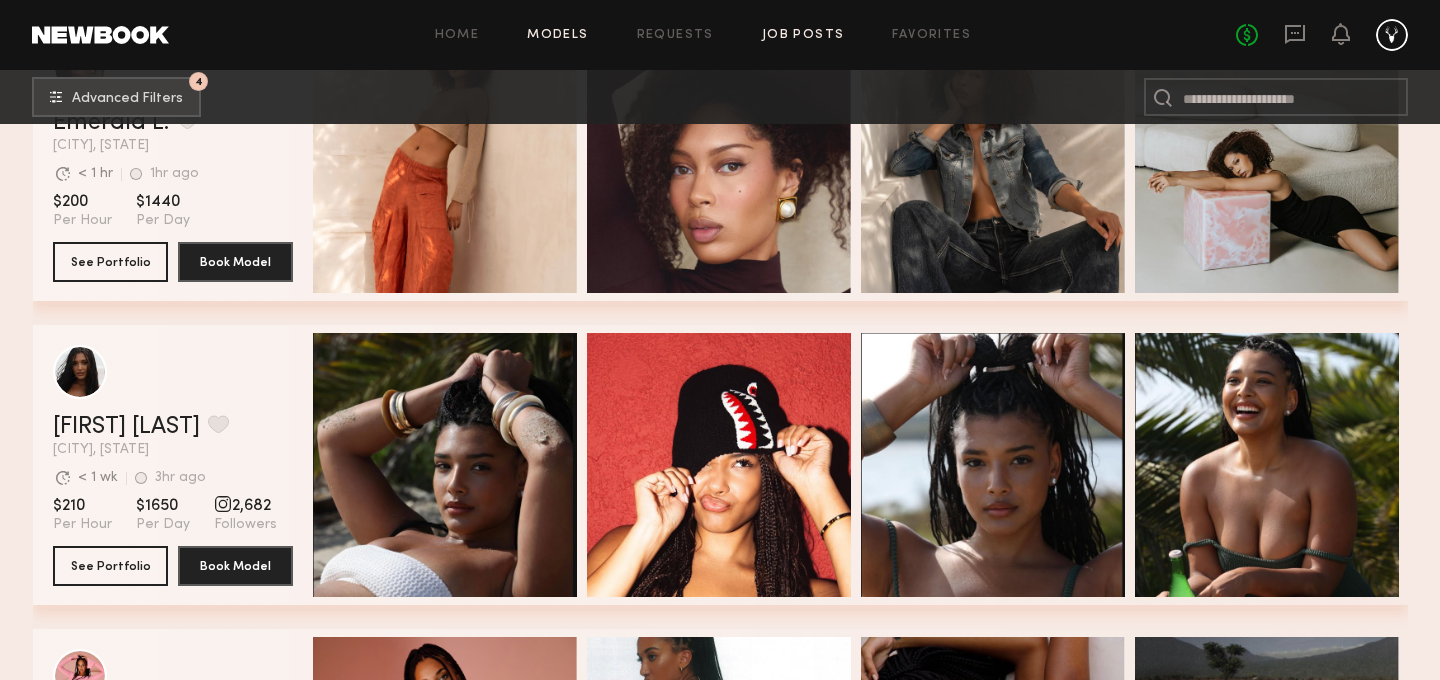 click on "Job Posts" 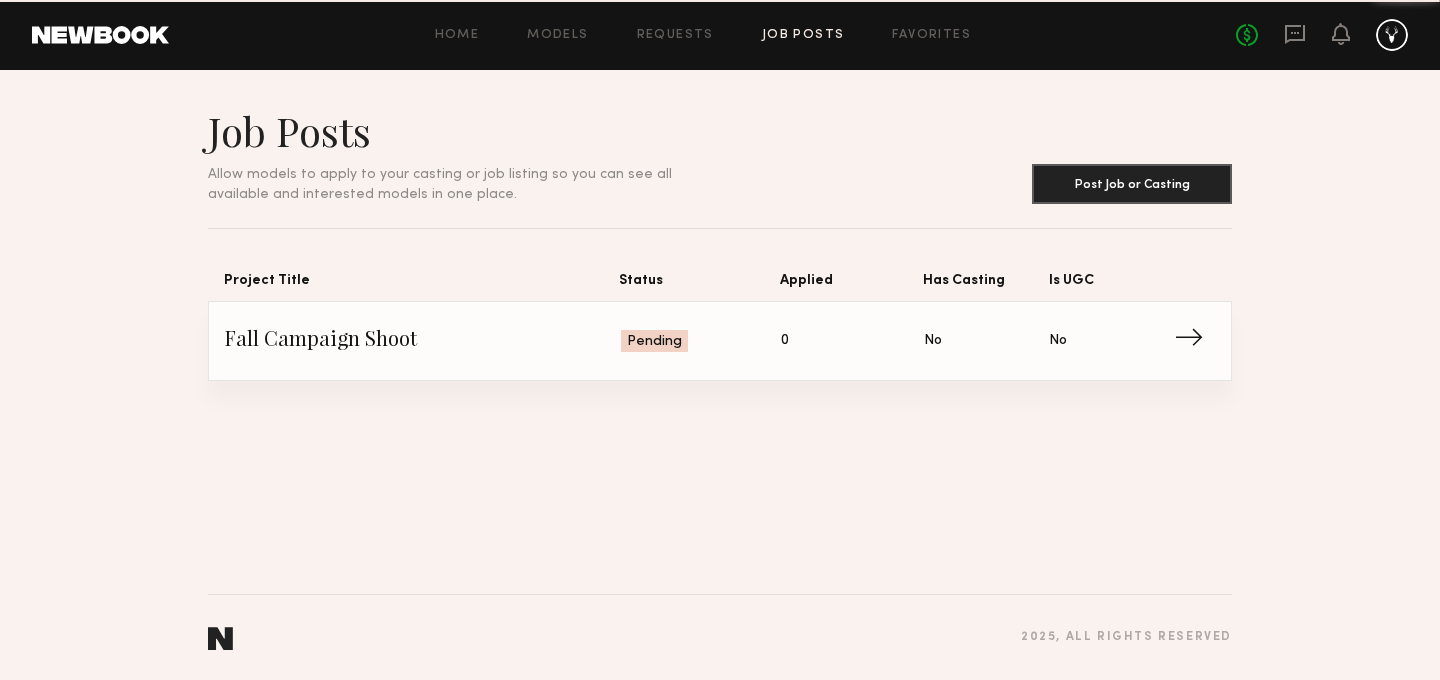 scroll, scrollTop: 0, scrollLeft: 0, axis: both 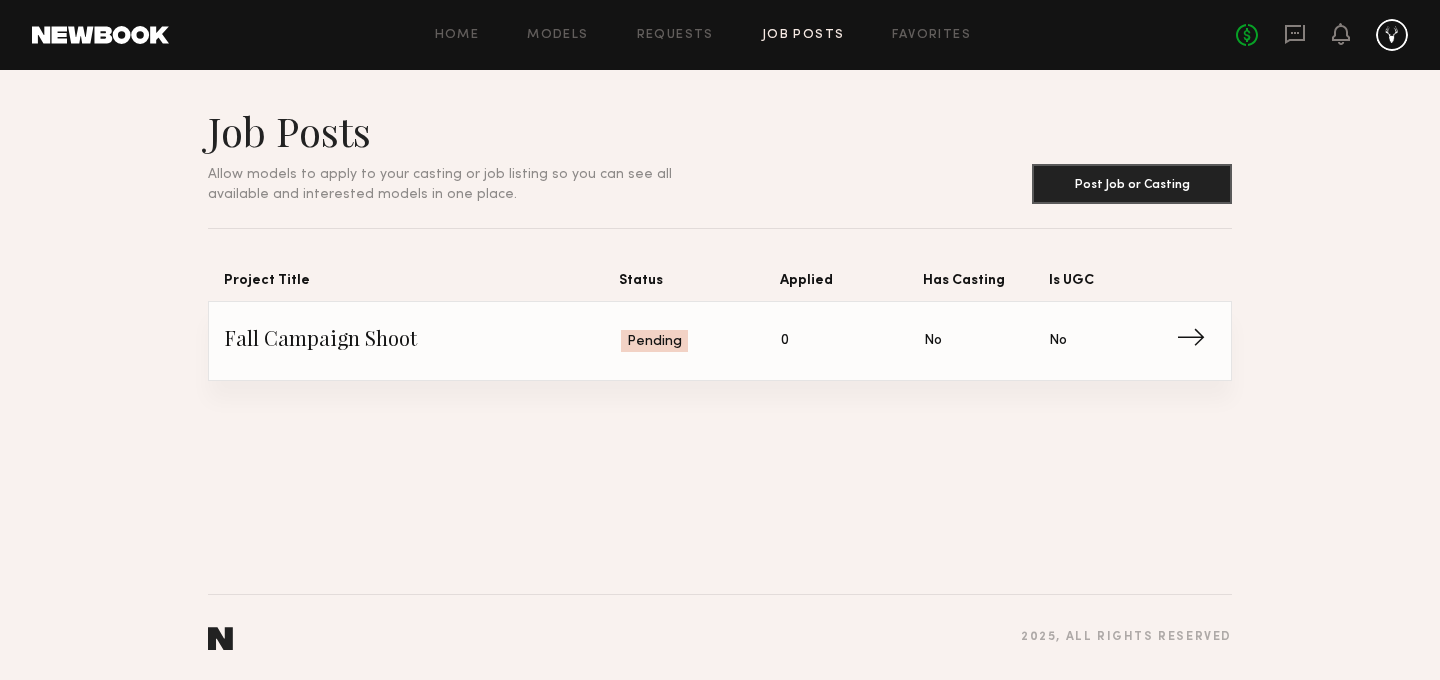 click on "Fall Campaign Shoot Status: Pending Applied: 0 Has Casting: No Is UGC: No →" 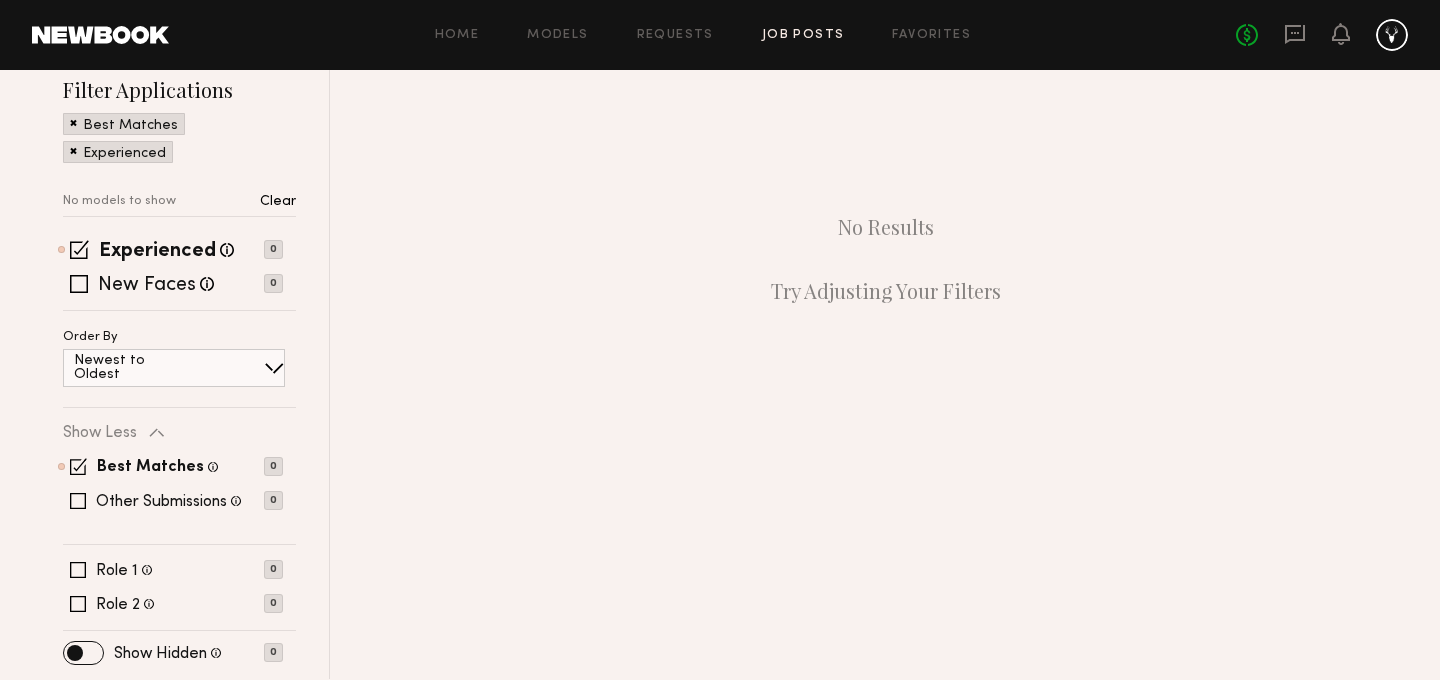 scroll, scrollTop: 0, scrollLeft: 0, axis: both 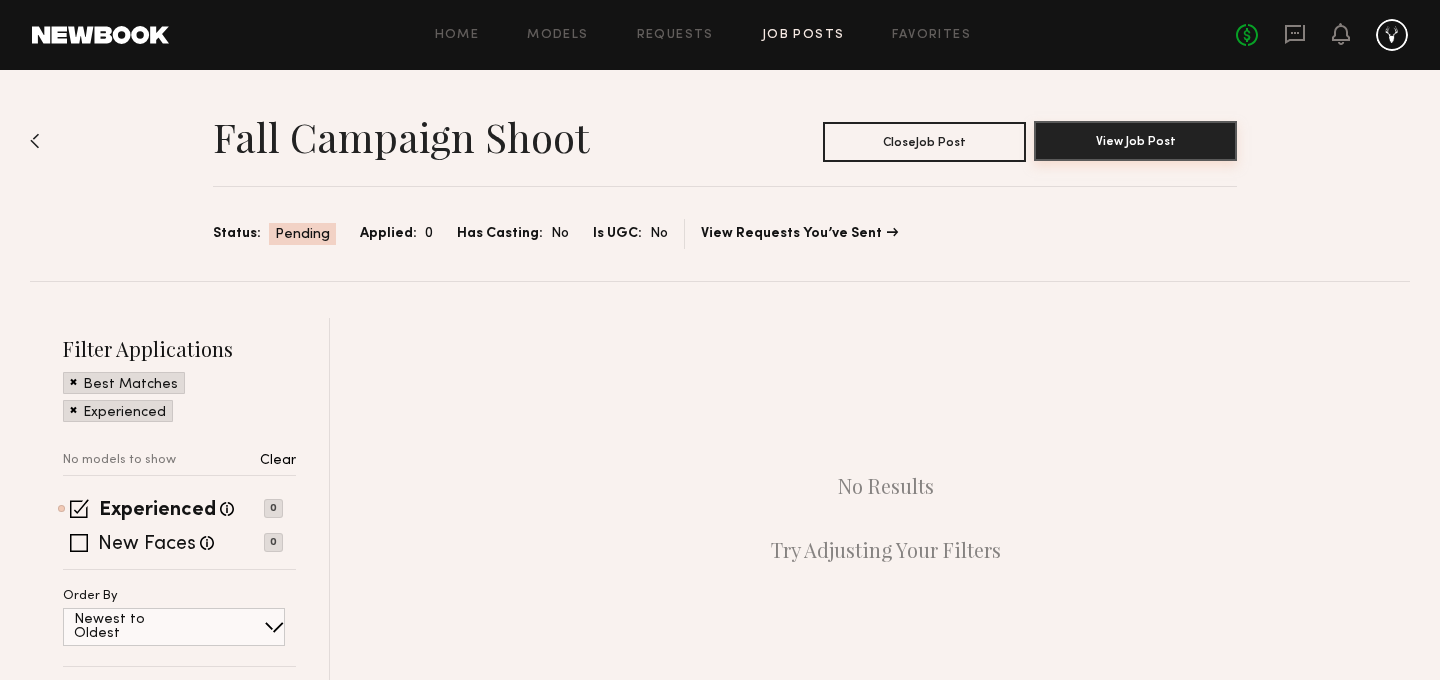 click on "View Job Post" 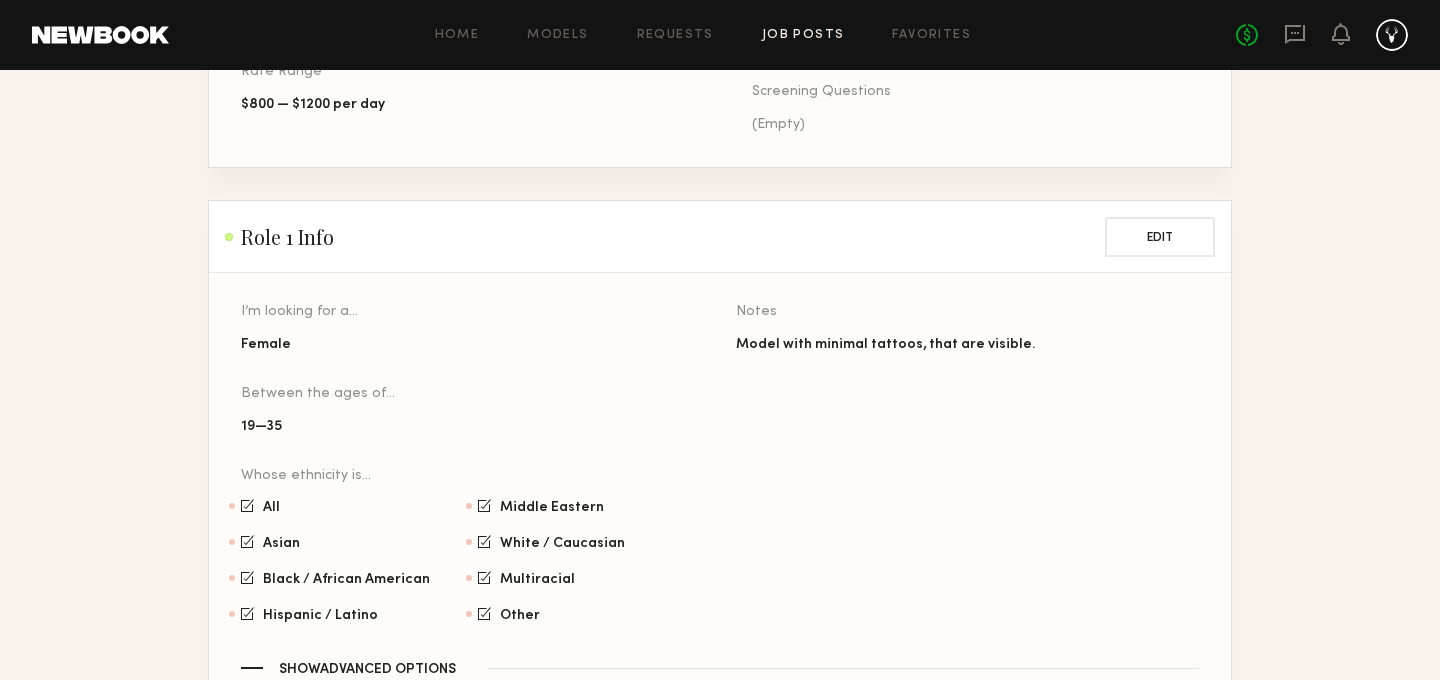 scroll, scrollTop: 1057, scrollLeft: 0, axis: vertical 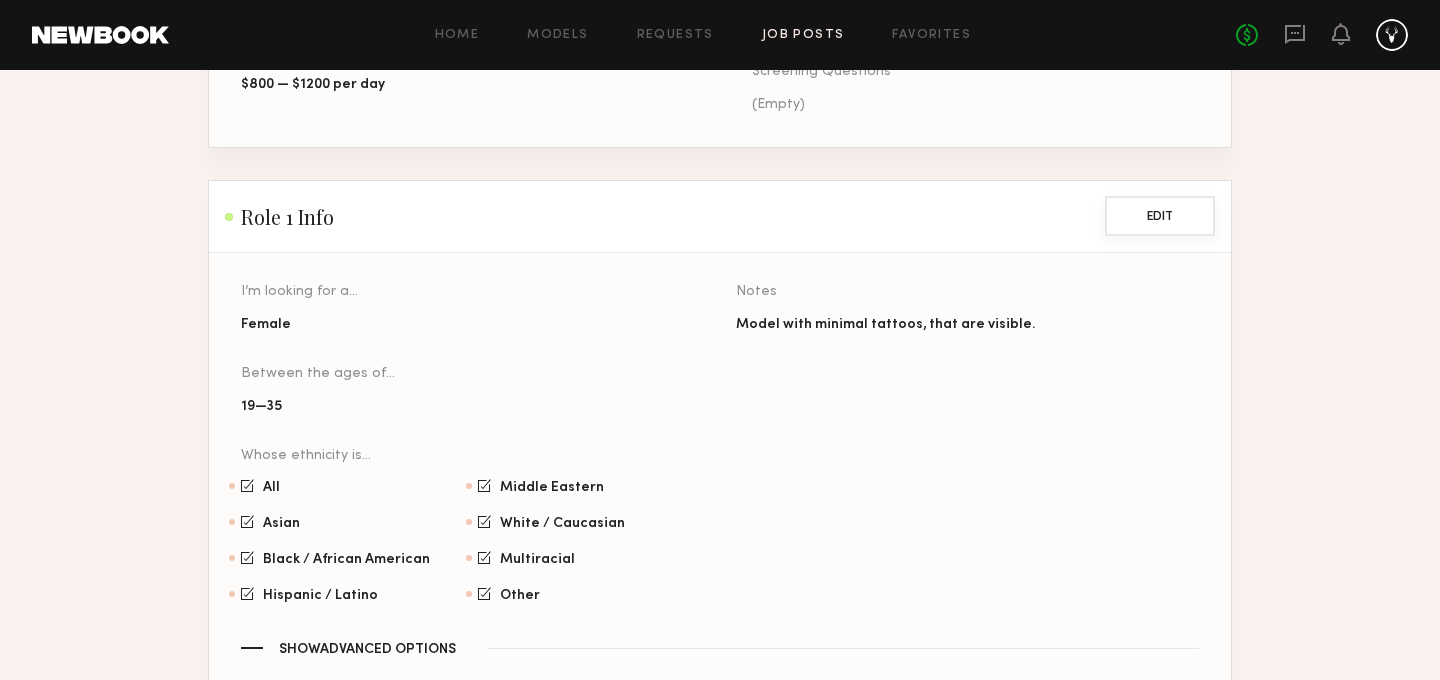 click on "Edit" 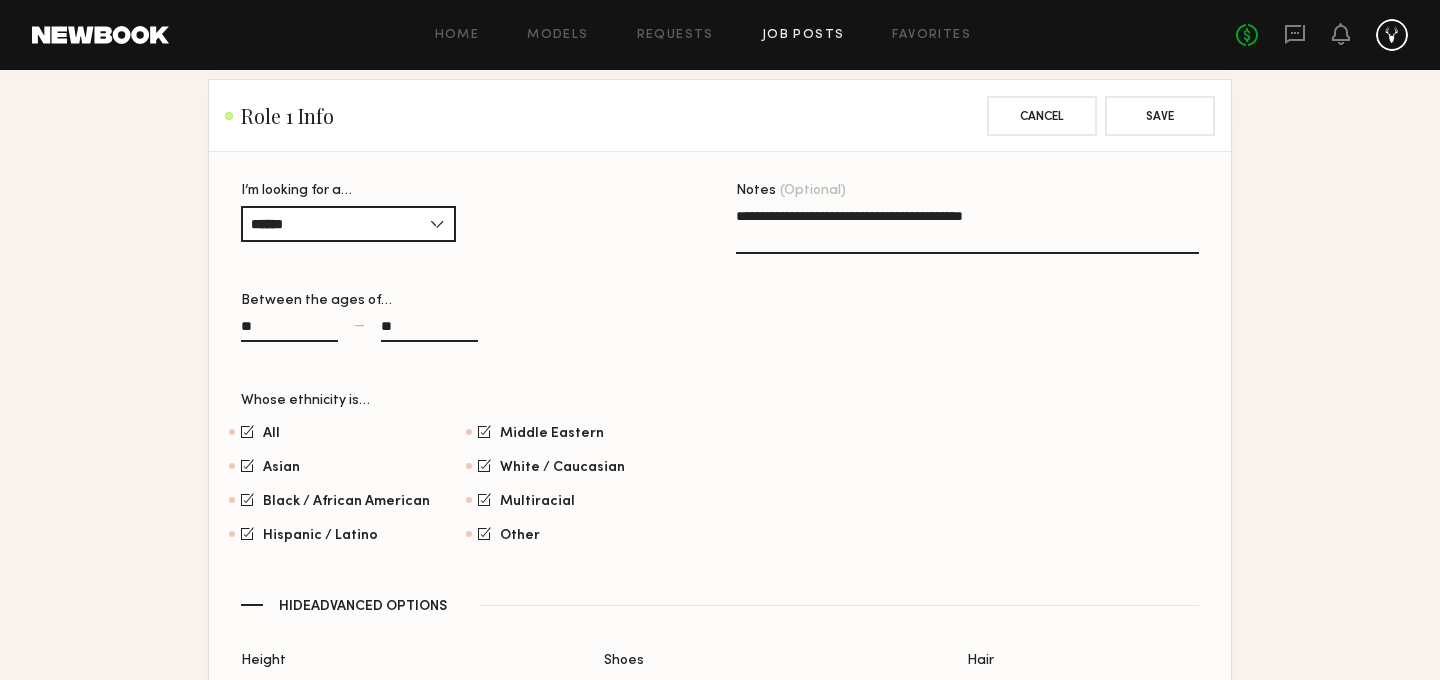 scroll, scrollTop: 1153, scrollLeft: 0, axis: vertical 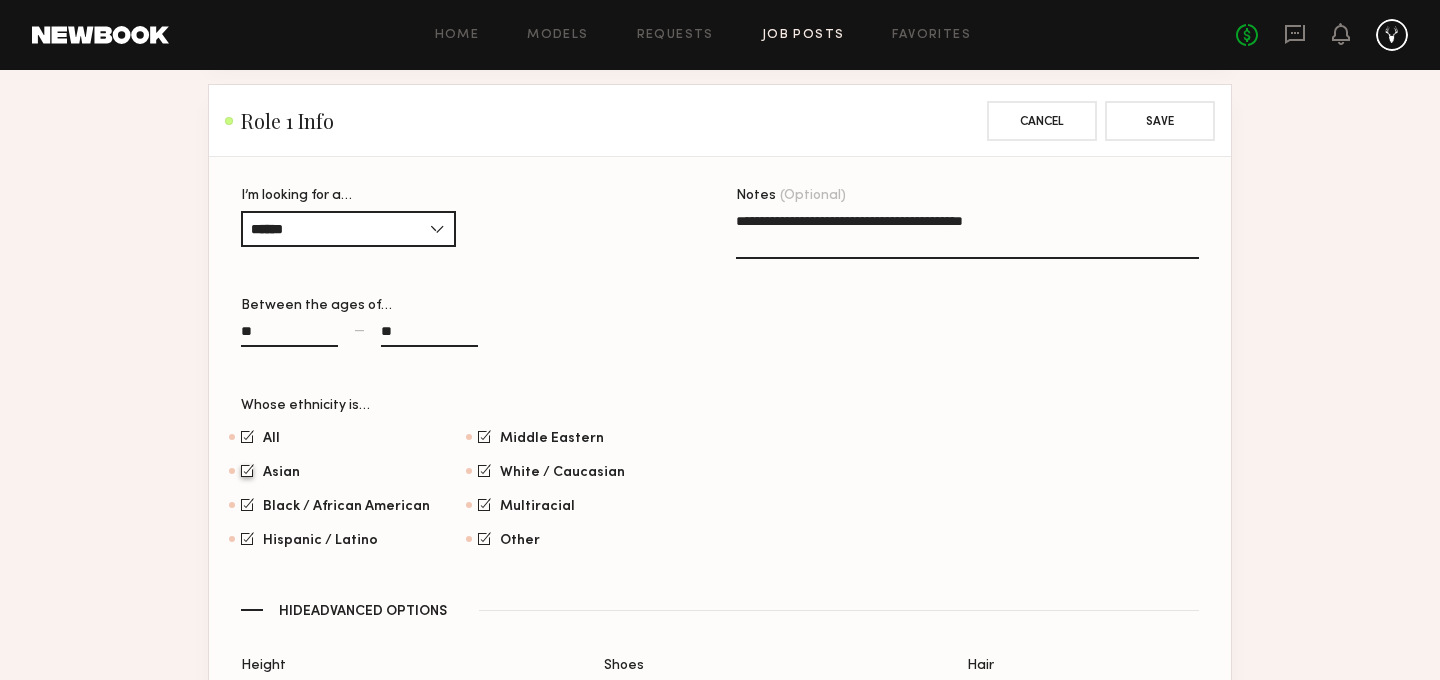 click 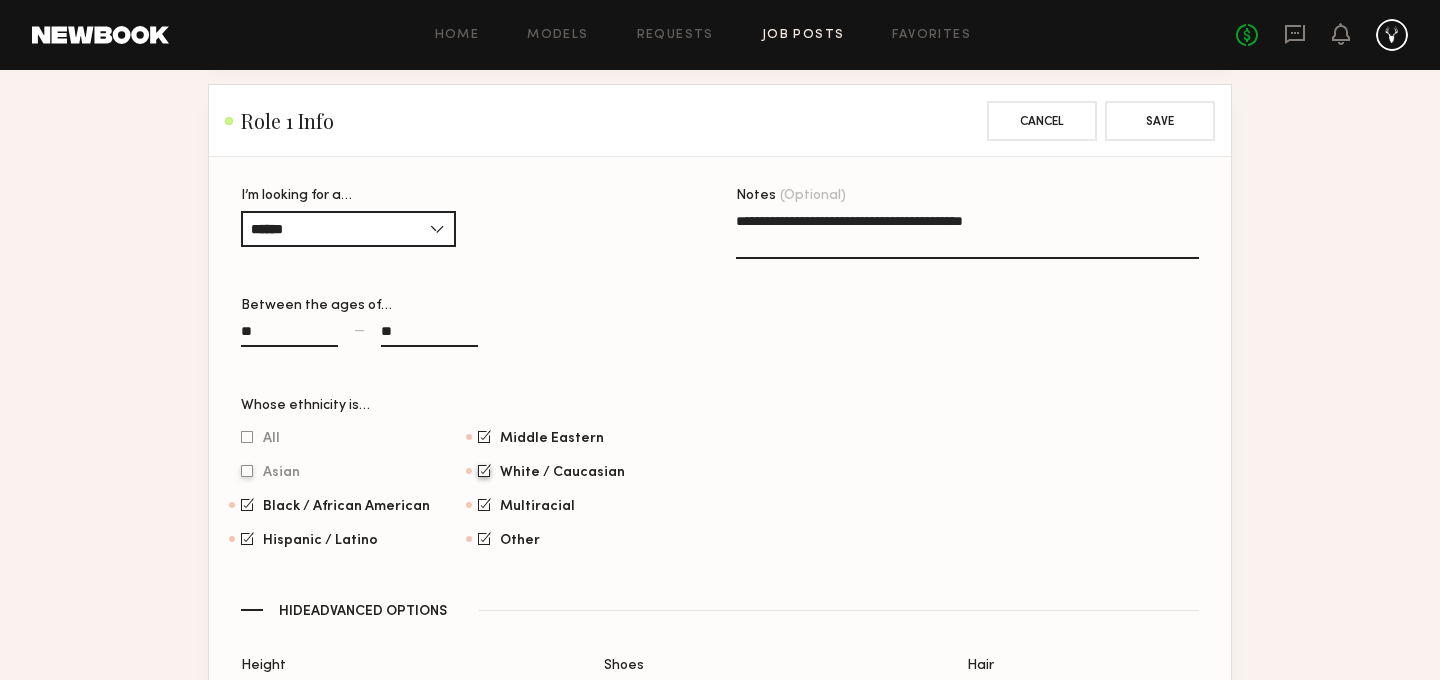click 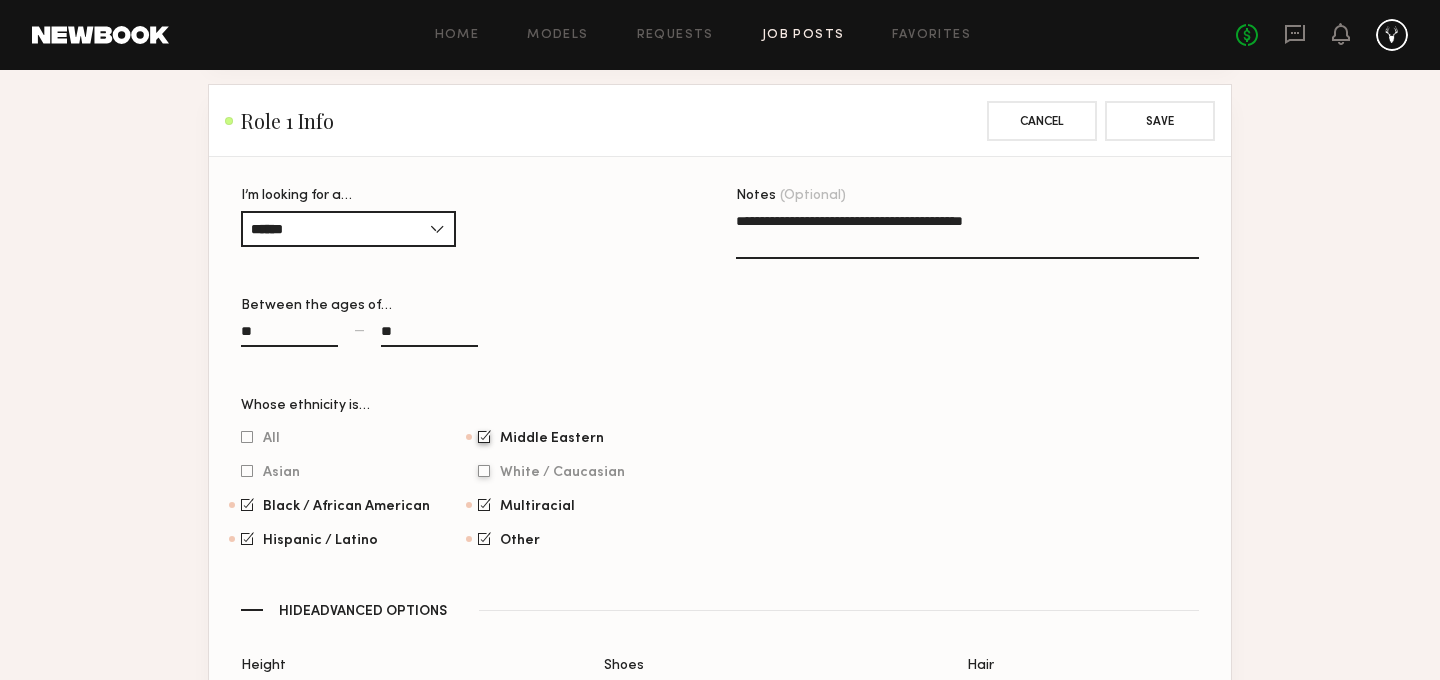 click 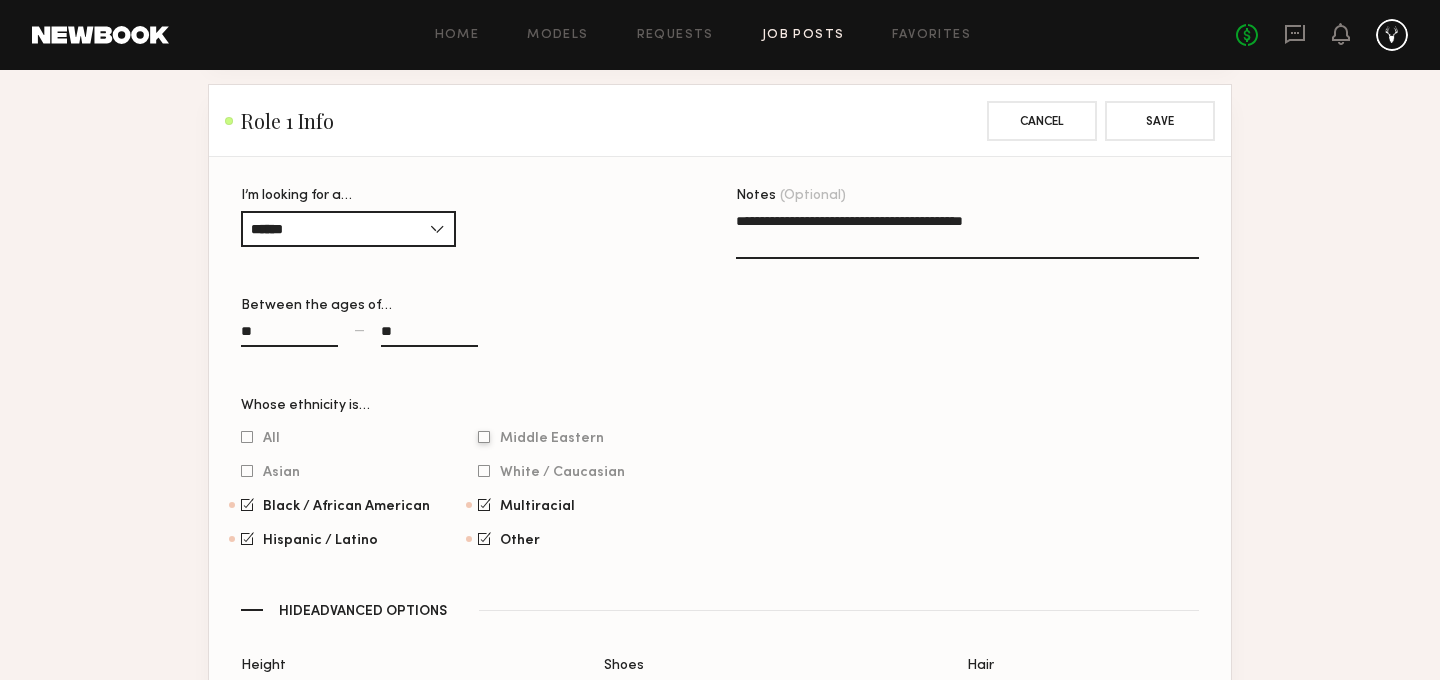 click 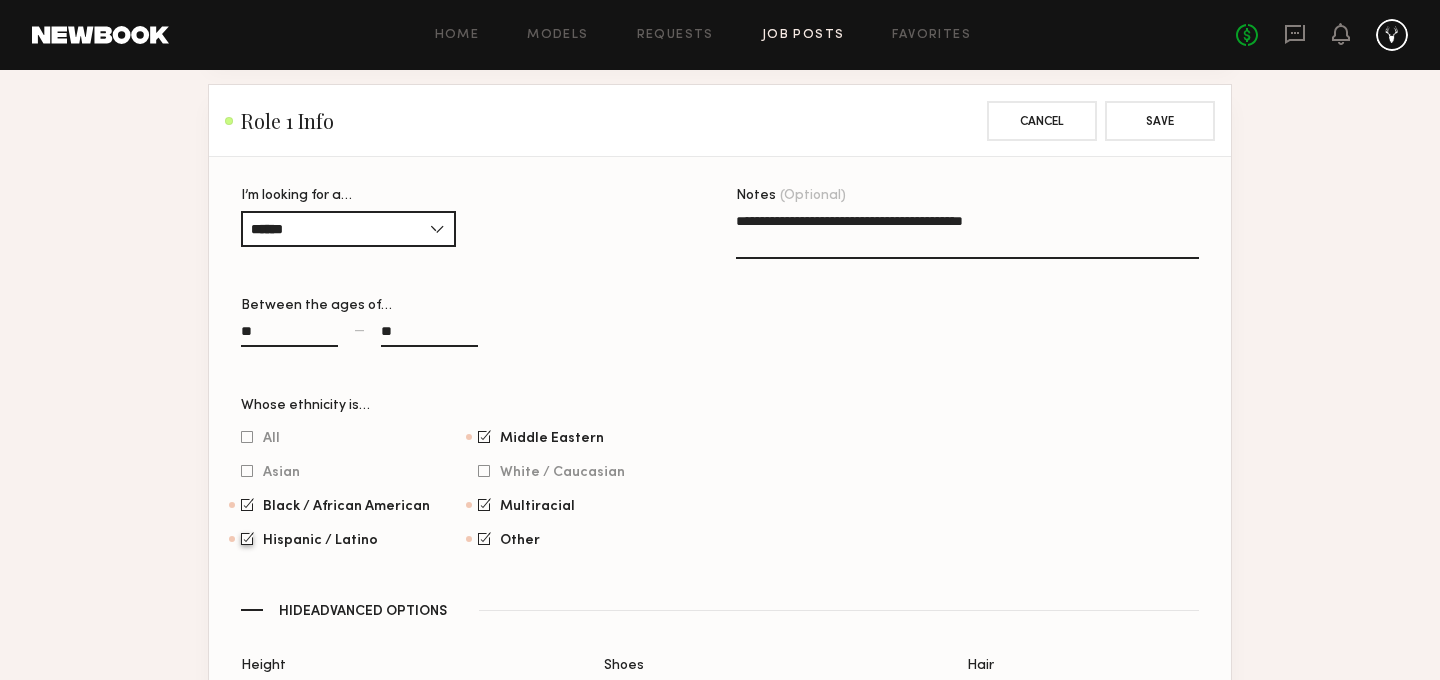 click 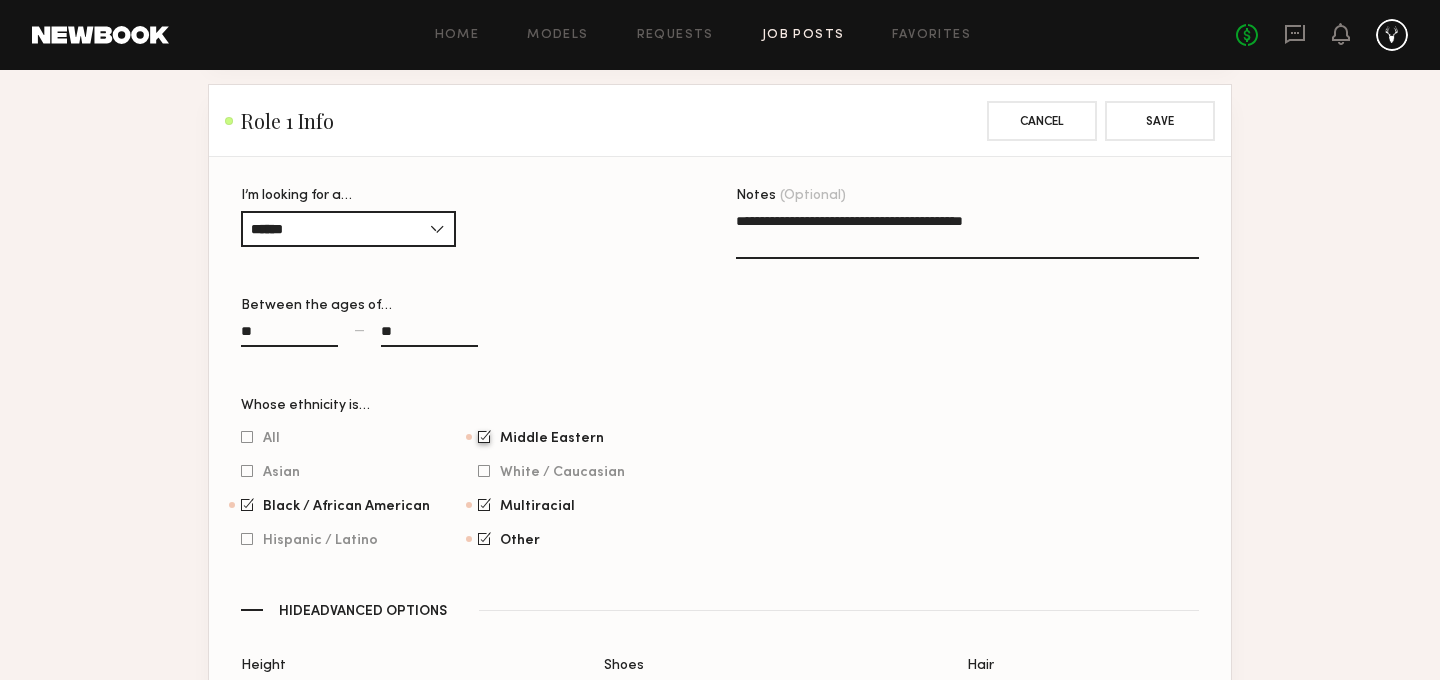 click 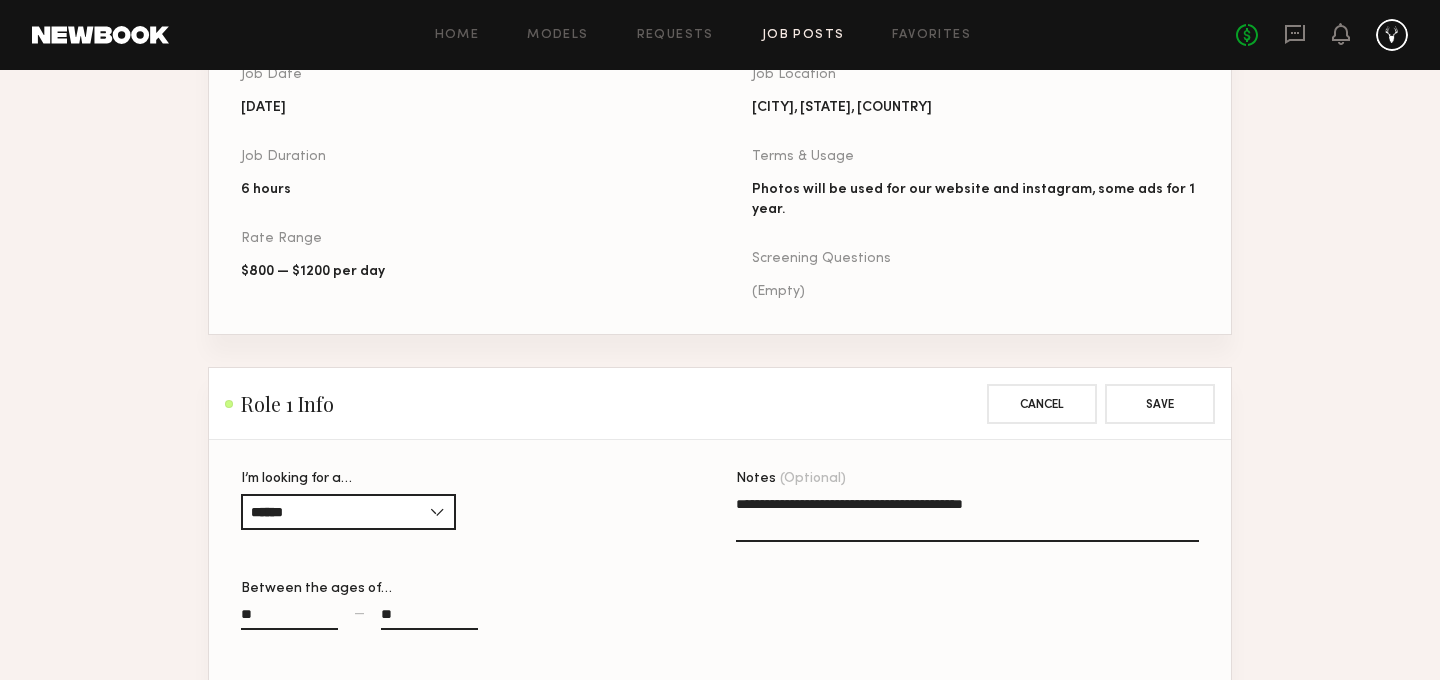 scroll, scrollTop: 0, scrollLeft: 0, axis: both 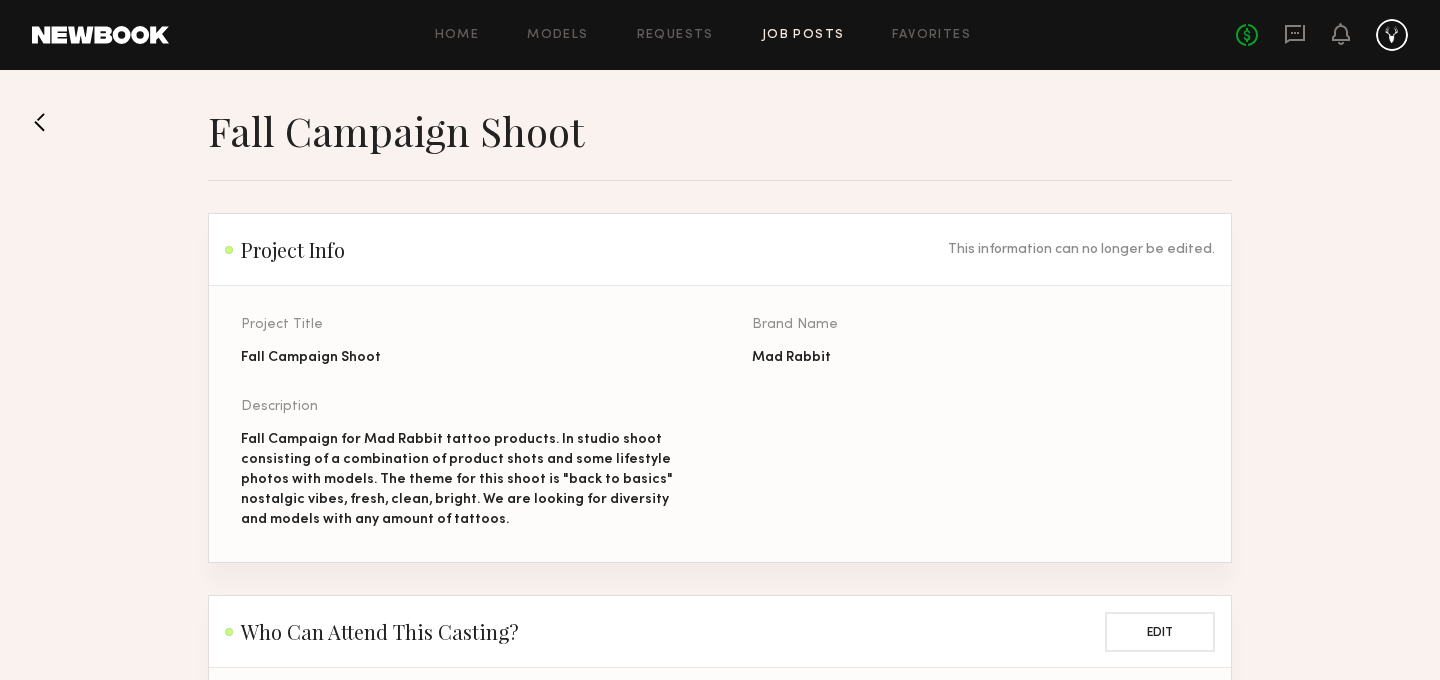 click 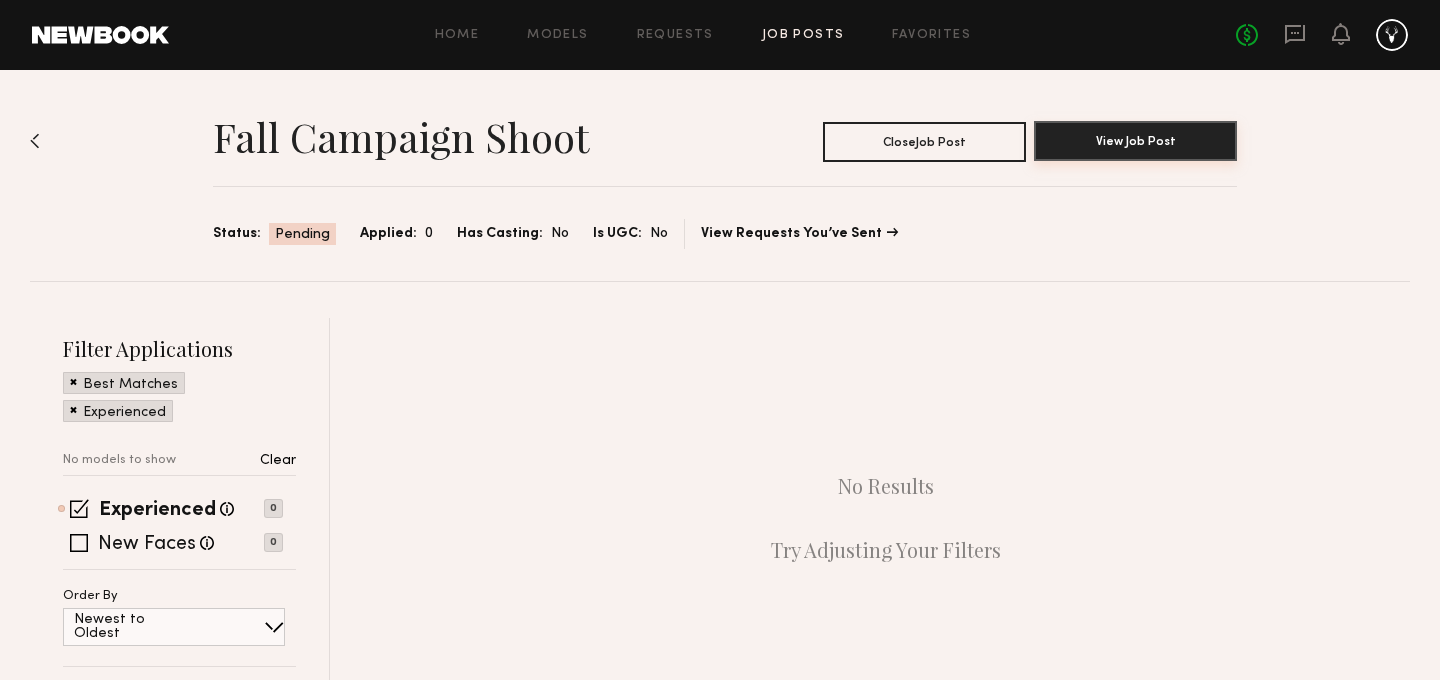 click on "View Job Post" 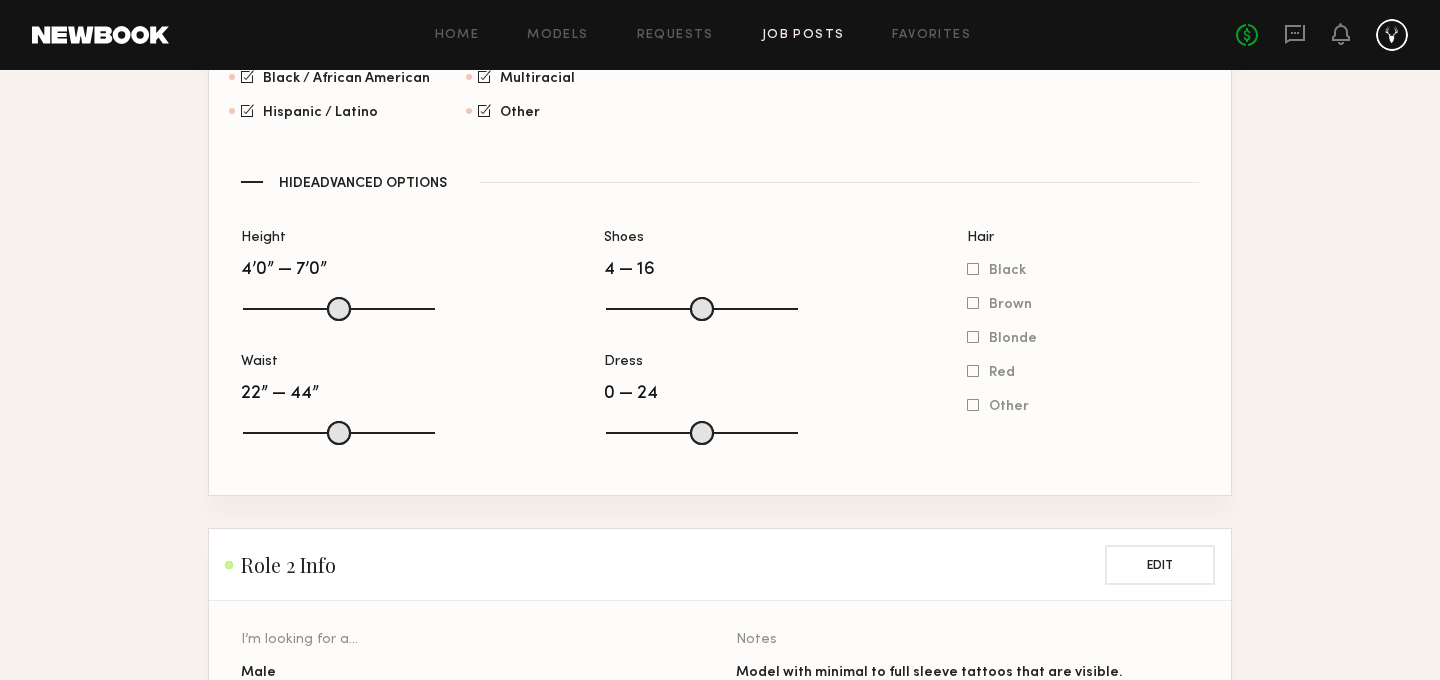 scroll, scrollTop: 1268, scrollLeft: 0, axis: vertical 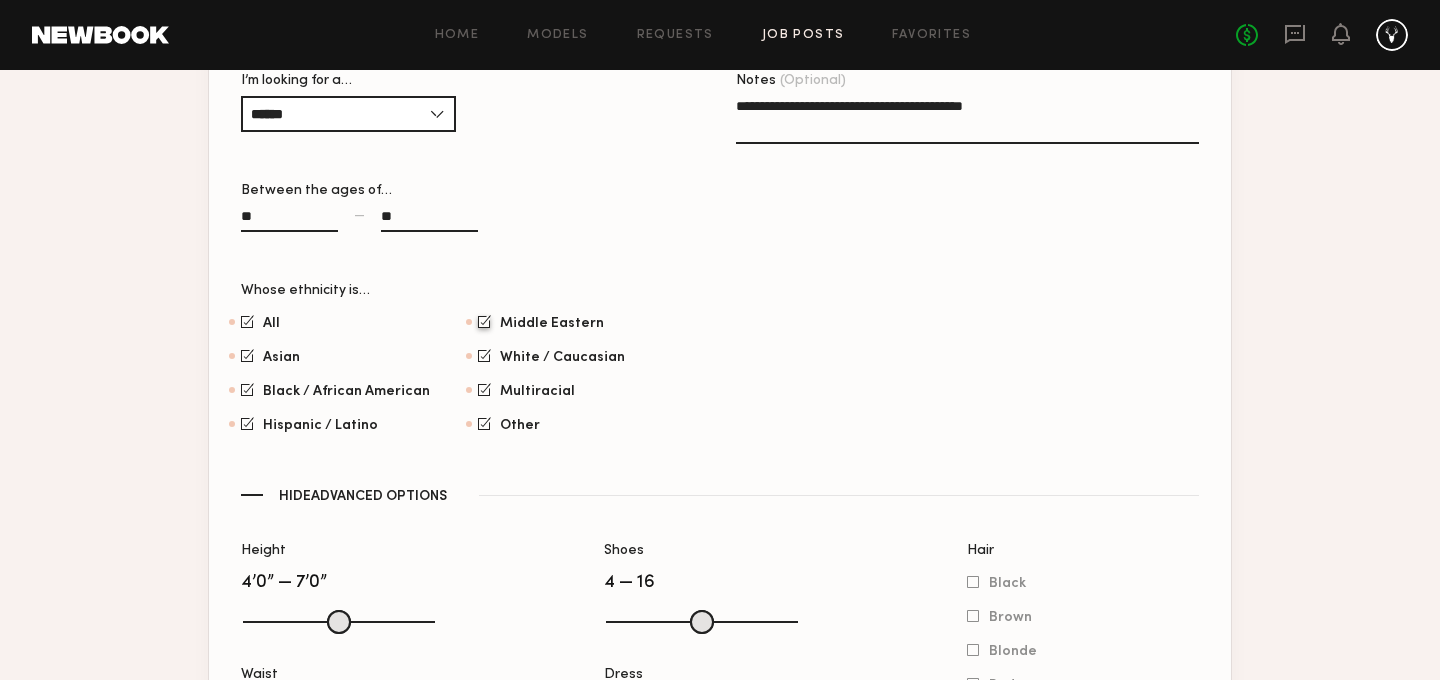 click 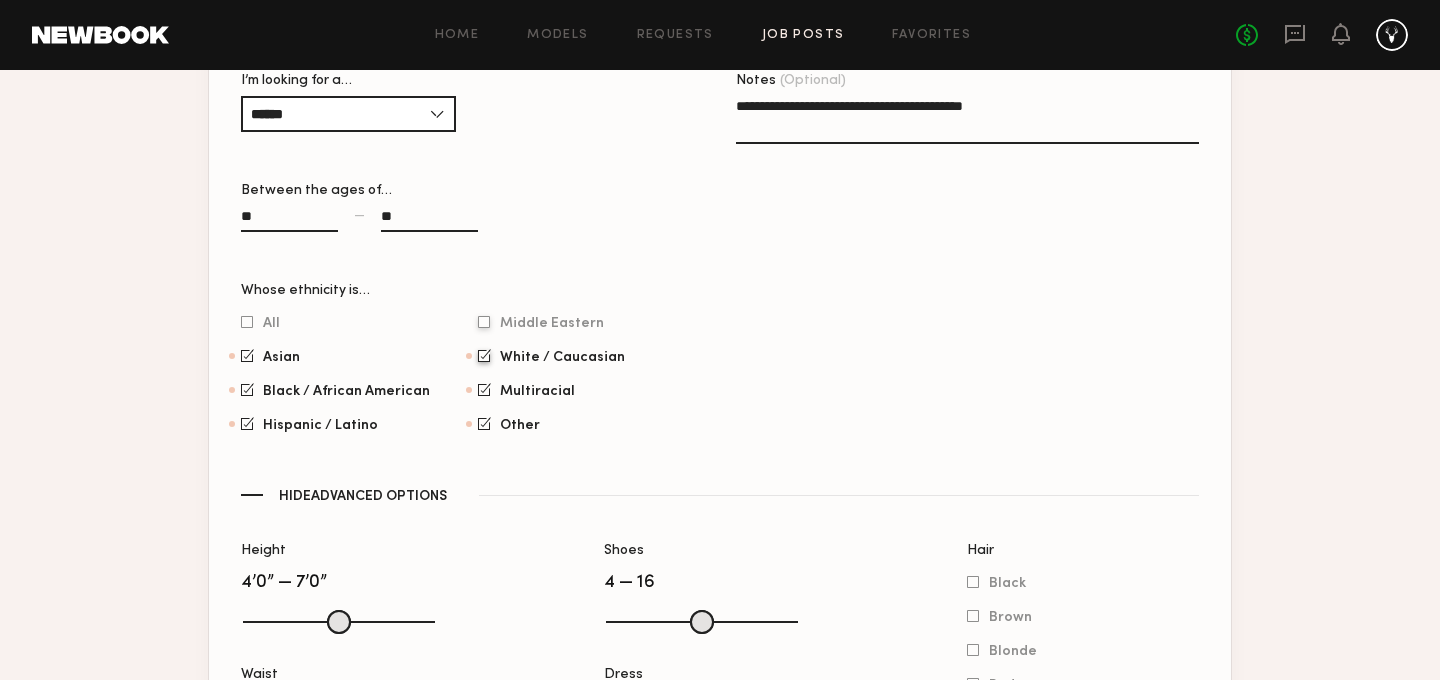 click 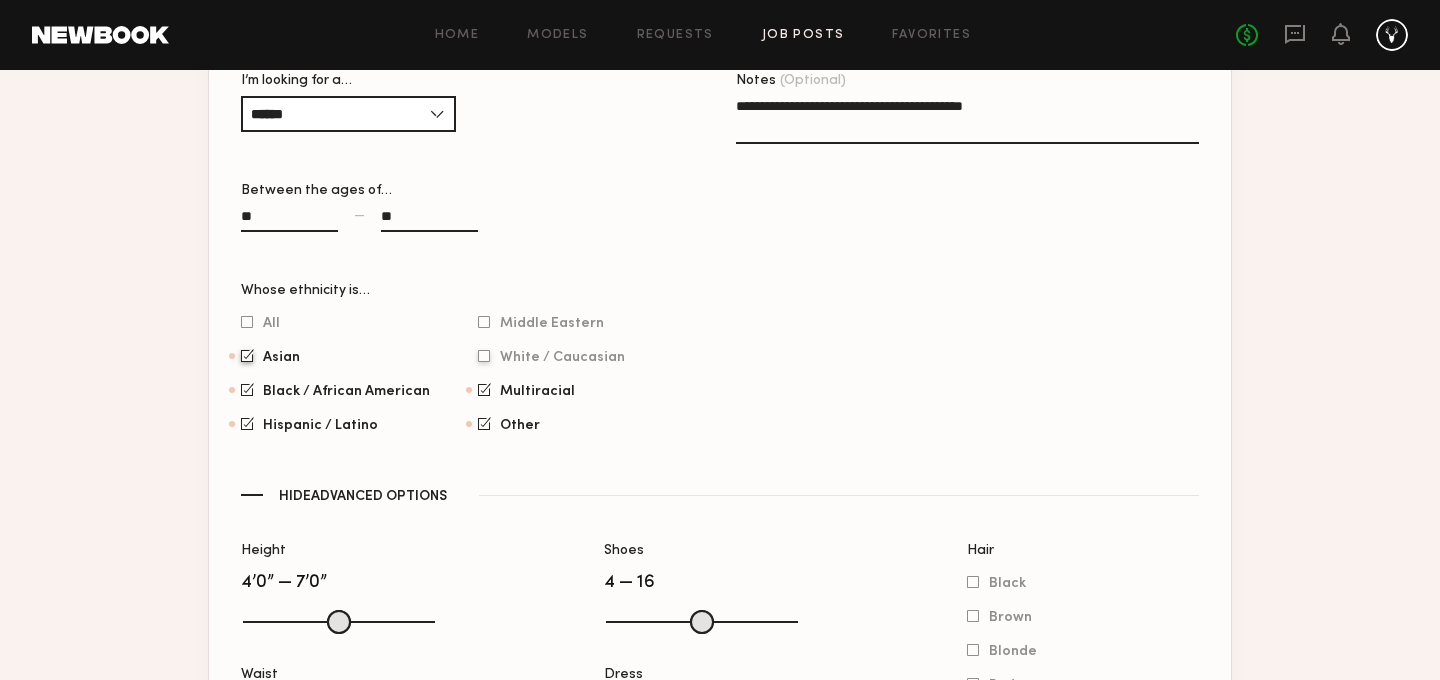 click on "Asian" 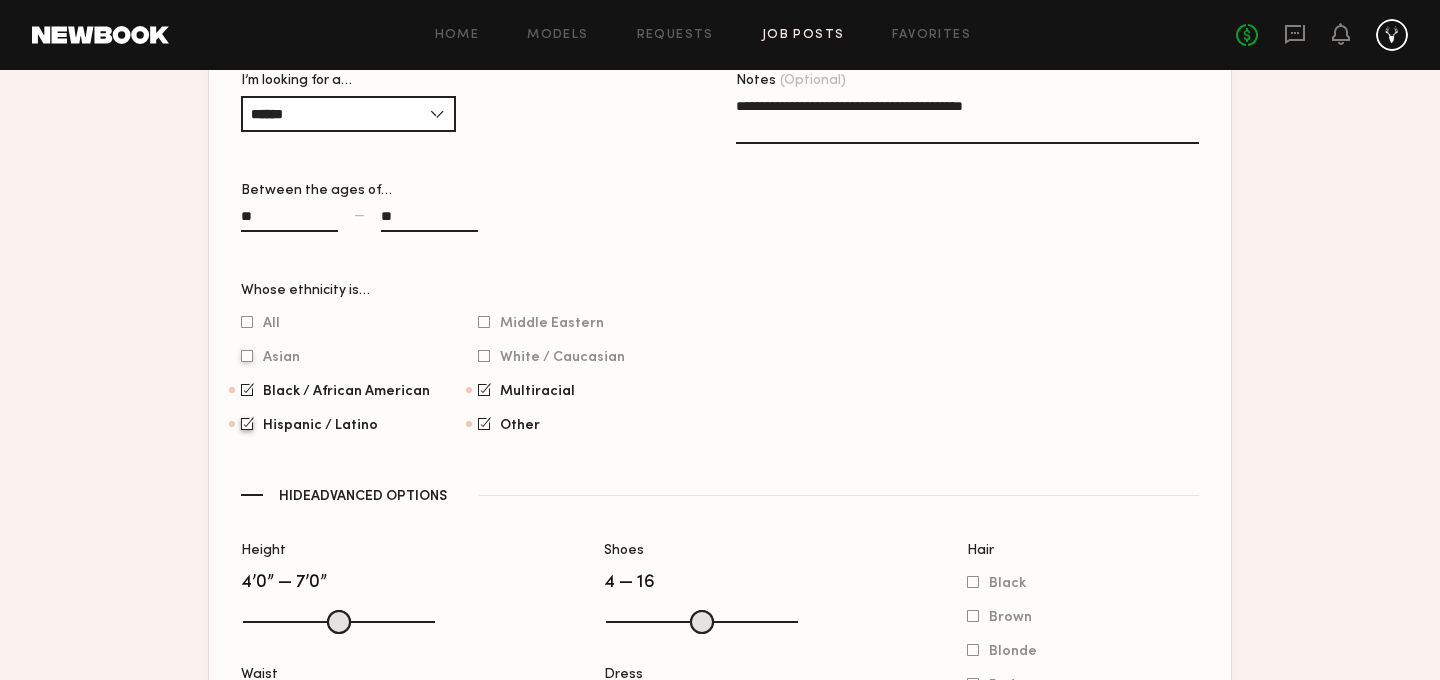 click on "Hispanic / Latino" 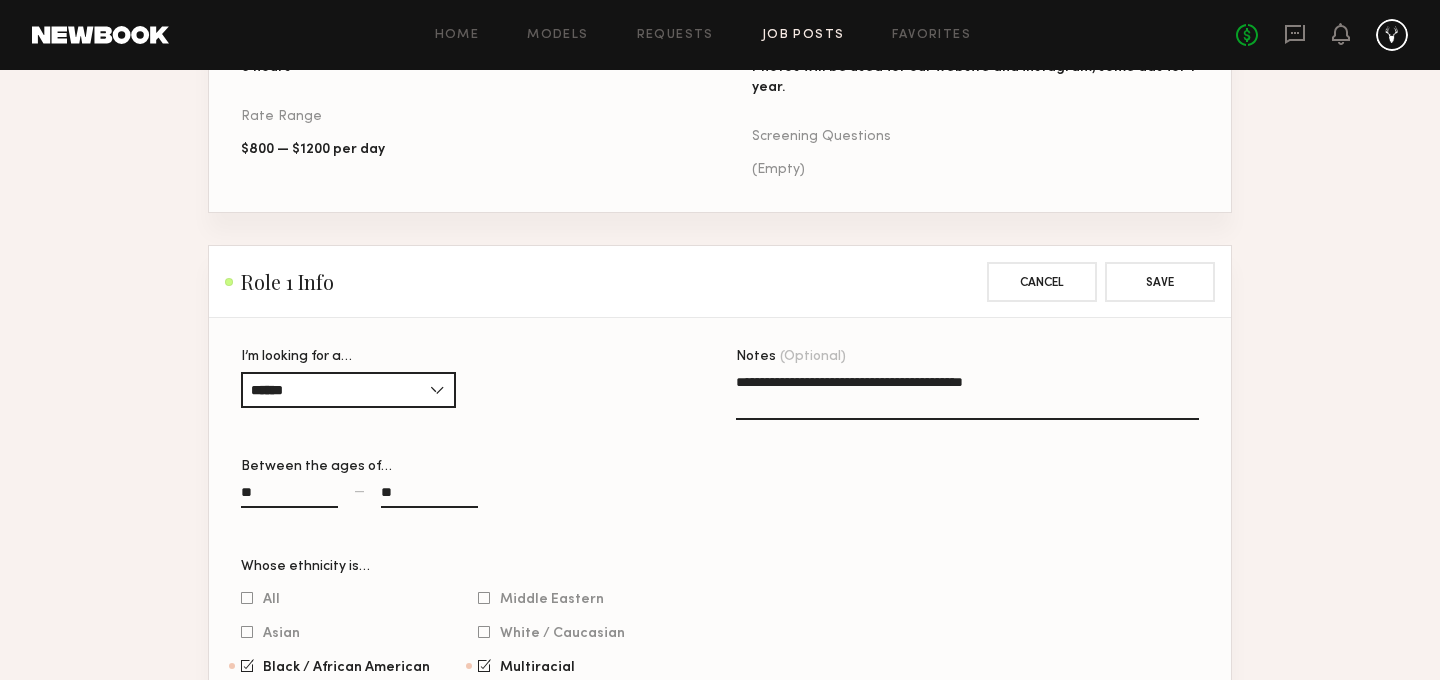scroll, scrollTop: 965, scrollLeft: 0, axis: vertical 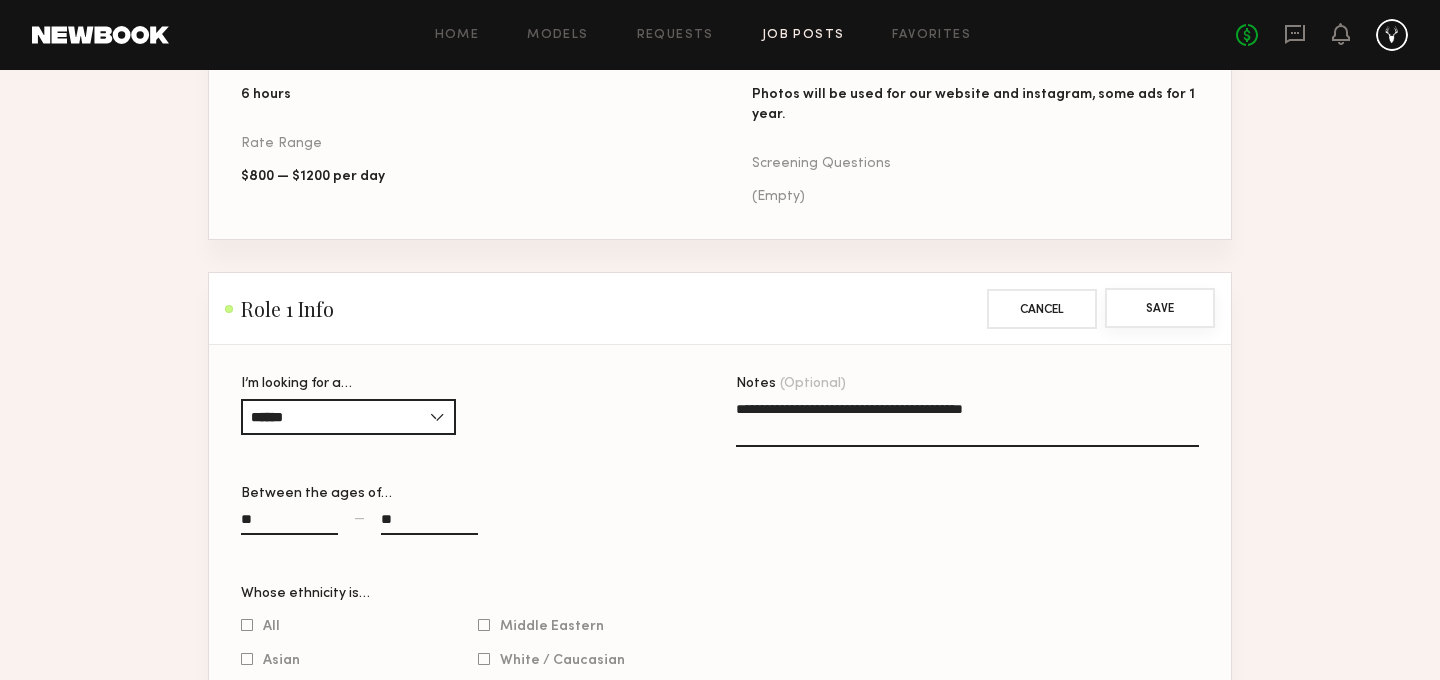 click on "Save" 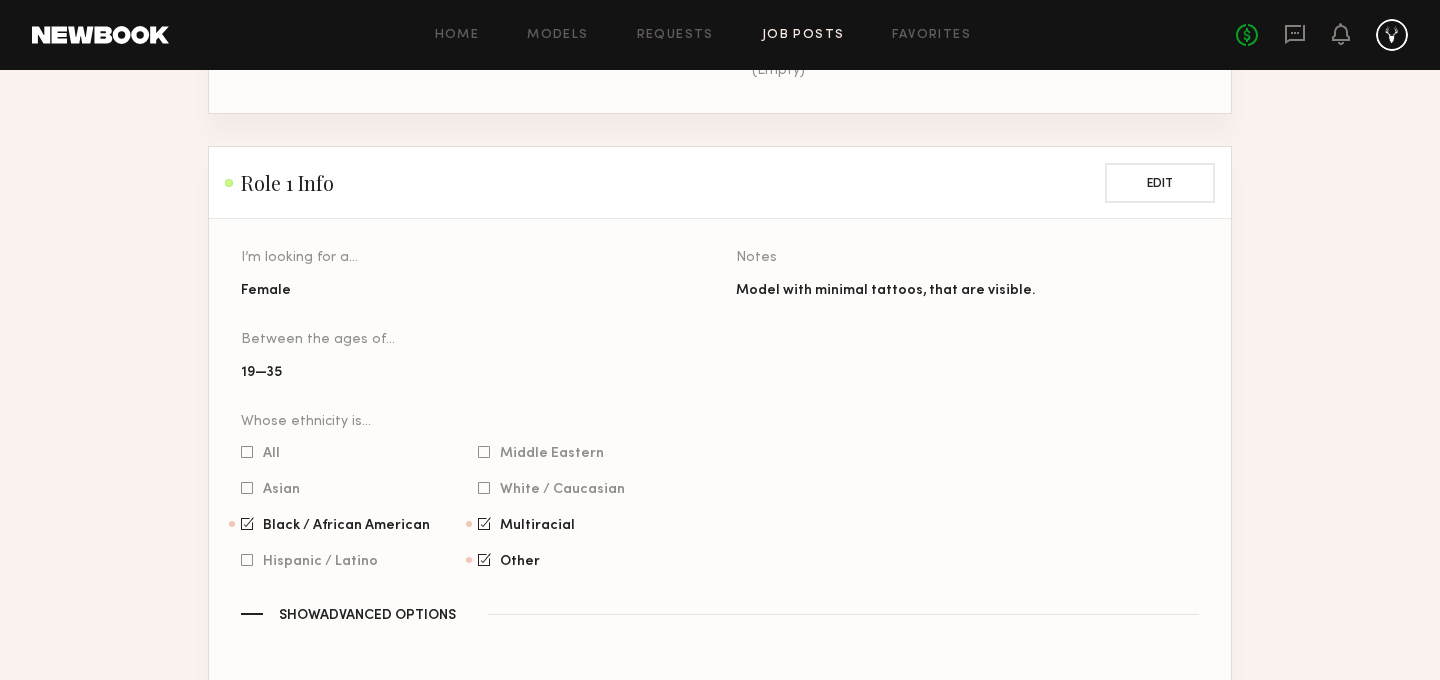 scroll, scrollTop: 1090, scrollLeft: 0, axis: vertical 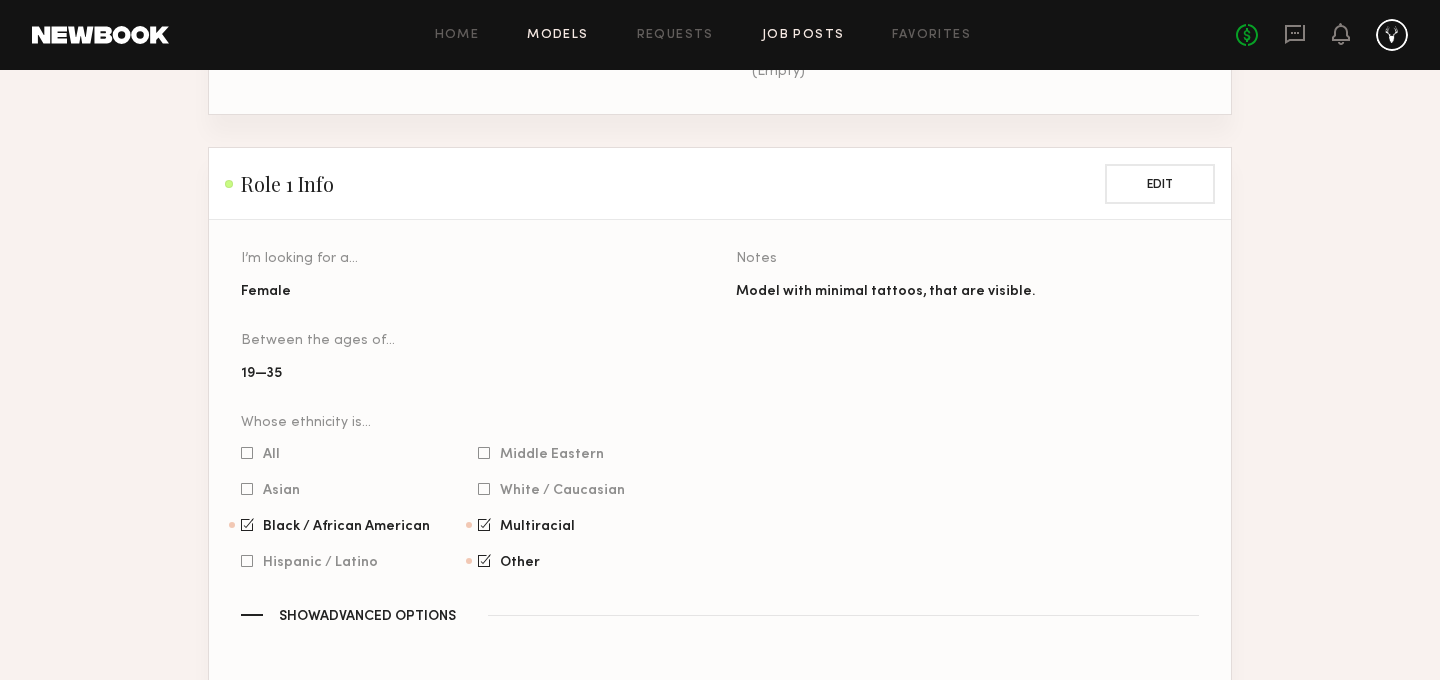 click on "Models" 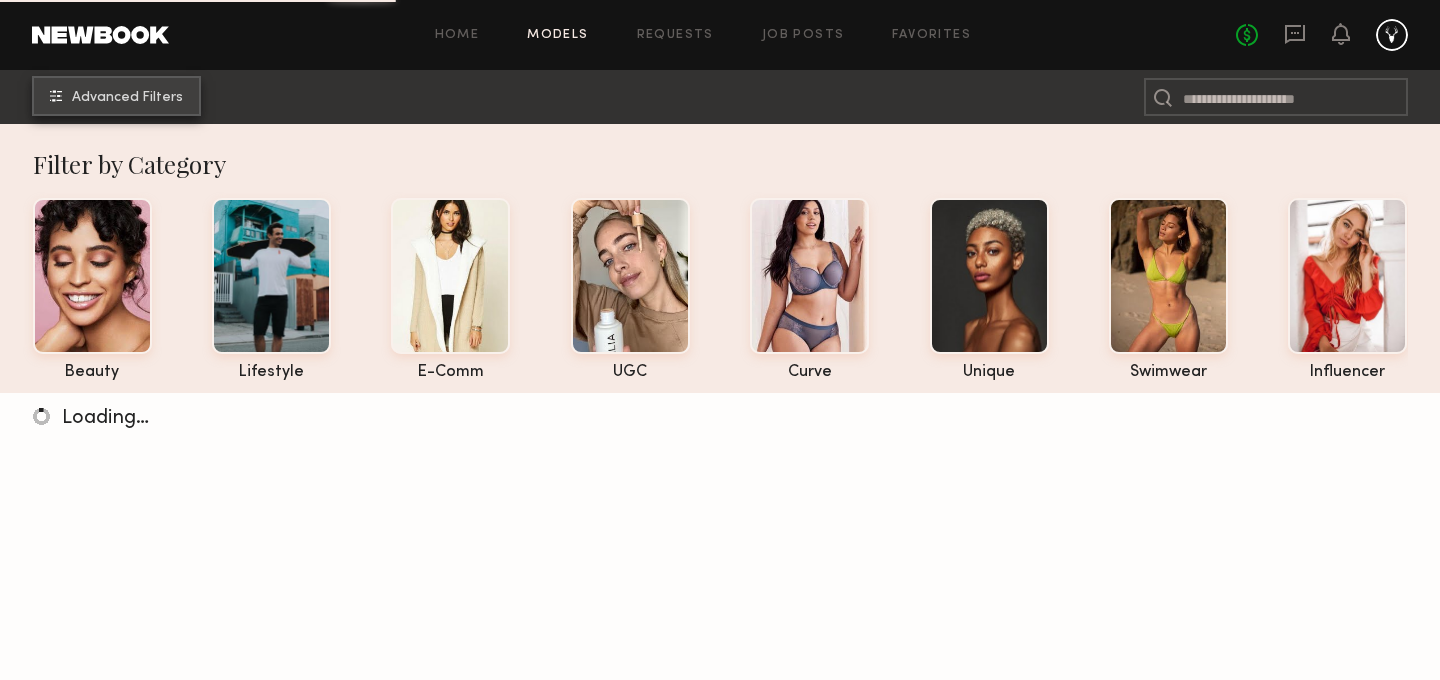 click on "Advanced Filters" 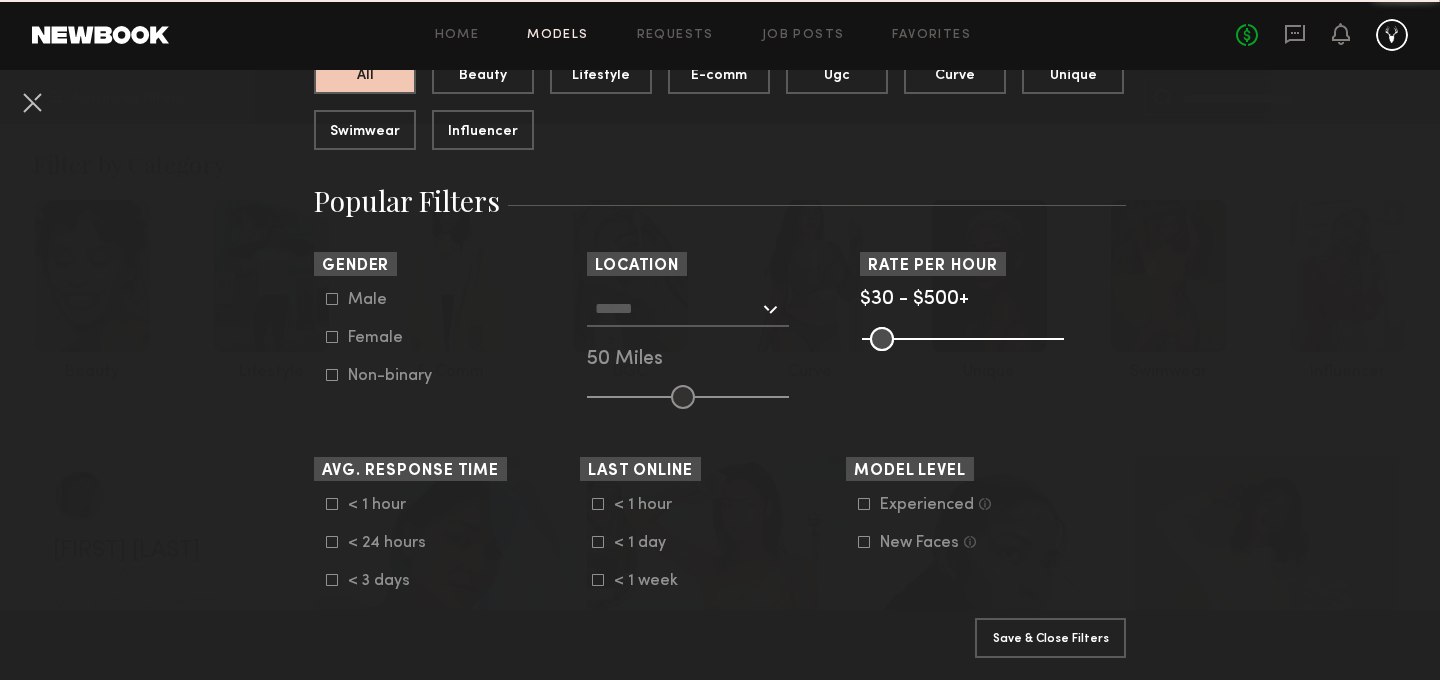 scroll, scrollTop: 250, scrollLeft: 0, axis: vertical 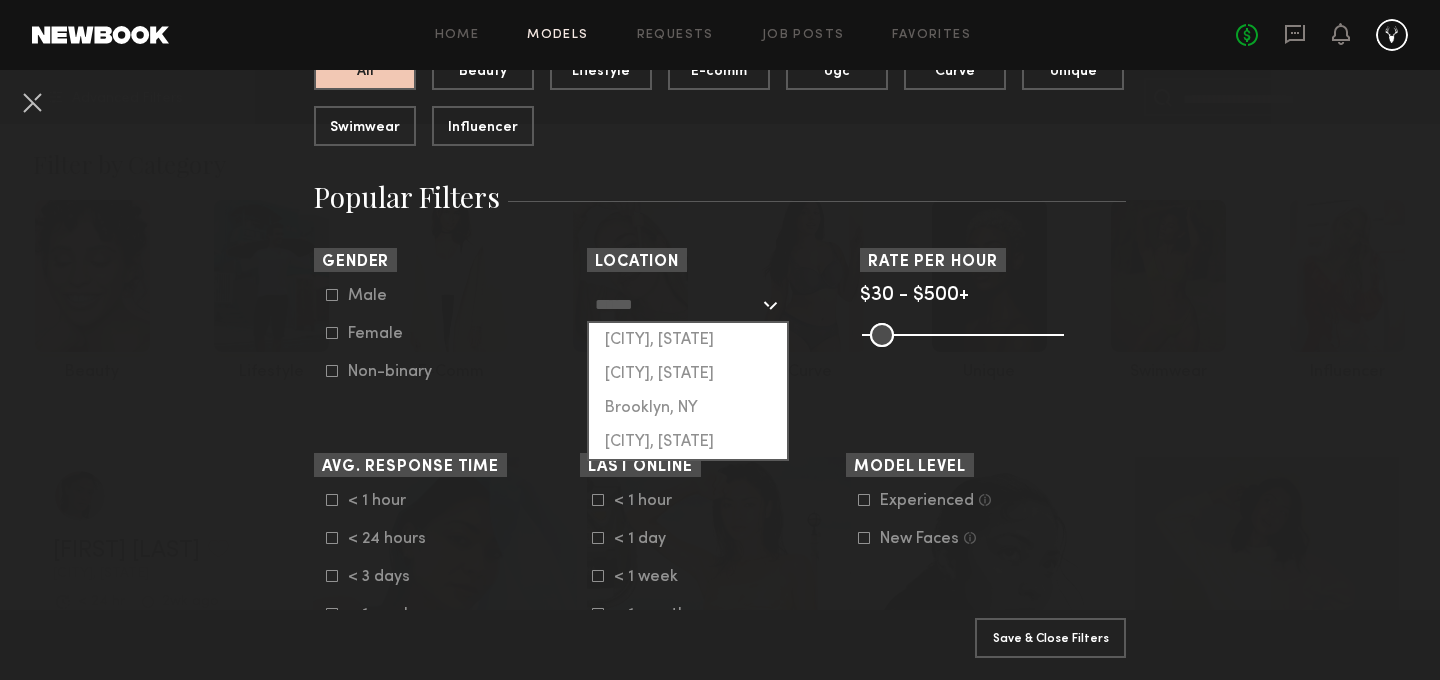 click 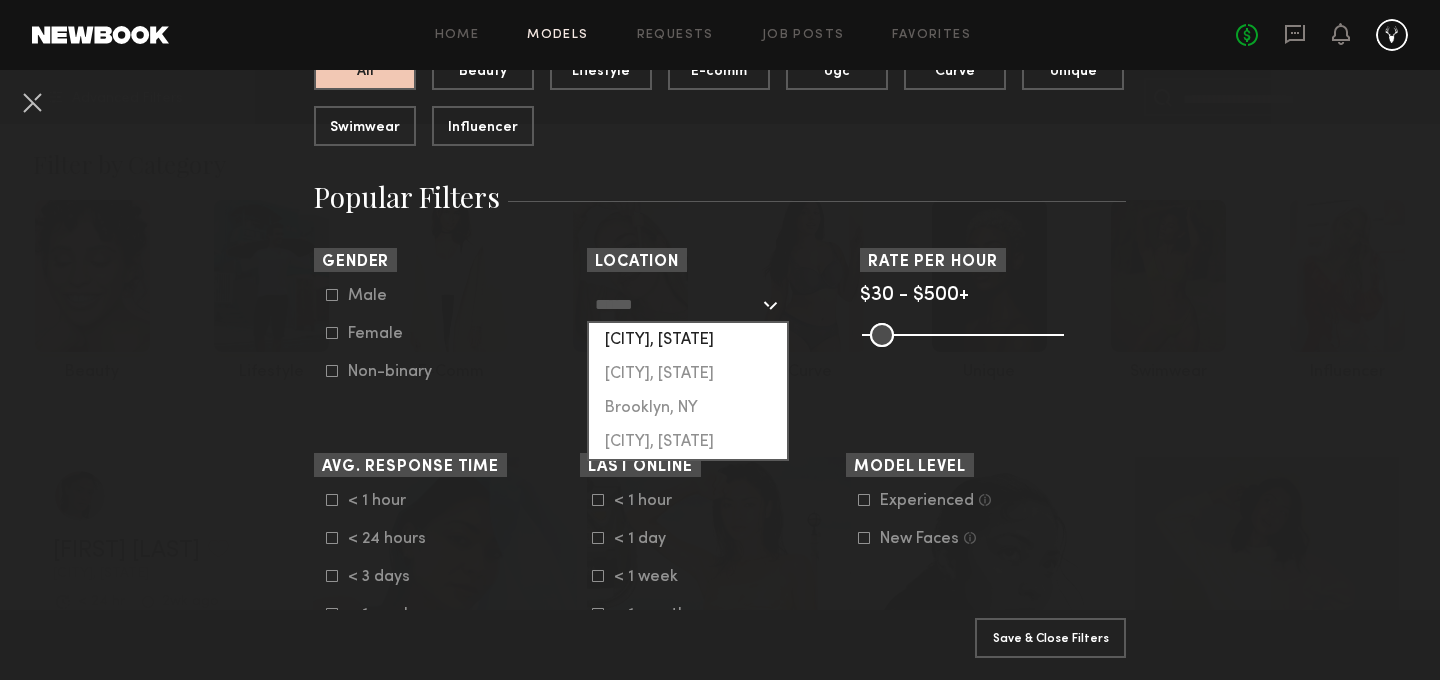 click on "Los Angeles, CA" 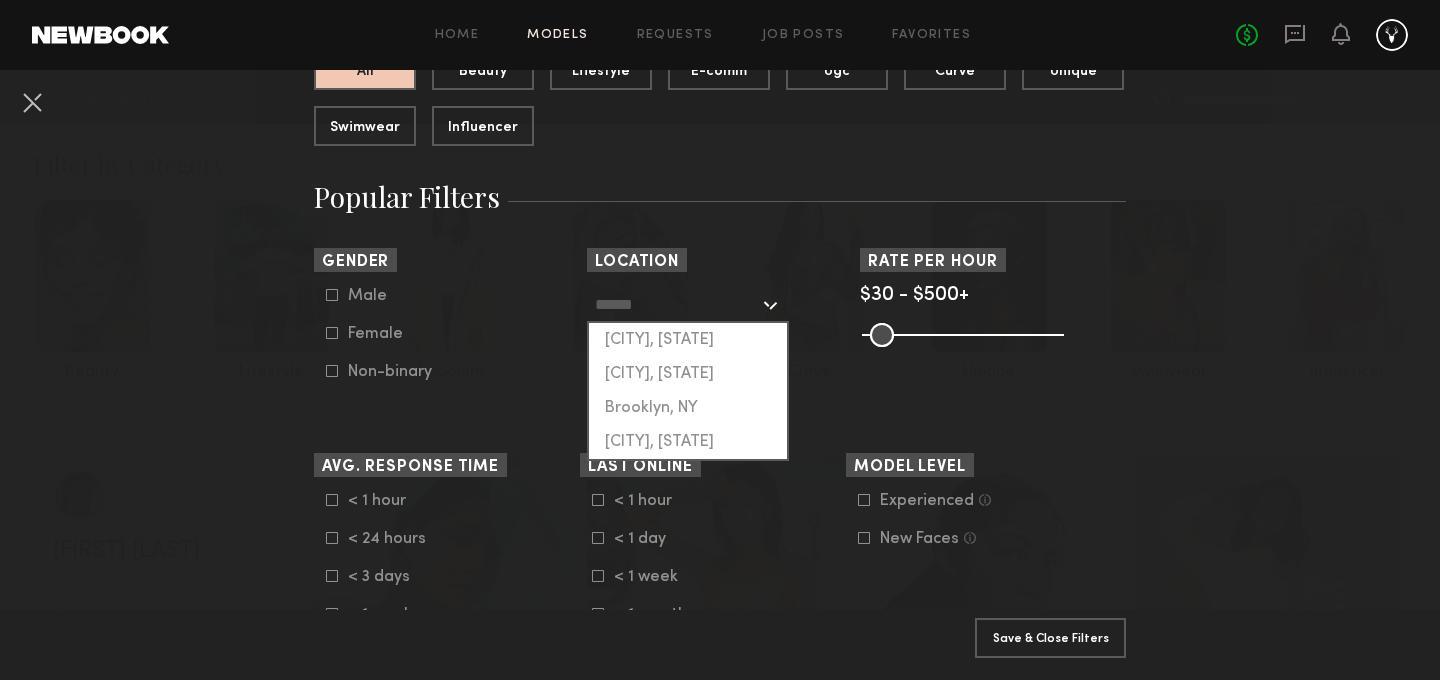 type on "**********" 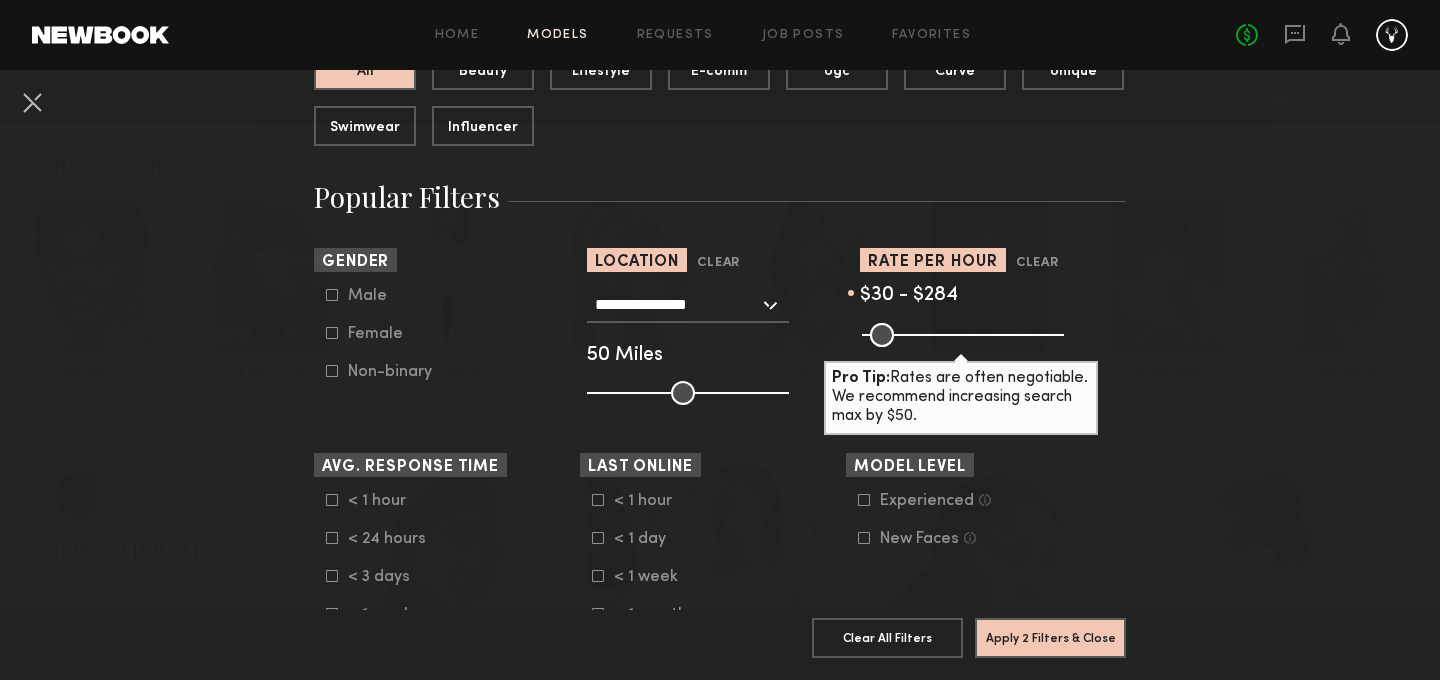 drag, startPoint x: 1054, startPoint y: 338, endPoint x: 970, endPoint y: 338, distance: 84 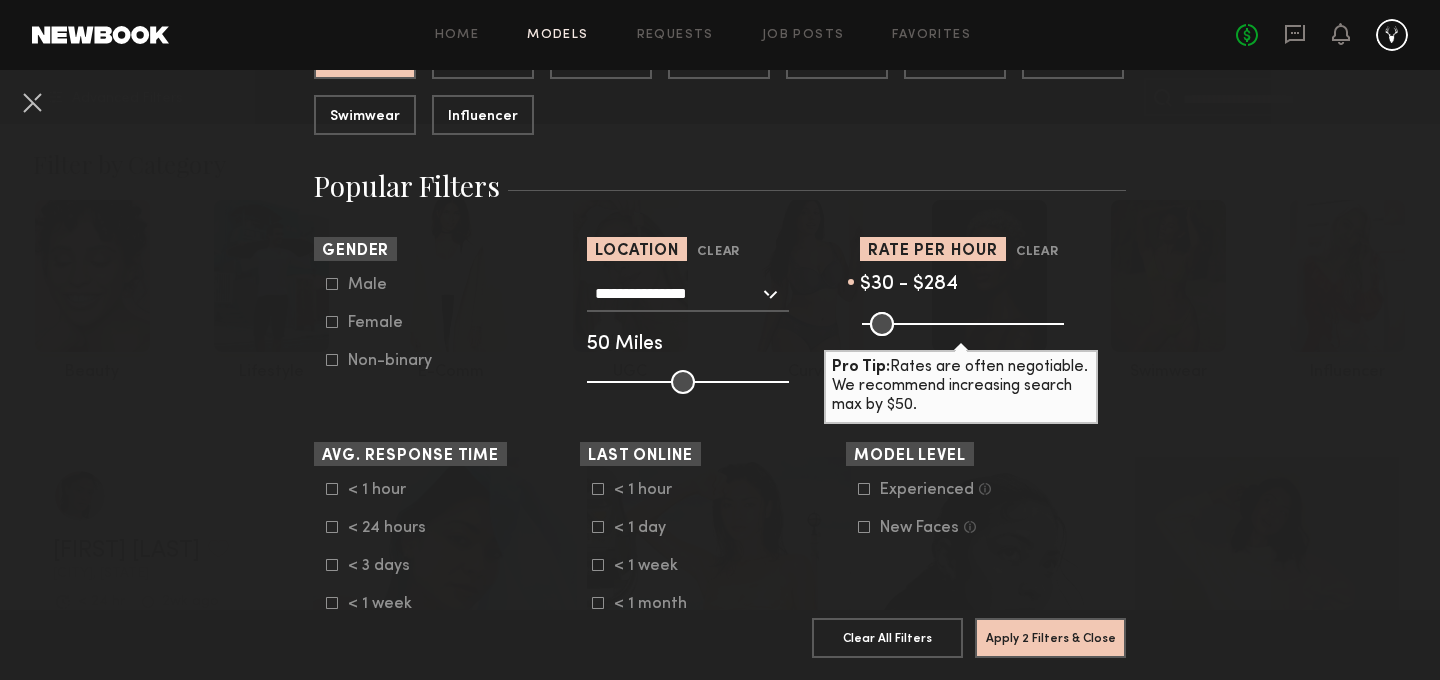 scroll, scrollTop: 304, scrollLeft: 0, axis: vertical 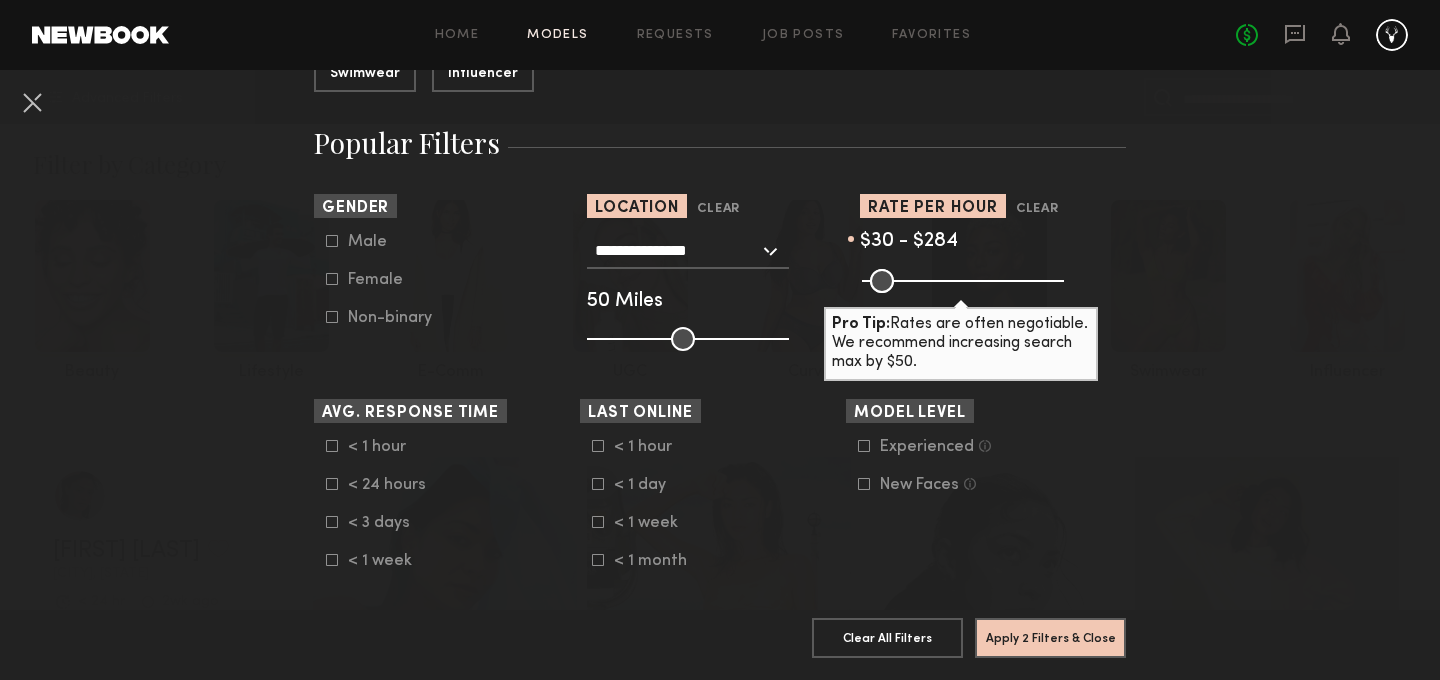 click on "Female" 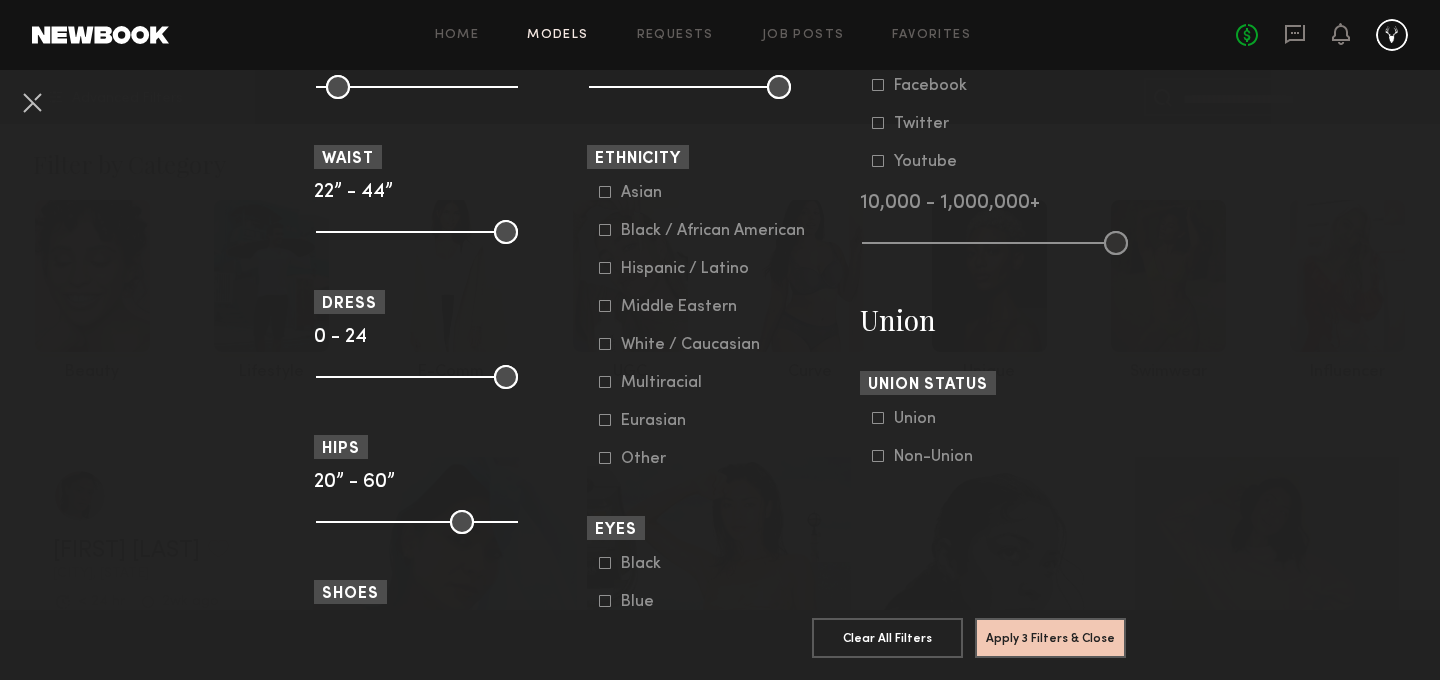 scroll, scrollTop: 1035, scrollLeft: 0, axis: vertical 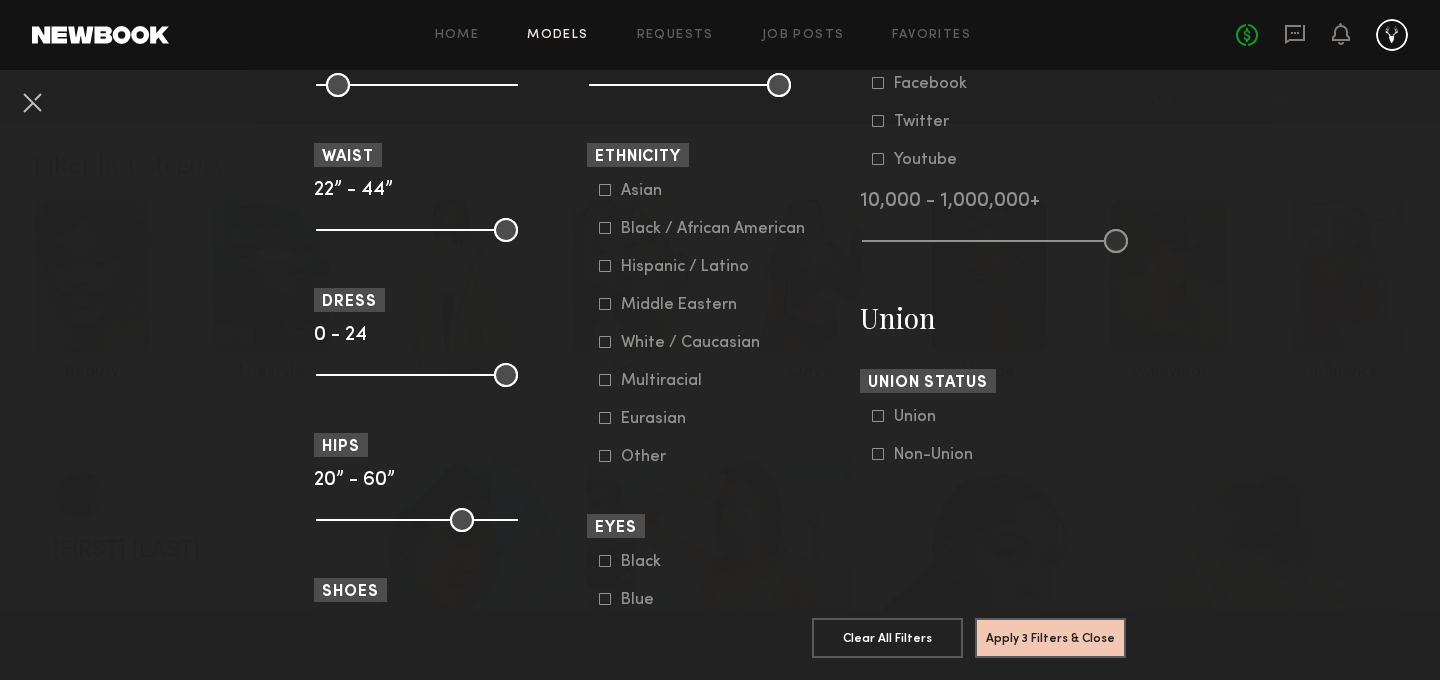 click 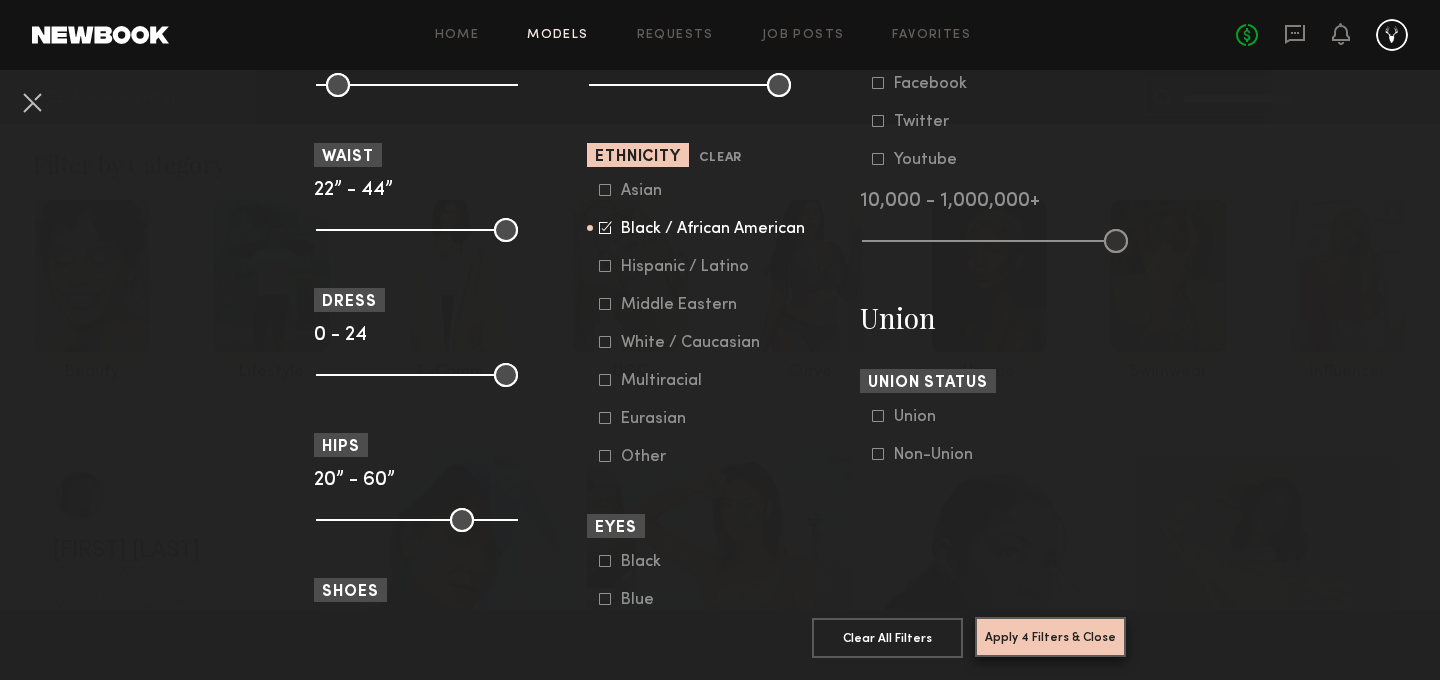 click on "Apply 4 Filters & Close" 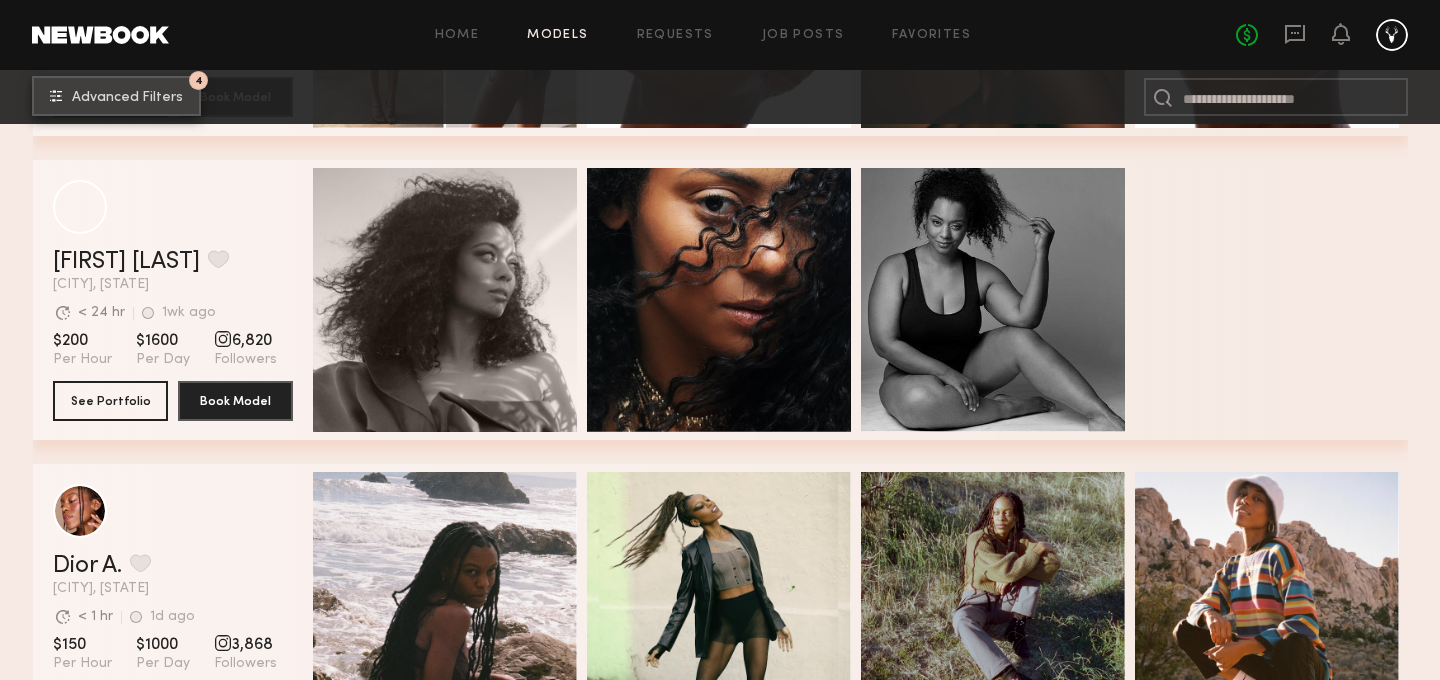 scroll, scrollTop: 7781, scrollLeft: 0, axis: vertical 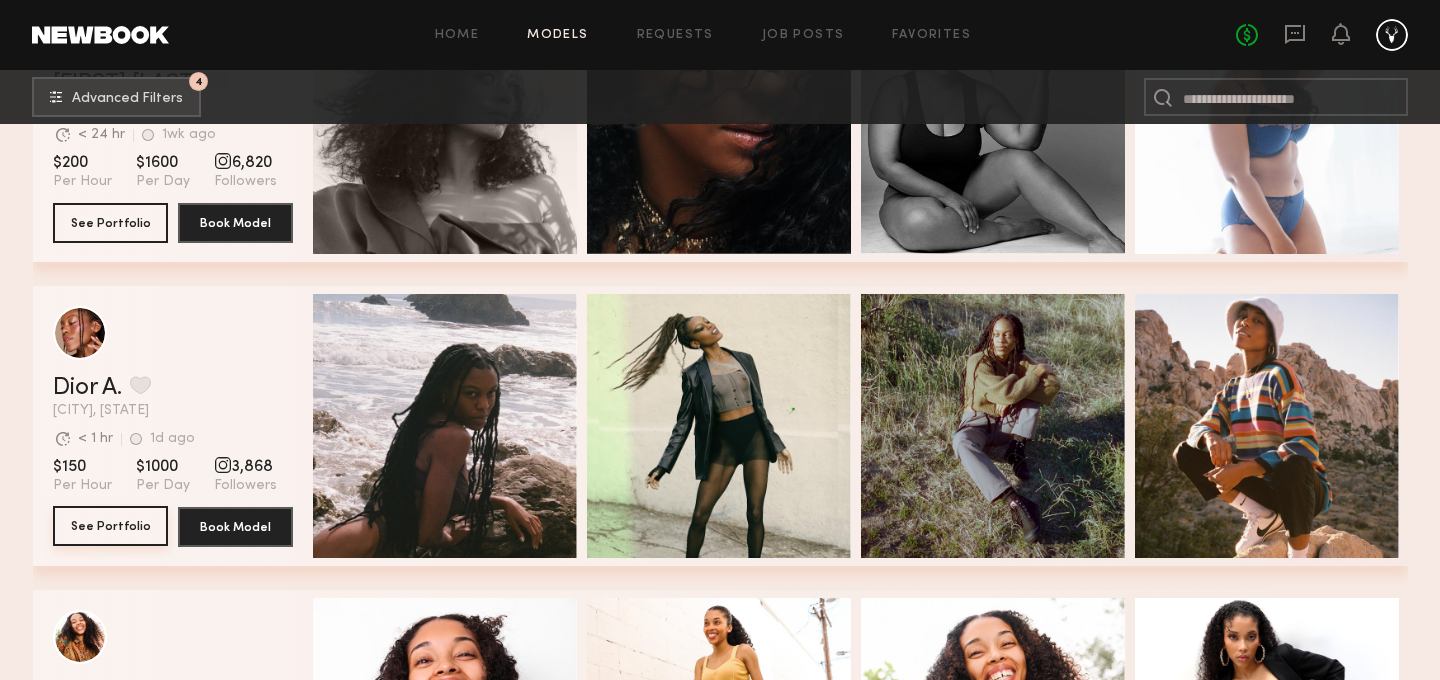 click on "See Portfolio" 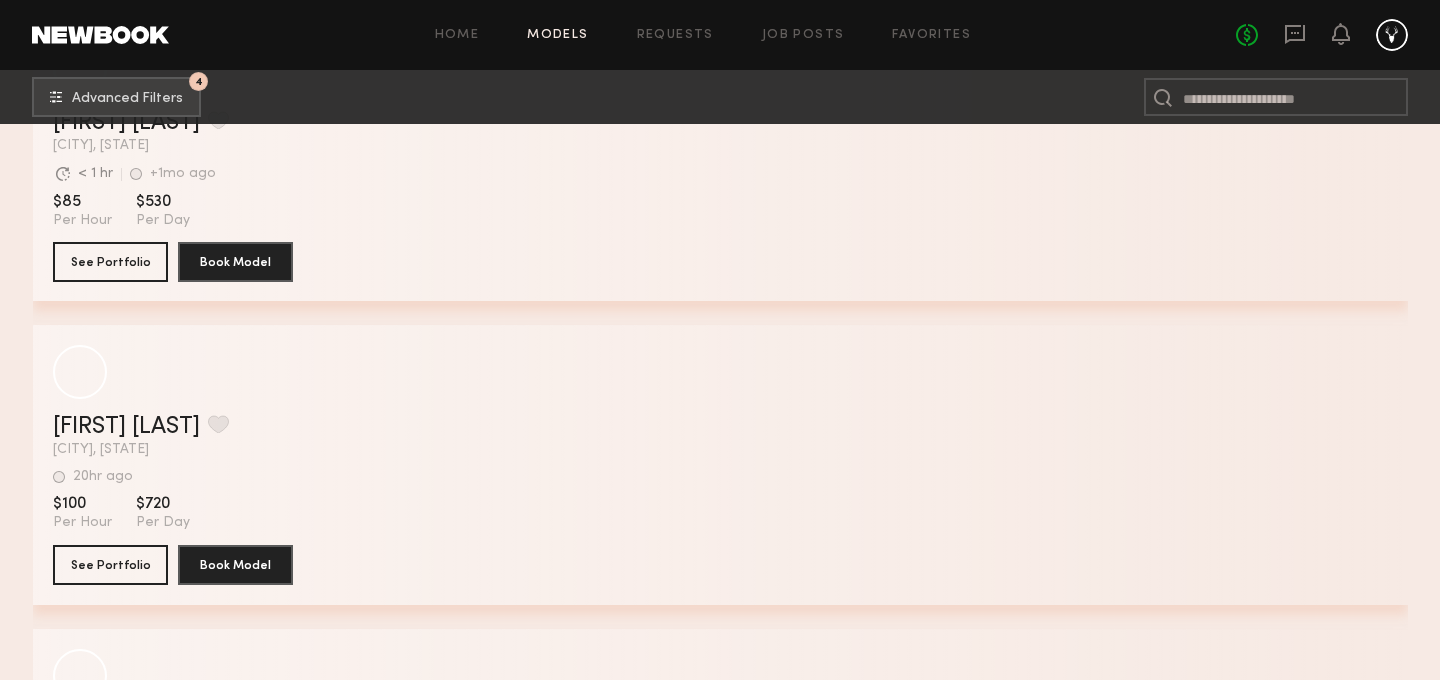 scroll, scrollTop: 27498, scrollLeft: 0, axis: vertical 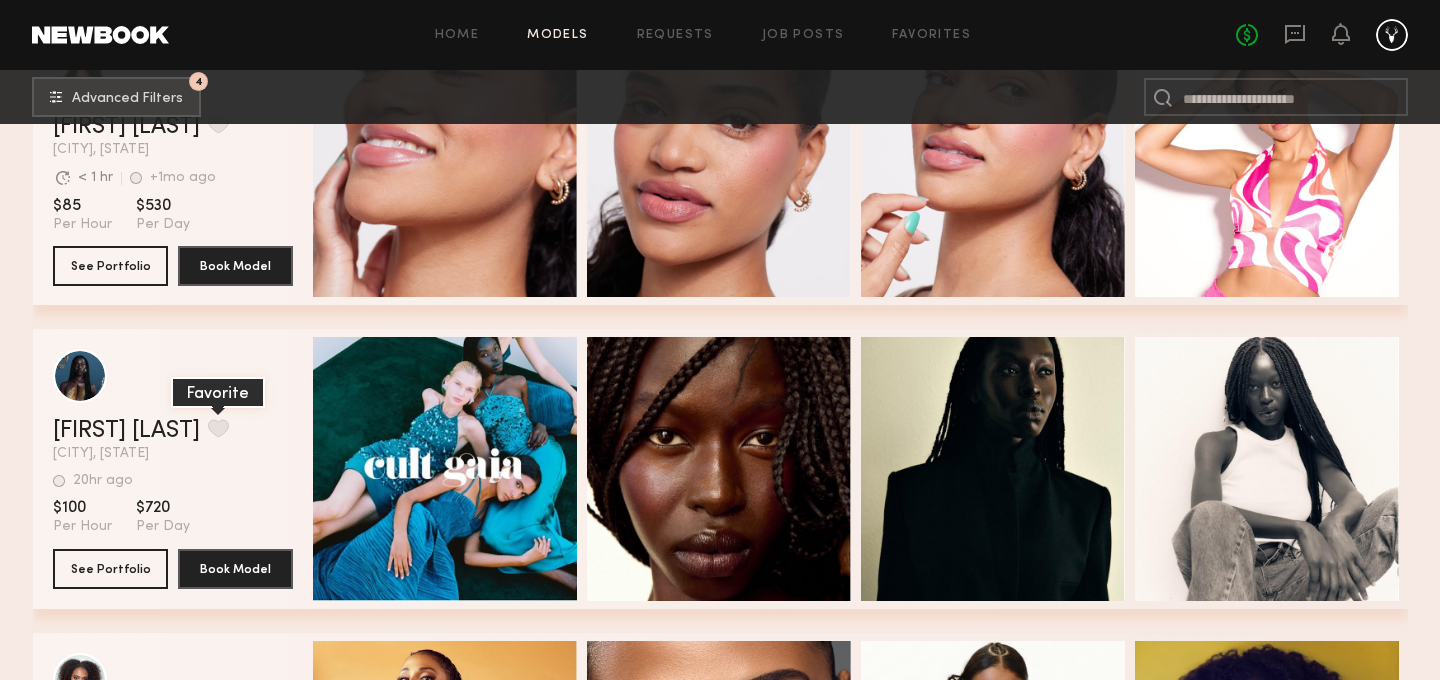 click 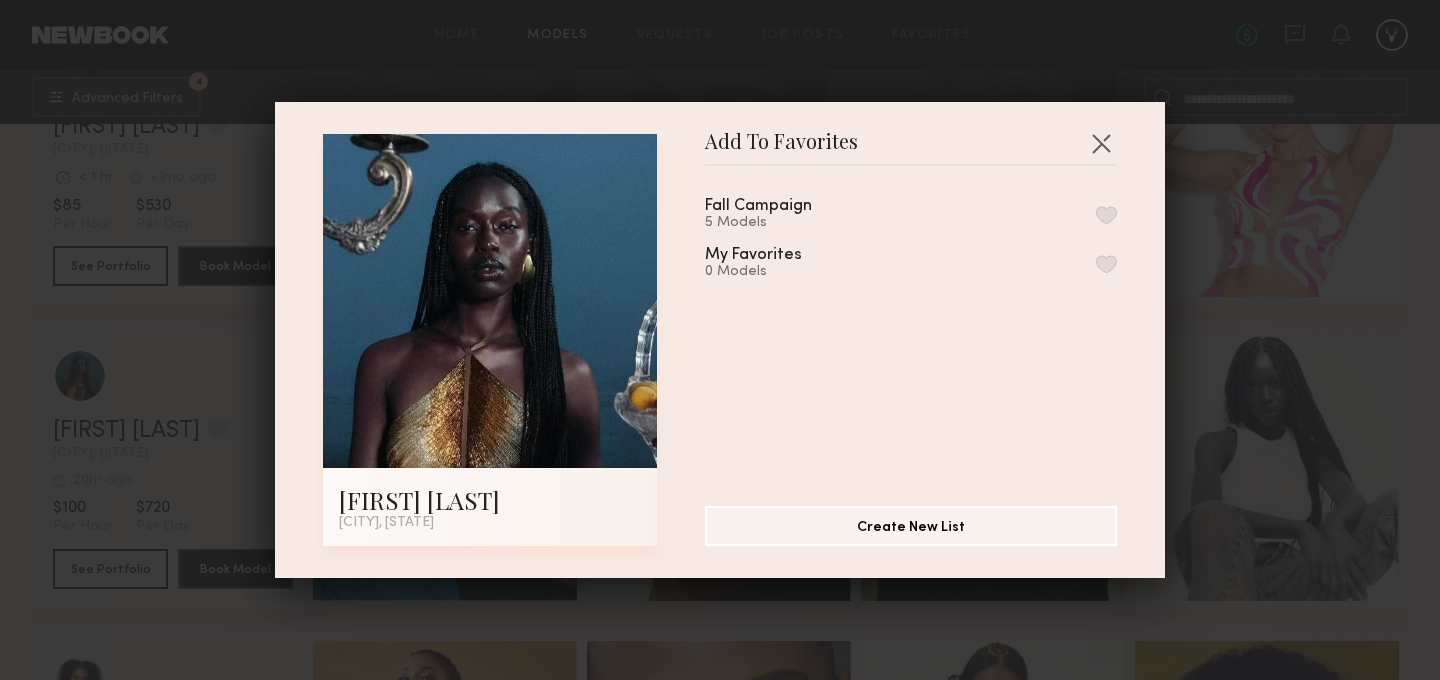 click at bounding box center (1106, 215) 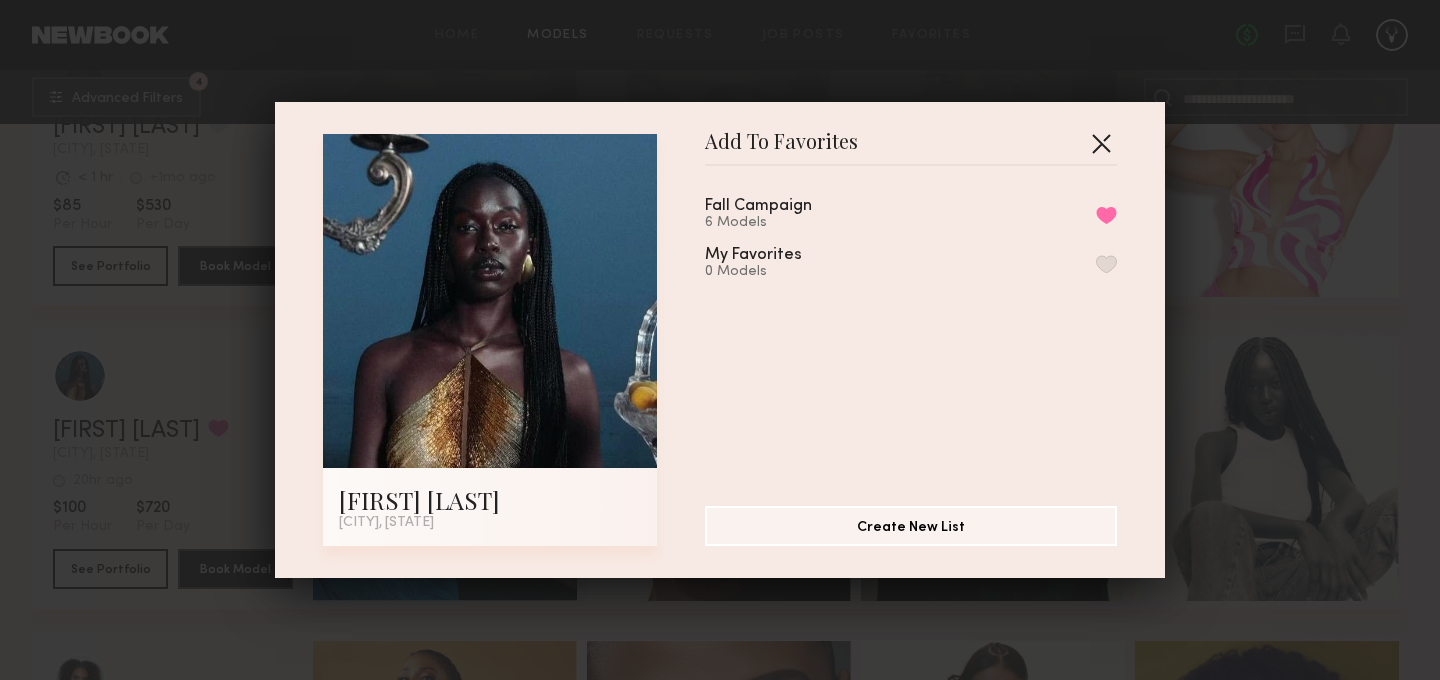 click at bounding box center [1101, 143] 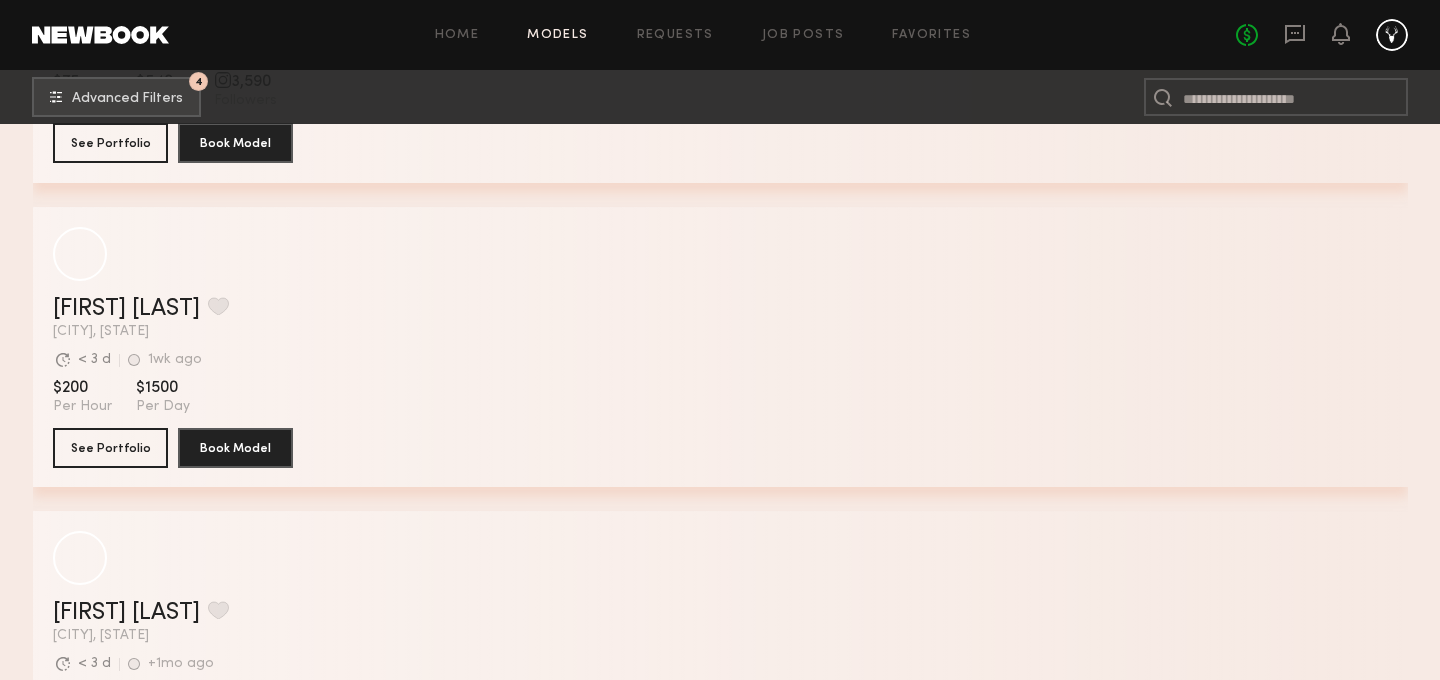 scroll, scrollTop: 30358, scrollLeft: 0, axis: vertical 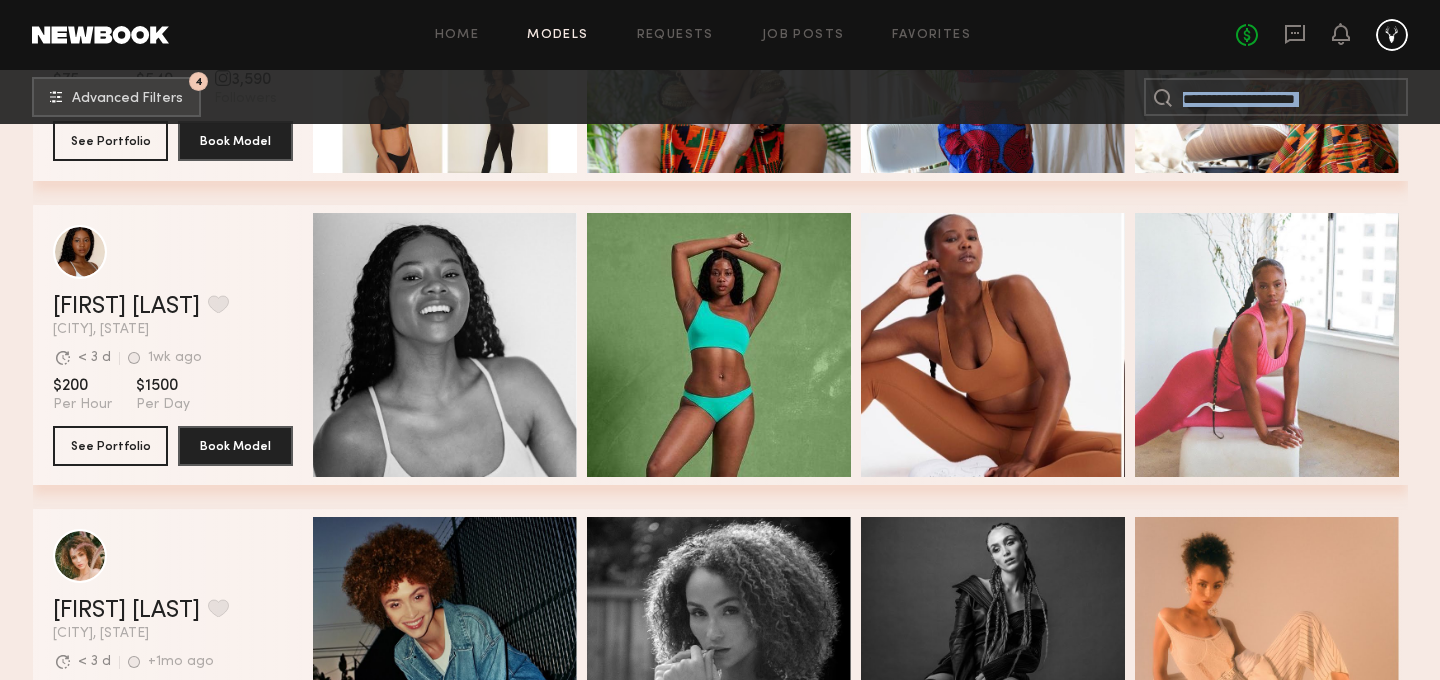 click on "4 Advanced Filters 4" 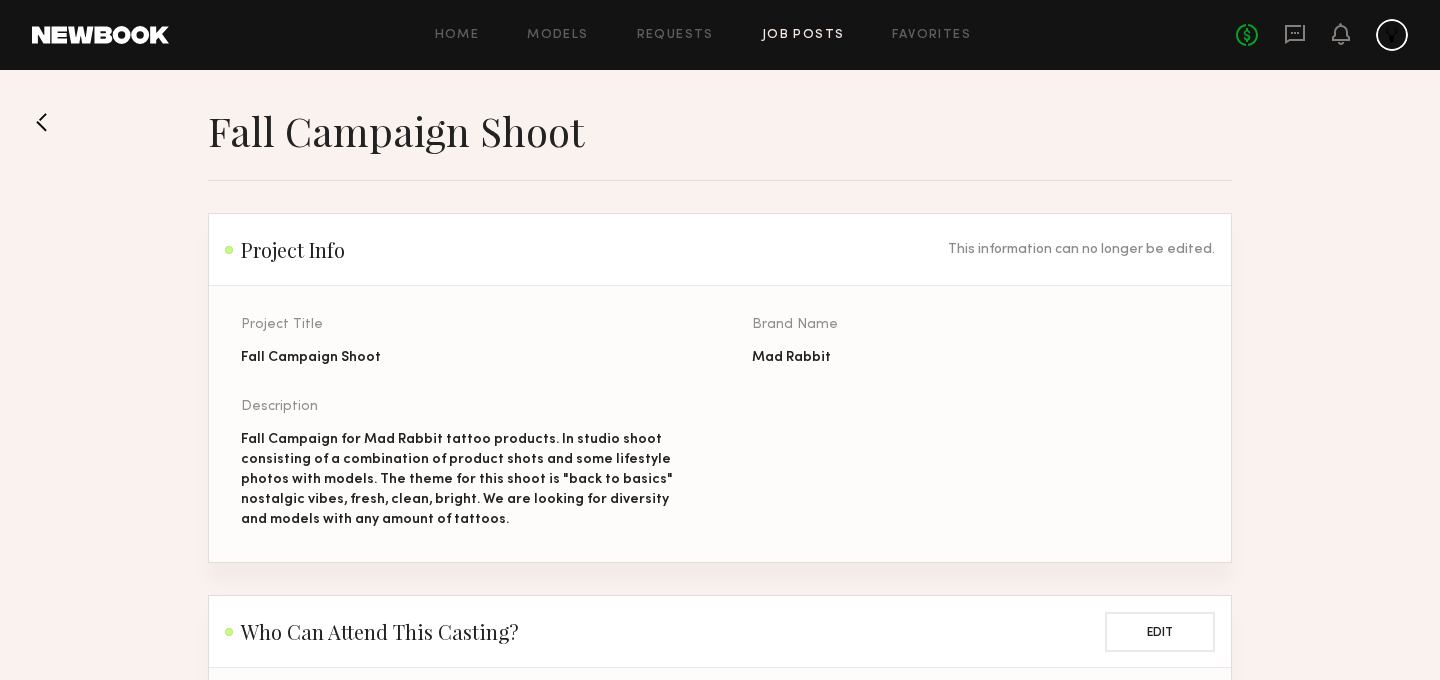 scroll, scrollTop: 0, scrollLeft: 0, axis: both 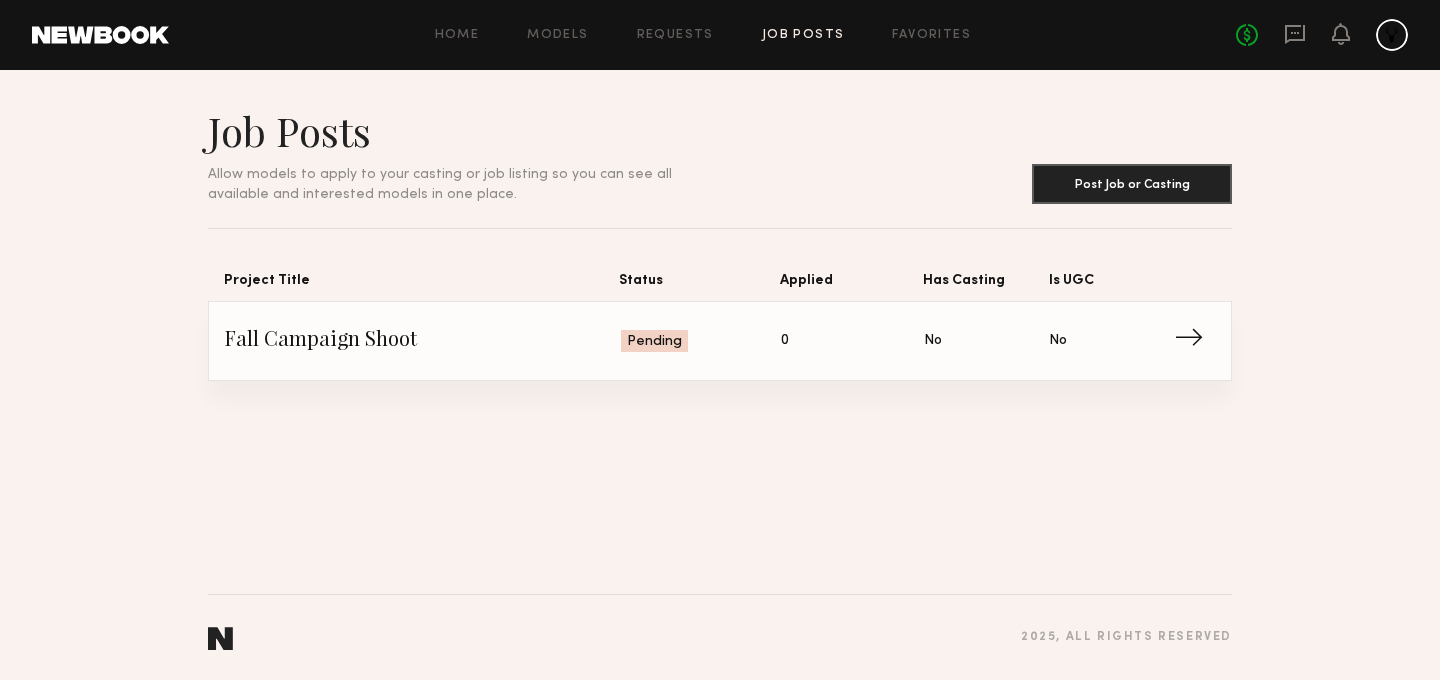 click on "Home Models Requests Job Posts Favorites Sign Out No fees up to $5,000" 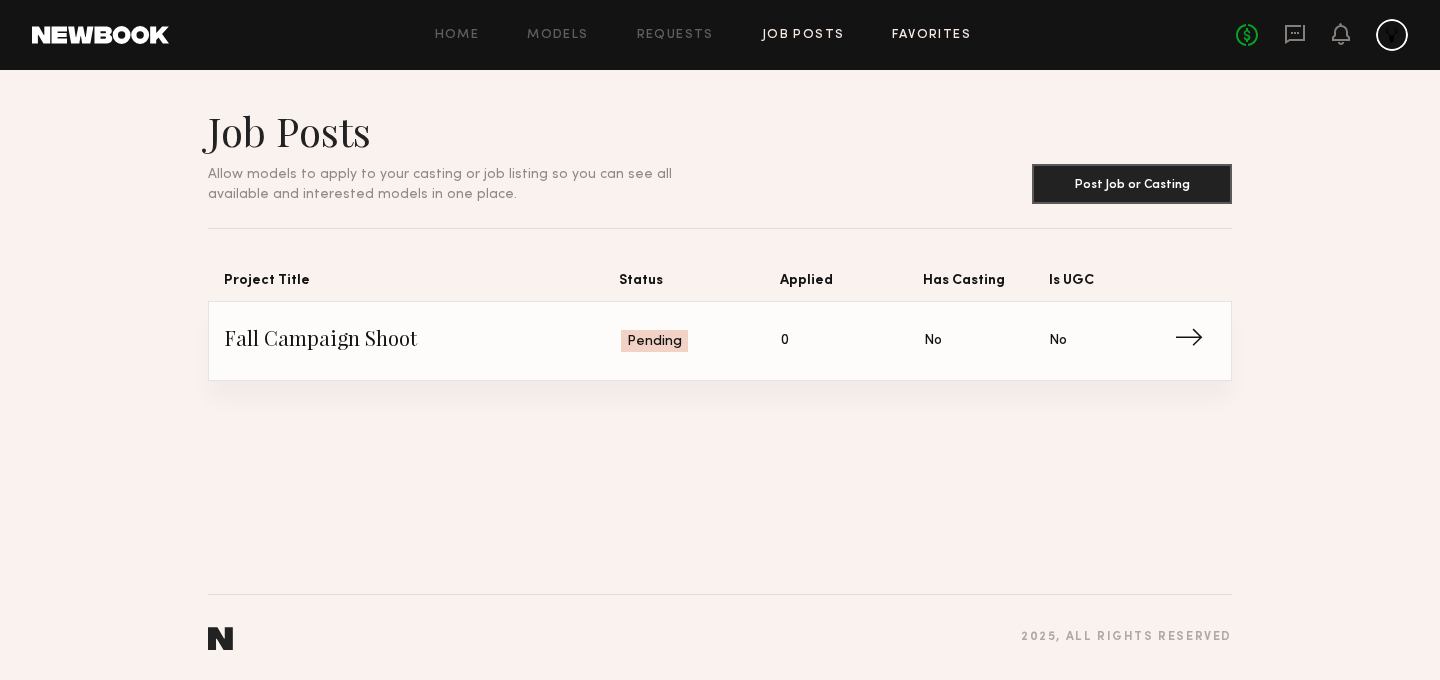 click on "Favorites" 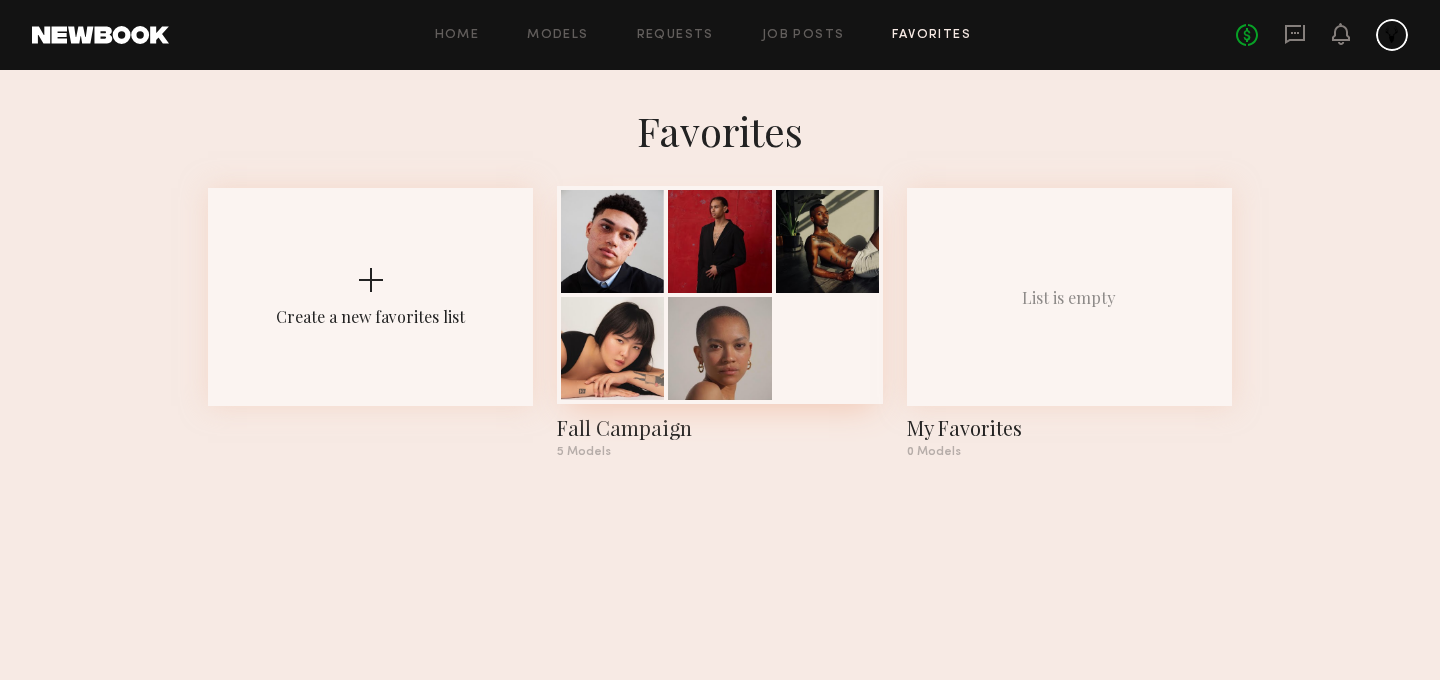 click 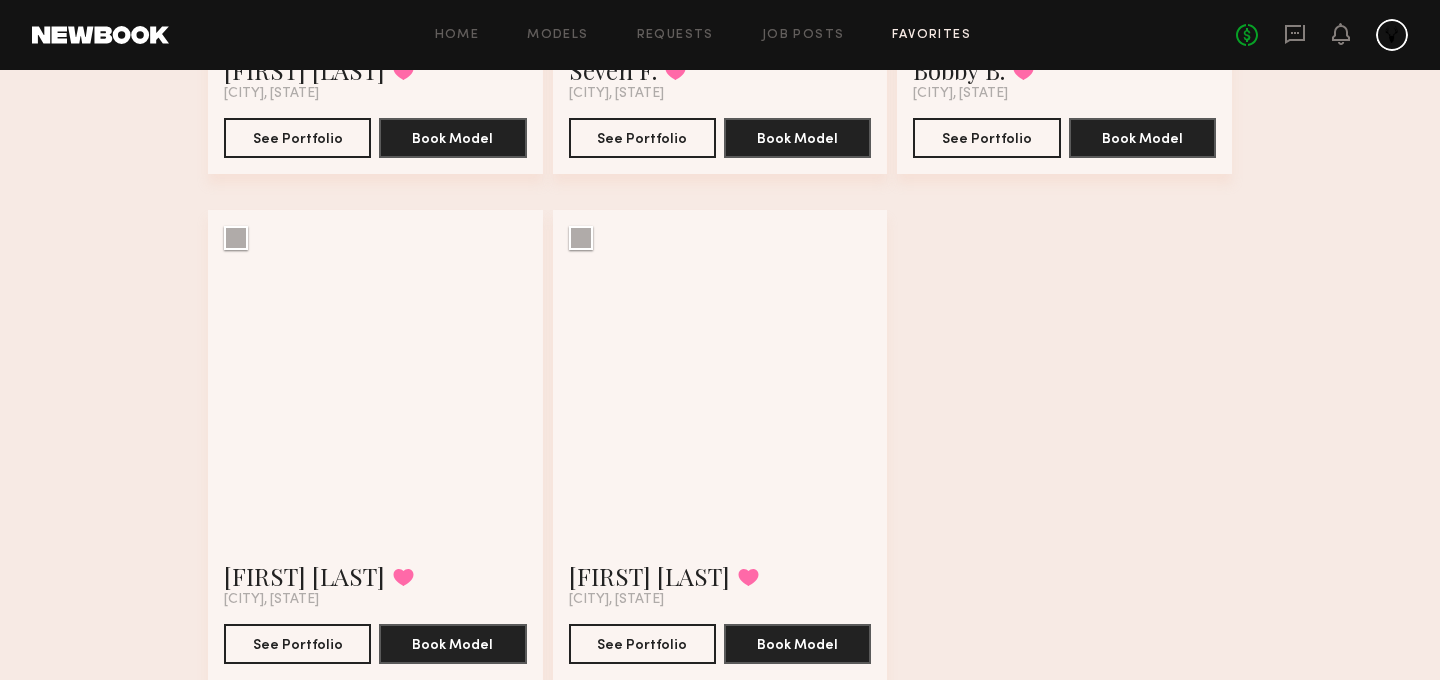 scroll, scrollTop: 540, scrollLeft: 0, axis: vertical 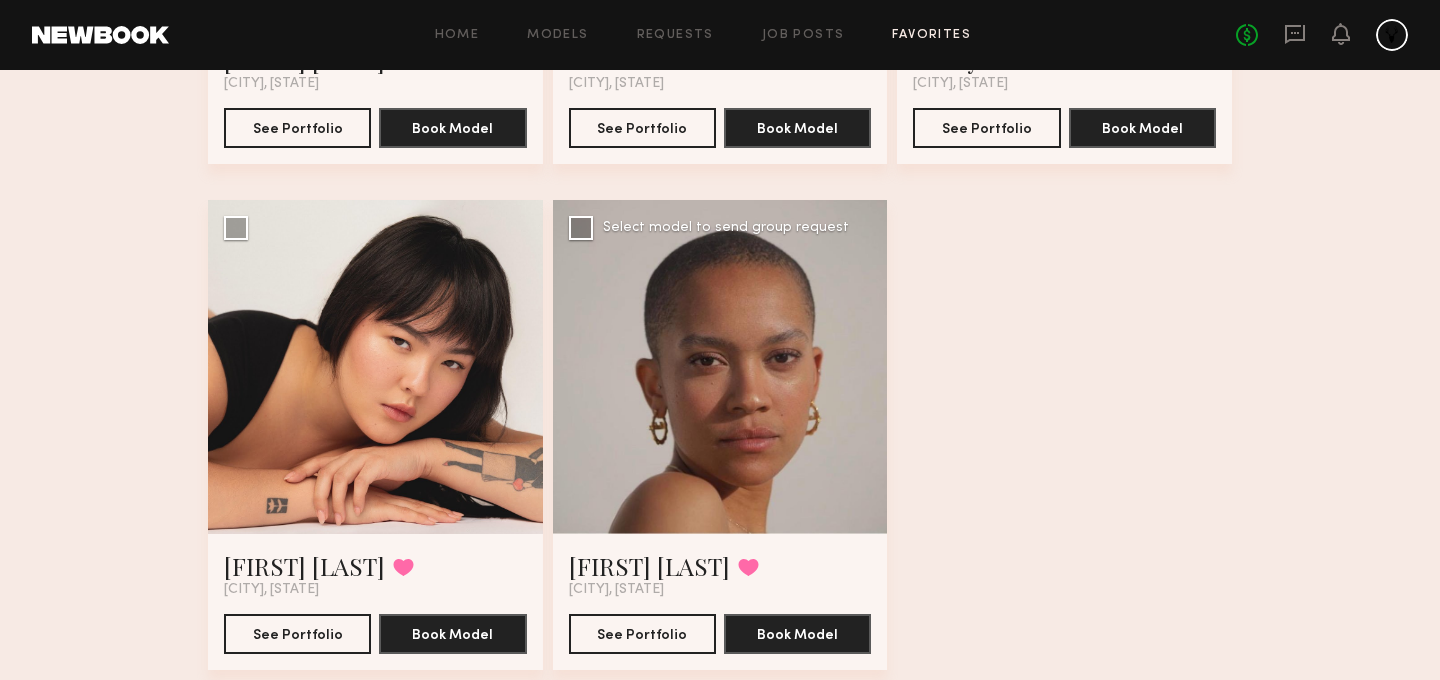 click 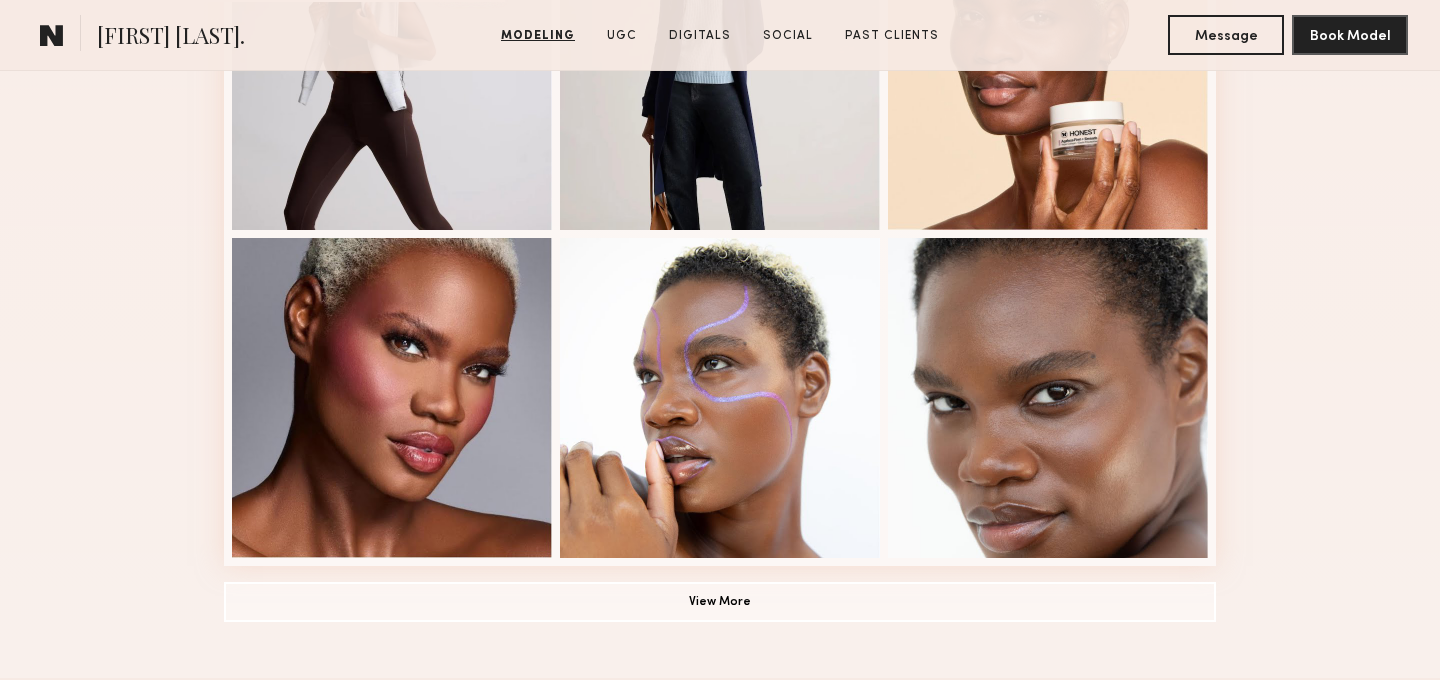 scroll, scrollTop: 1348, scrollLeft: 0, axis: vertical 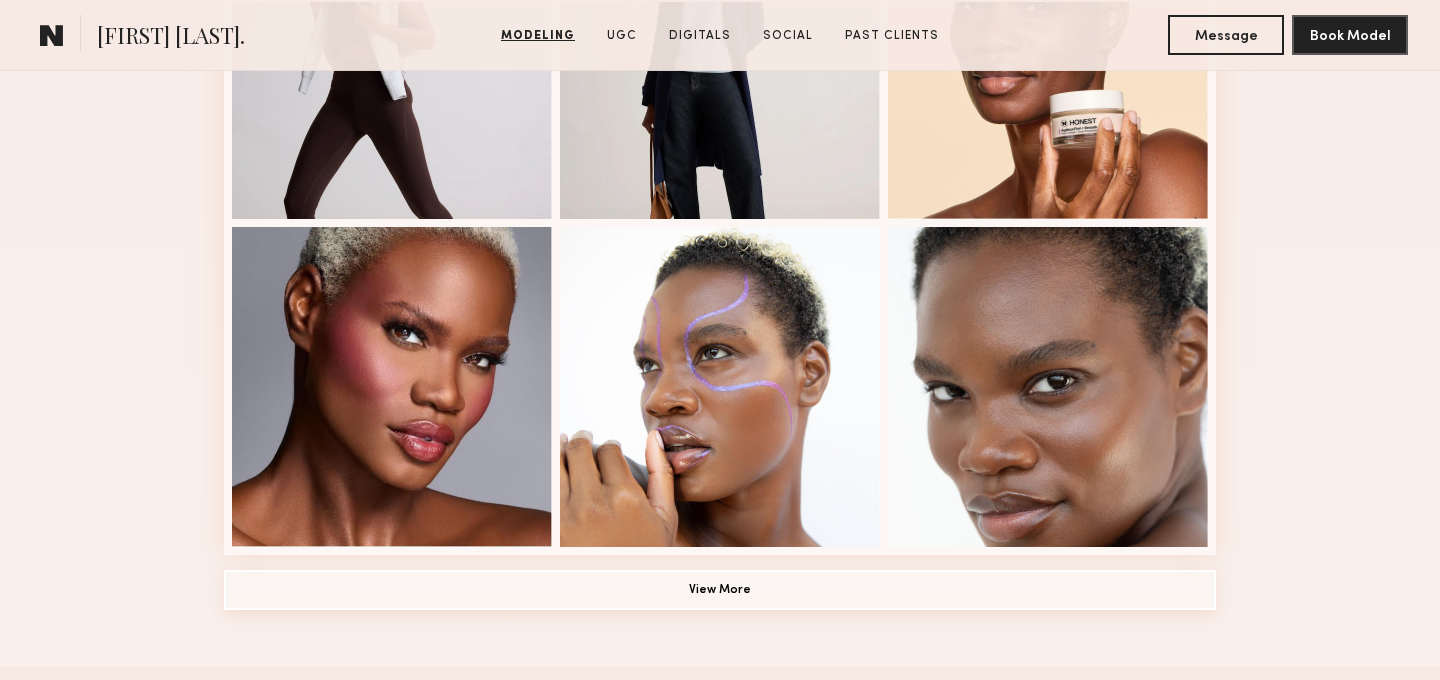 click on "View More" 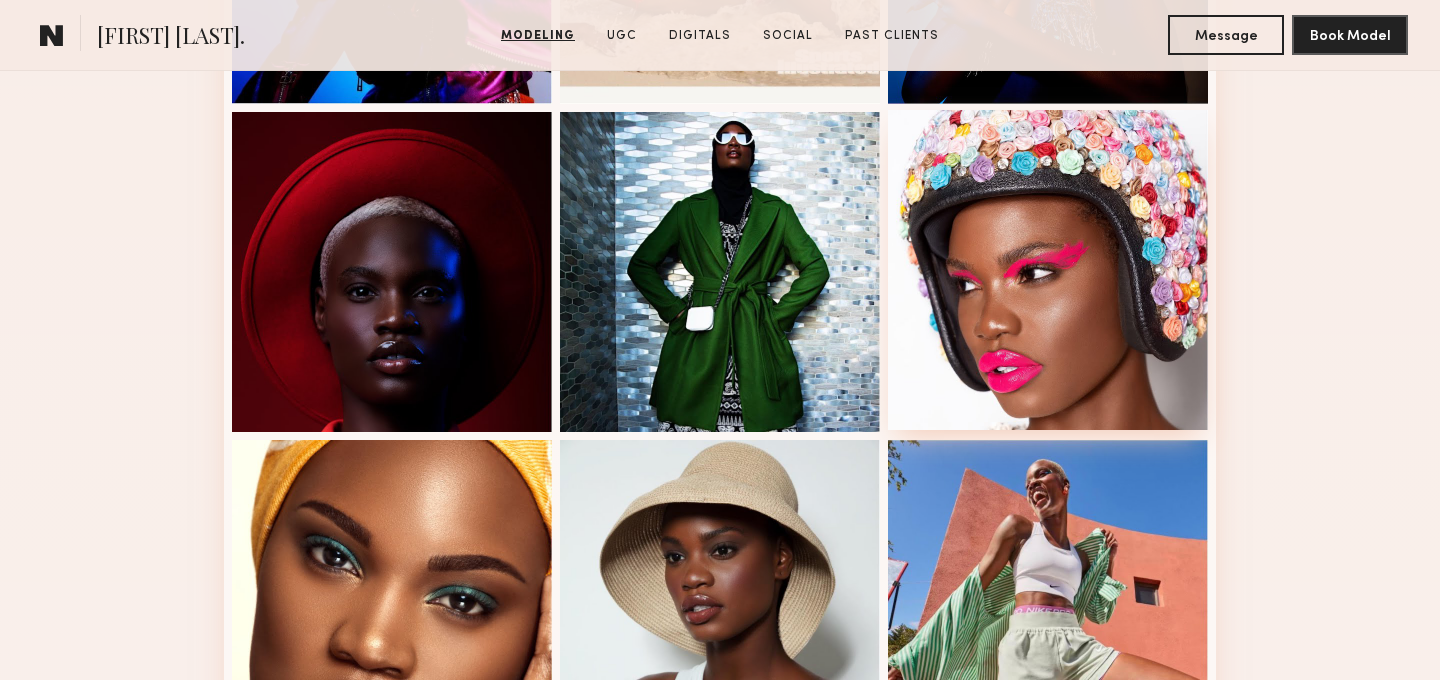 scroll, scrollTop: 2122, scrollLeft: 0, axis: vertical 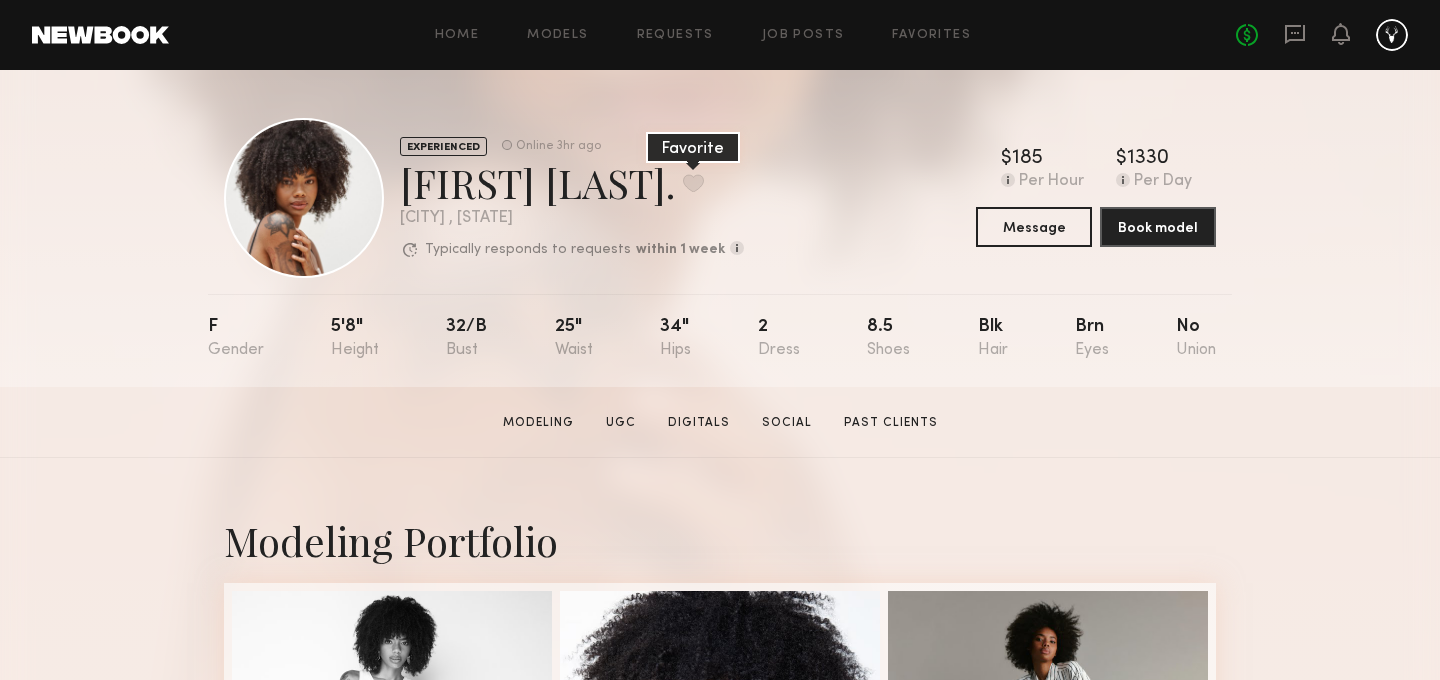 click 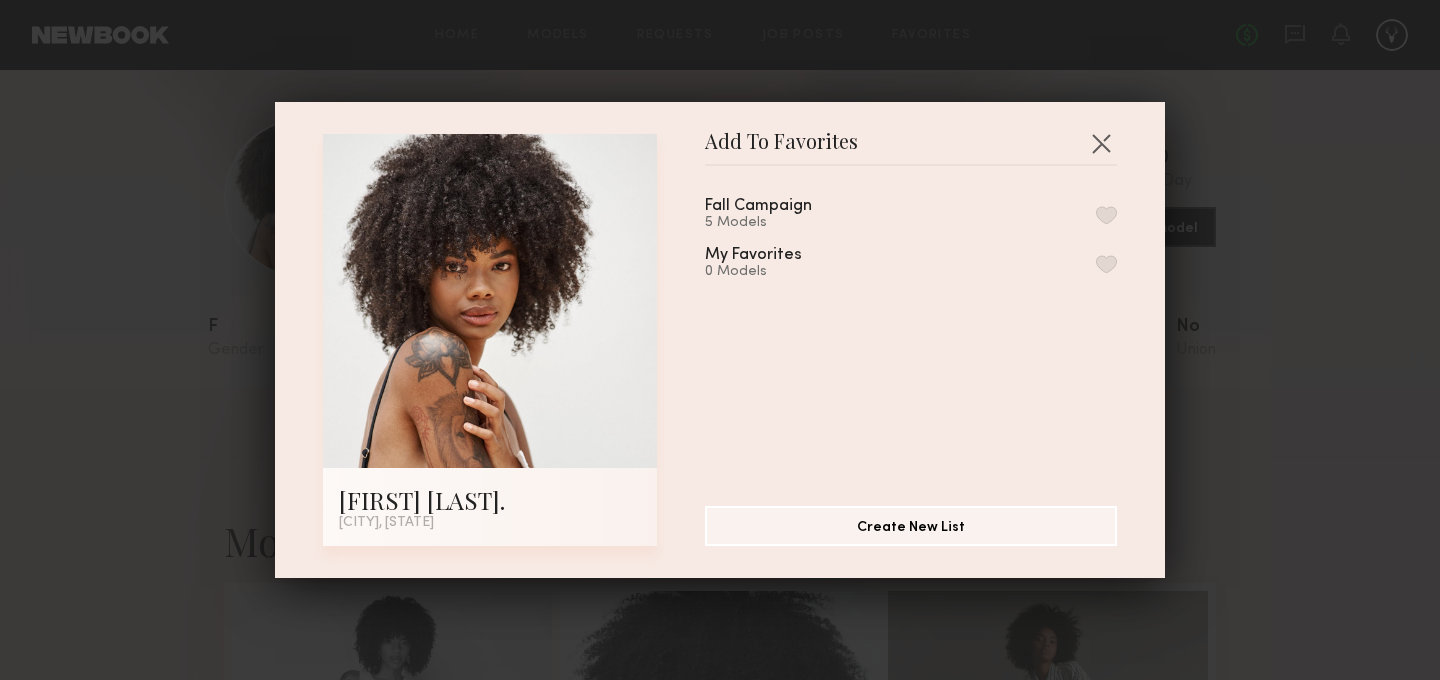 click on "Fall Campaign 5   Models" at bounding box center [911, 214] 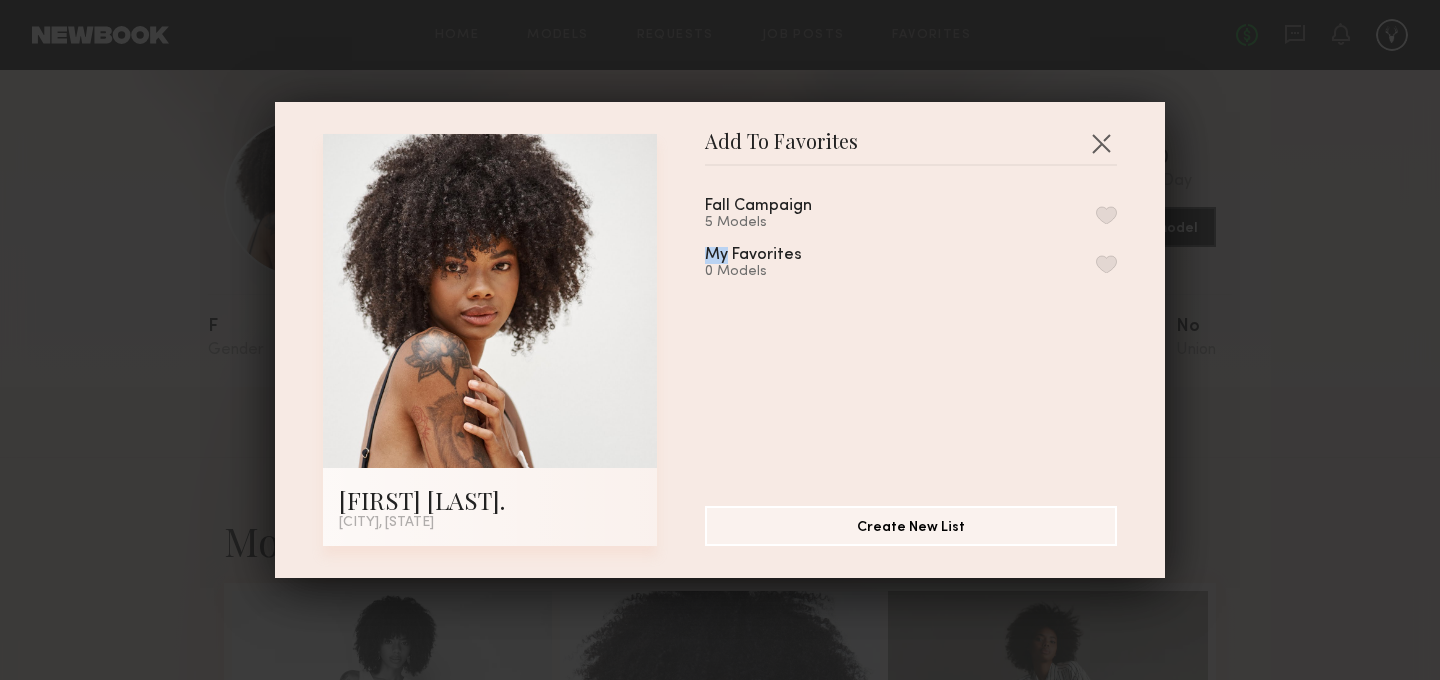 click on "Fall Campaign 5   Models" at bounding box center [911, 214] 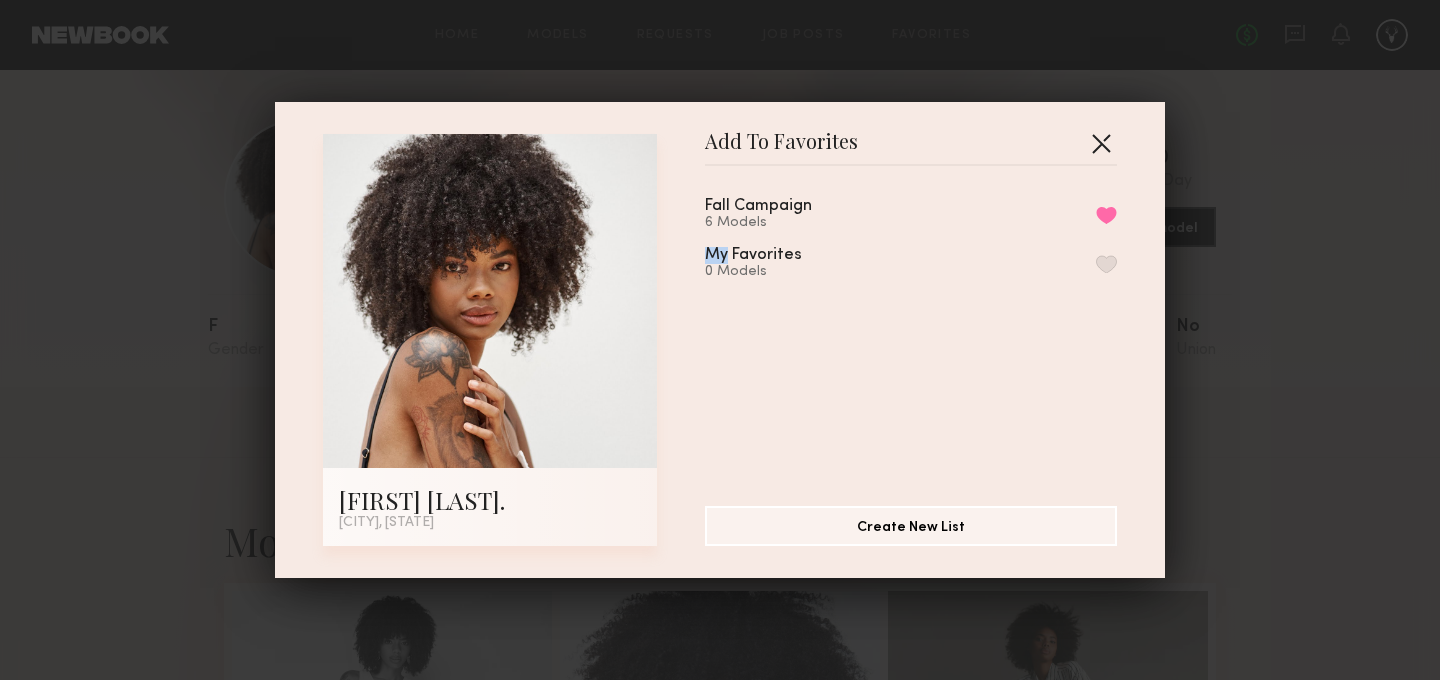 click at bounding box center [1101, 143] 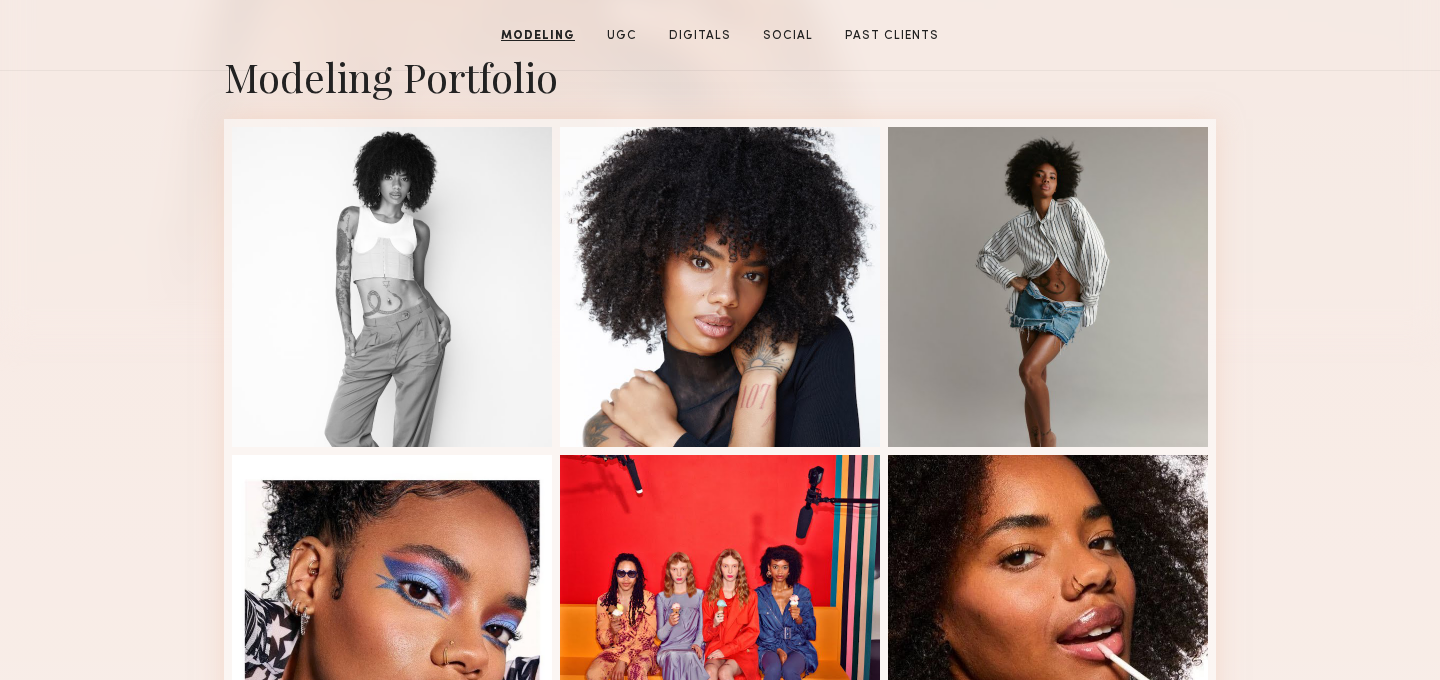 scroll, scrollTop: 0, scrollLeft: 0, axis: both 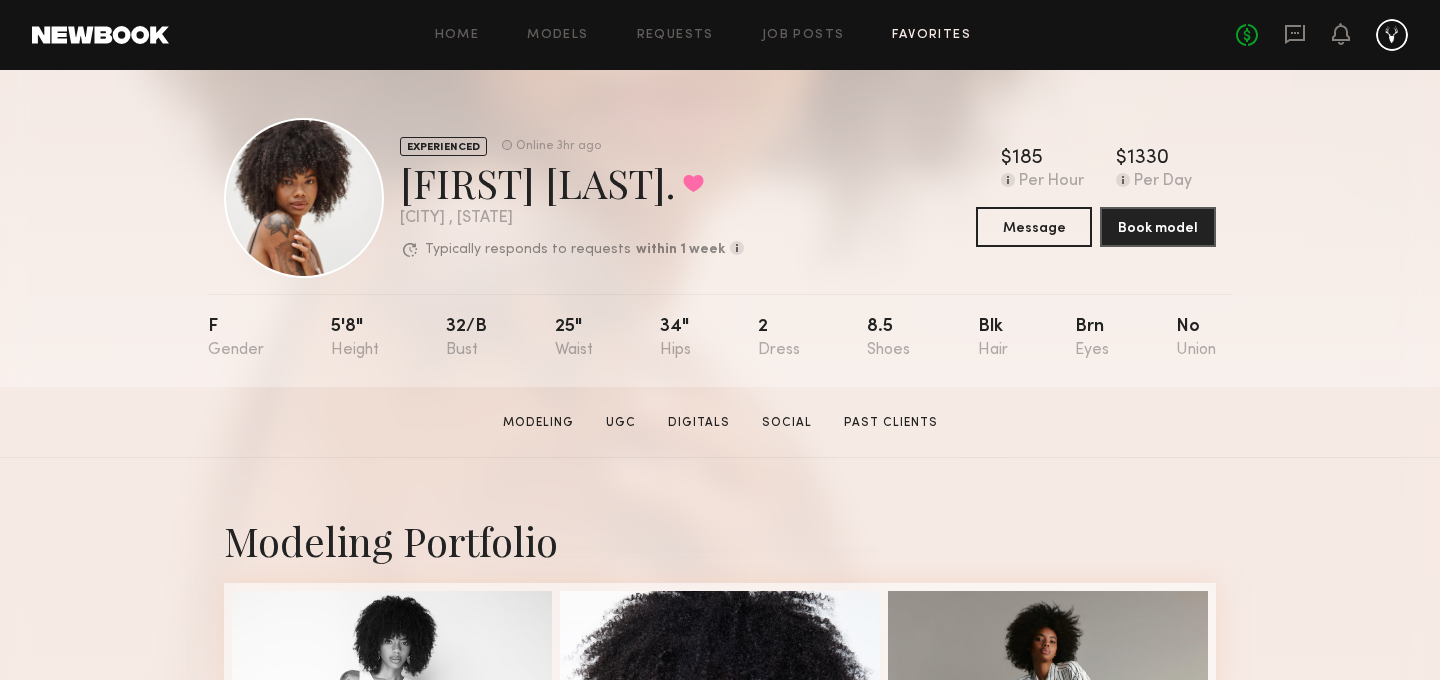 click on "Favorites" 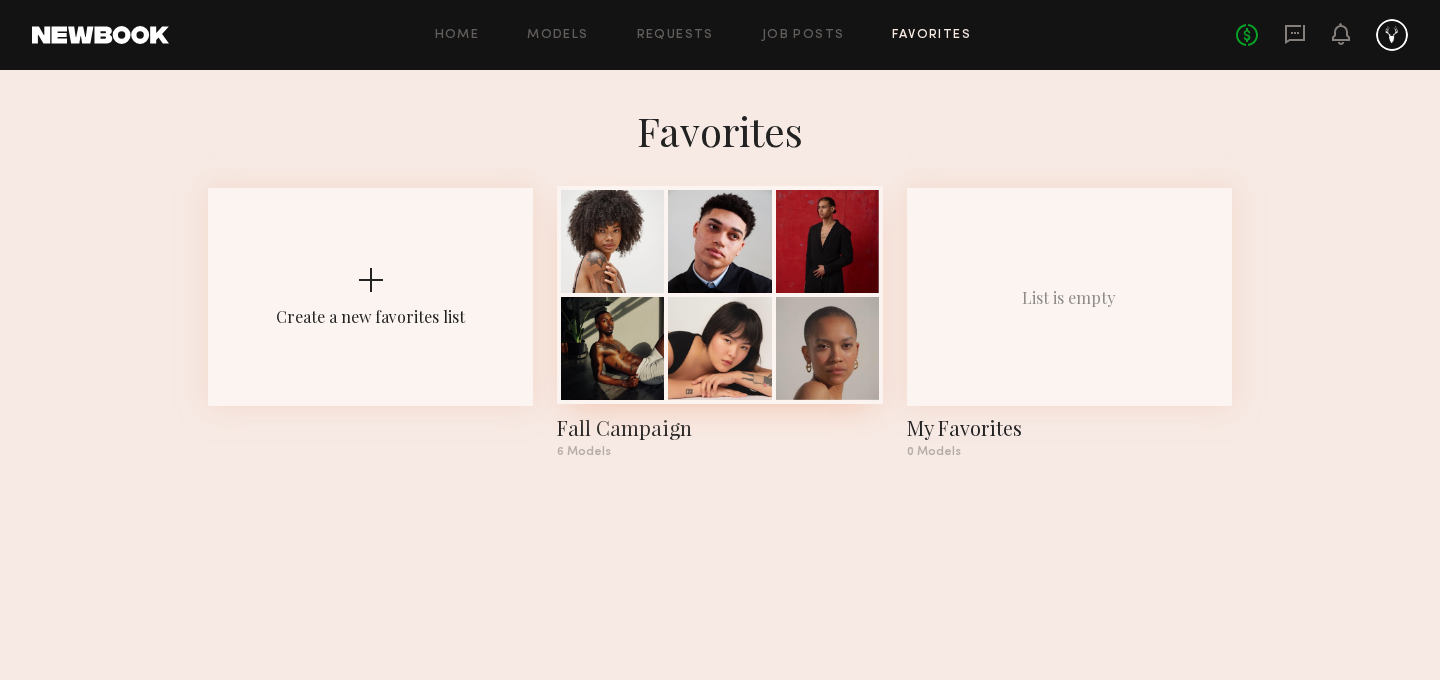 click 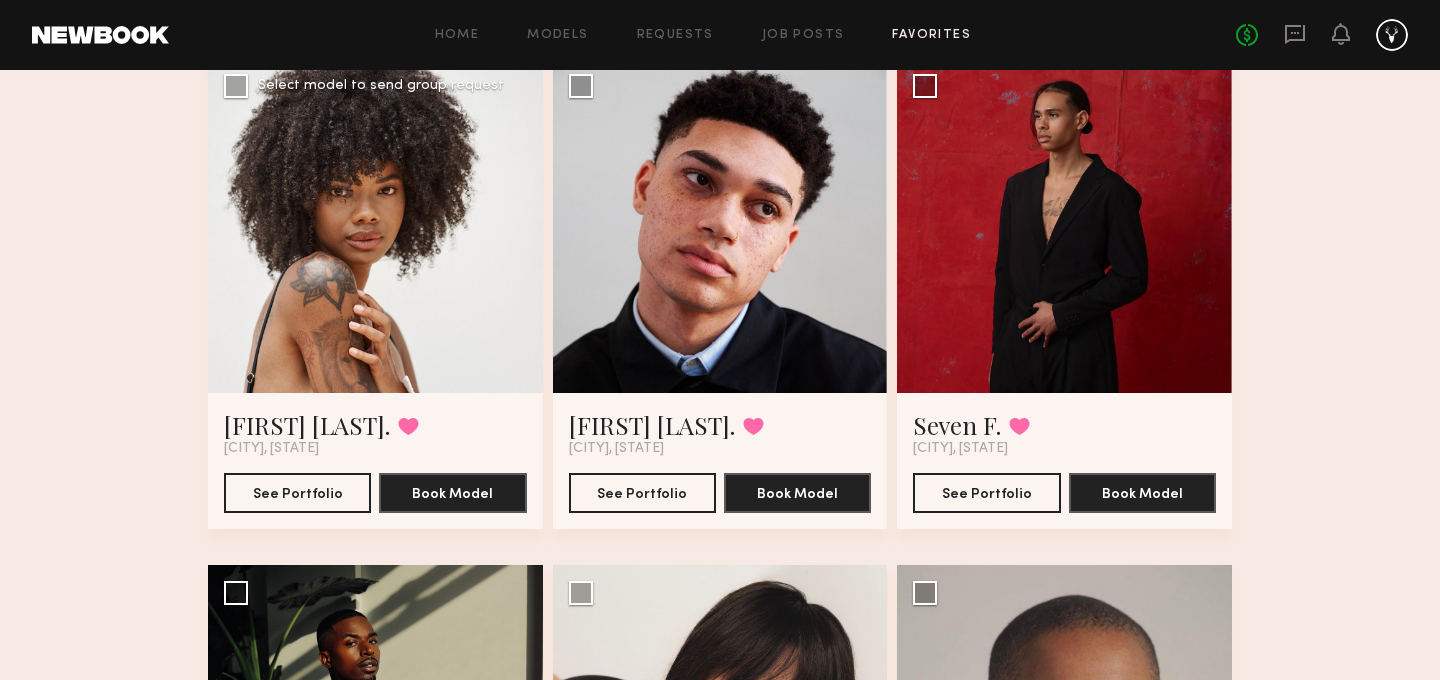 scroll, scrollTop: 235, scrollLeft: 0, axis: vertical 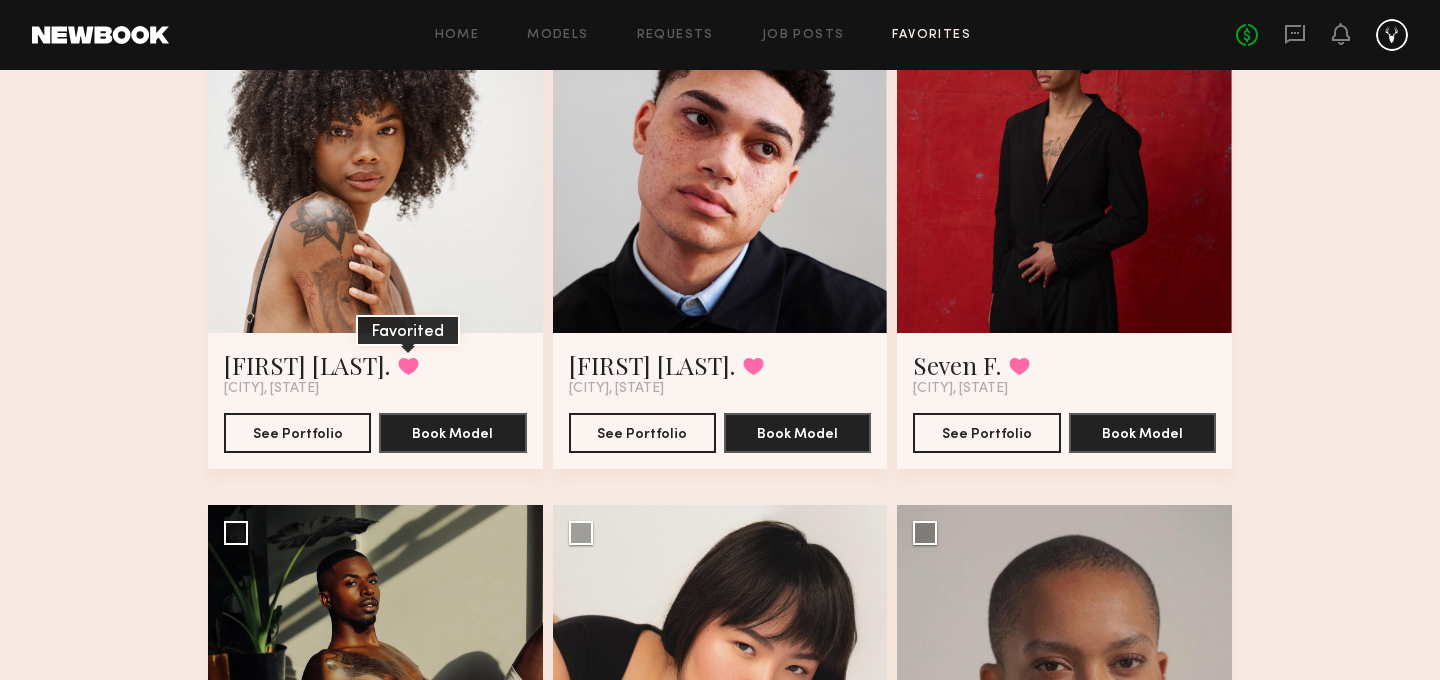 click 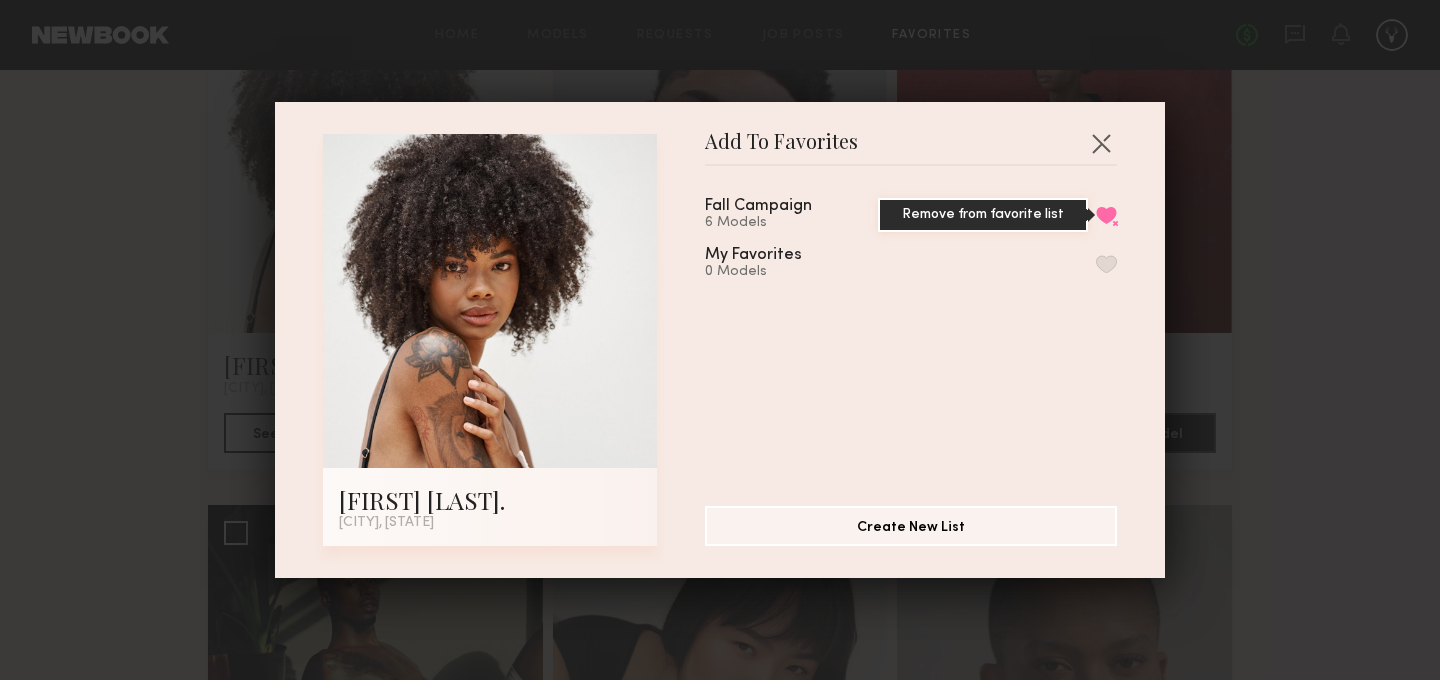 click on "Remove from favorite list" at bounding box center (1106, 215) 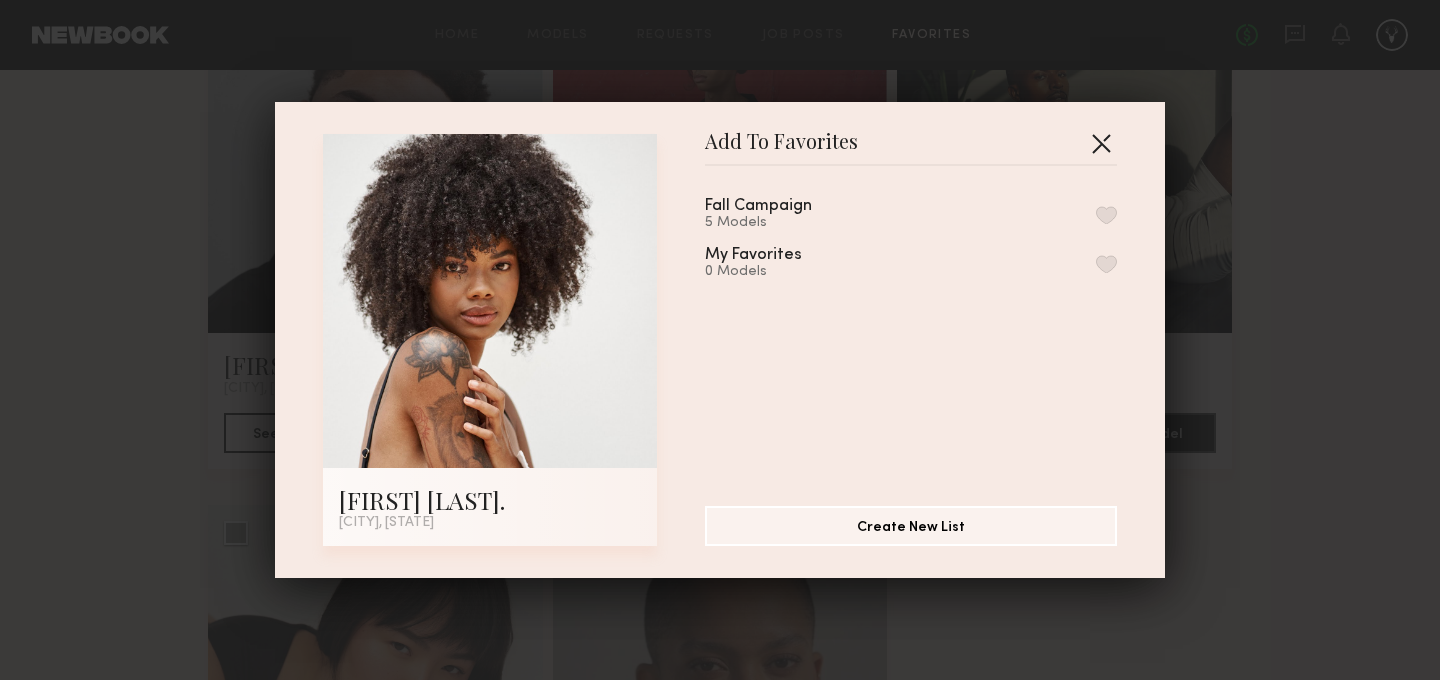 click at bounding box center [1101, 143] 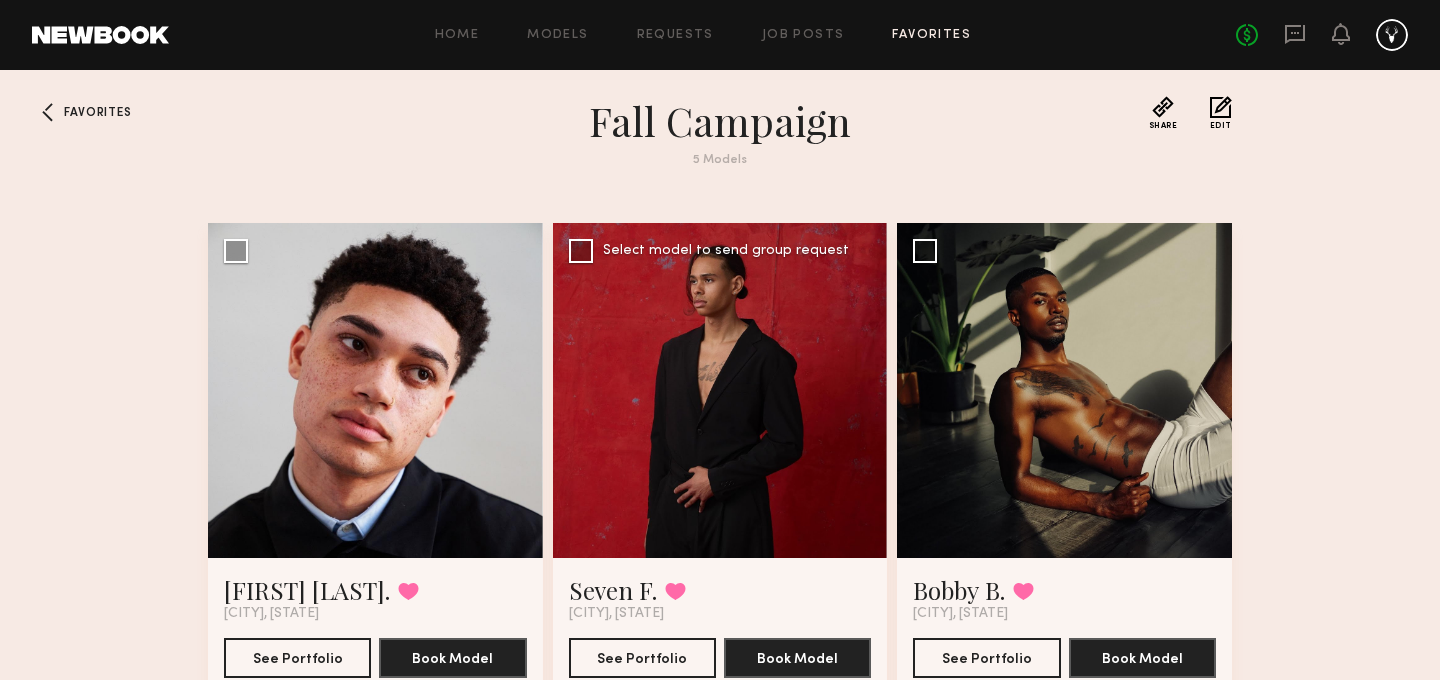 scroll, scrollTop: 0, scrollLeft: 0, axis: both 